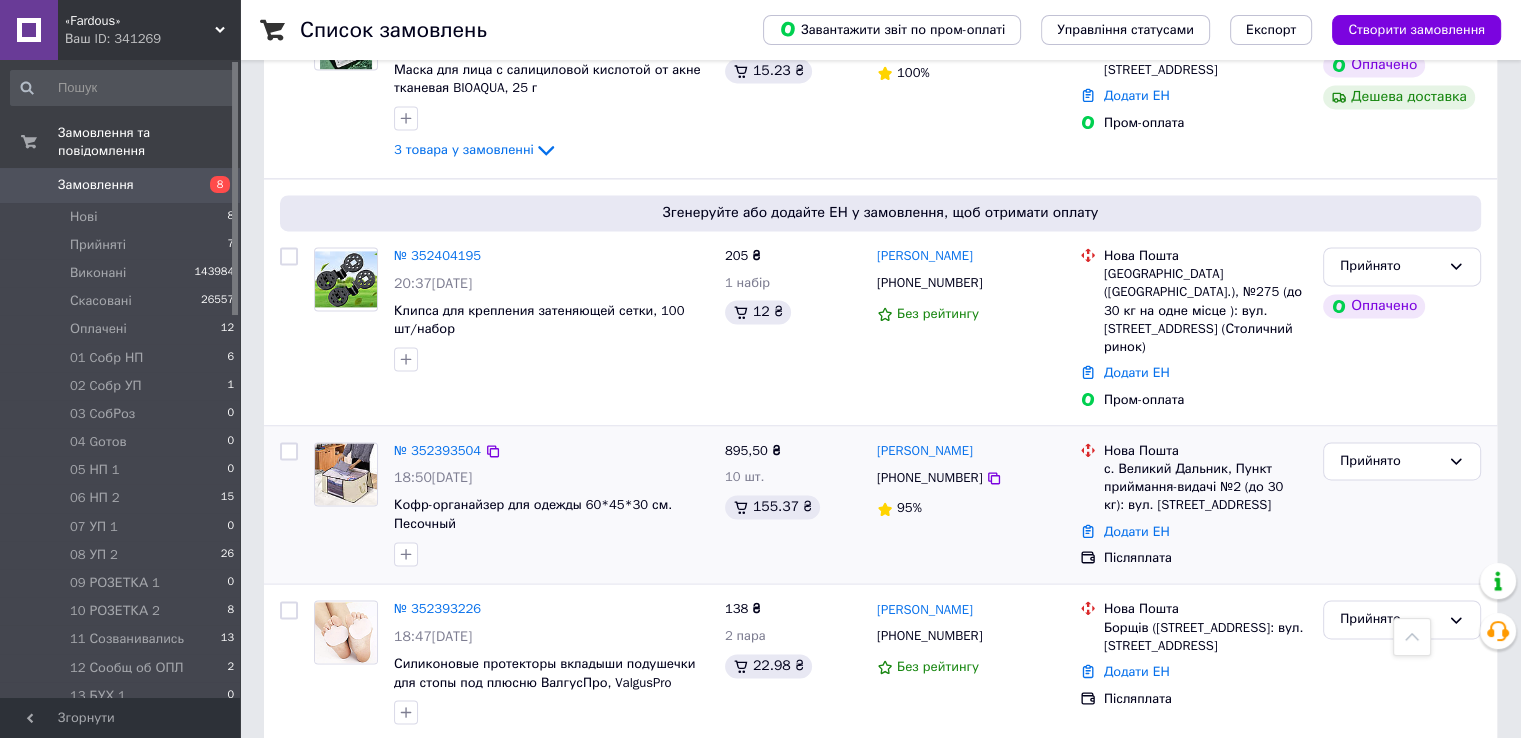 scroll, scrollTop: 2700, scrollLeft: 0, axis: vertical 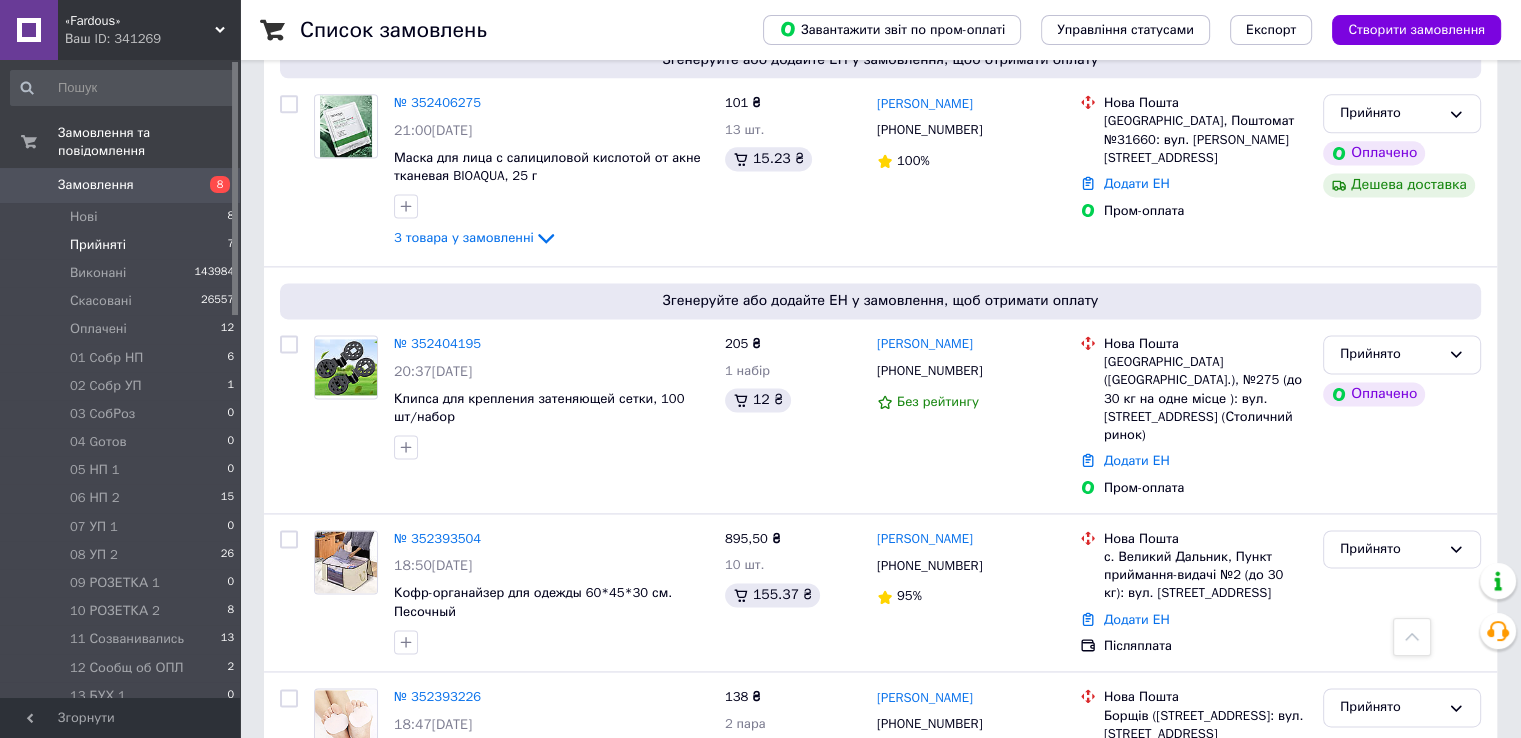 click on "Прийняті" at bounding box center (98, 245) 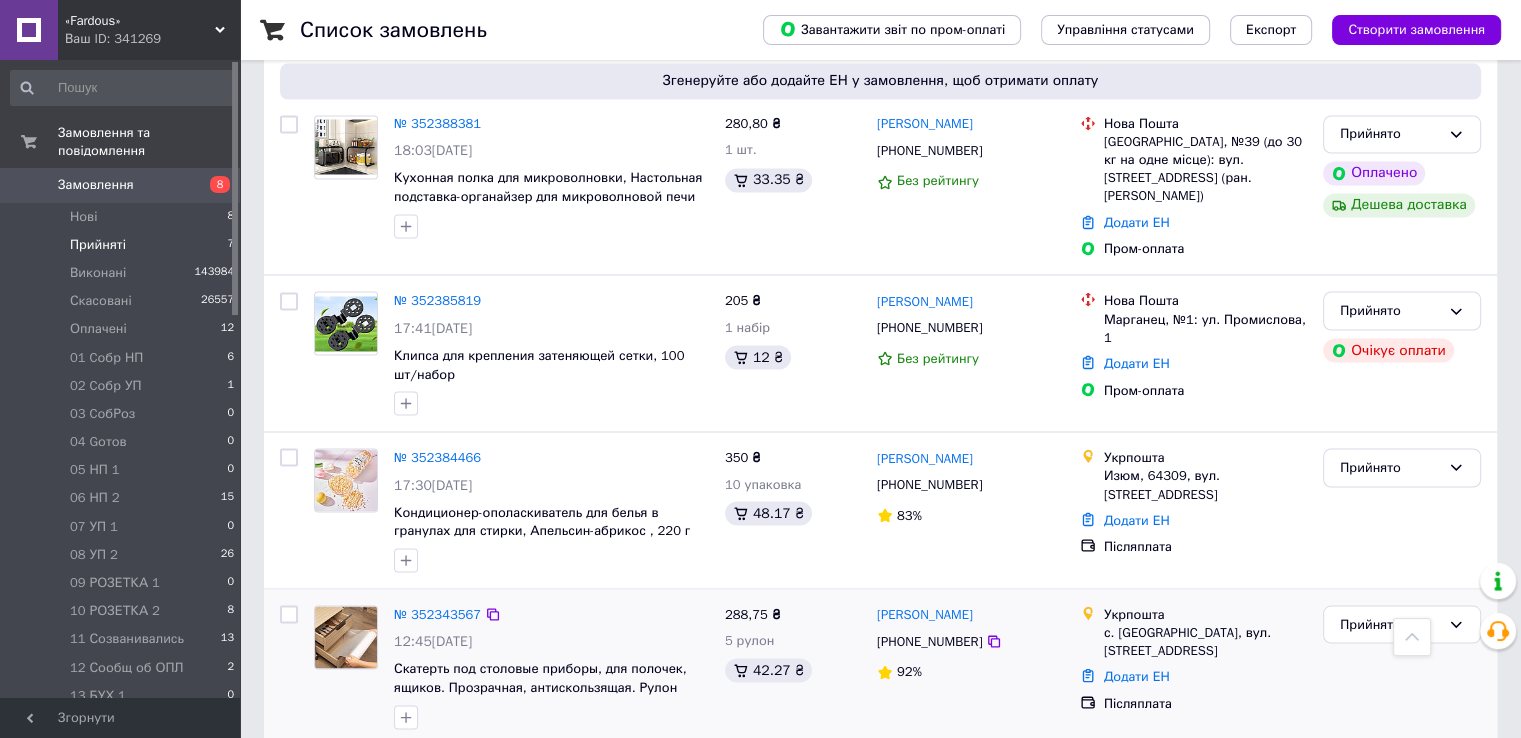 scroll, scrollTop: 3504, scrollLeft: 0, axis: vertical 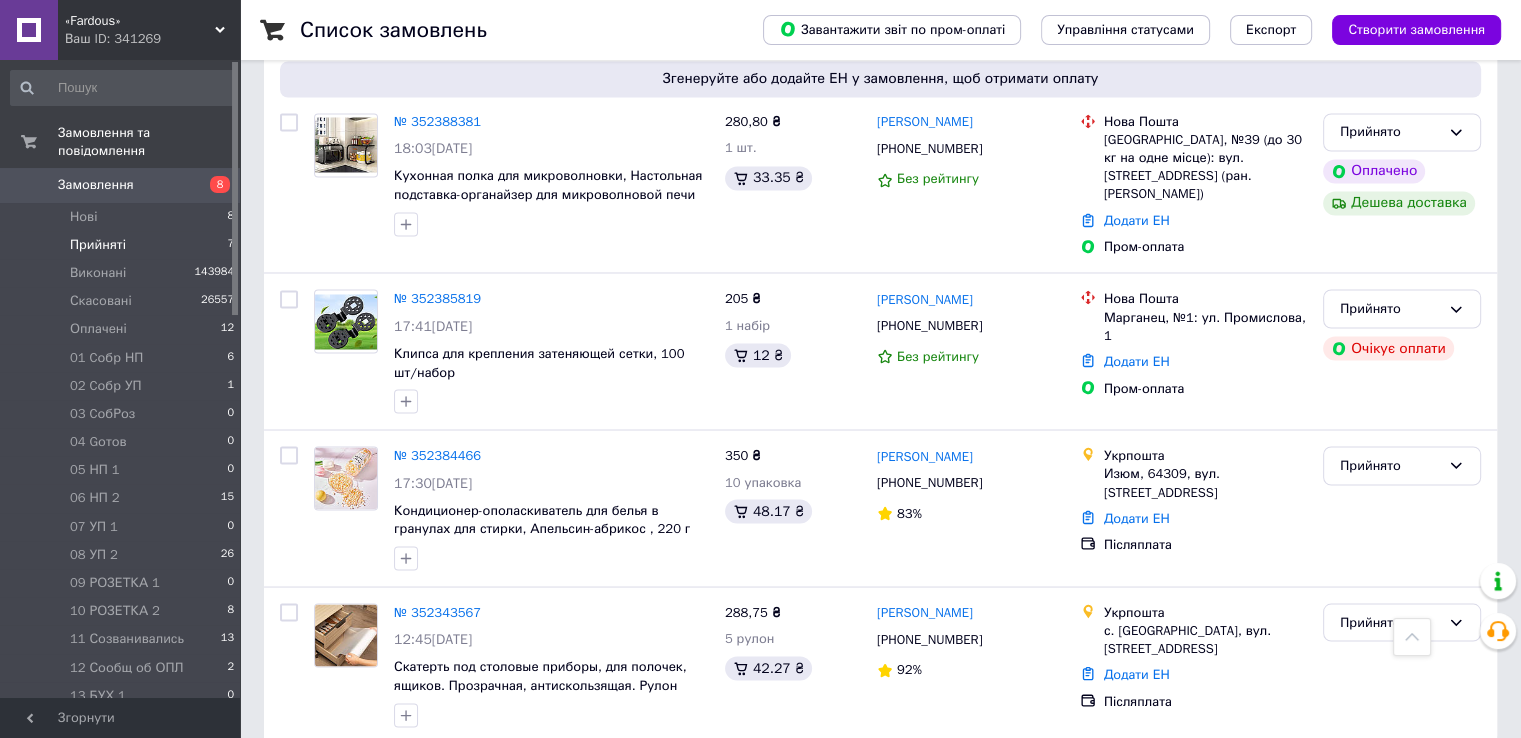 click on "2" at bounding box center [327, 788] 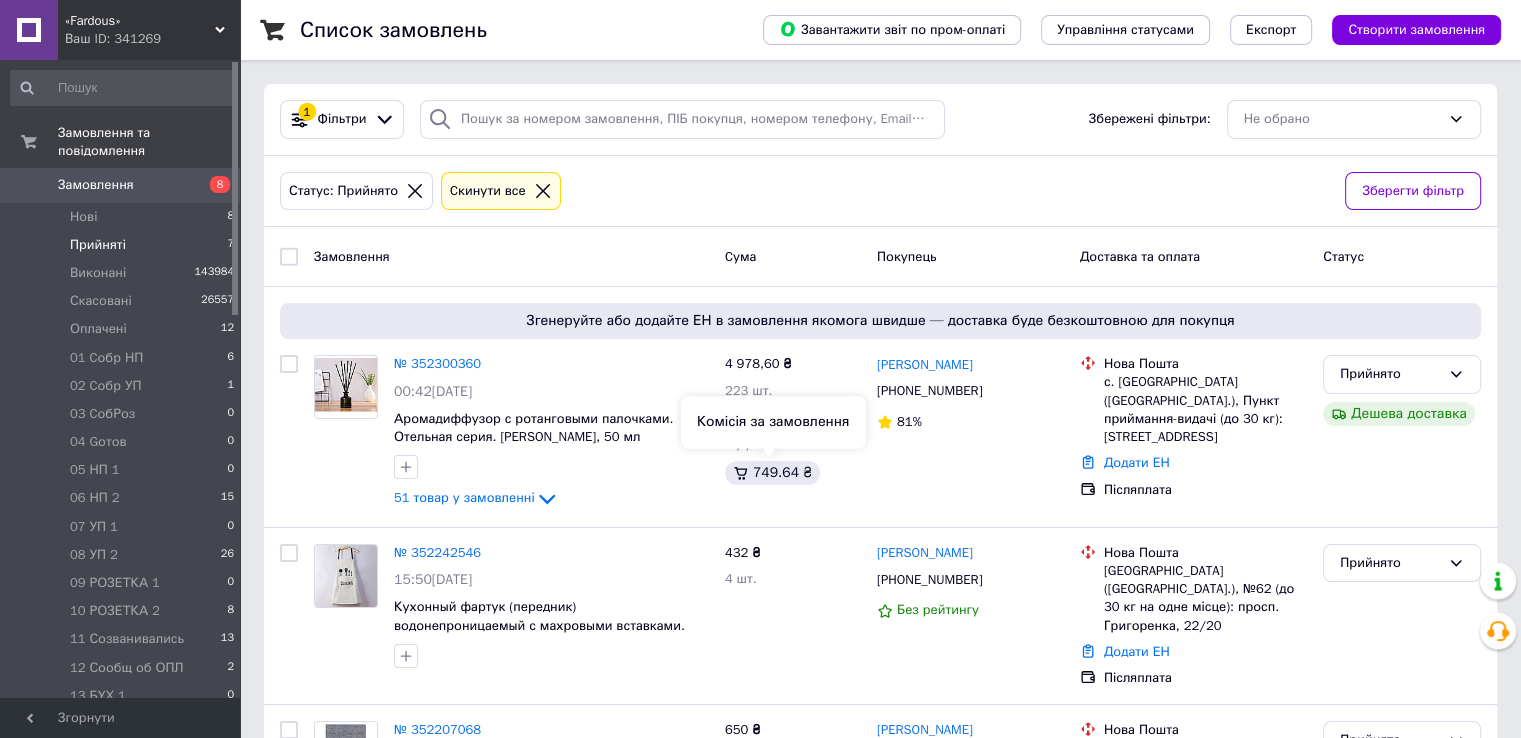 scroll, scrollTop: 398, scrollLeft: 0, axis: vertical 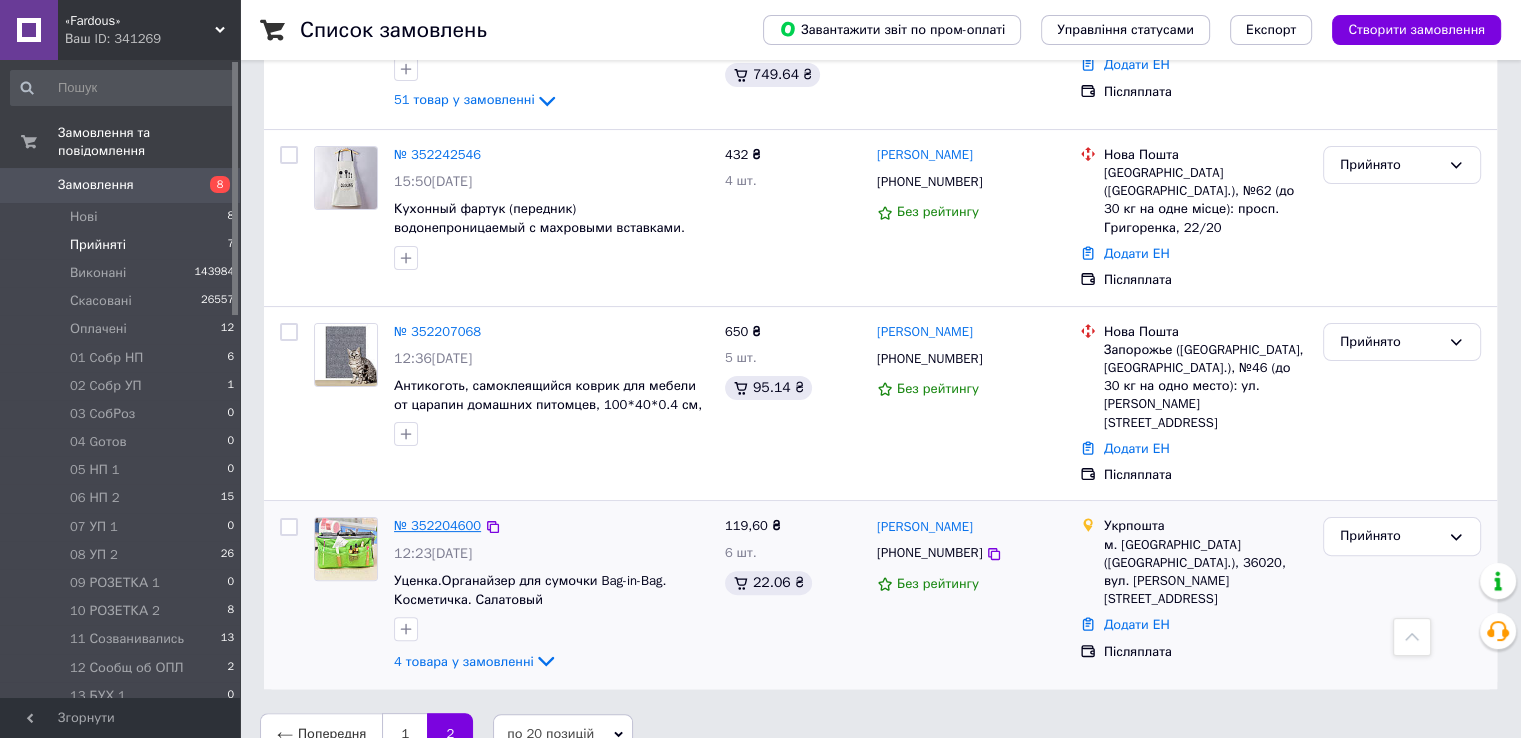 click on "№ 352204600" at bounding box center [437, 525] 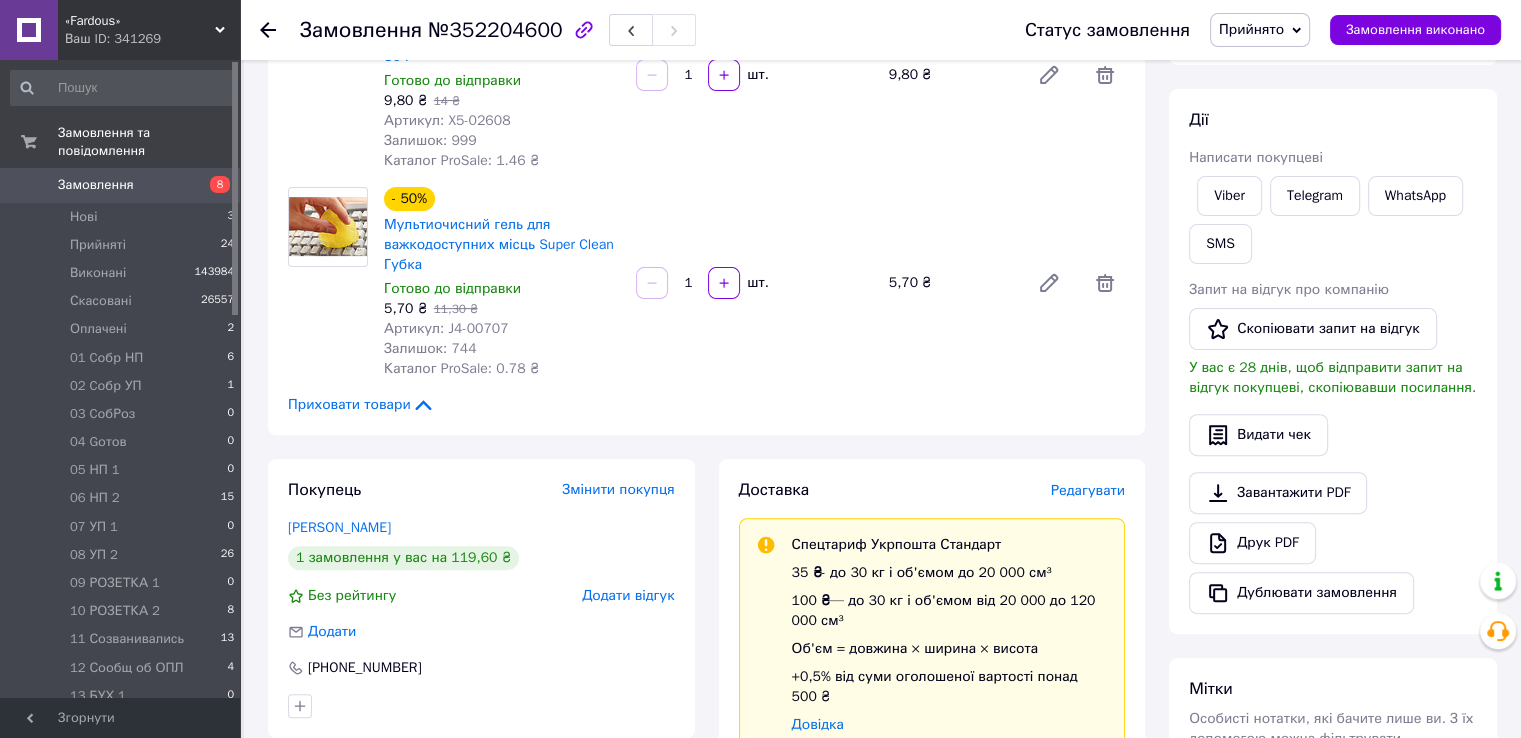 scroll, scrollTop: 0, scrollLeft: 0, axis: both 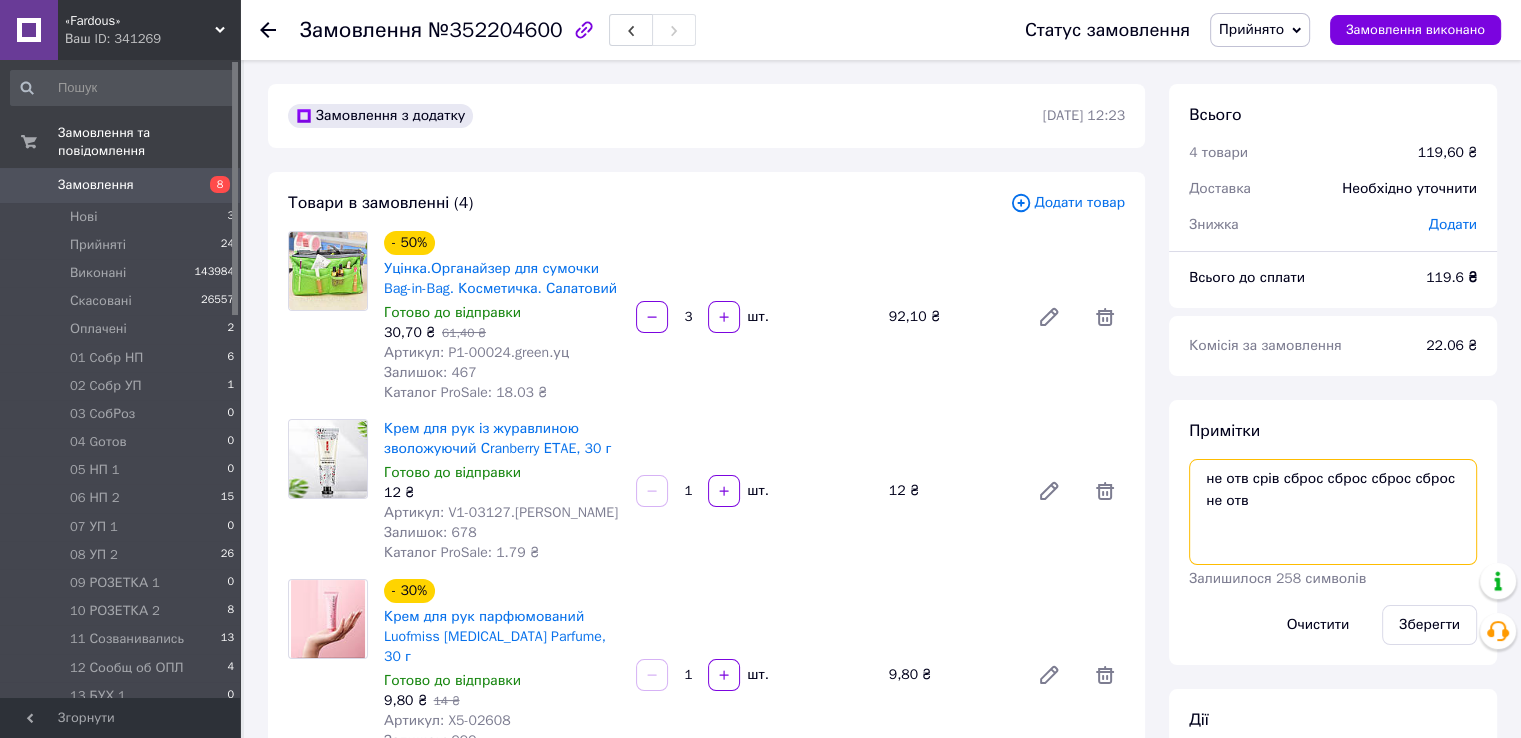 click on "не отв срів сброс сброс сброс сброс не отв" at bounding box center (1333, 512) 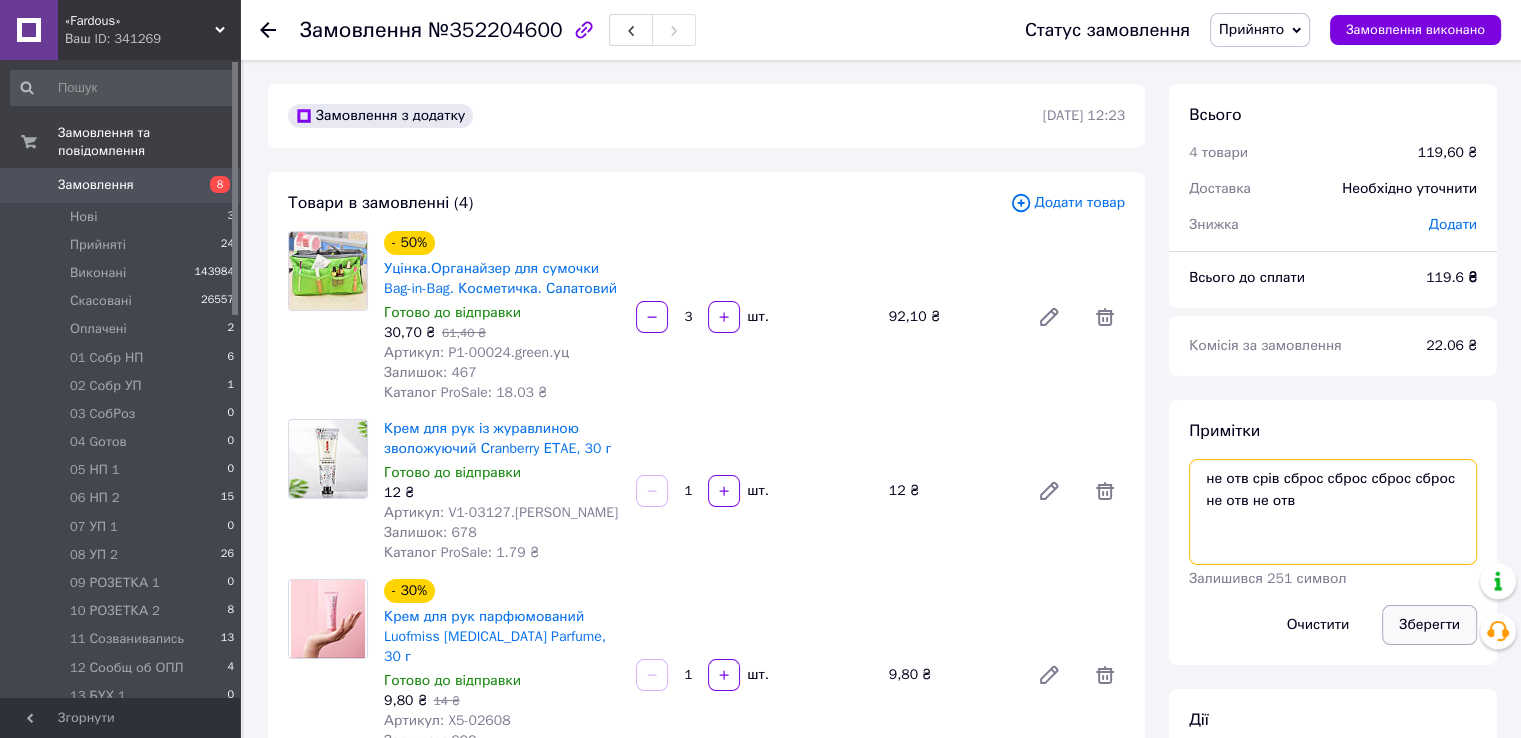 type on "не отв срів сброс сброс сброс сброс не отв не отв" 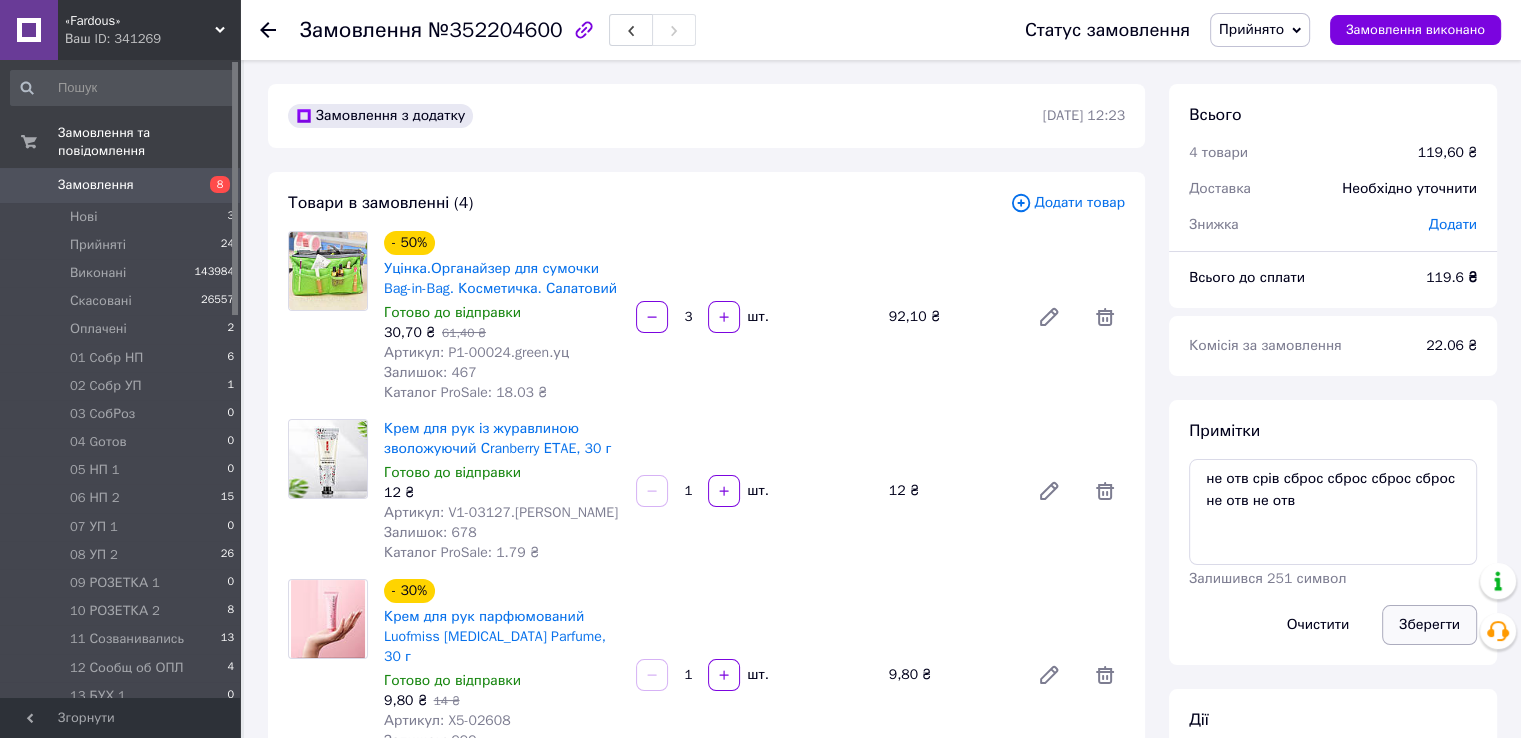 click on "Зберегти" at bounding box center (1429, 625) 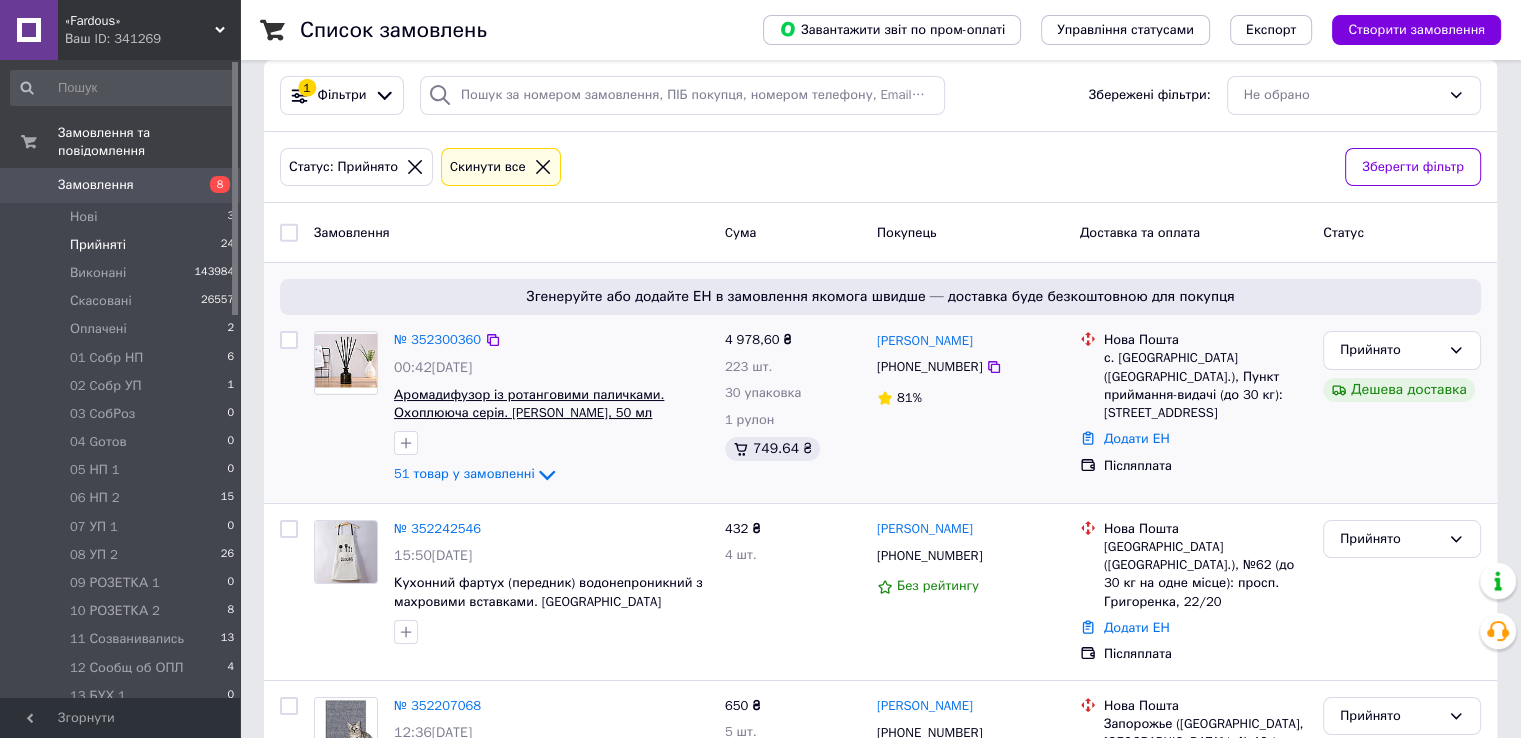 scroll, scrollTop: 0, scrollLeft: 0, axis: both 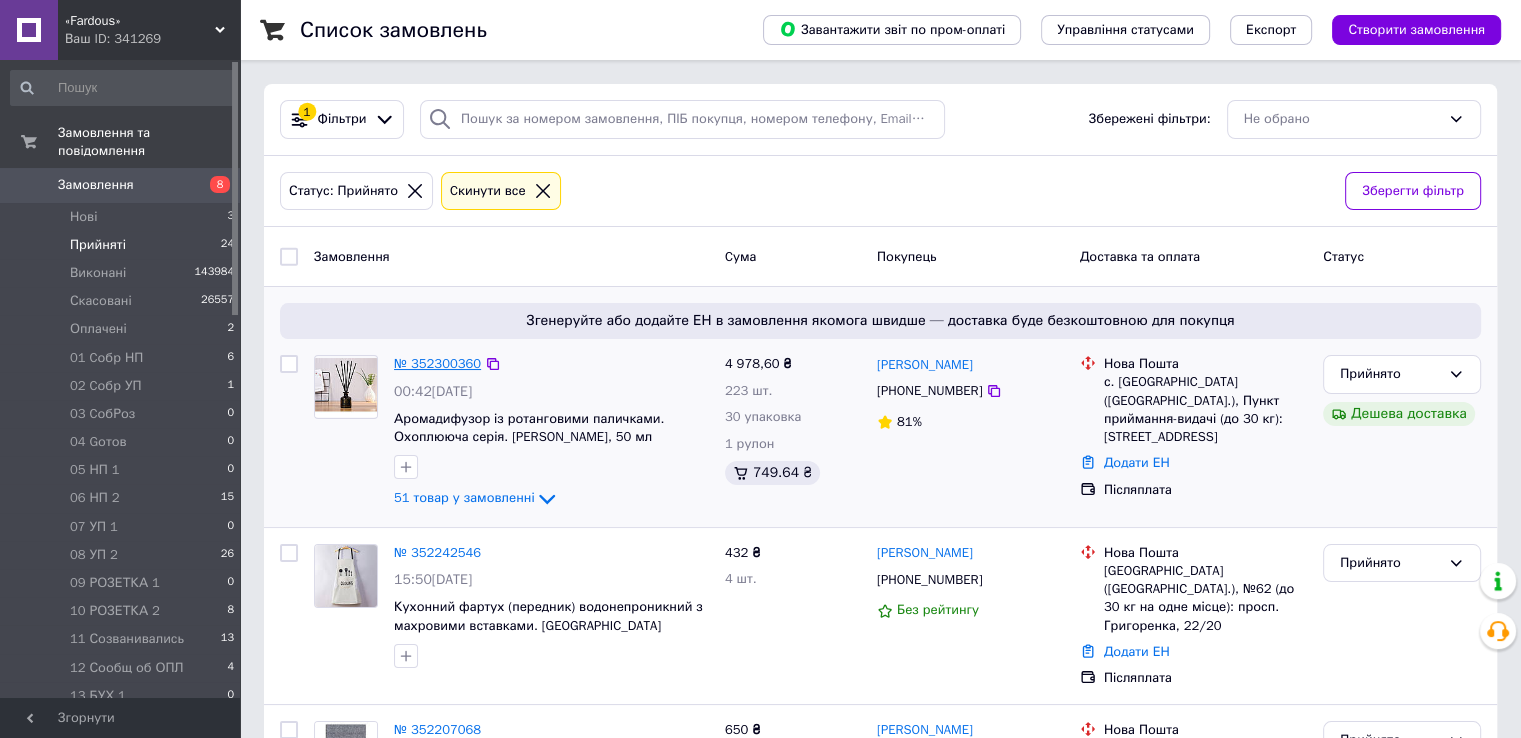 click on "№ 352300360" at bounding box center (437, 363) 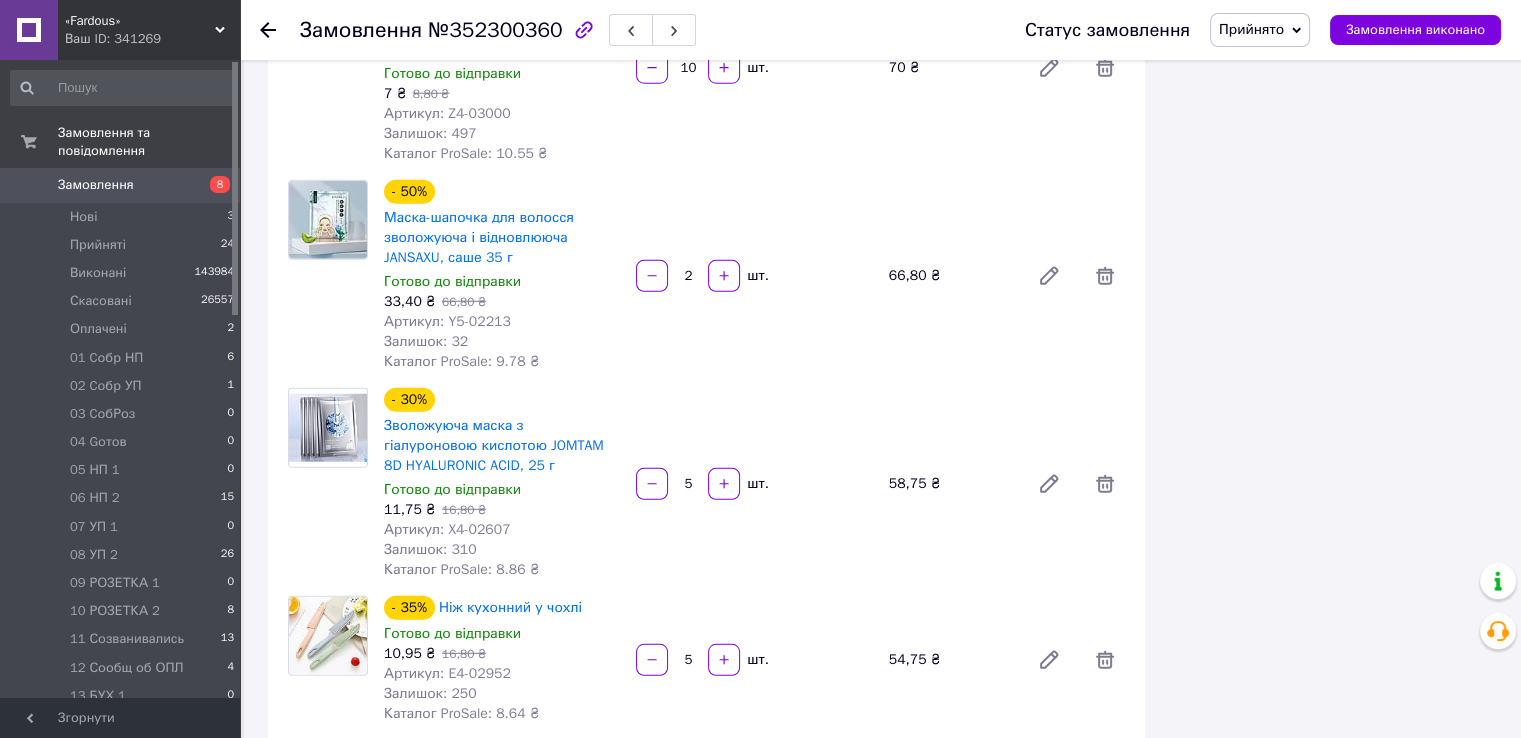 scroll, scrollTop: 5100, scrollLeft: 0, axis: vertical 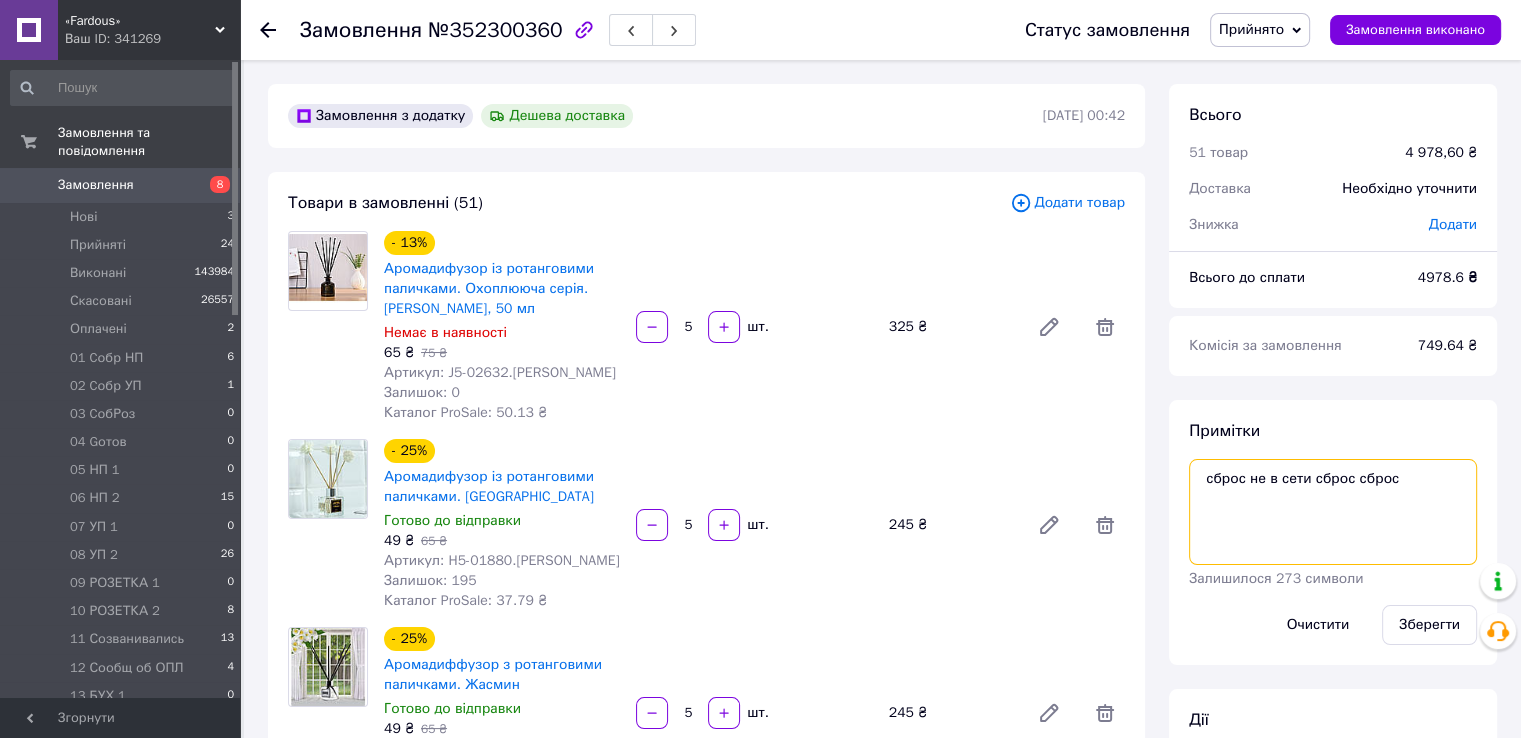 click on "сброс не в сети сброс сброс" at bounding box center [1333, 512] 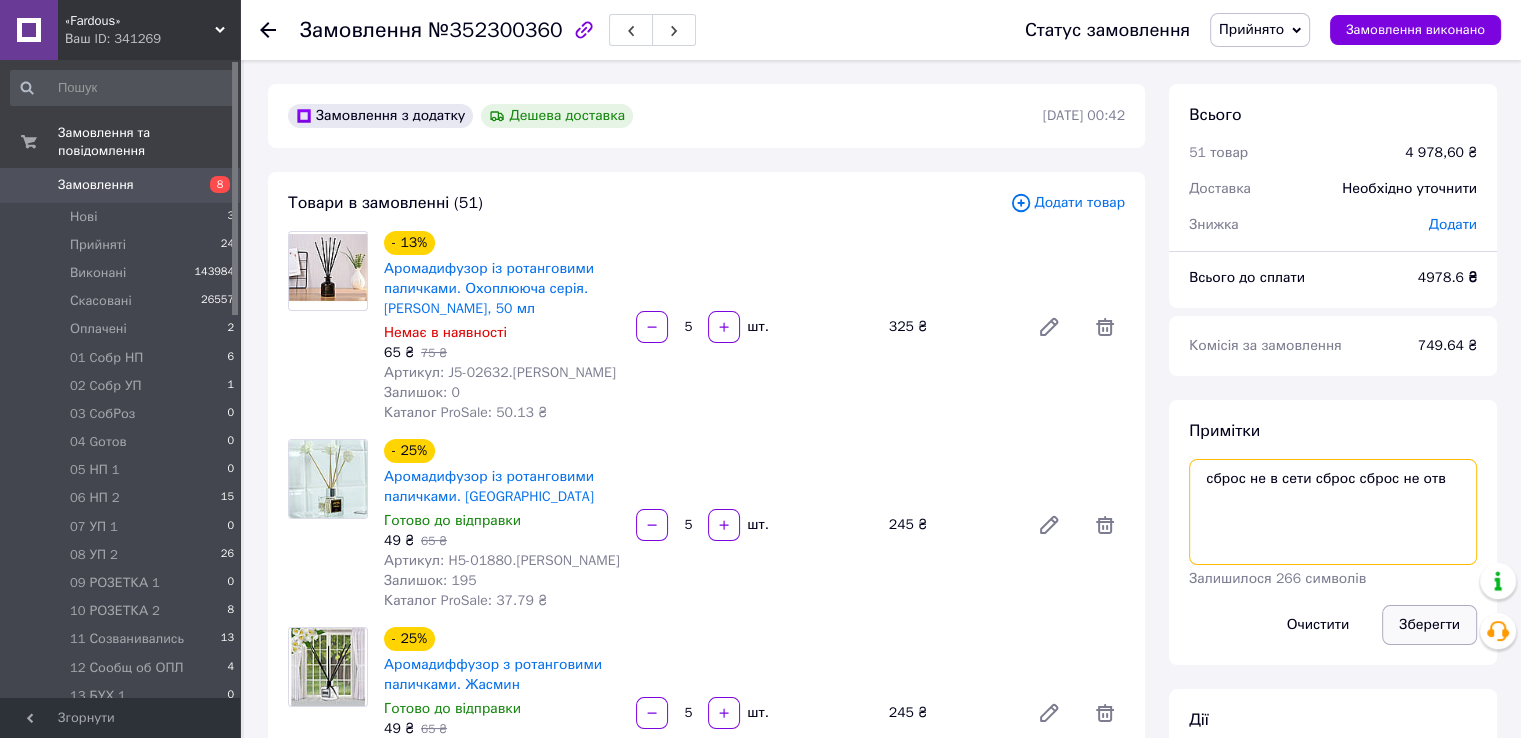 type on "сброс не в сети сброс сброс не отв" 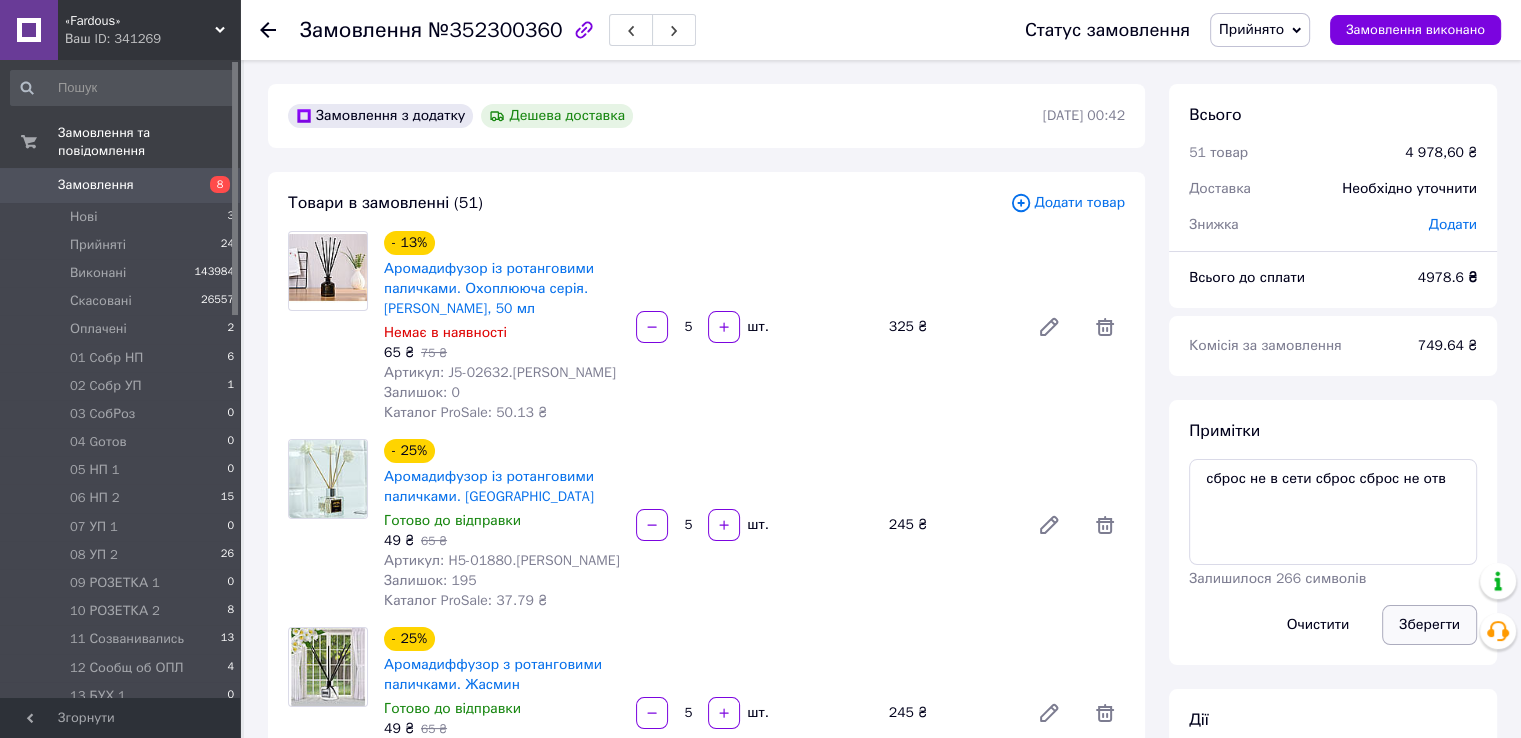 click on "Зберегти" at bounding box center (1429, 625) 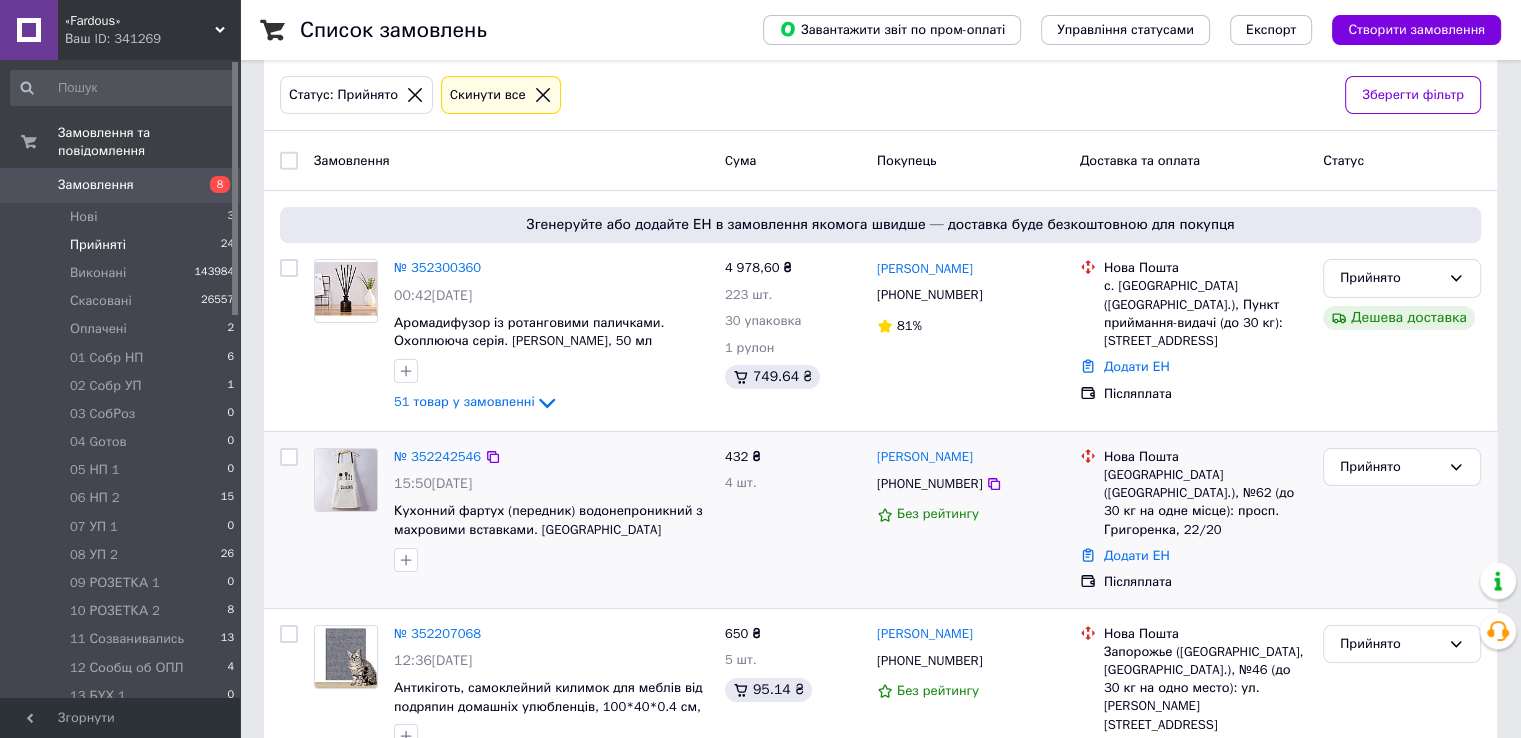 scroll, scrollTop: 0, scrollLeft: 0, axis: both 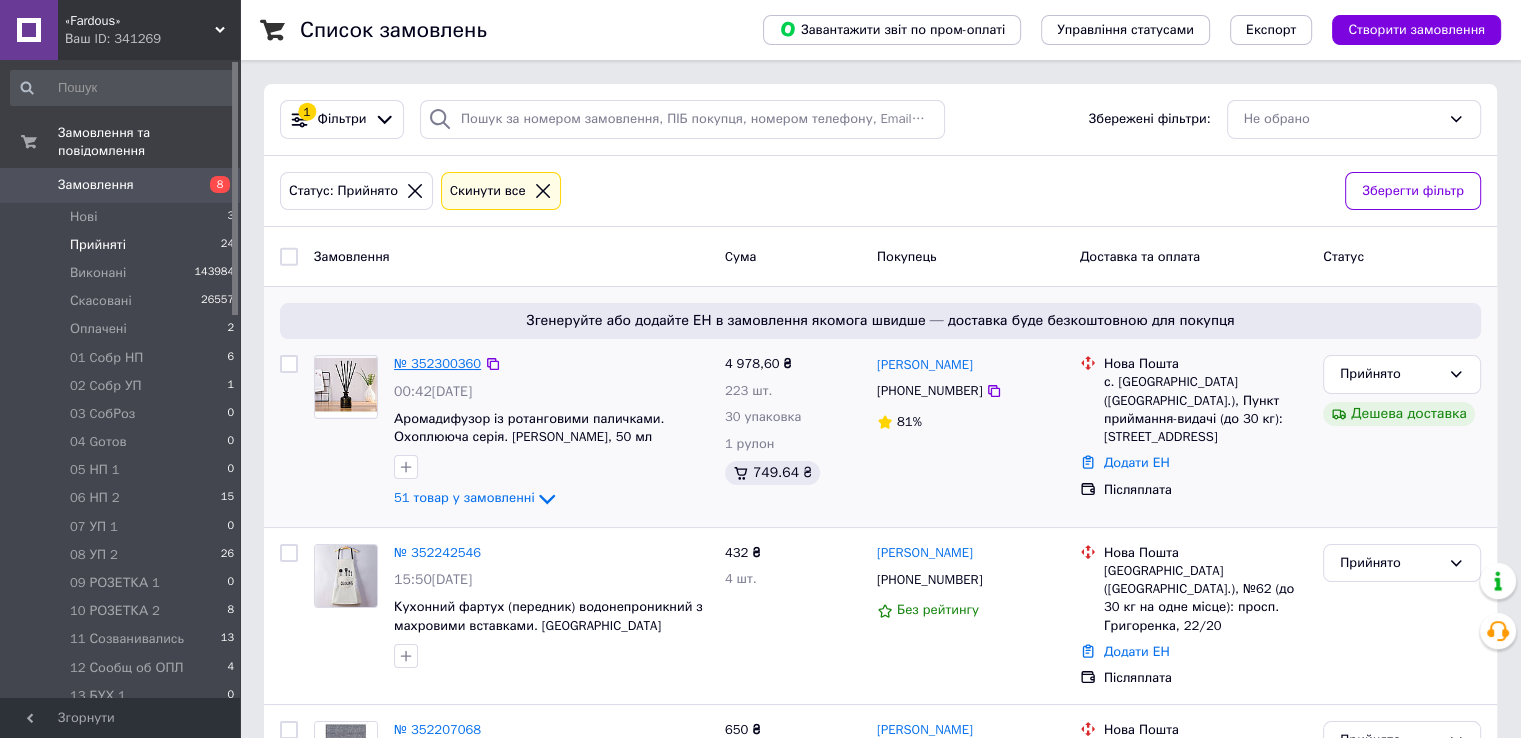 click on "№ 352300360" at bounding box center (437, 363) 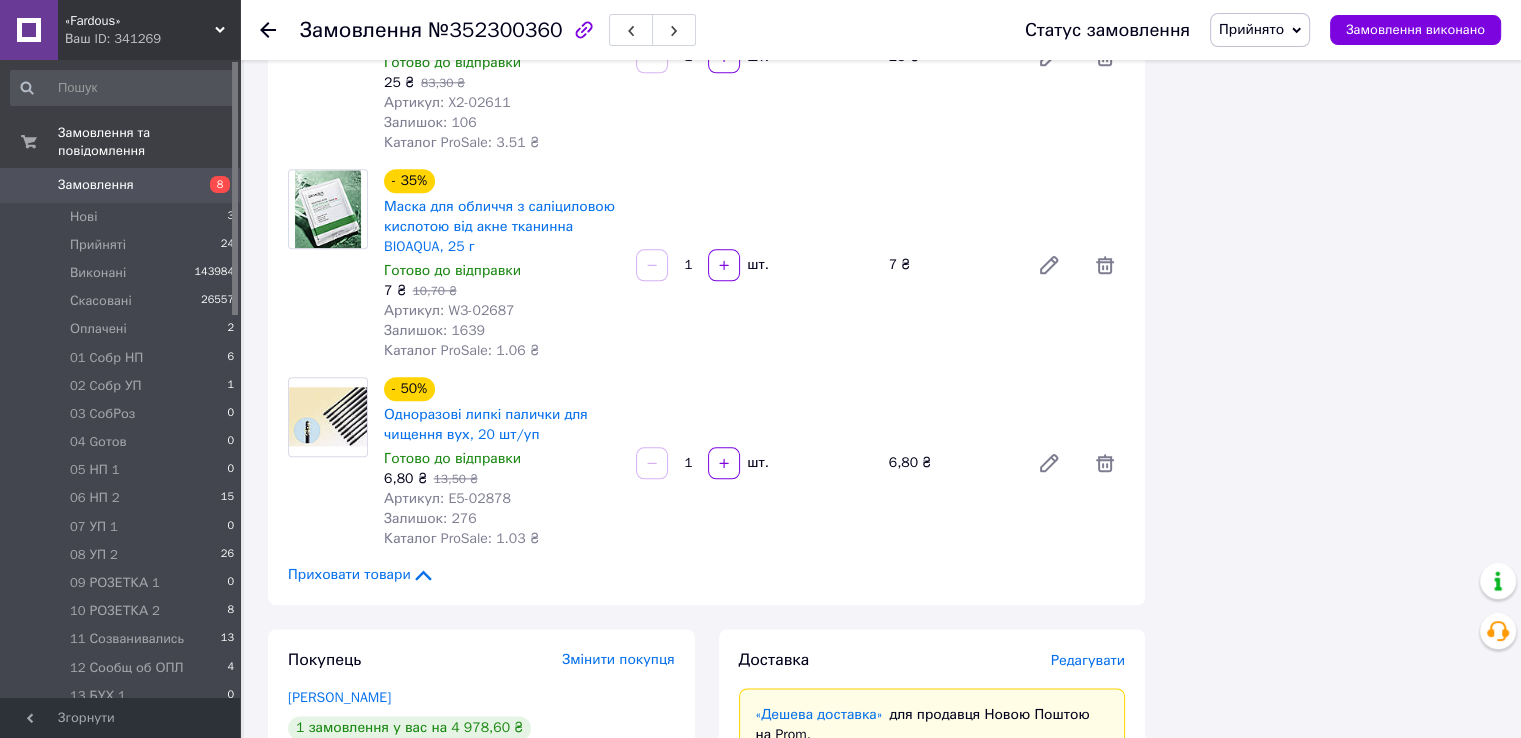 scroll, scrollTop: 10100, scrollLeft: 0, axis: vertical 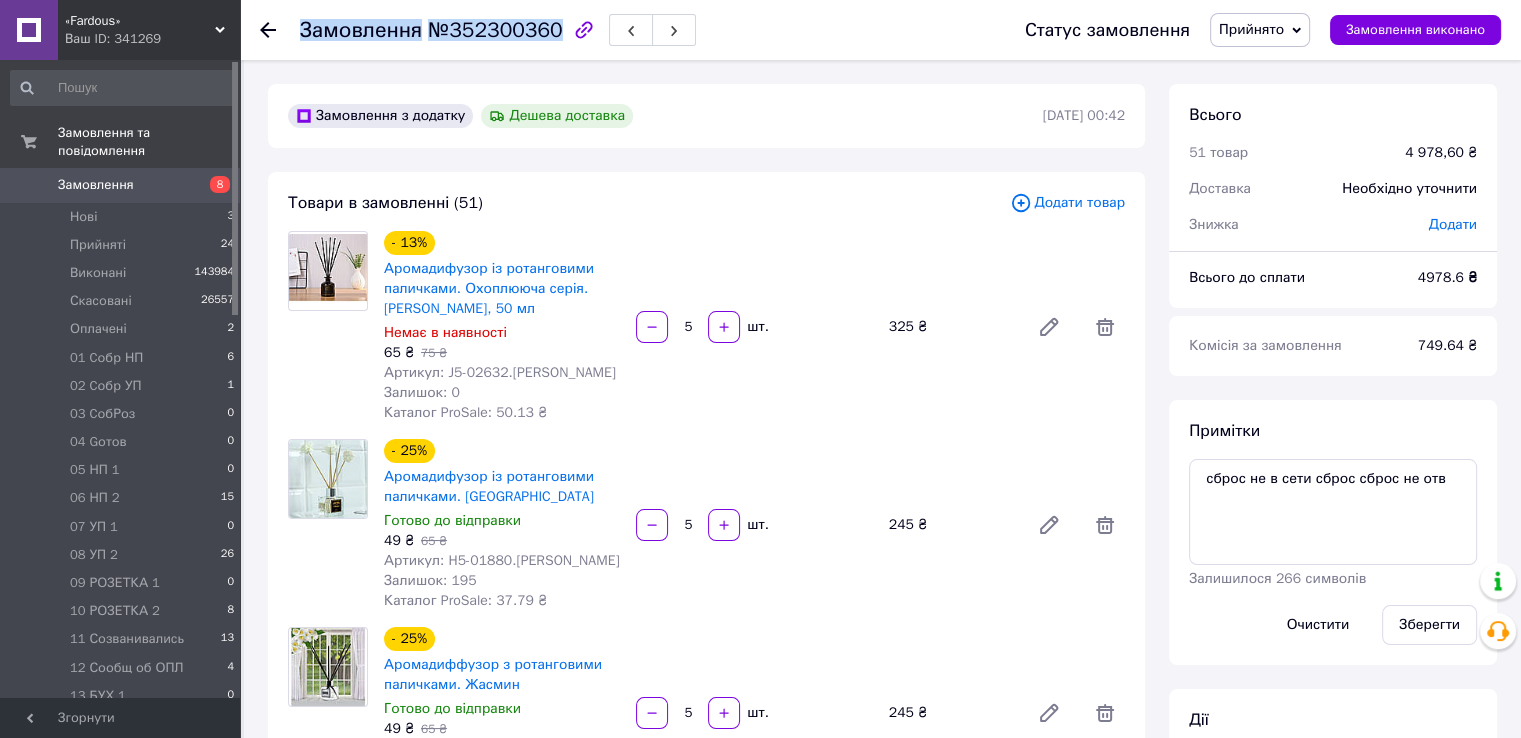 drag, startPoint x: 300, startPoint y: 21, endPoint x: 546, endPoint y: 30, distance: 246.16458 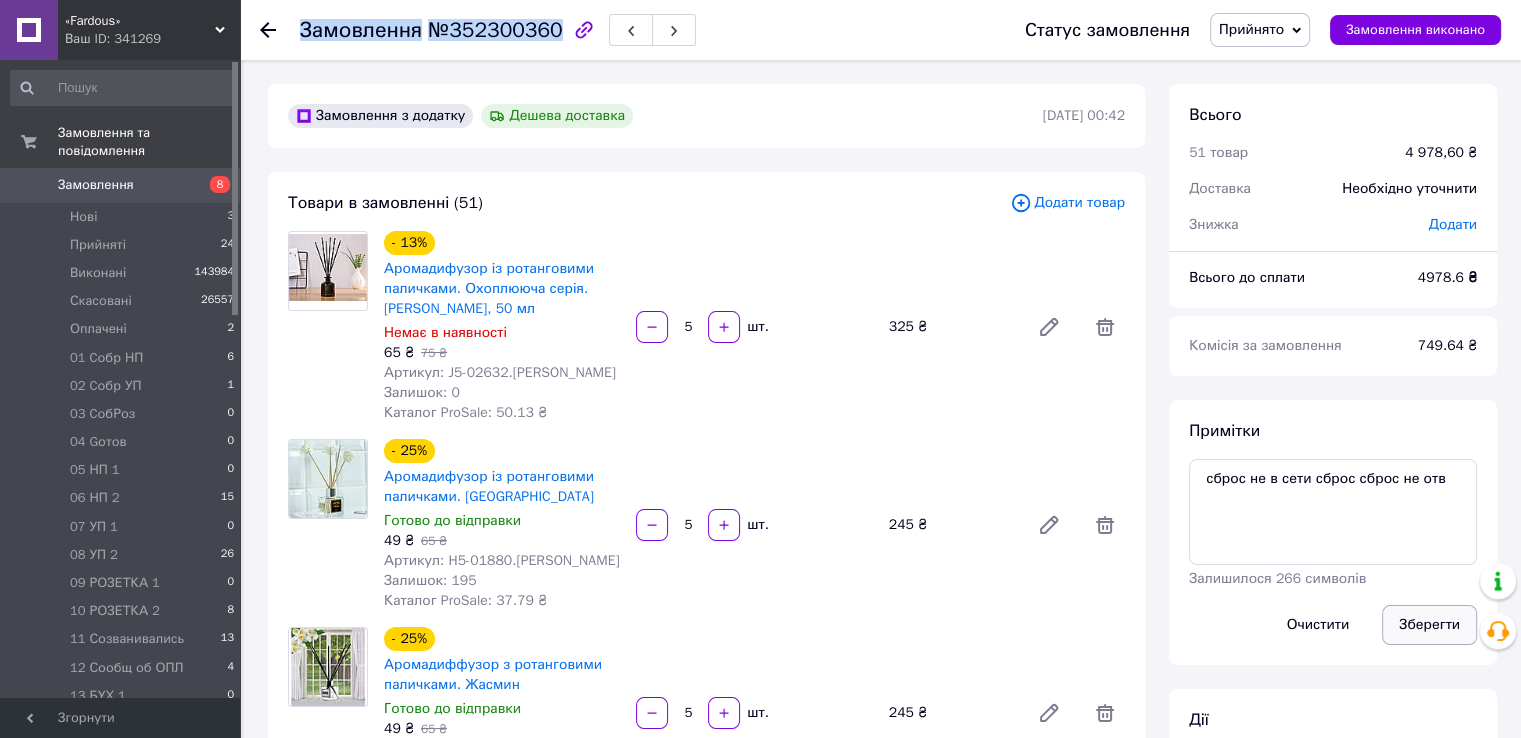 click on "Зберегти" at bounding box center (1429, 625) 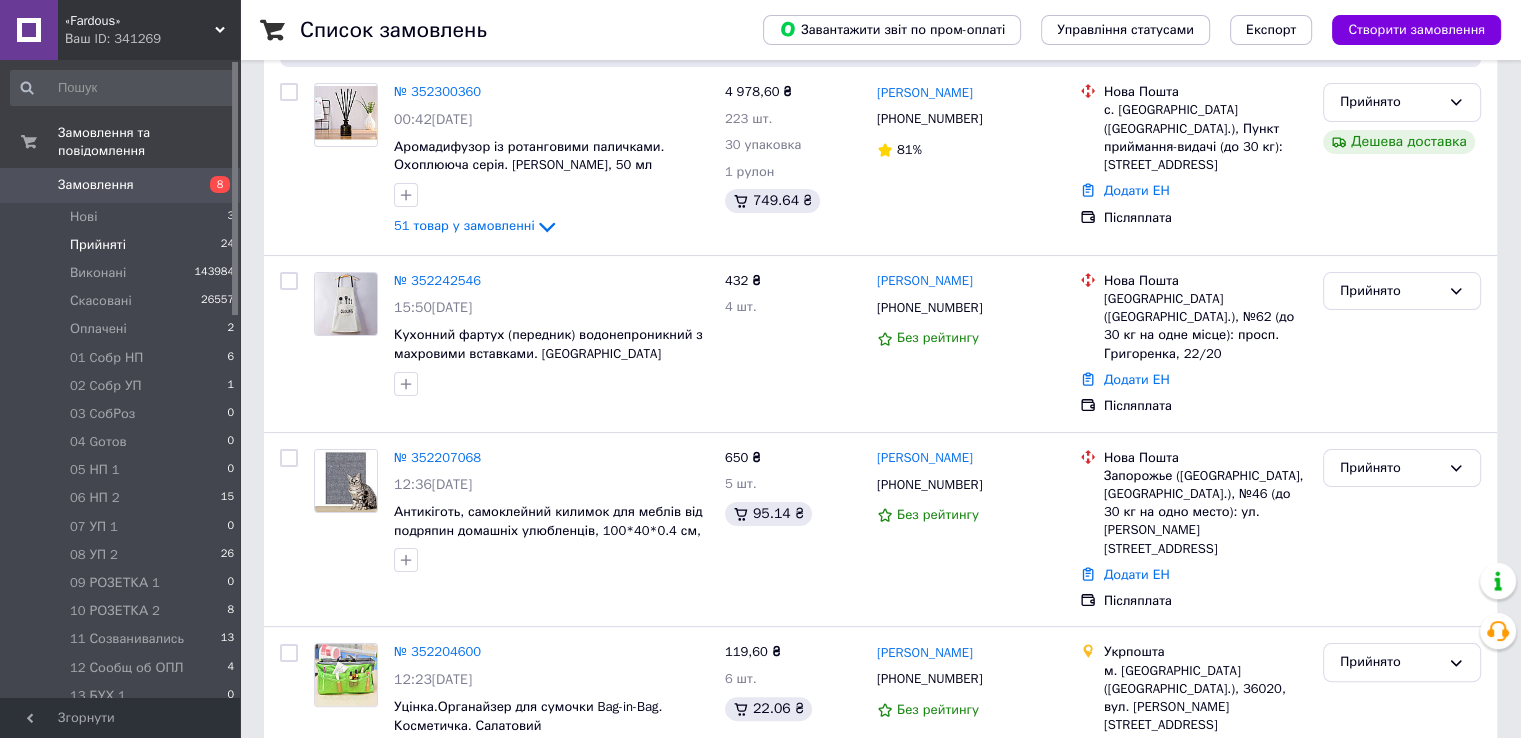 scroll, scrollTop: 398, scrollLeft: 0, axis: vertical 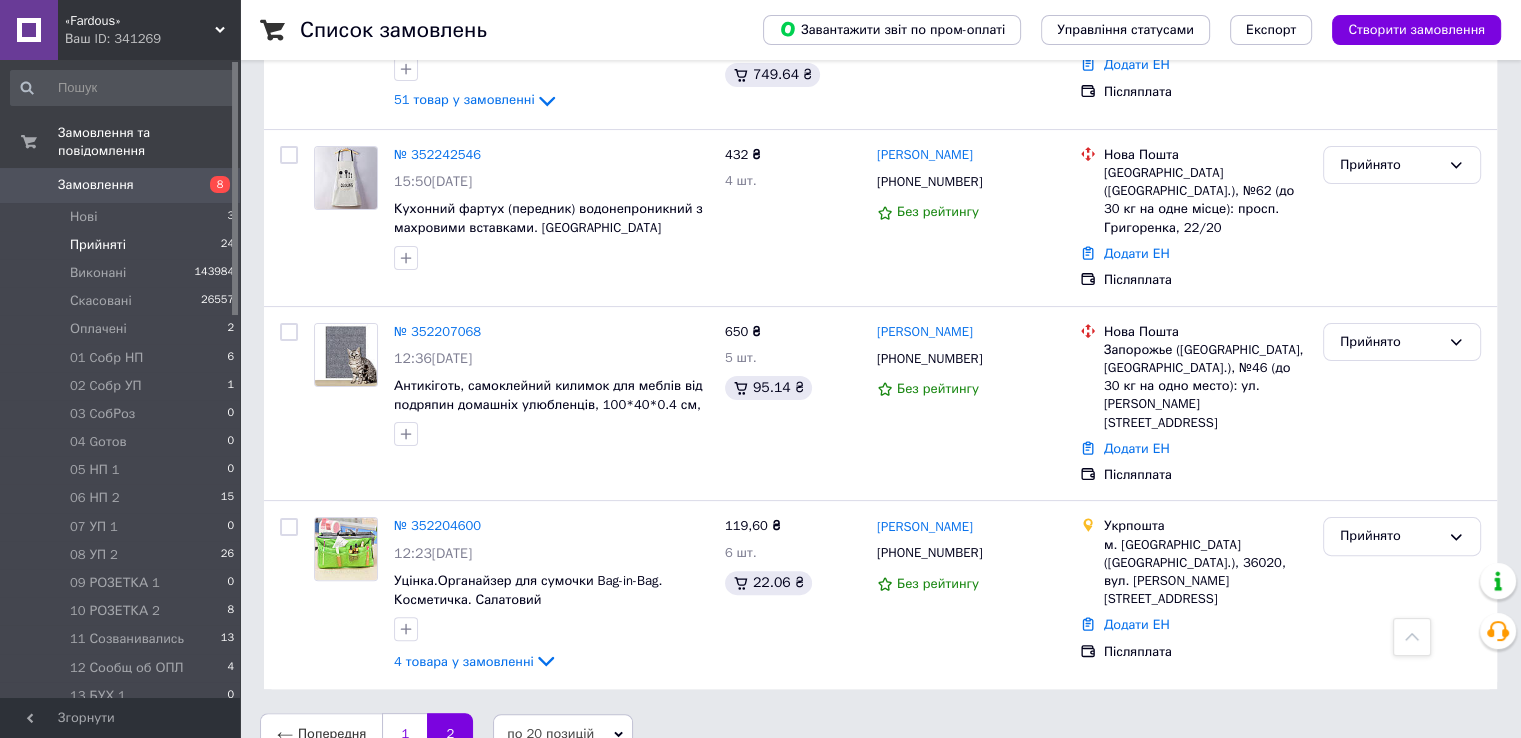 click on "1" at bounding box center (404, 734) 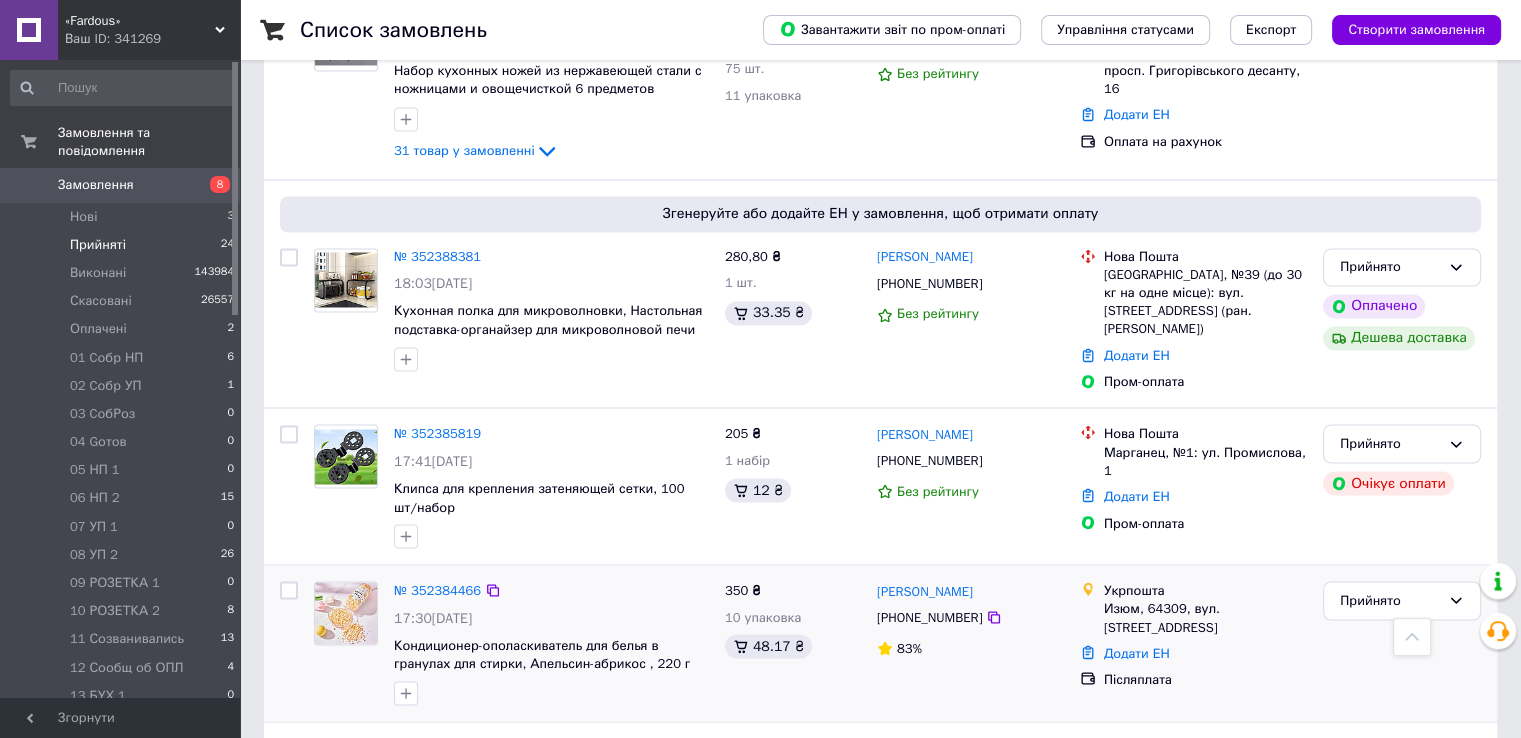 scroll, scrollTop: 3304, scrollLeft: 0, axis: vertical 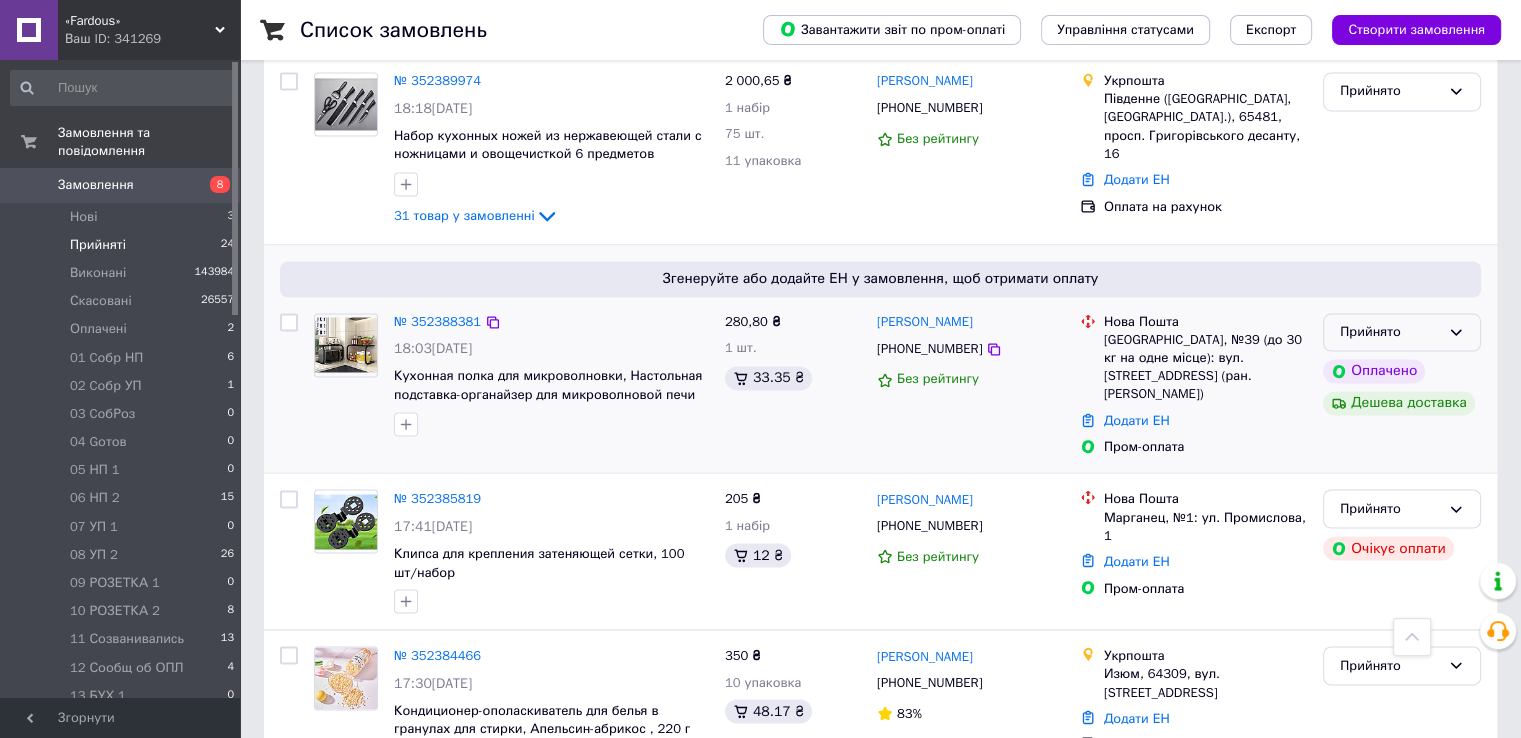click 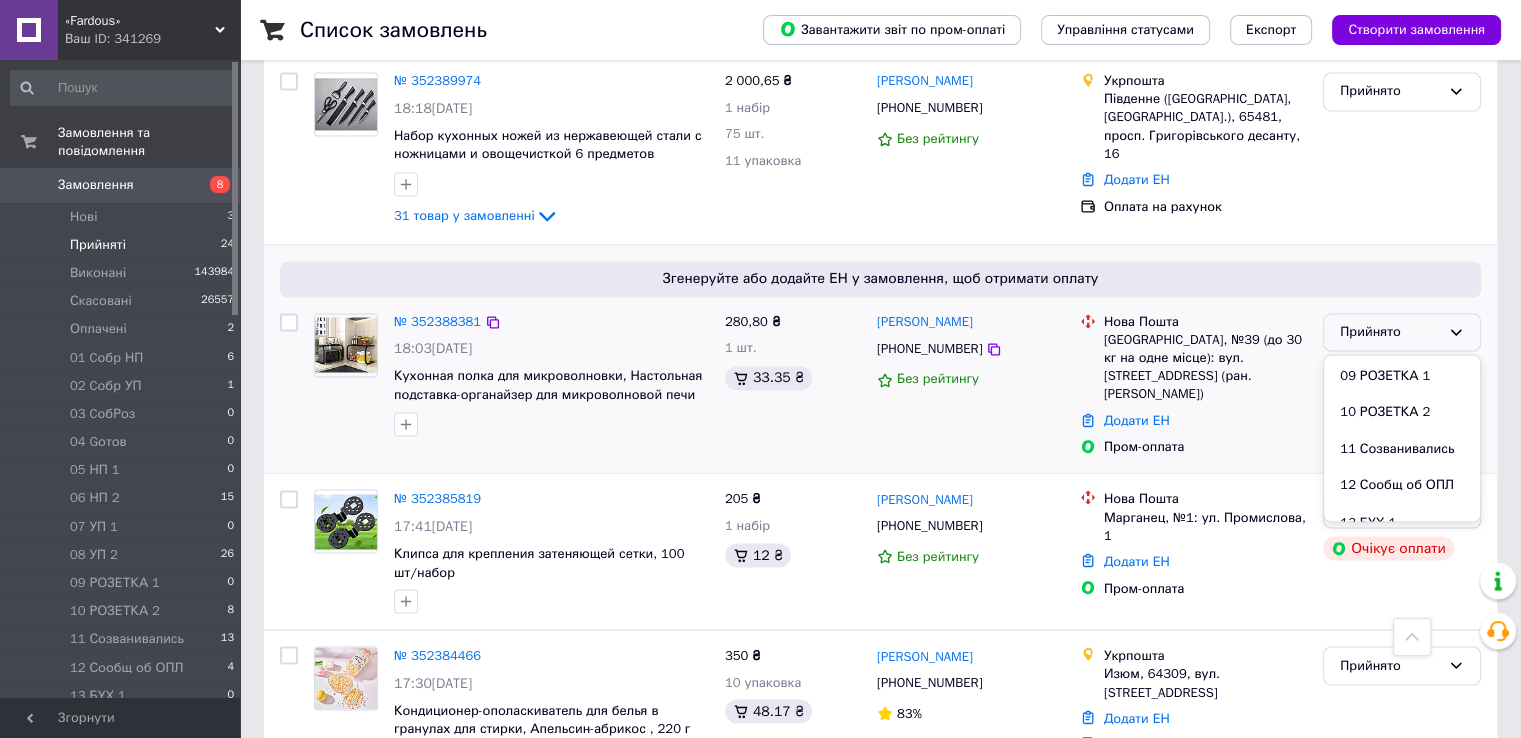 scroll, scrollTop: 500, scrollLeft: 0, axis: vertical 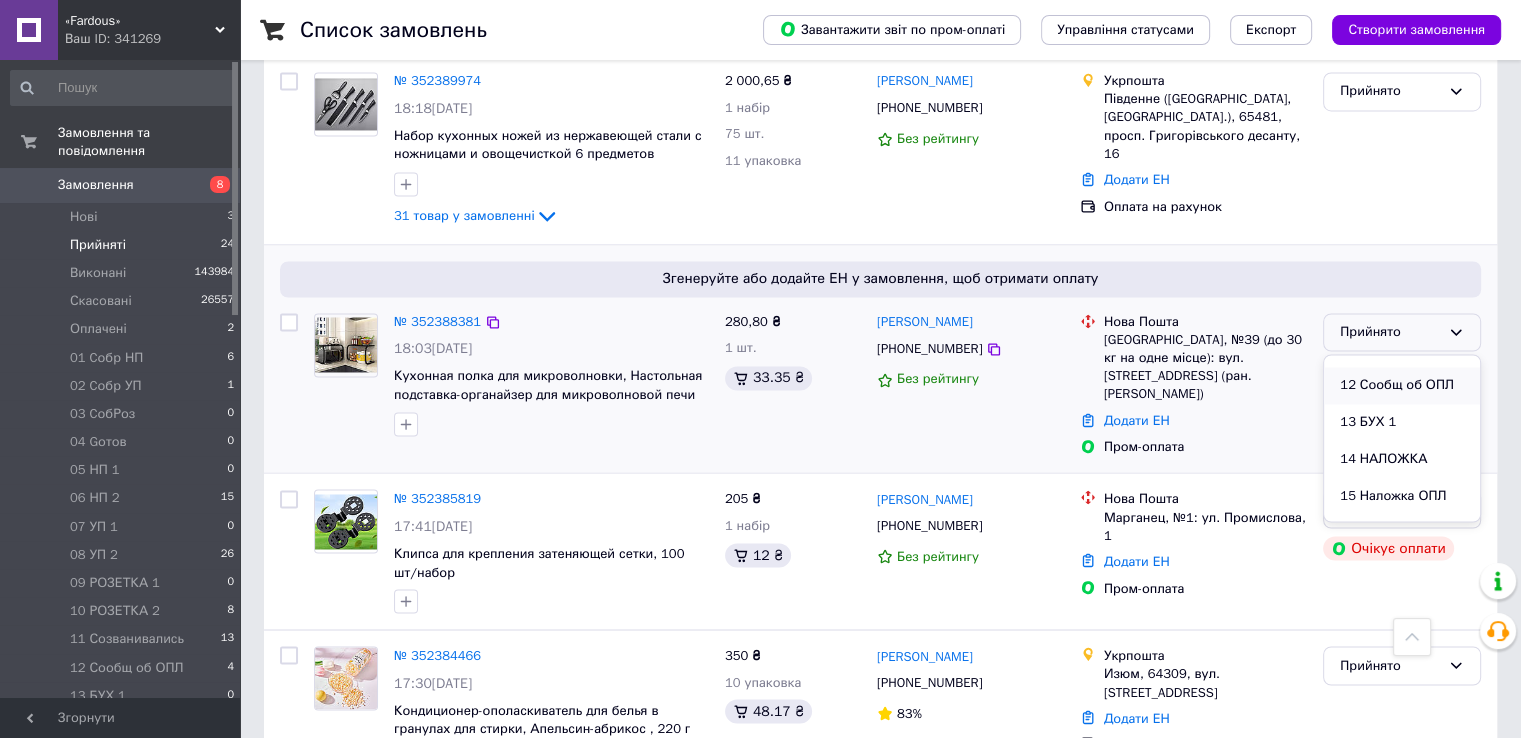 click on "12 Сообщ об ОПЛ" at bounding box center (1402, 385) 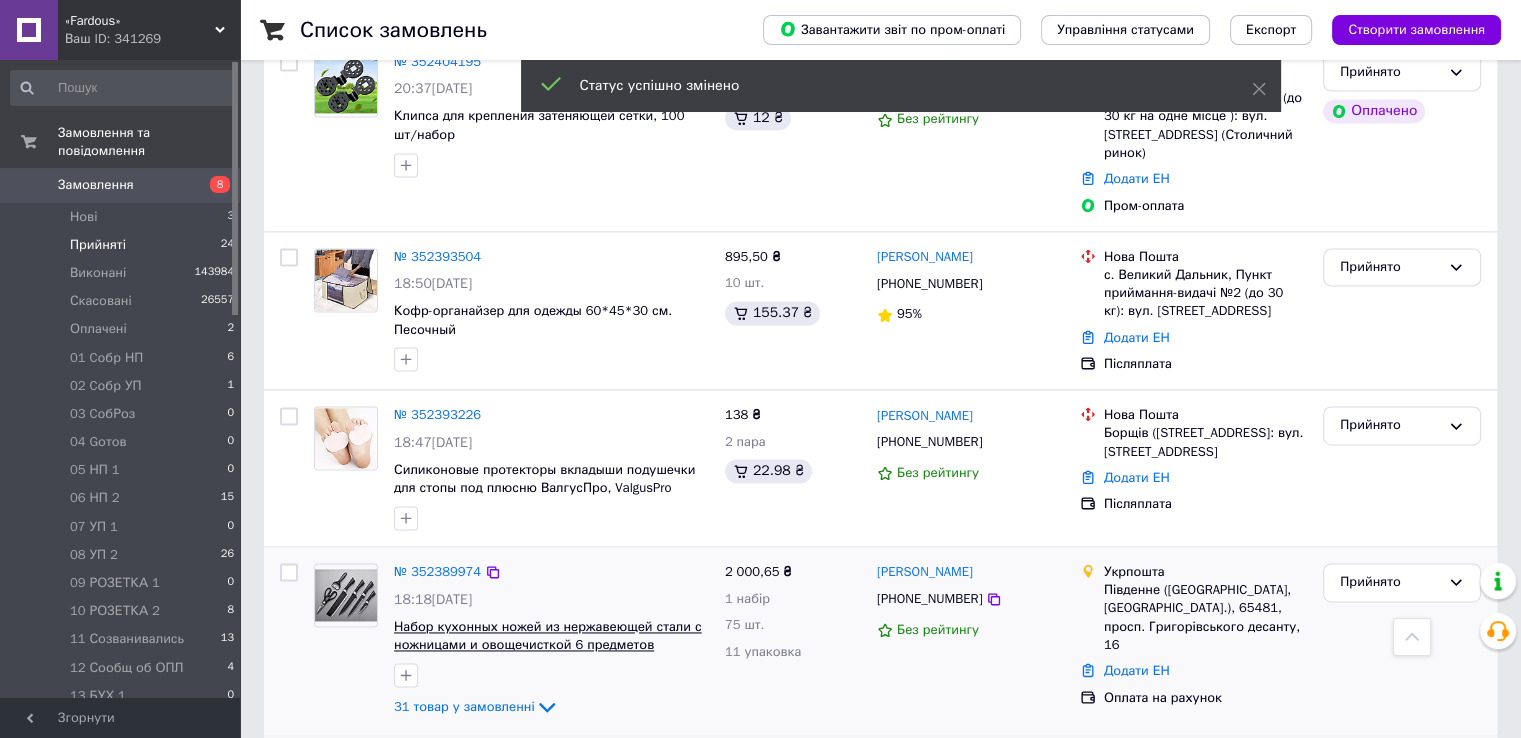 scroll, scrollTop: 2804, scrollLeft: 0, axis: vertical 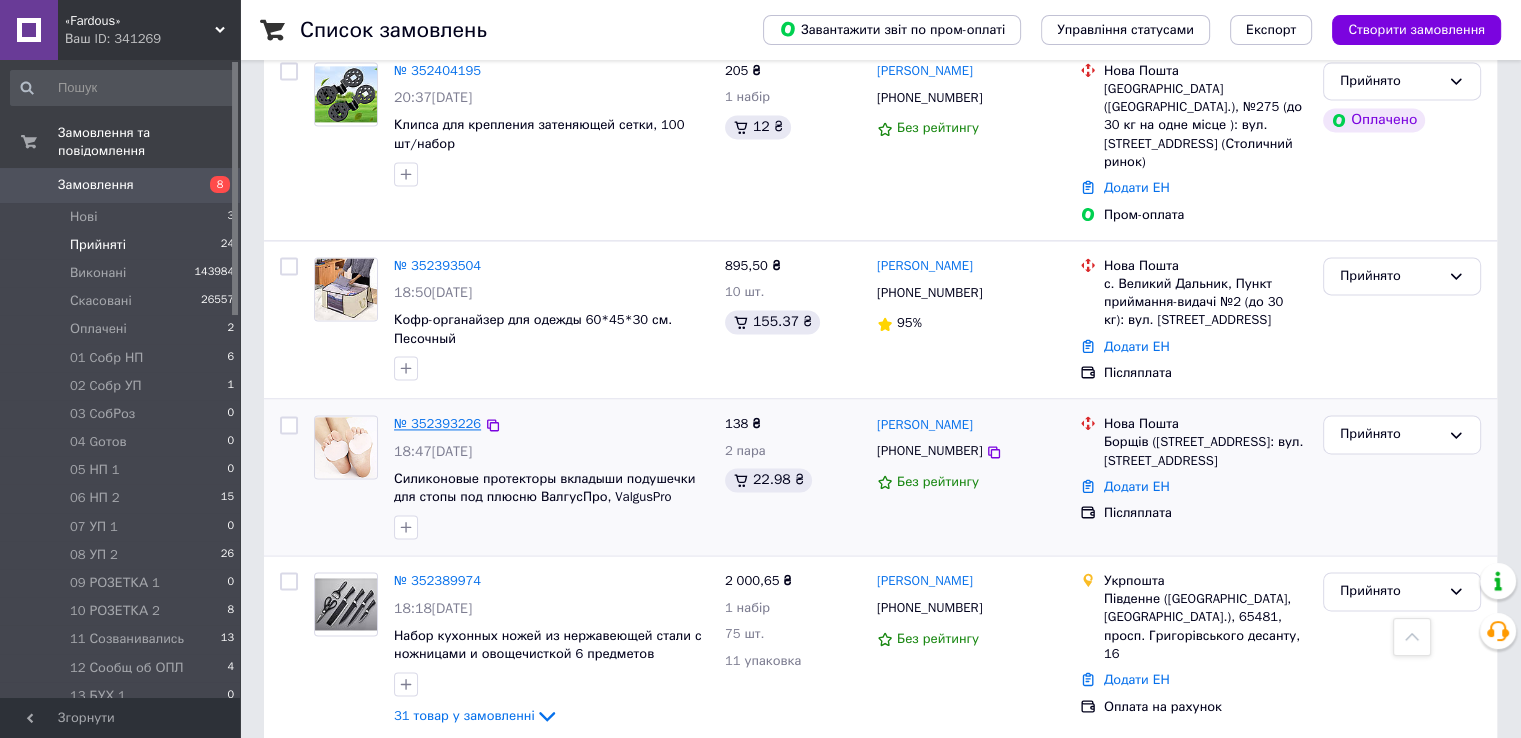 click on "№ 352393226" at bounding box center [437, 423] 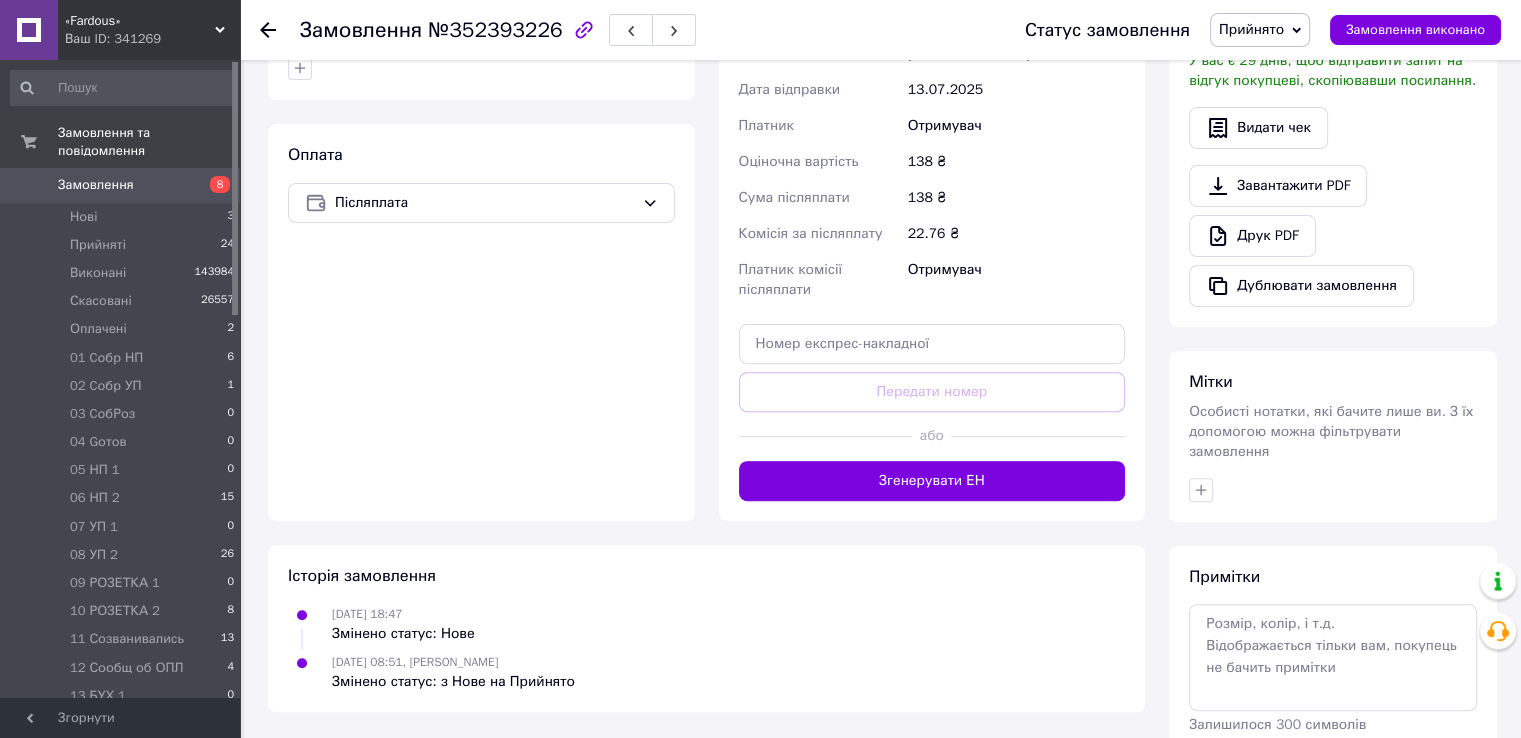 scroll, scrollTop: 692, scrollLeft: 0, axis: vertical 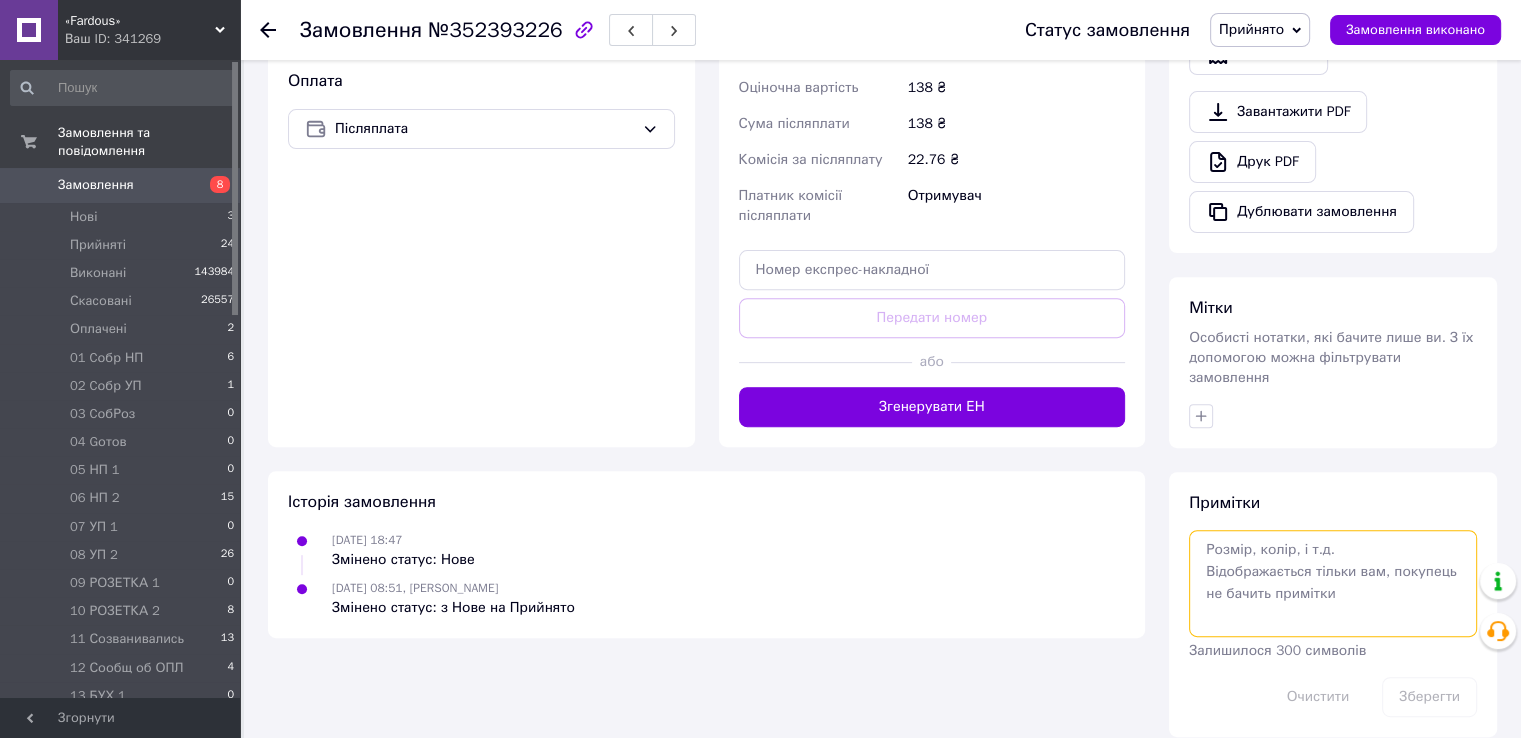 click at bounding box center (1333, 583) 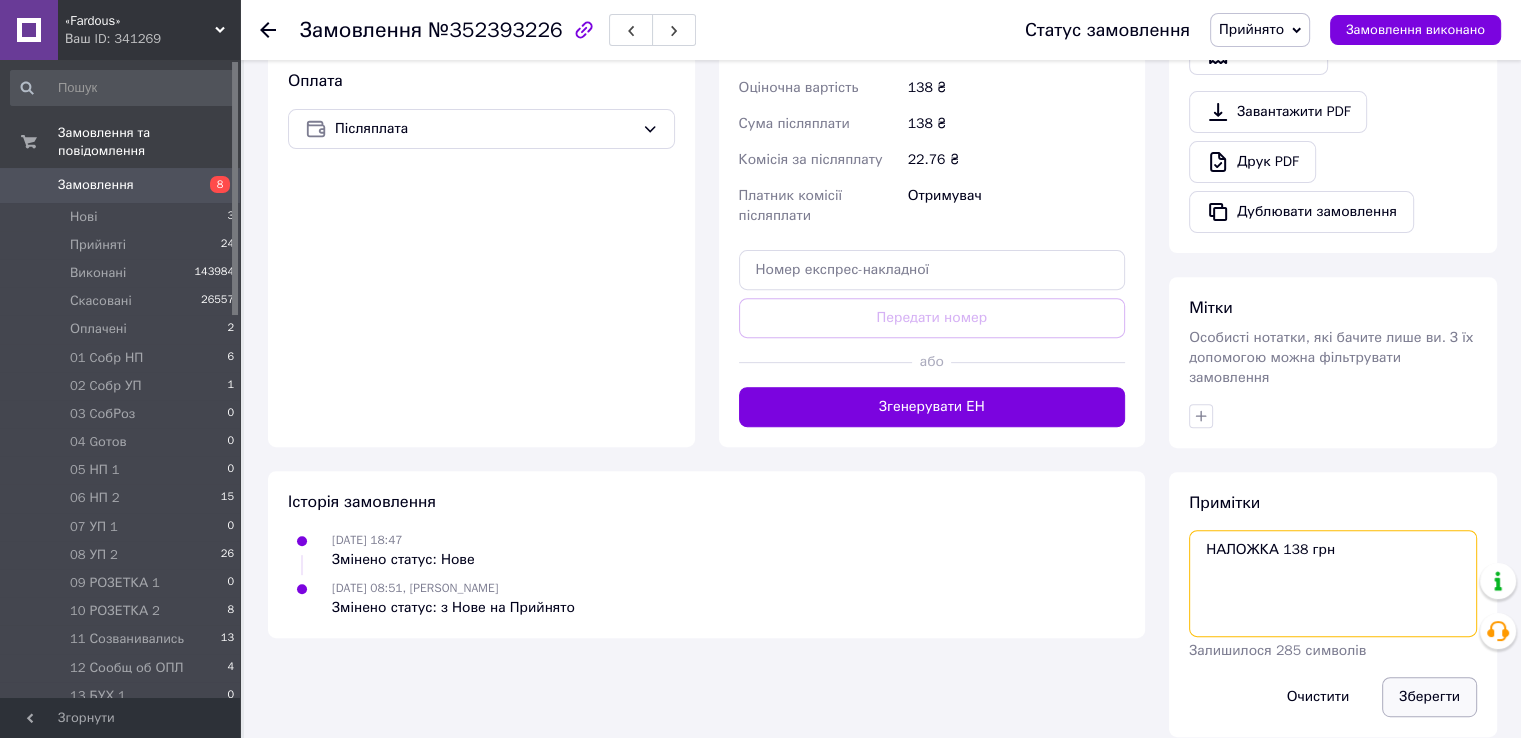 type on "НАЛОЖКА 138 грн" 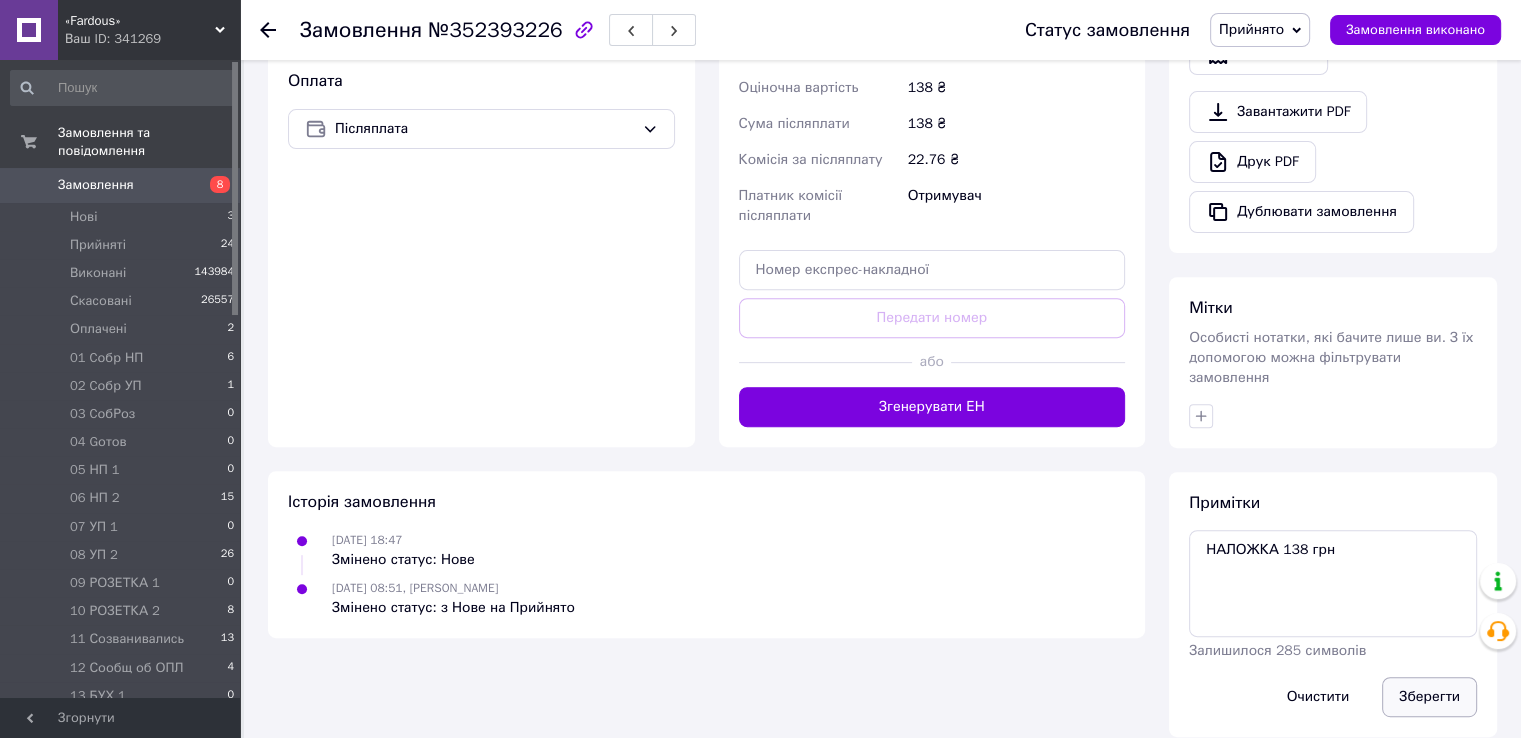 click on "Зберегти" at bounding box center [1429, 697] 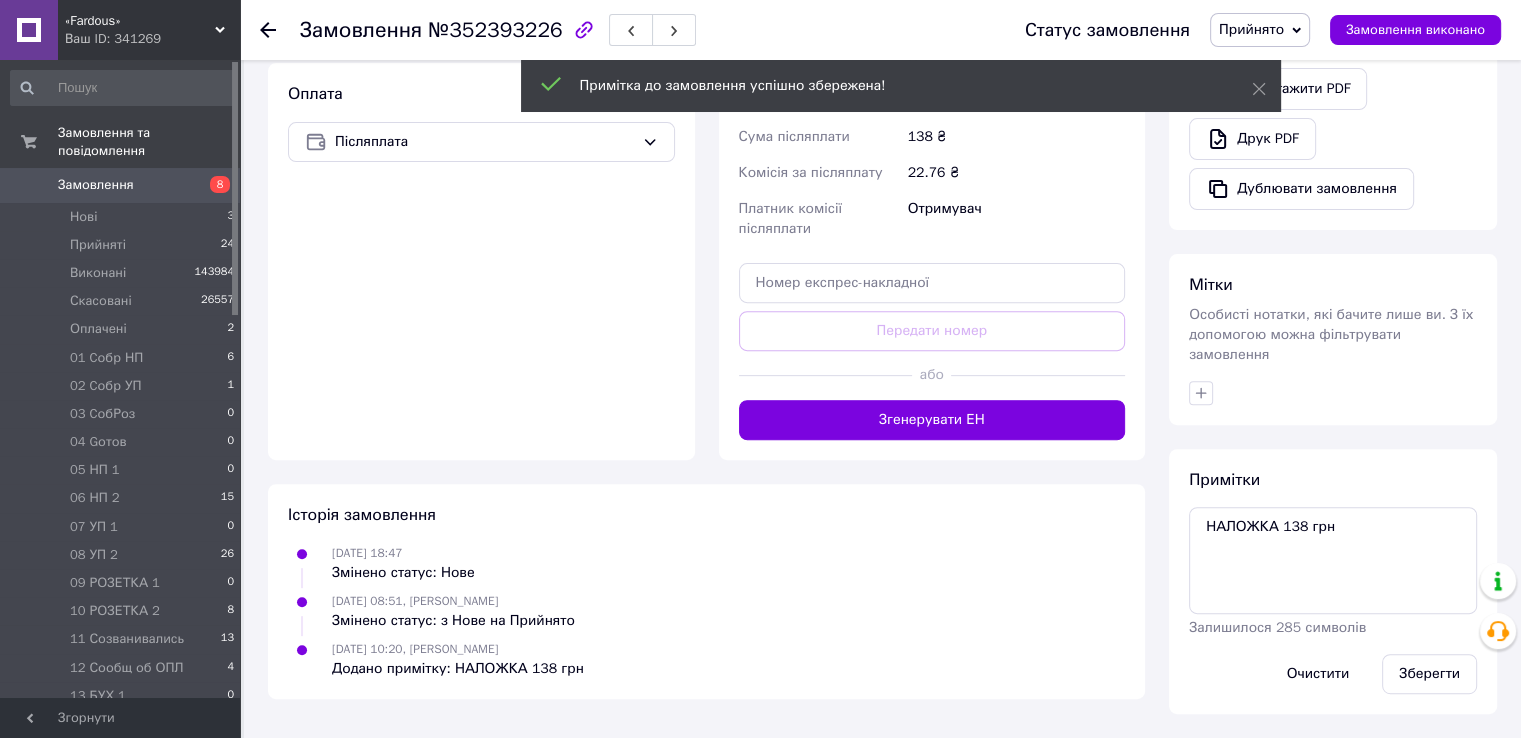 scroll, scrollTop: 656, scrollLeft: 0, axis: vertical 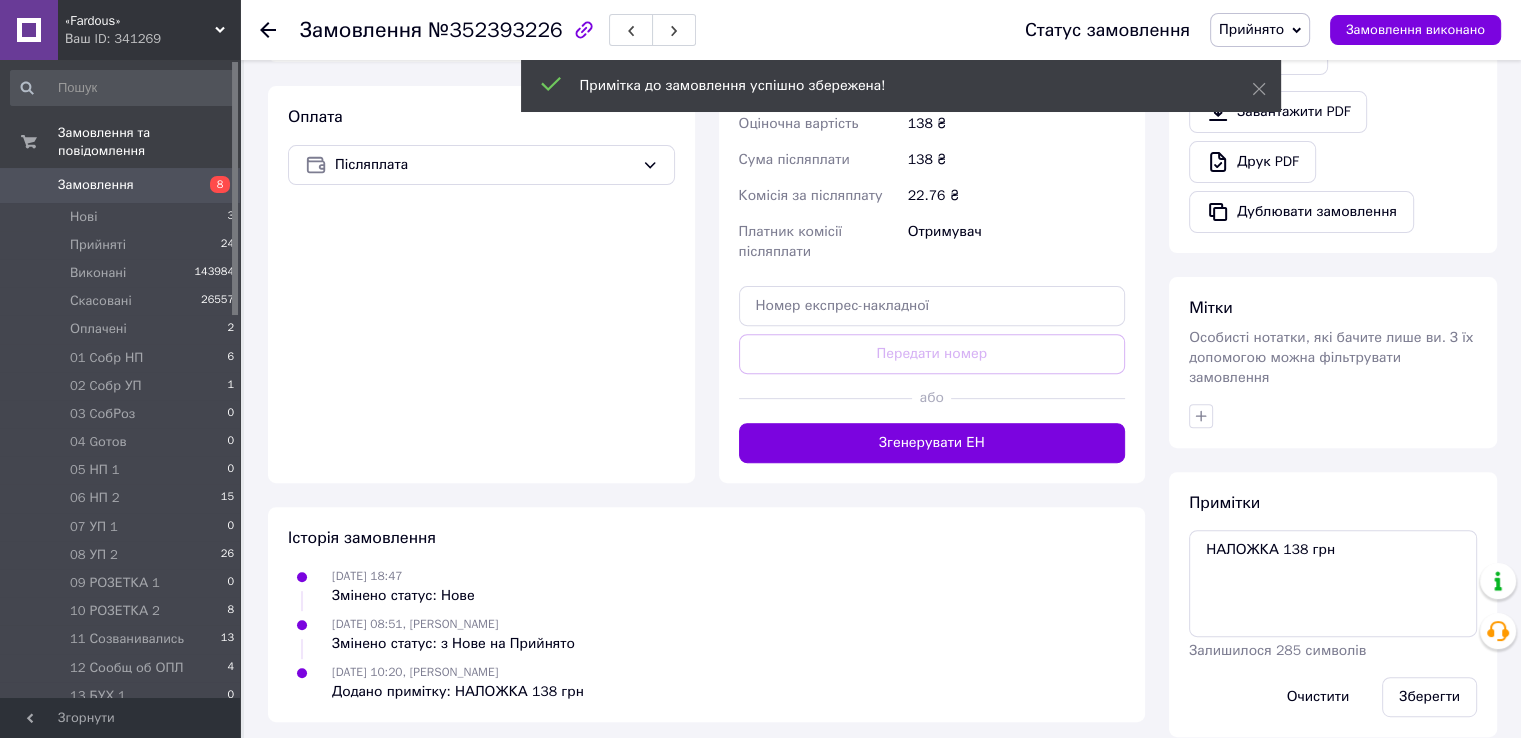 click on "Прийнято" at bounding box center [1260, 30] 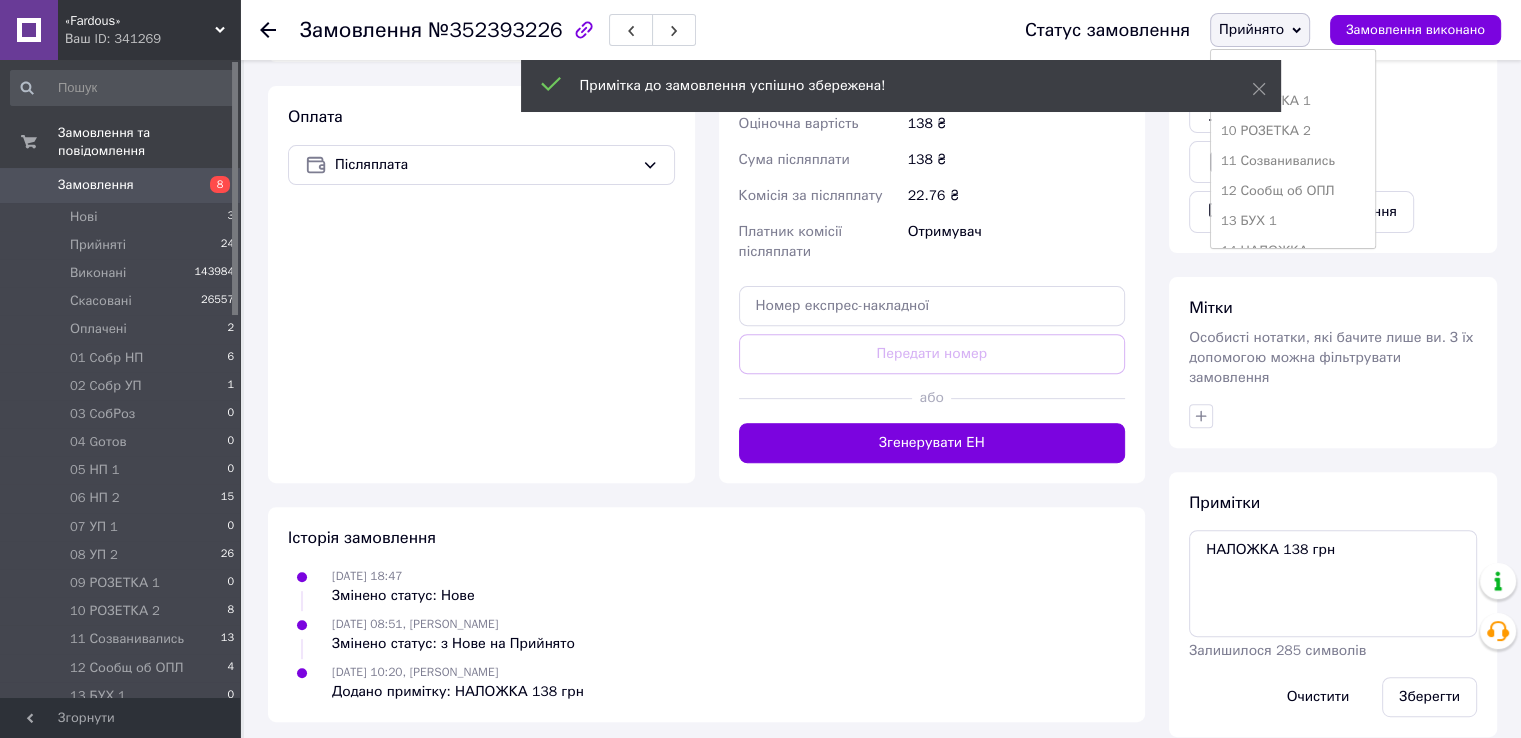 scroll, scrollTop: 300, scrollLeft: 0, axis: vertical 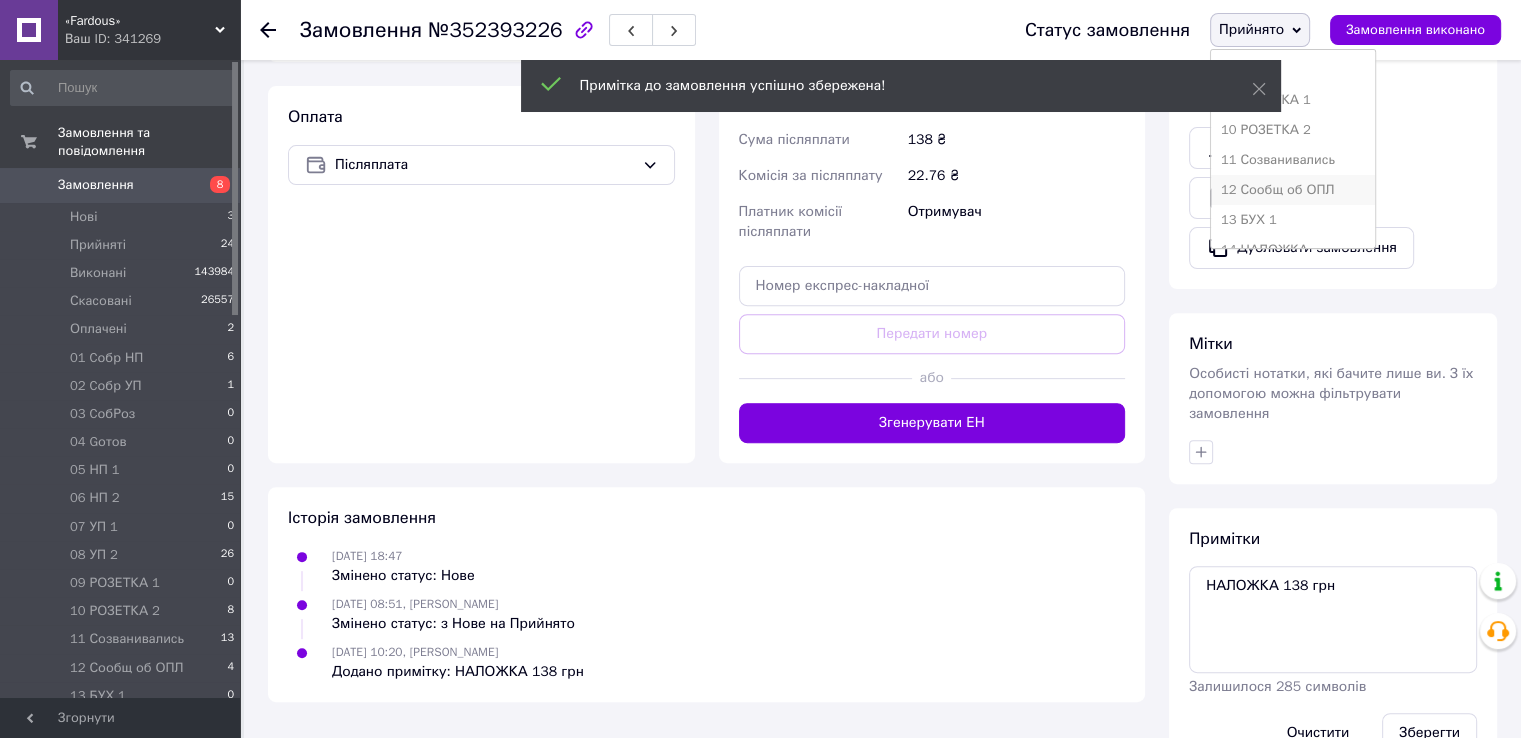 click on "12 Сообщ об ОПЛ" at bounding box center [1293, 190] 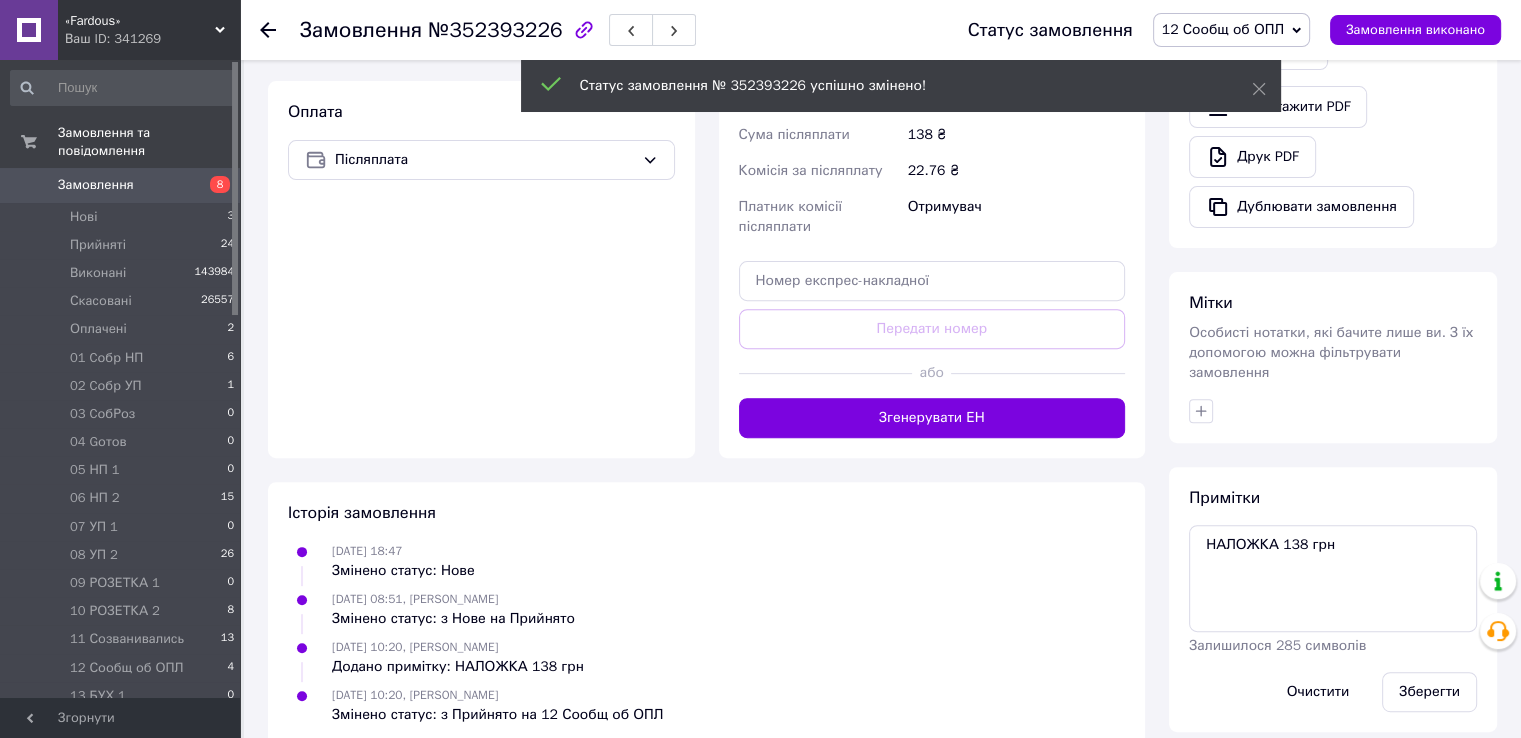 scroll, scrollTop: 692, scrollLeft: 0, axis: vertical 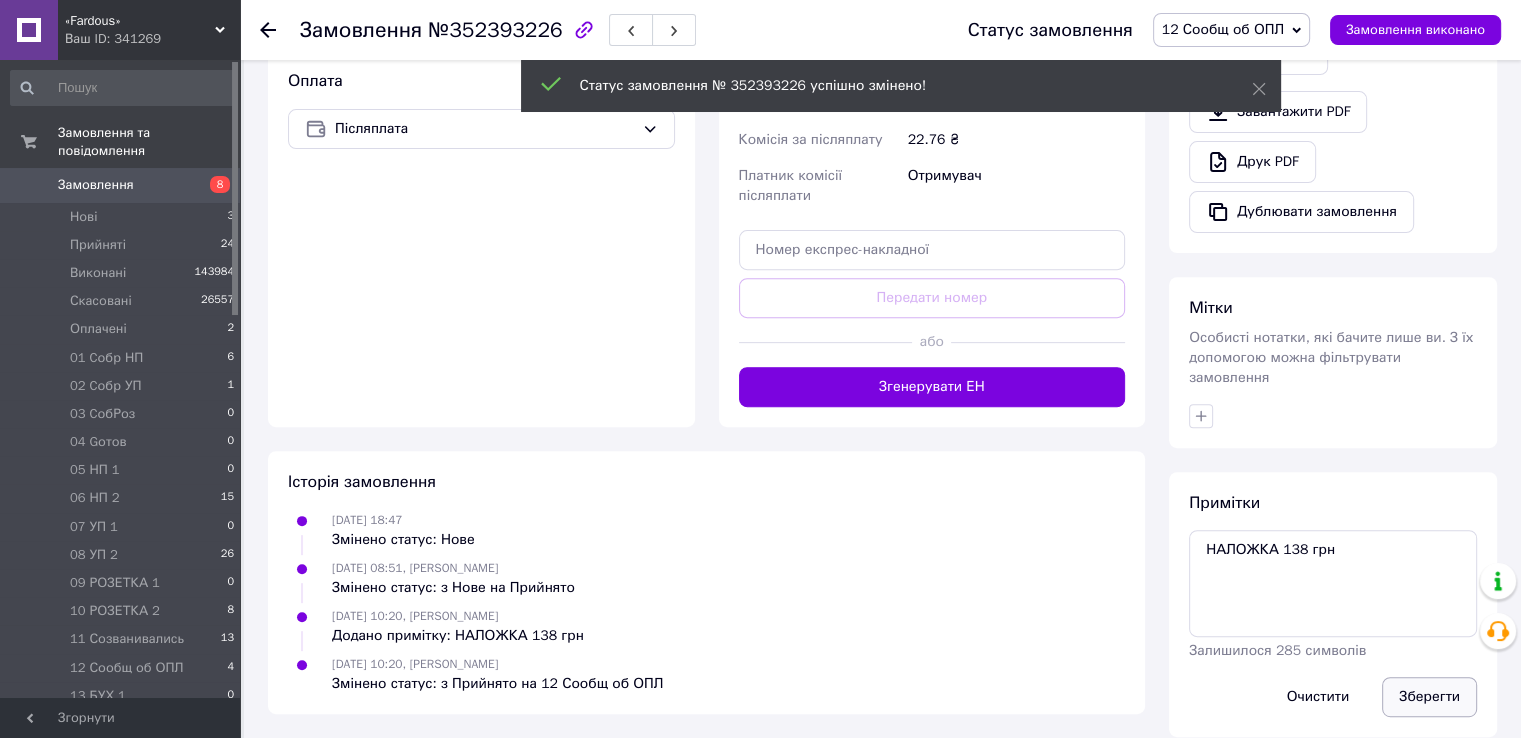 click on "Зберегти" at bounding box center (1429, 697) 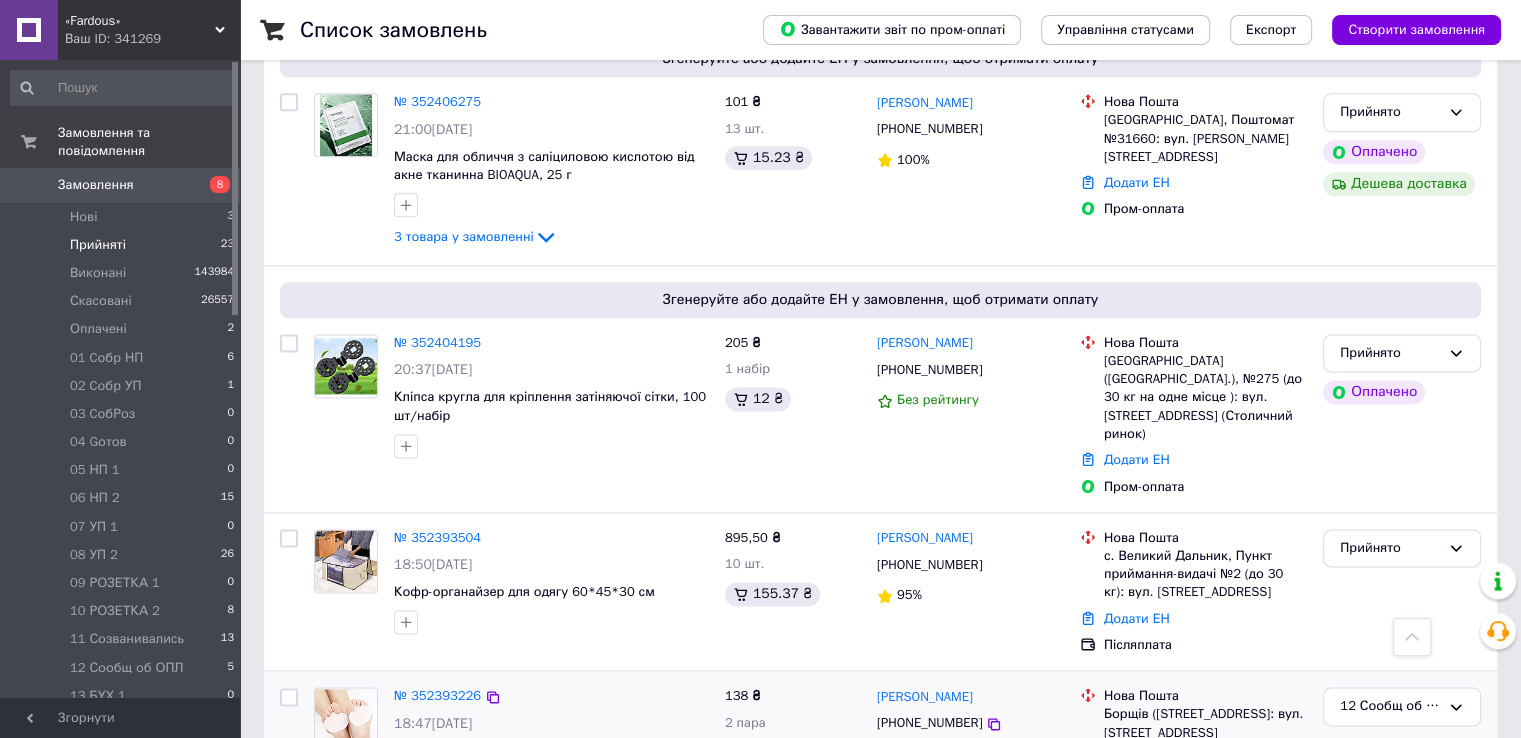scroll, scrollTop: 2500, scrollLeft: 0, axis: vertical 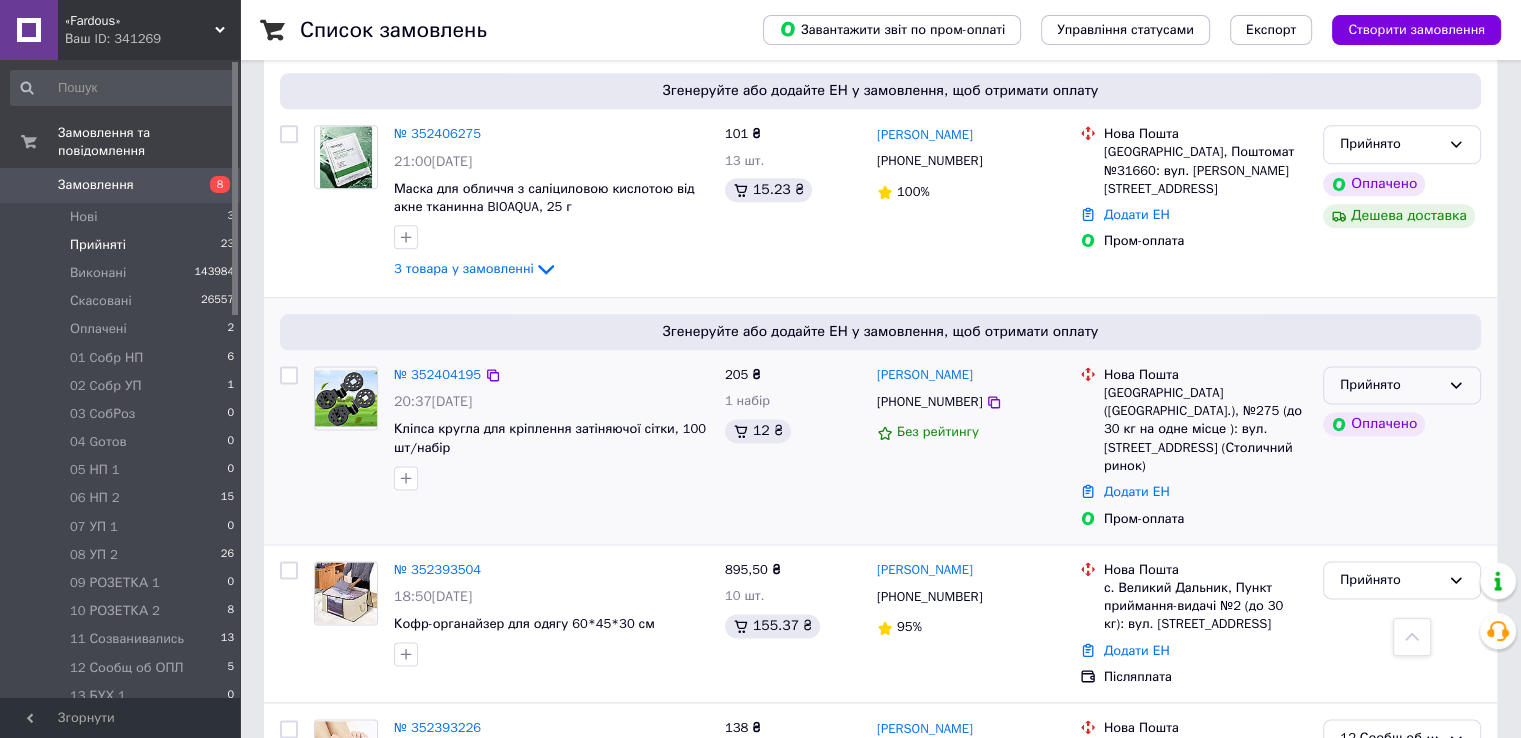 click on "Прийнято" at bounding box center [1402, 385] 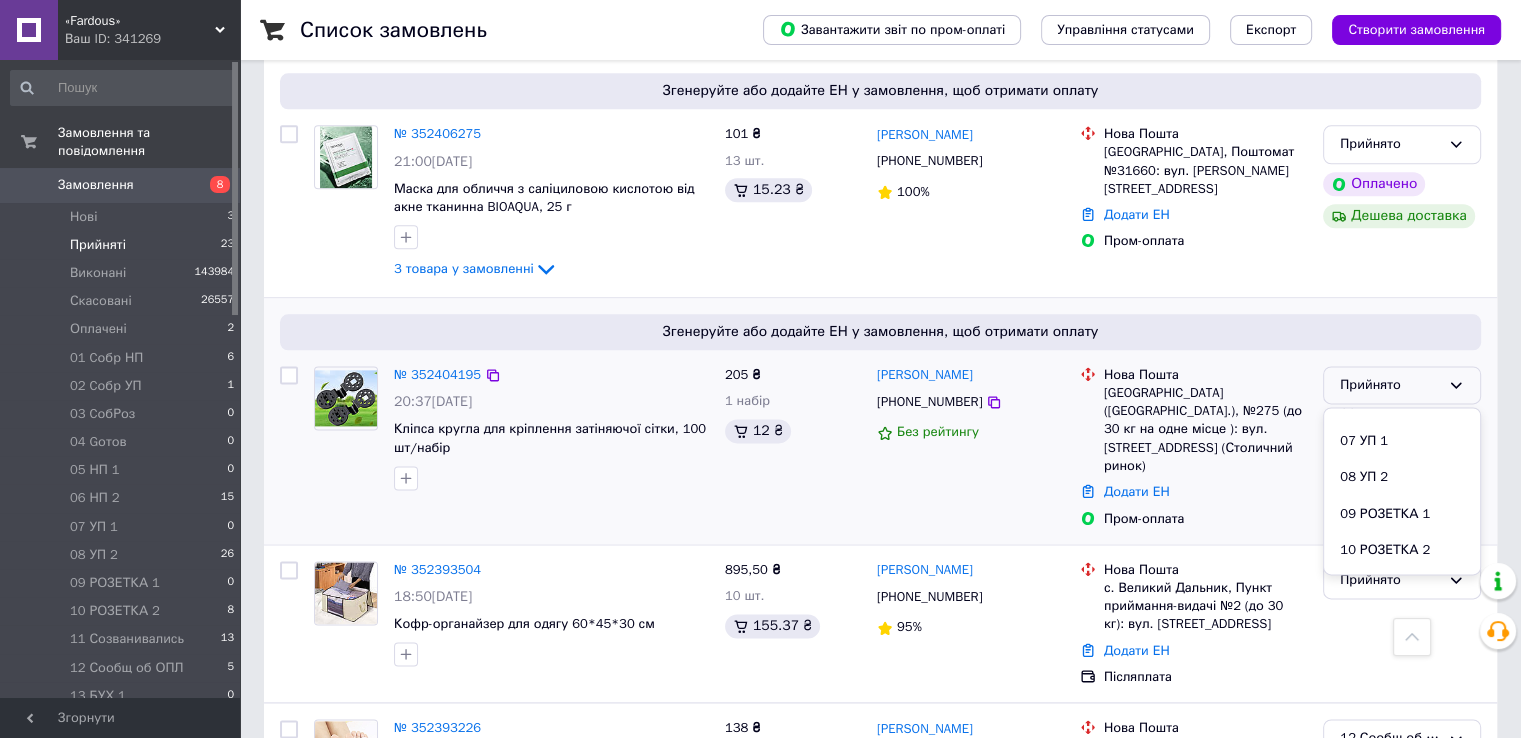 scroll, scrollTop: 400, scrollLeft: 0, axis: vertical 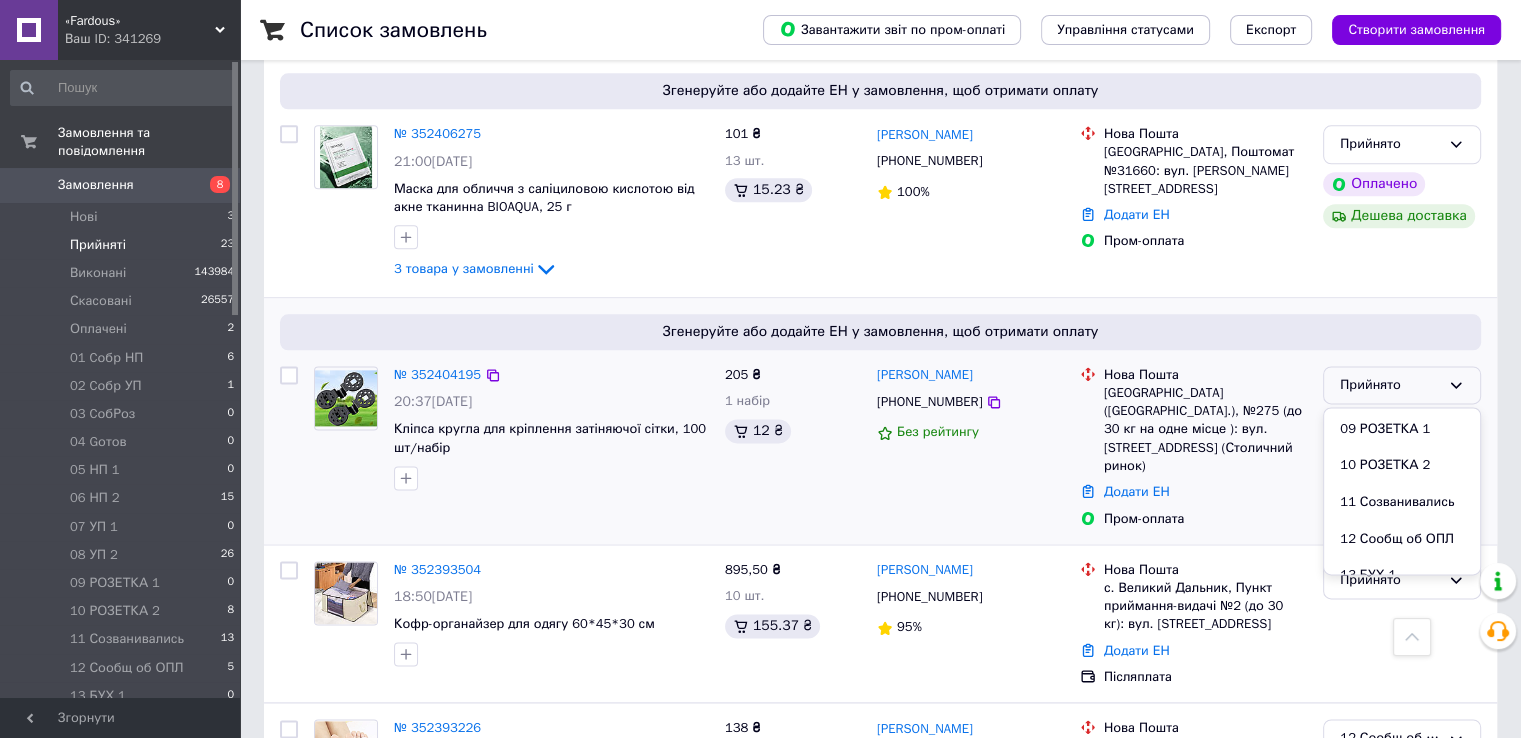 drag, startPoint x: 1426, startPoint y: 437, endPoint x: 1402, endPoint y: 429, distance: 25.298222 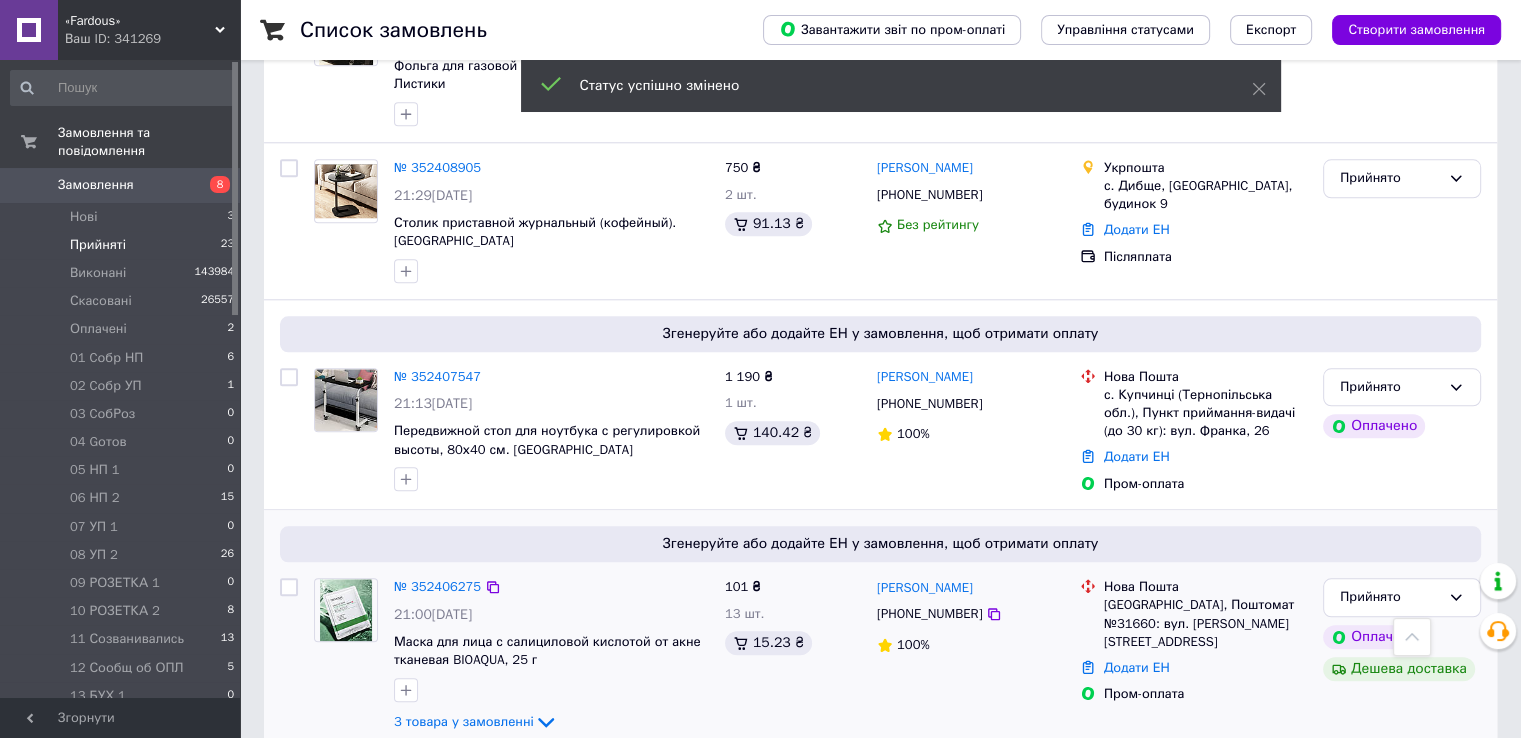 scroll, scrollTop: 2019, scrollLeft: 0, axis: vertical 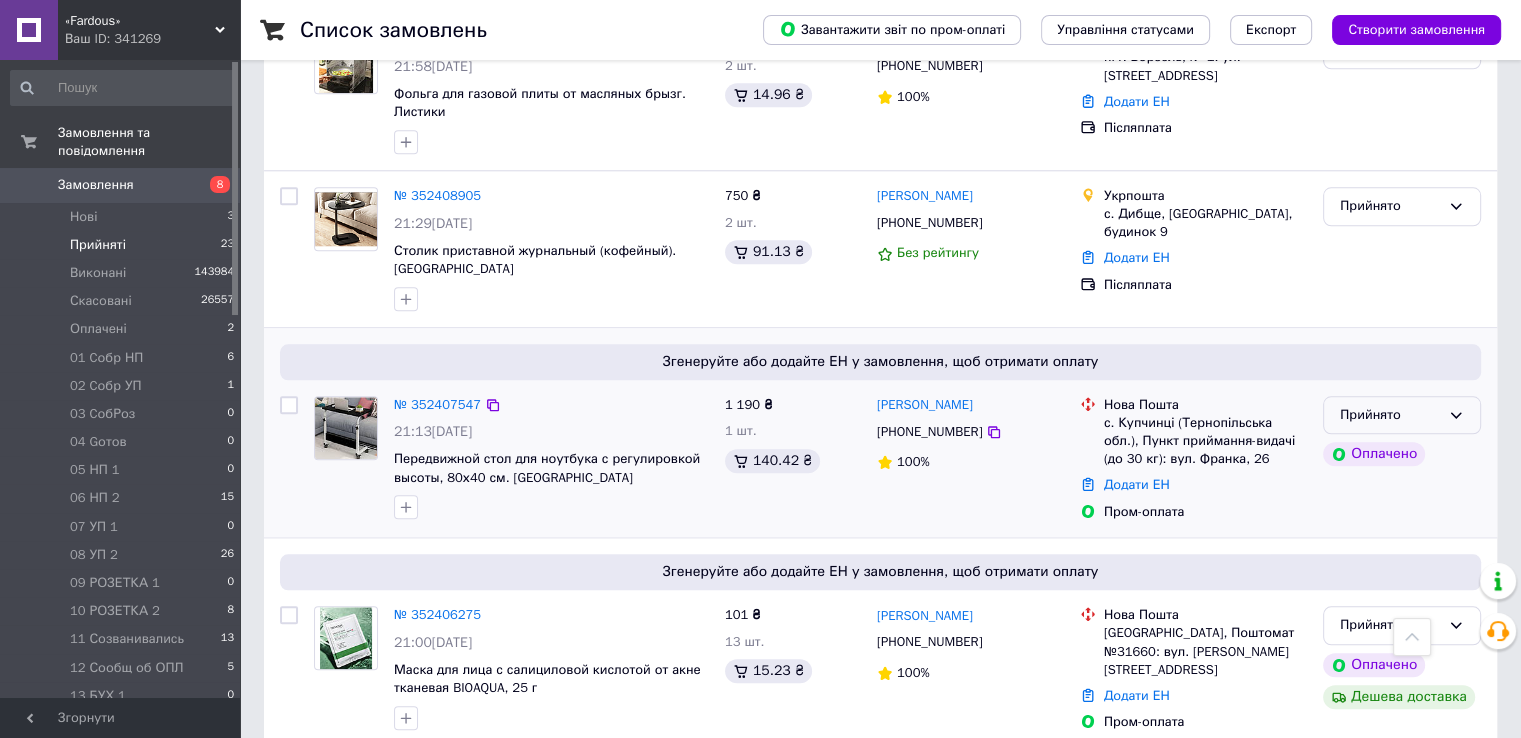 click on "Прийнято" at bounding box center (1402, 415) 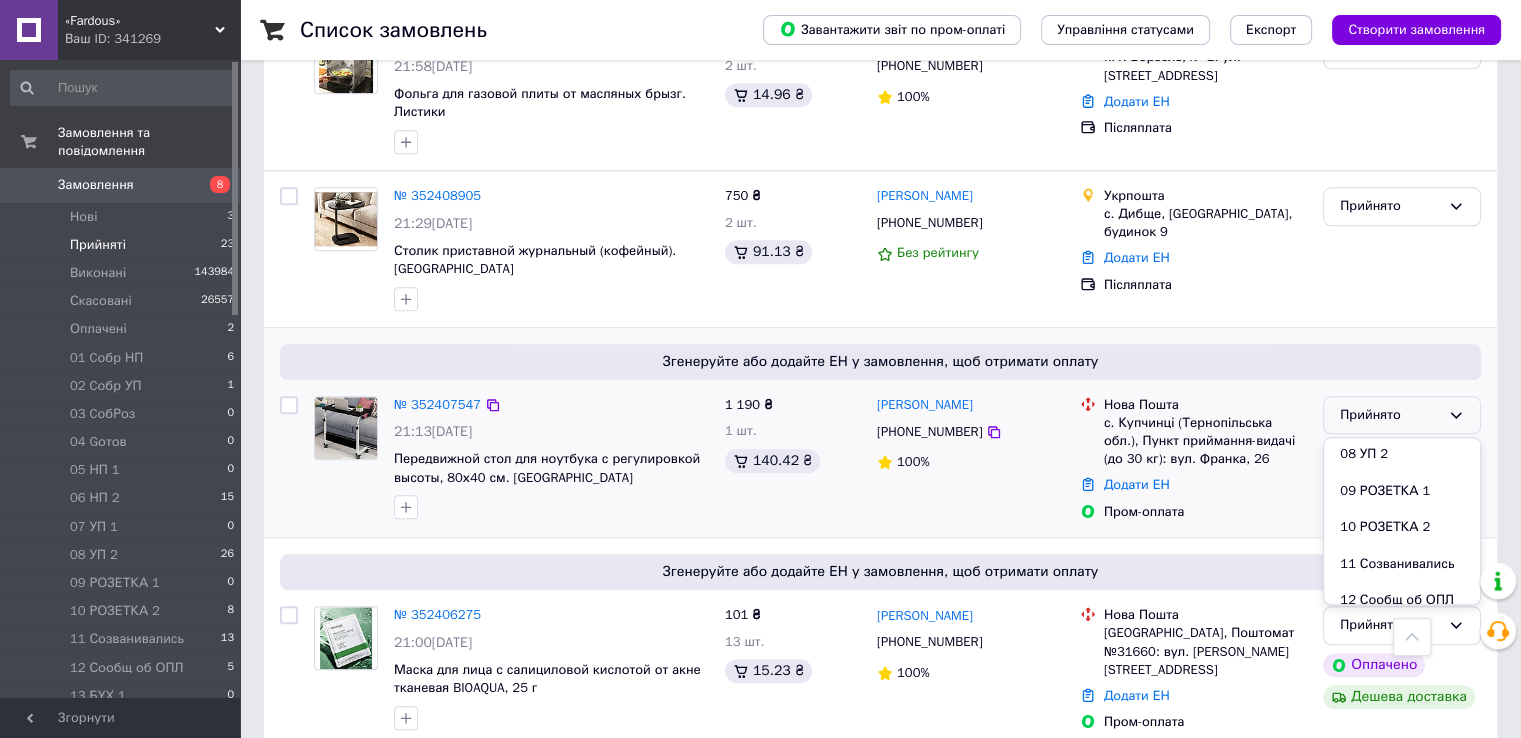 scroll, scrollTop: 400, scrollLeft: 0, axis: vertical 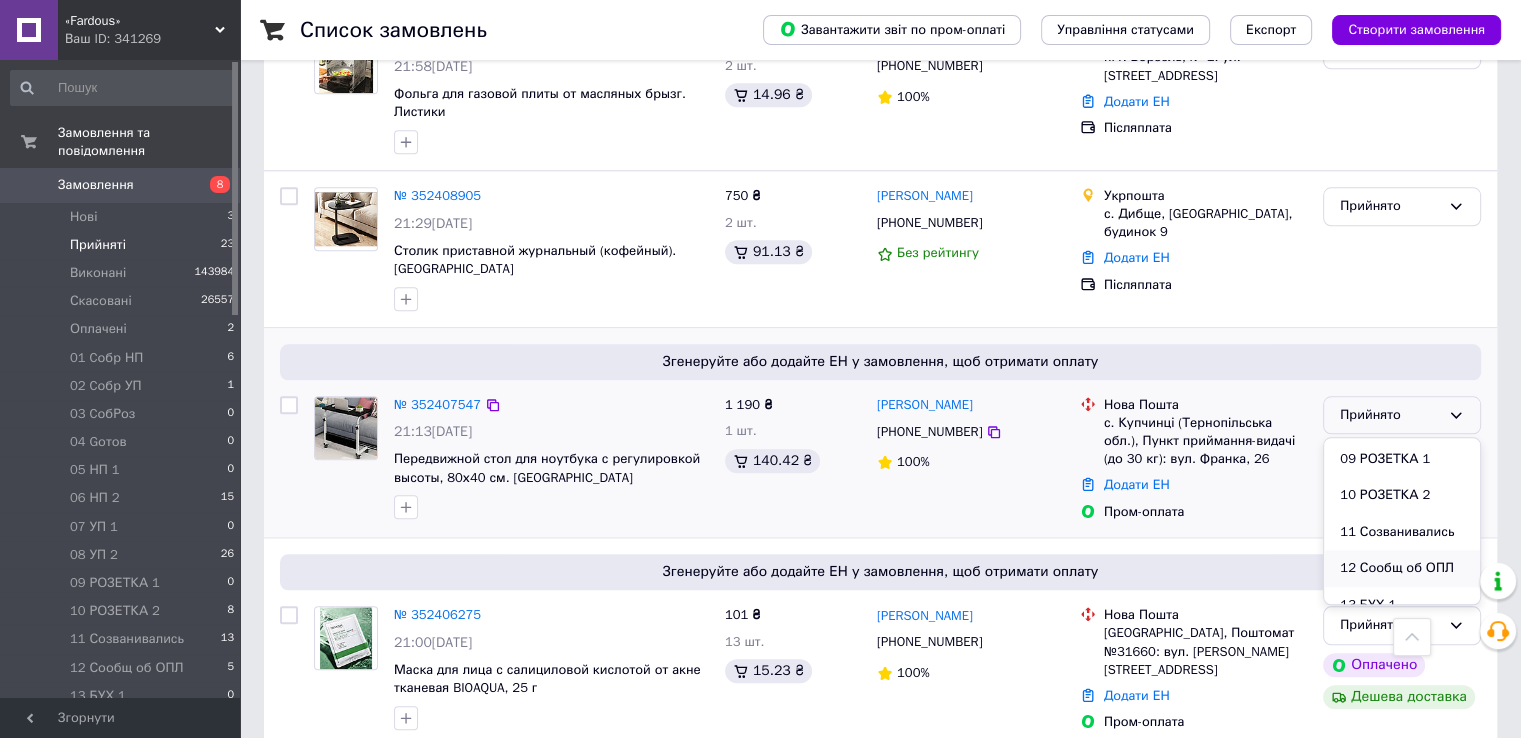 click on "12 Сообщ об ОПЛ" at bounding box center [1402, 568] 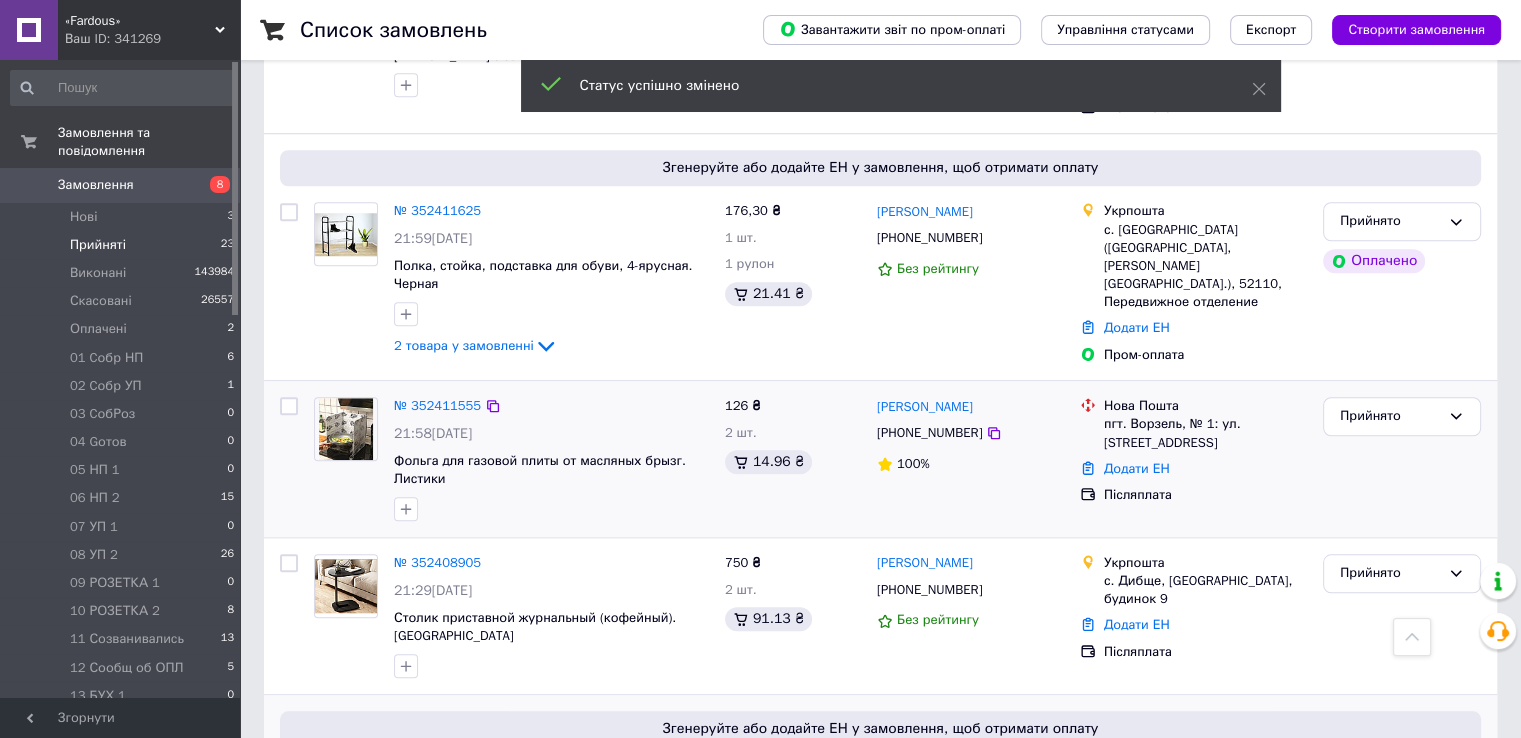 scroll, scrollTop: 1619, scrollLeft: 0, axis: vertical 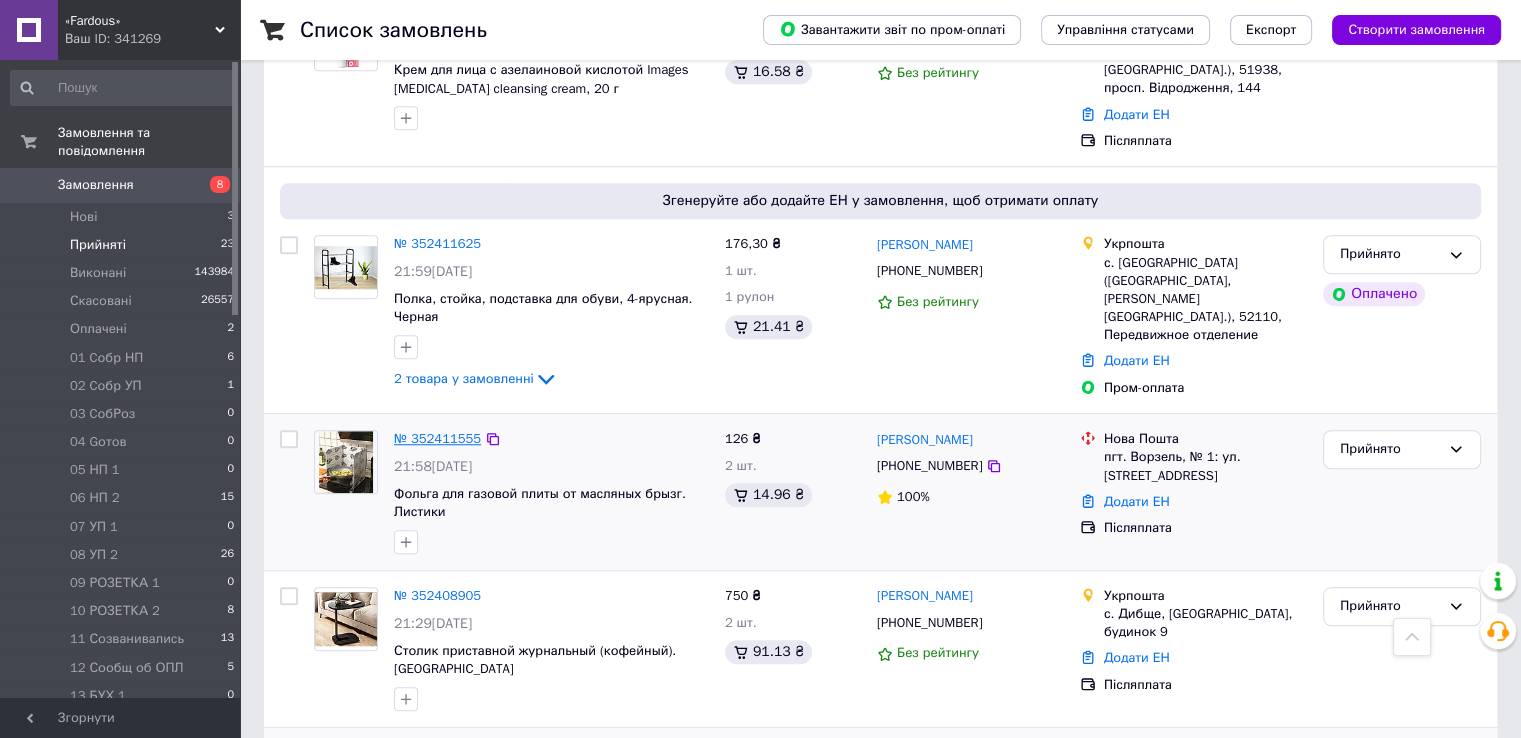click on "№ 352411555" at bounding box center [437, 438] 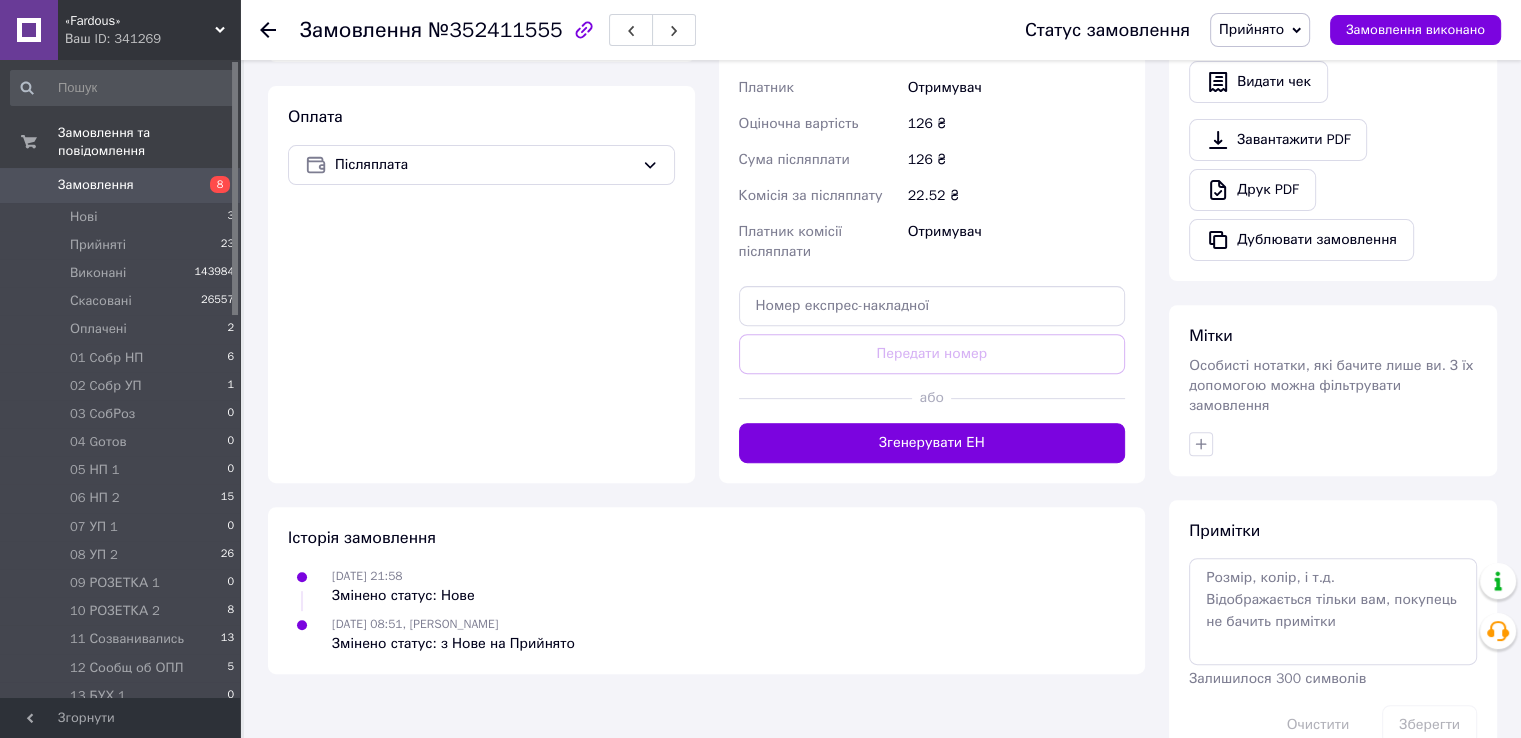 scroll, scrollTop: 692, scrollLeft: 0, axis: vertical 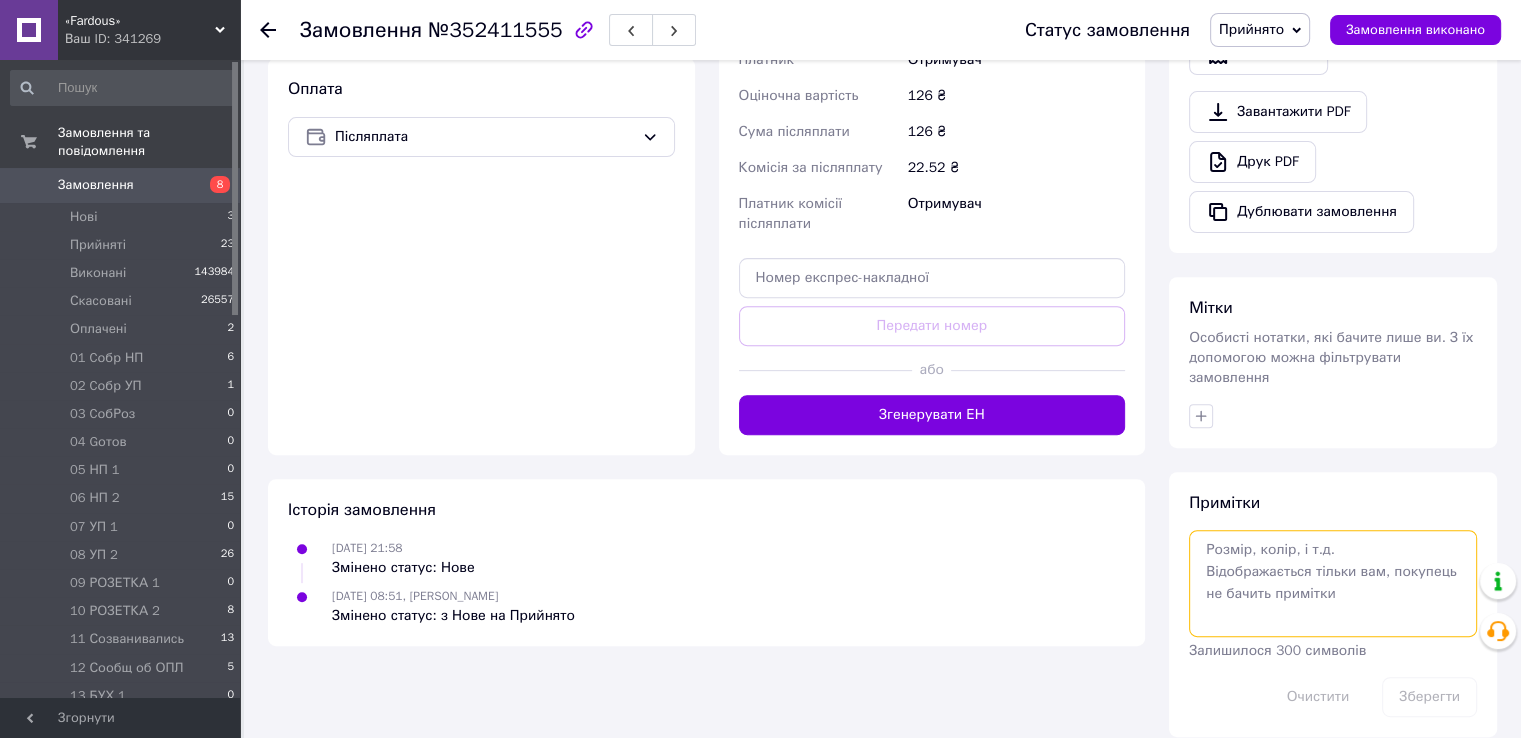 click at bounding box center [1333, 583] 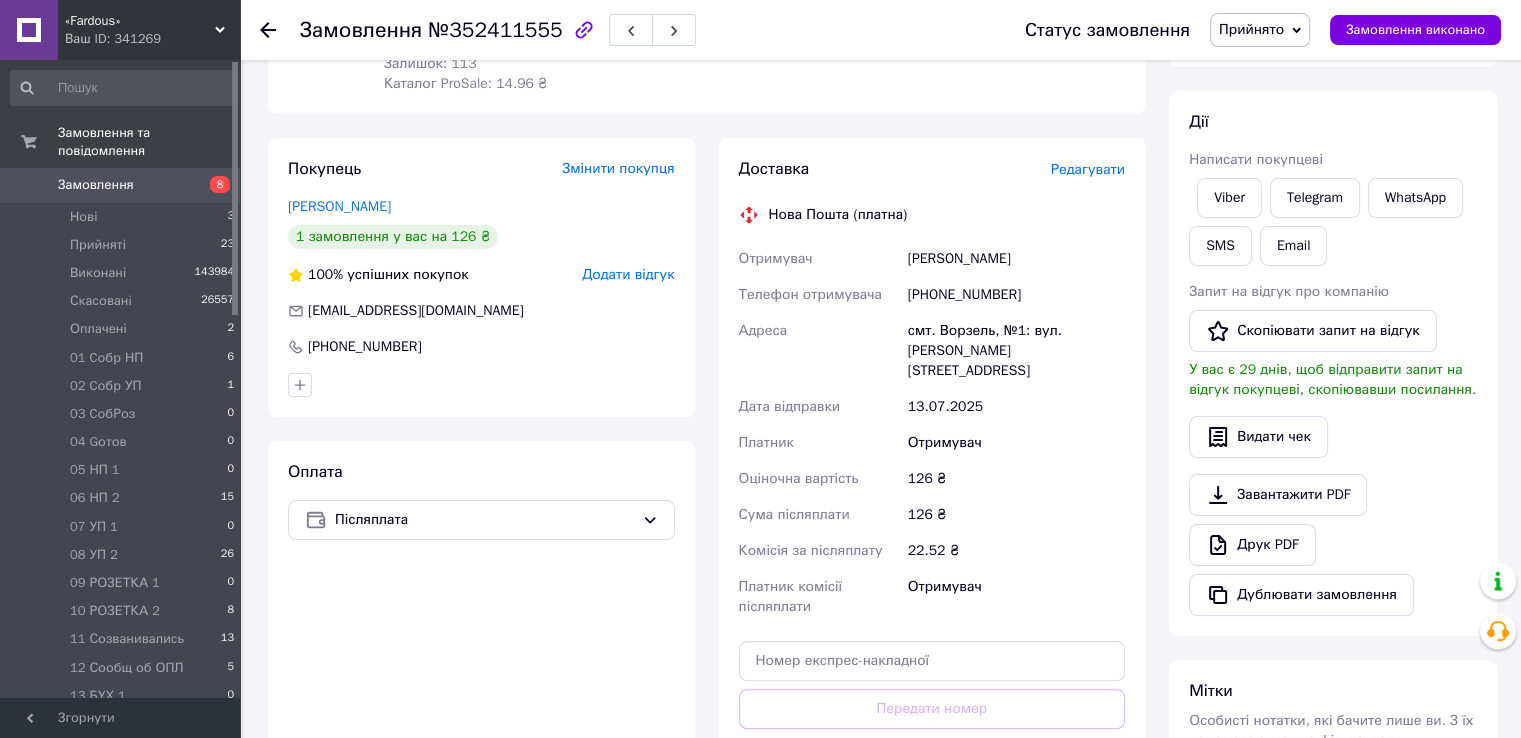 scroll, scrollTop: 692, scrollLeft: 0, axis: vertical 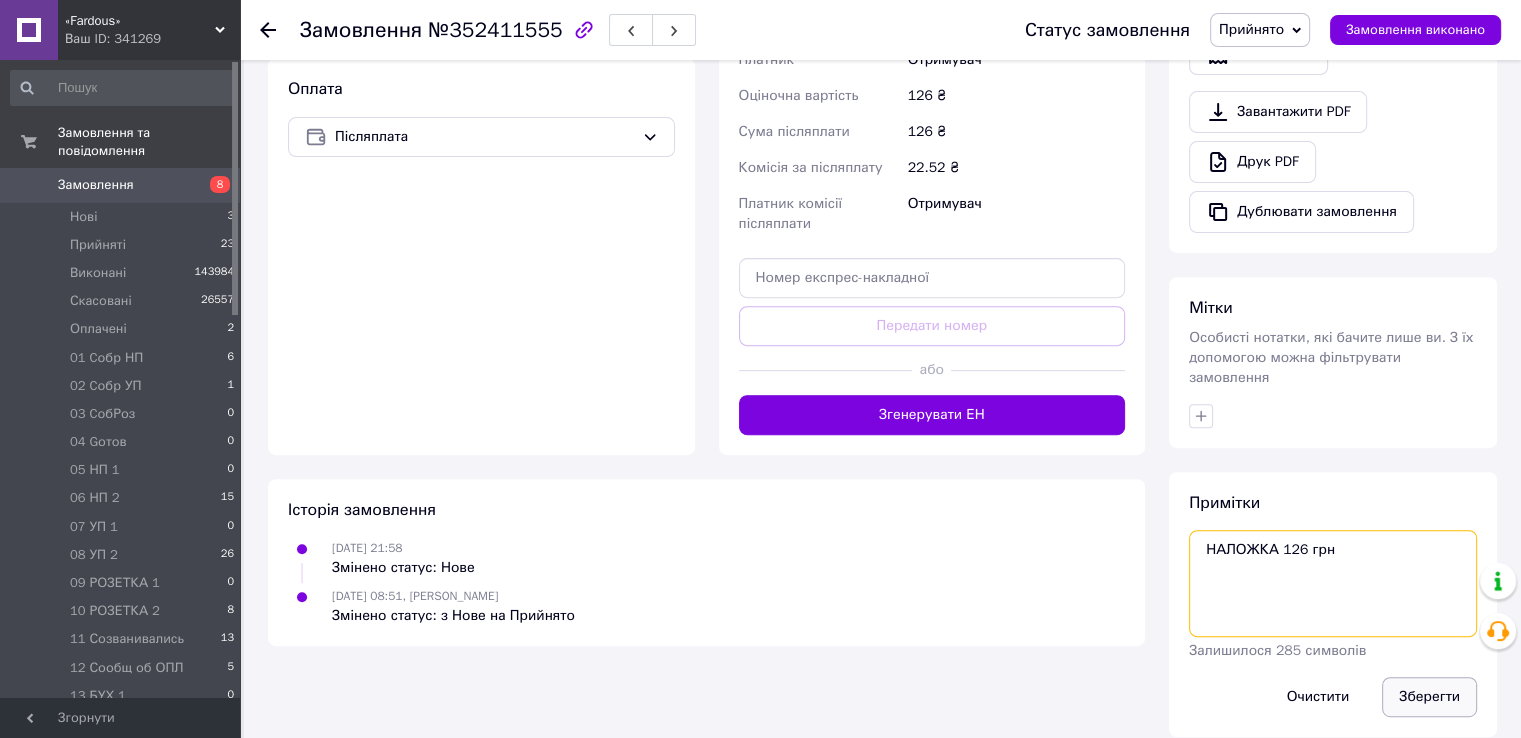 type on "НАЛОЖКА 126 грн" 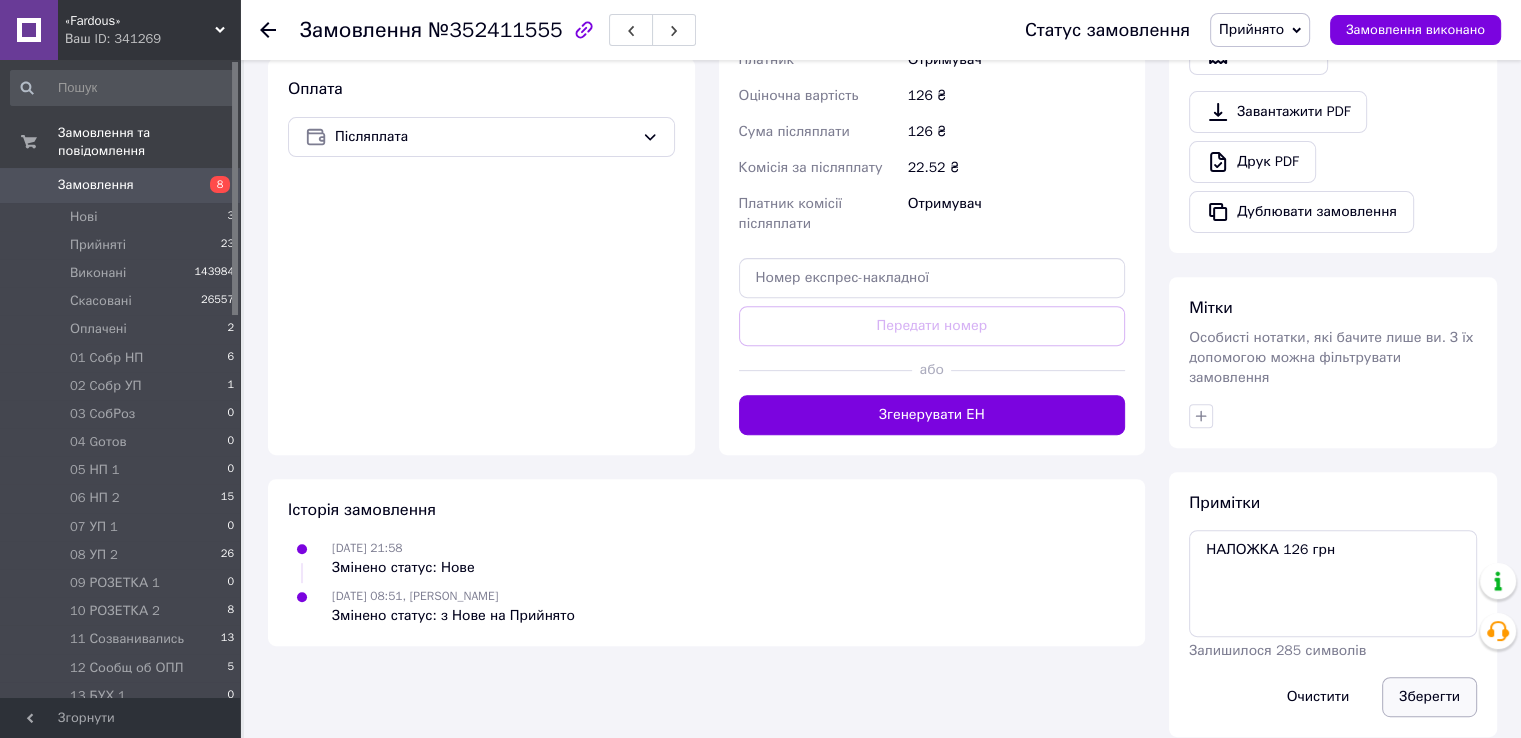 click on "Зберегти" at bounding box center (1429, 697) 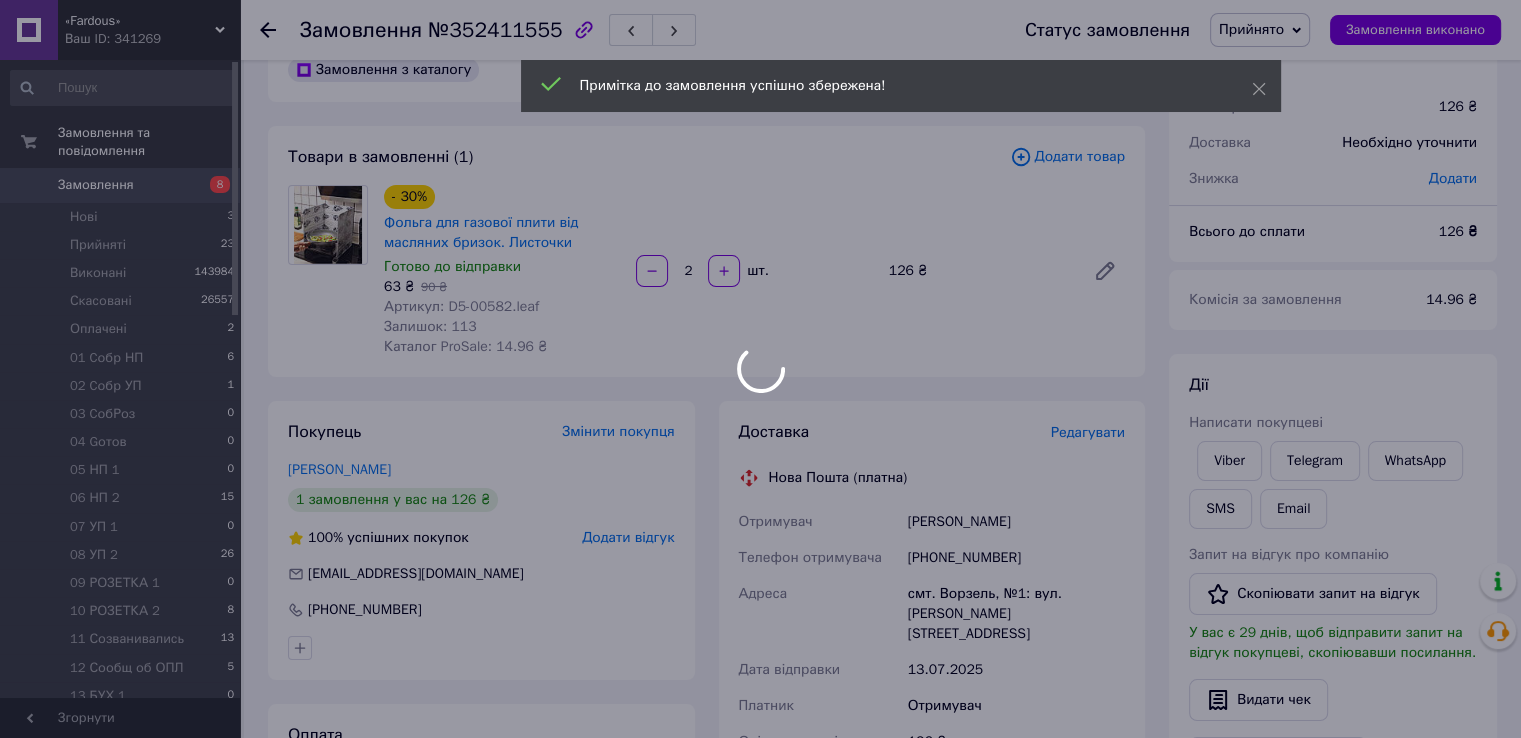scroll, scrollTop: 0, scrollLeft: 0, axis: both 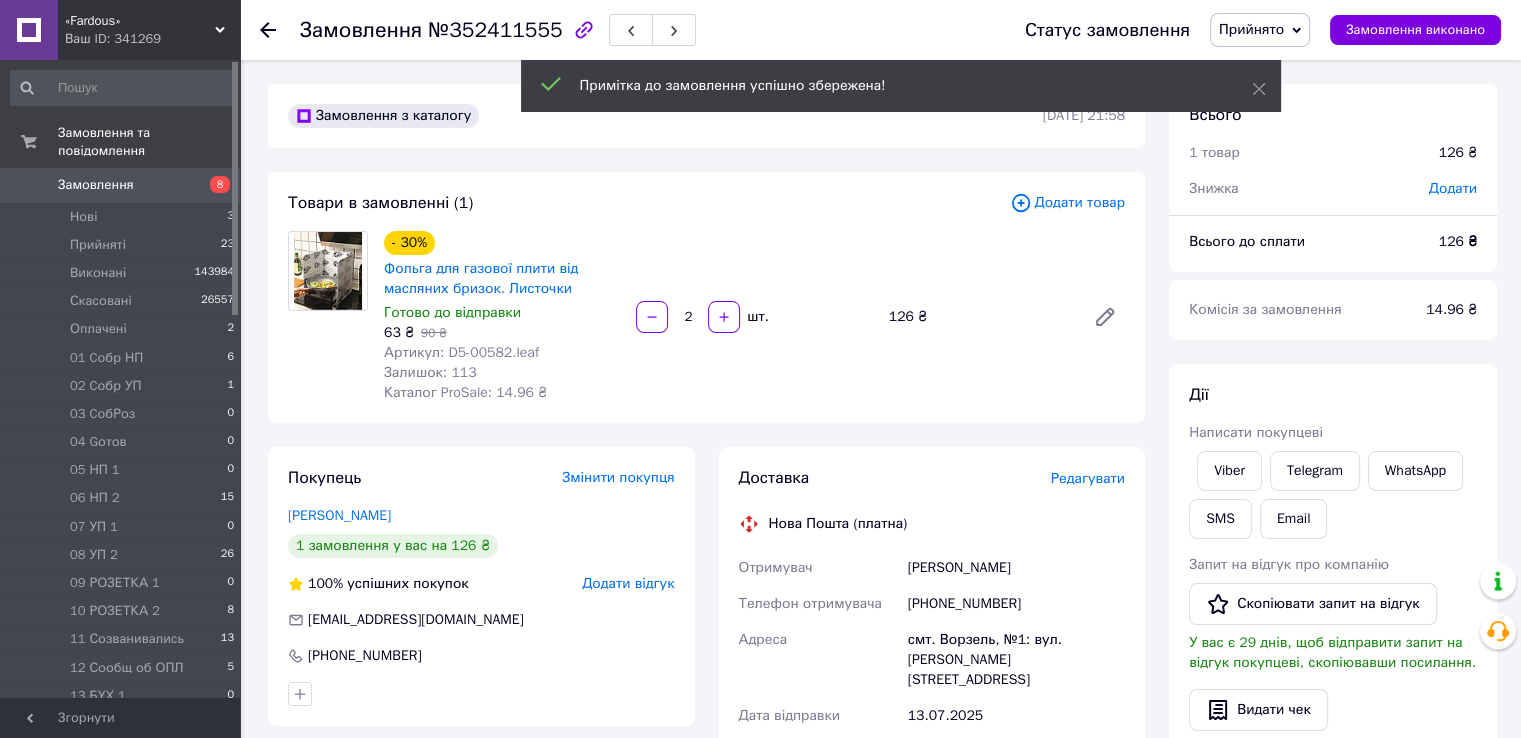 click on "Прийнято" at bounding box center (1260, 30) 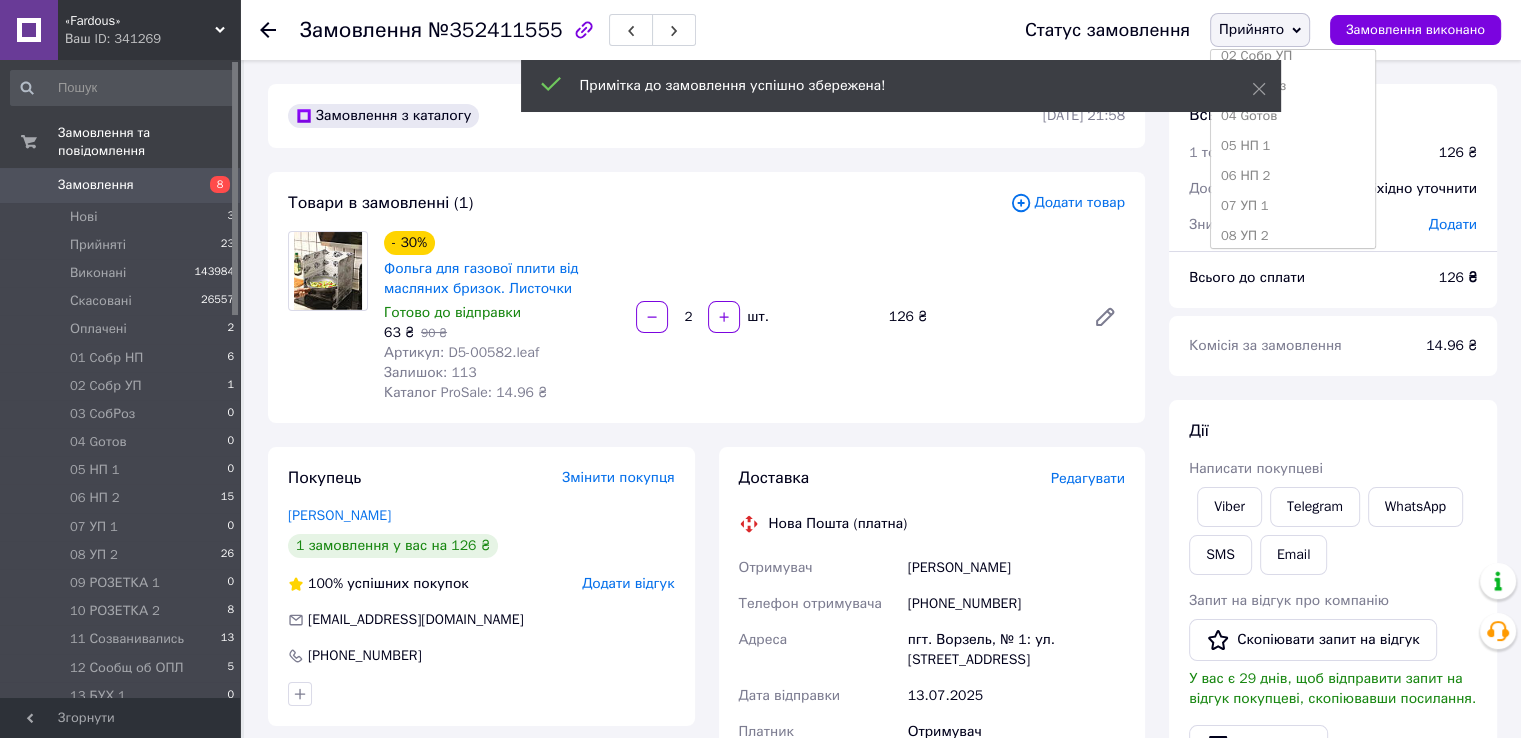 scroll, scrollTop: 300, scrollLeft: 0, axis: vertical 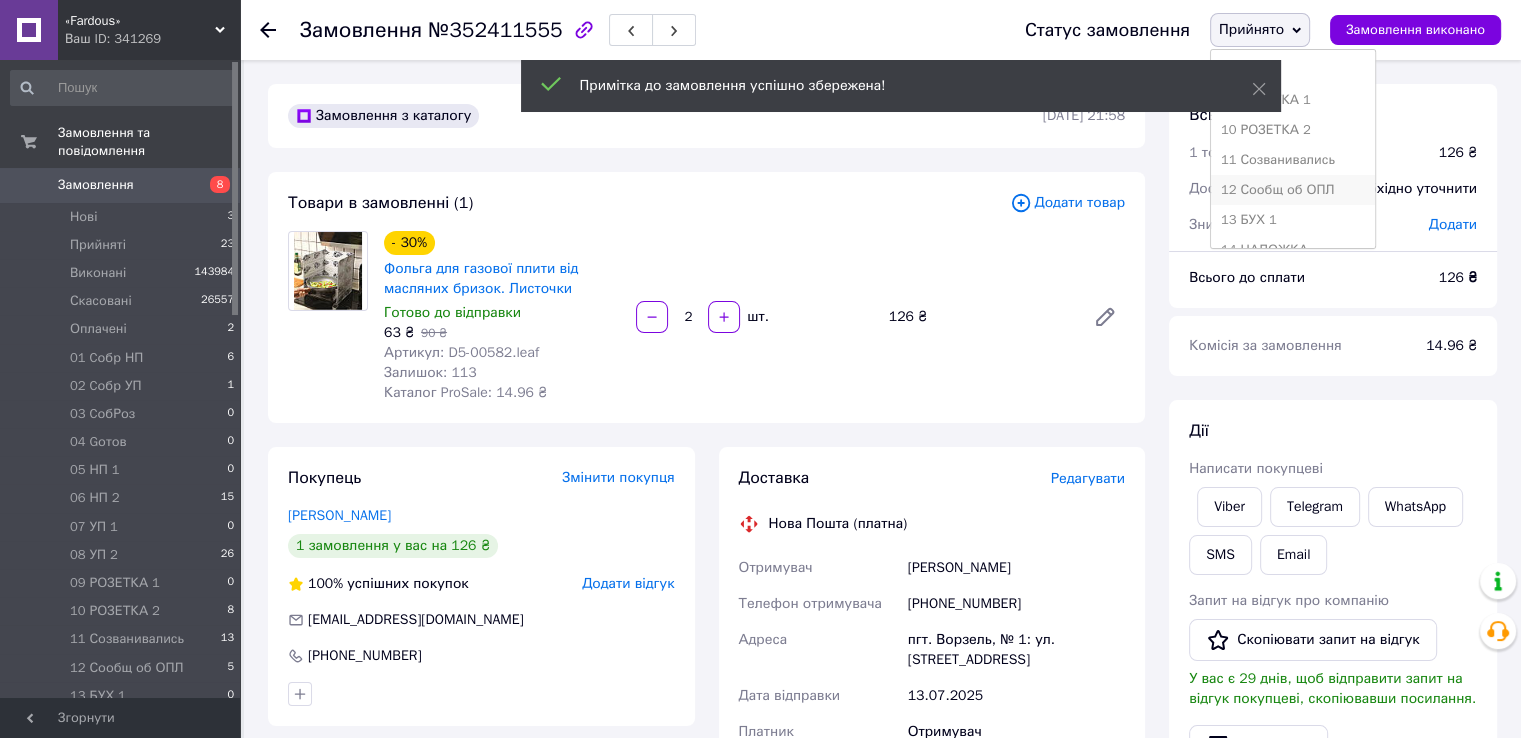 click on "12 Сообщ об ОПЛ" at bounding box center (1293, 190) 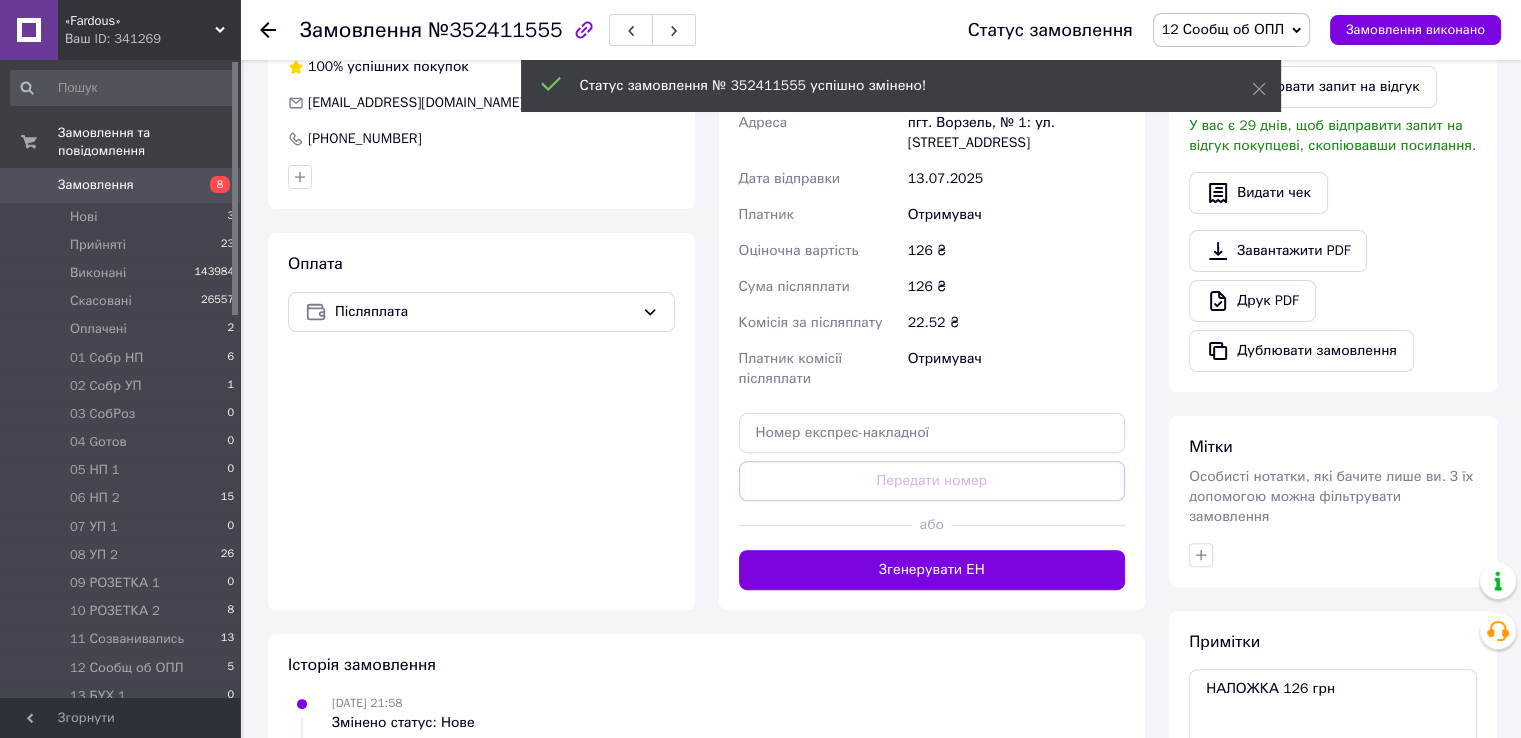 scroll, scrollTop: 700, scrollLeft: 0, axis: vertical 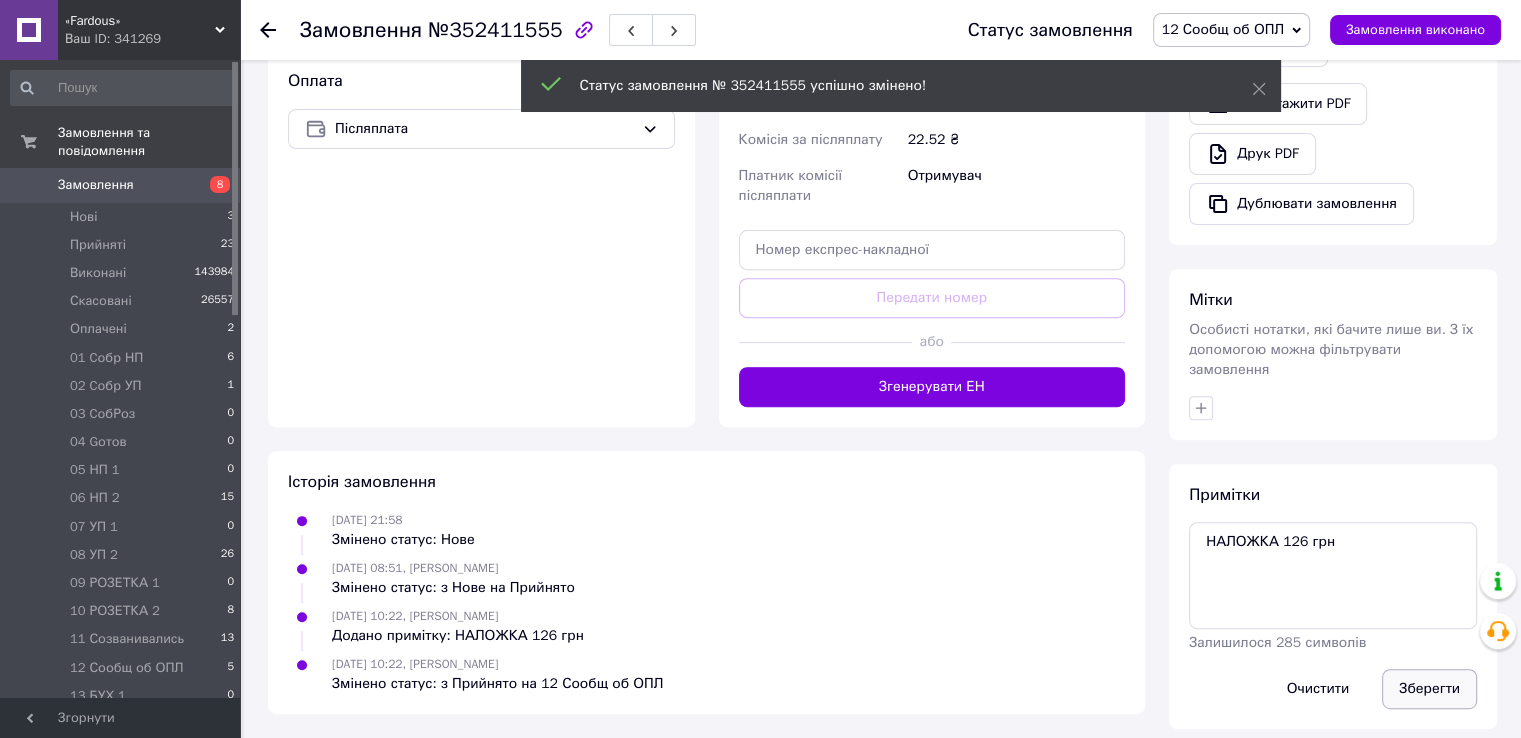 click on "Зберегти" at bounding box center [1429, 689] 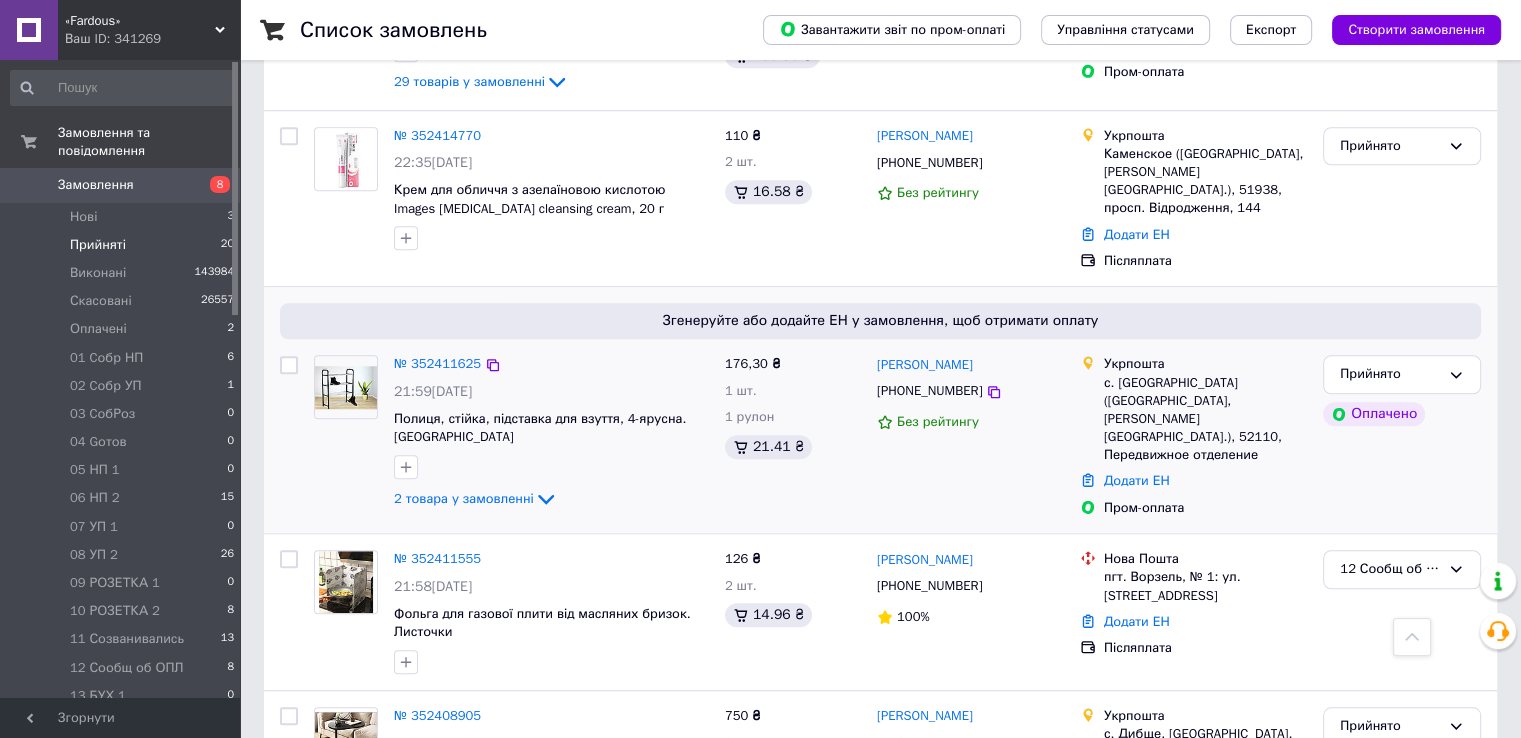 scroll, scrollTop: 1300, scrollLeft: 0, axis: vertical 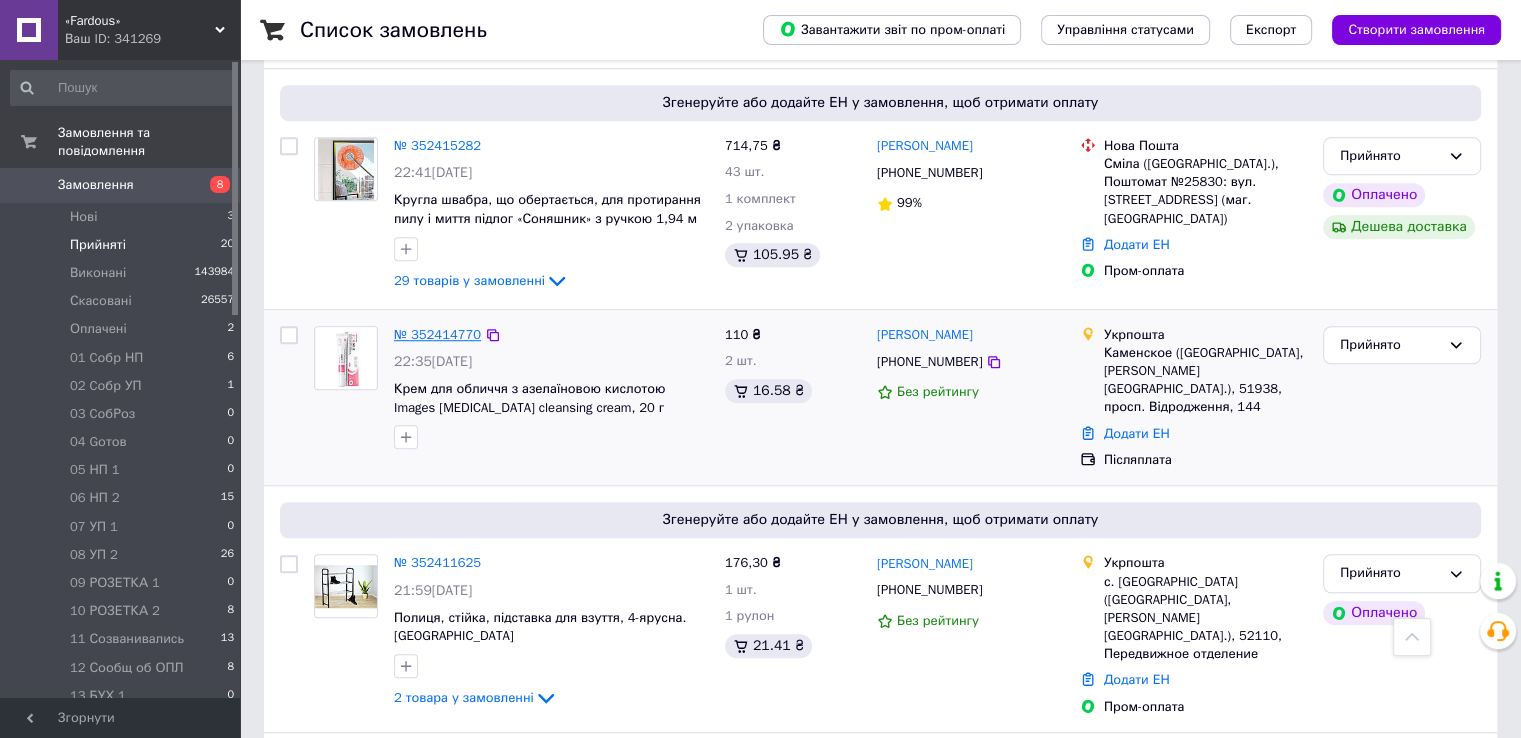 click on "№ 352414770" at bounding box center [437, 334] 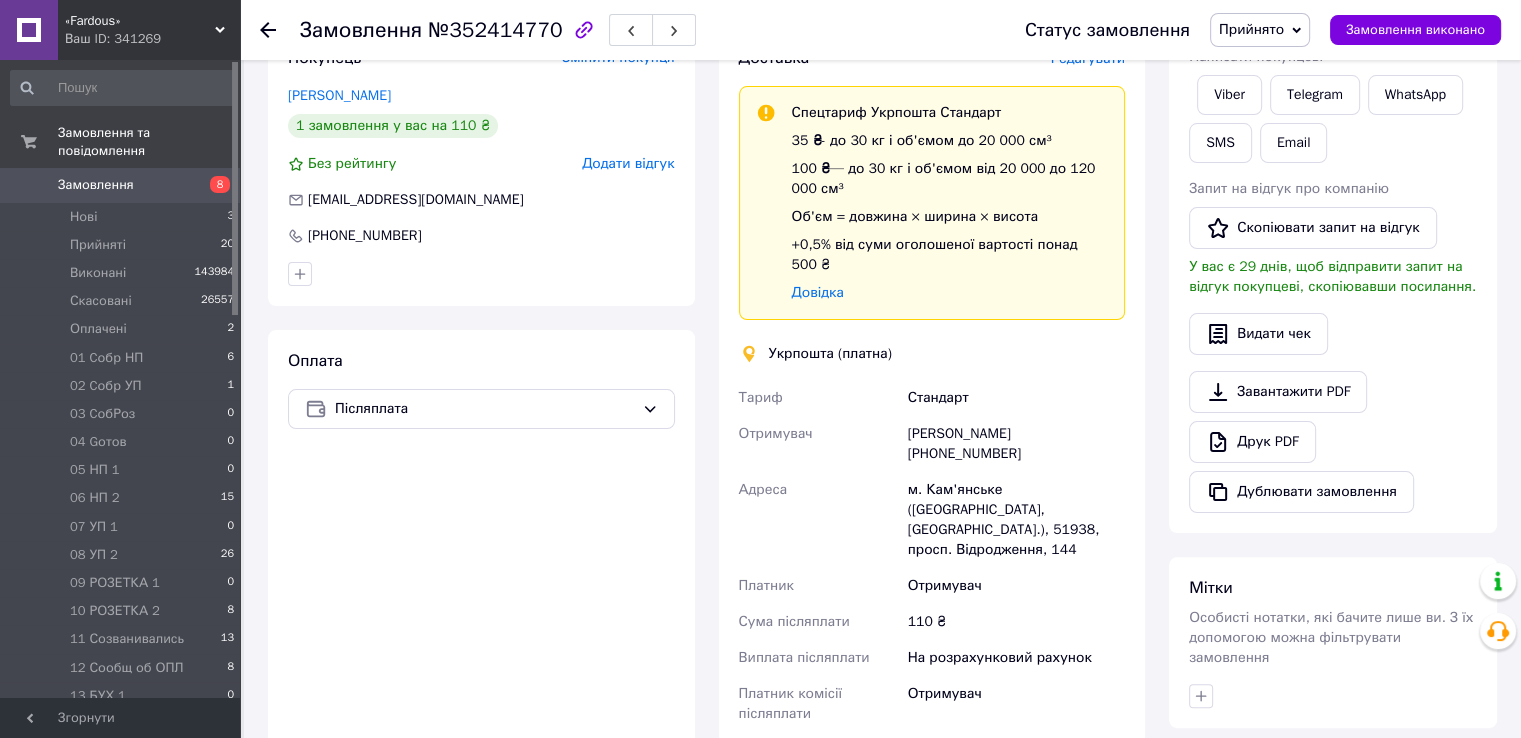 scroll, scrollTop: 129, scrollLeft: 0, axis: vertical 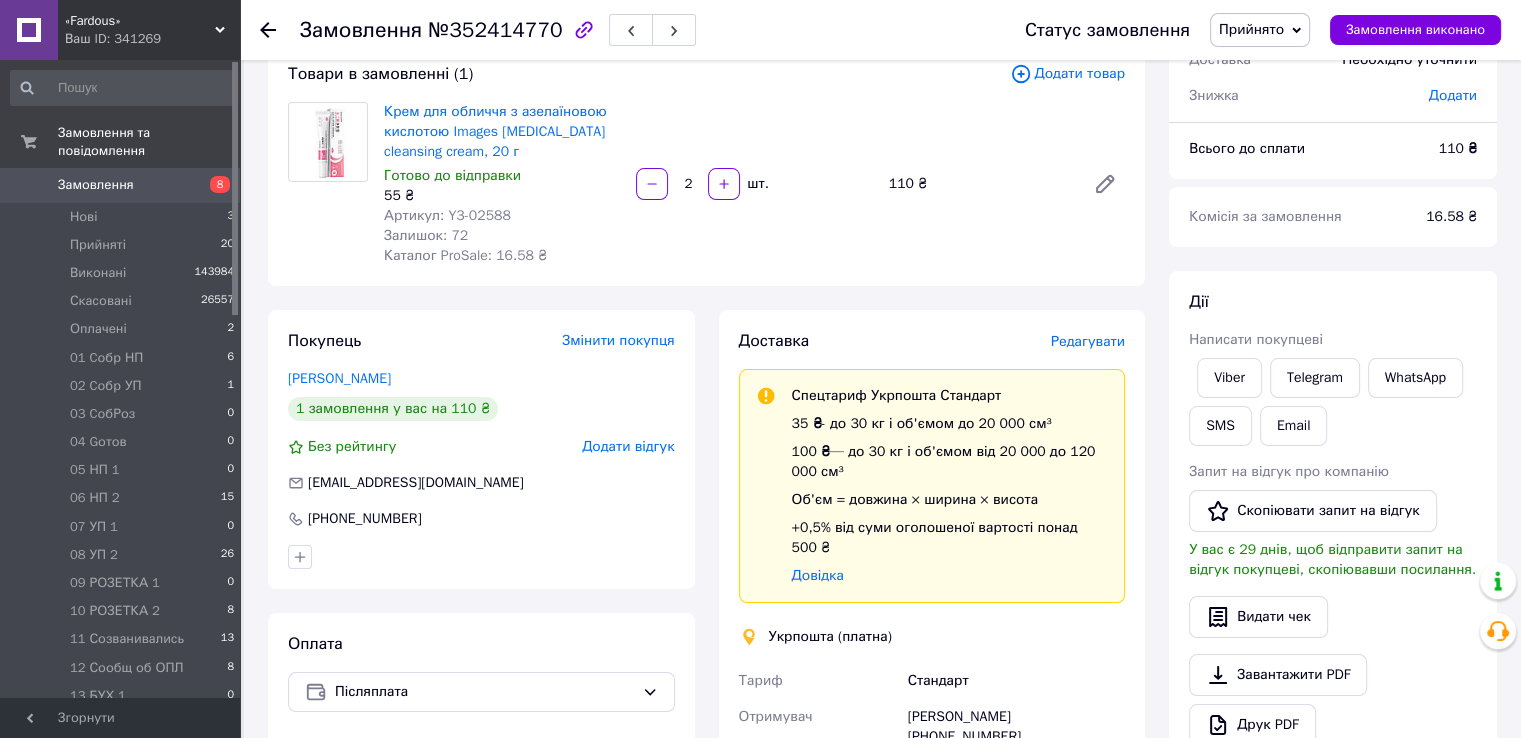 click on "Редагувати" at bounding box center (1088, 341) 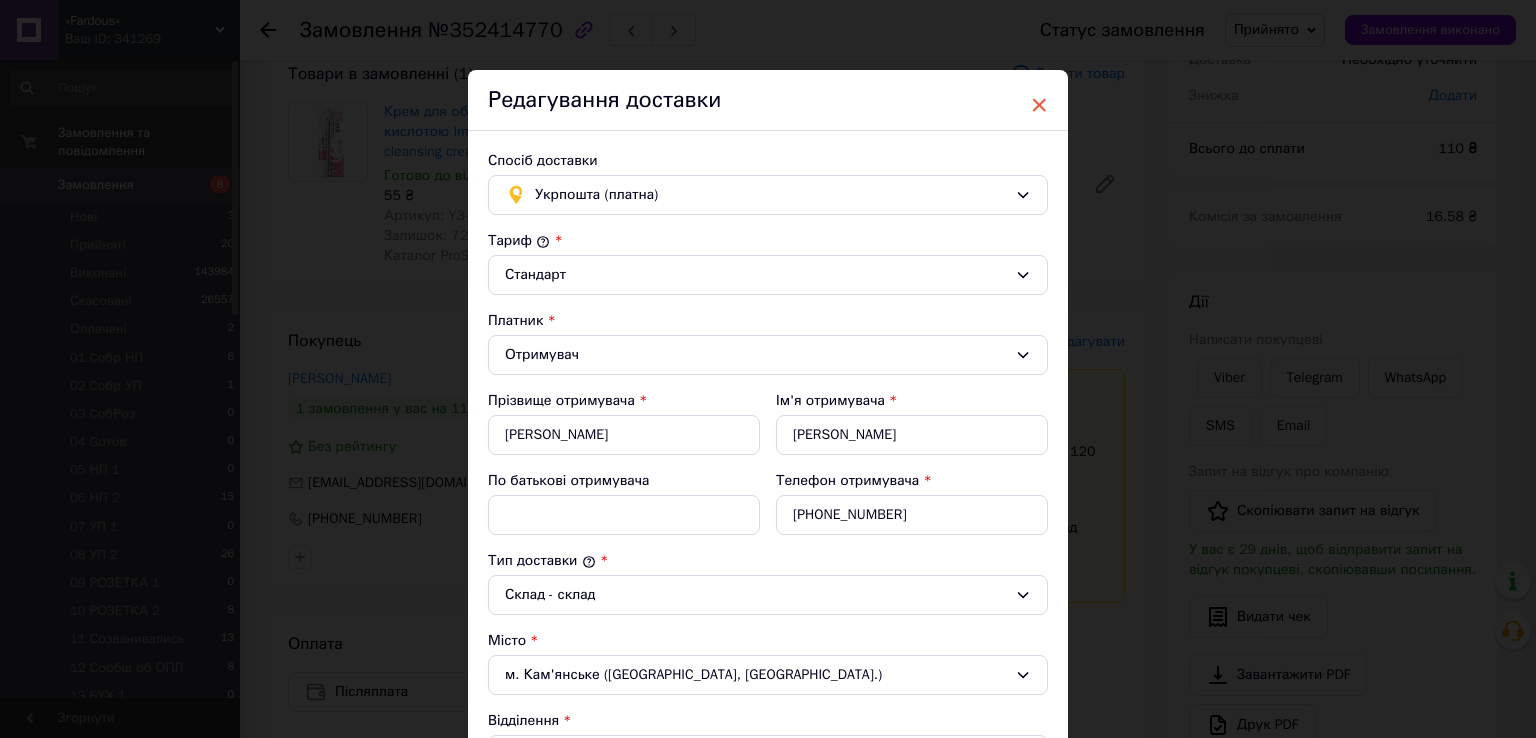click on "×" at bounding box center [1039, 105] 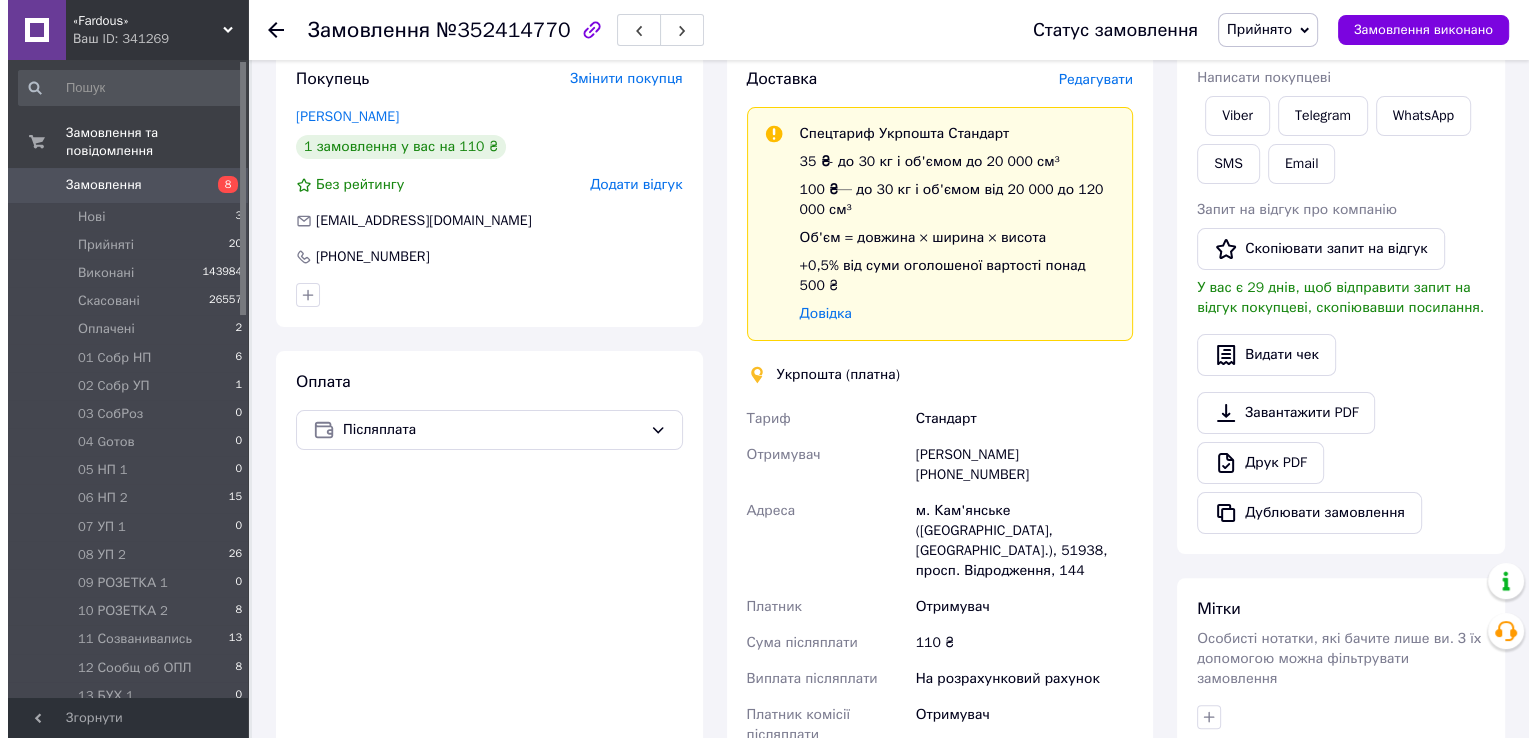 scroll, scrollTop: 329, scrollLeft: 0, axis: vertical 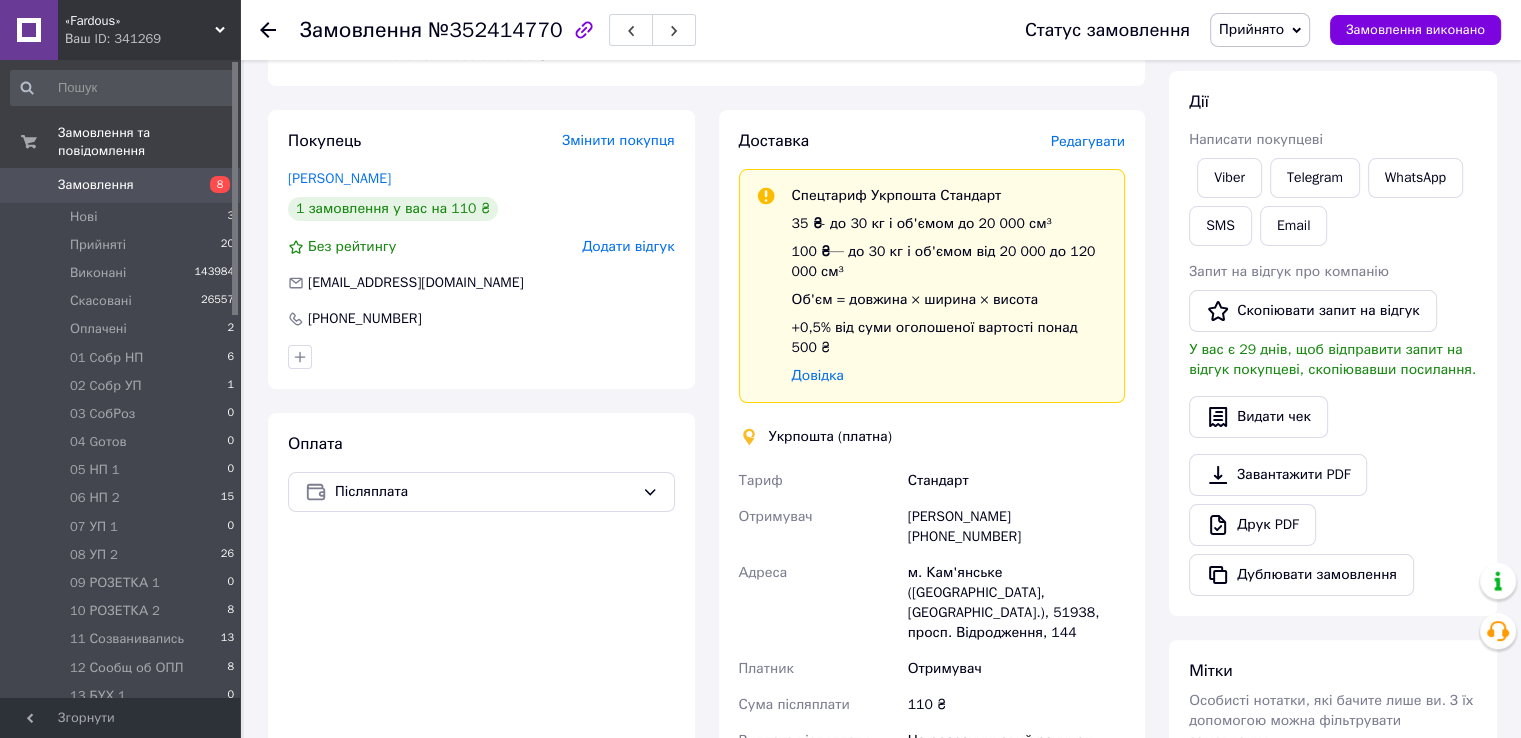 click on "Редагувати" at bounding box center (1088, 141) 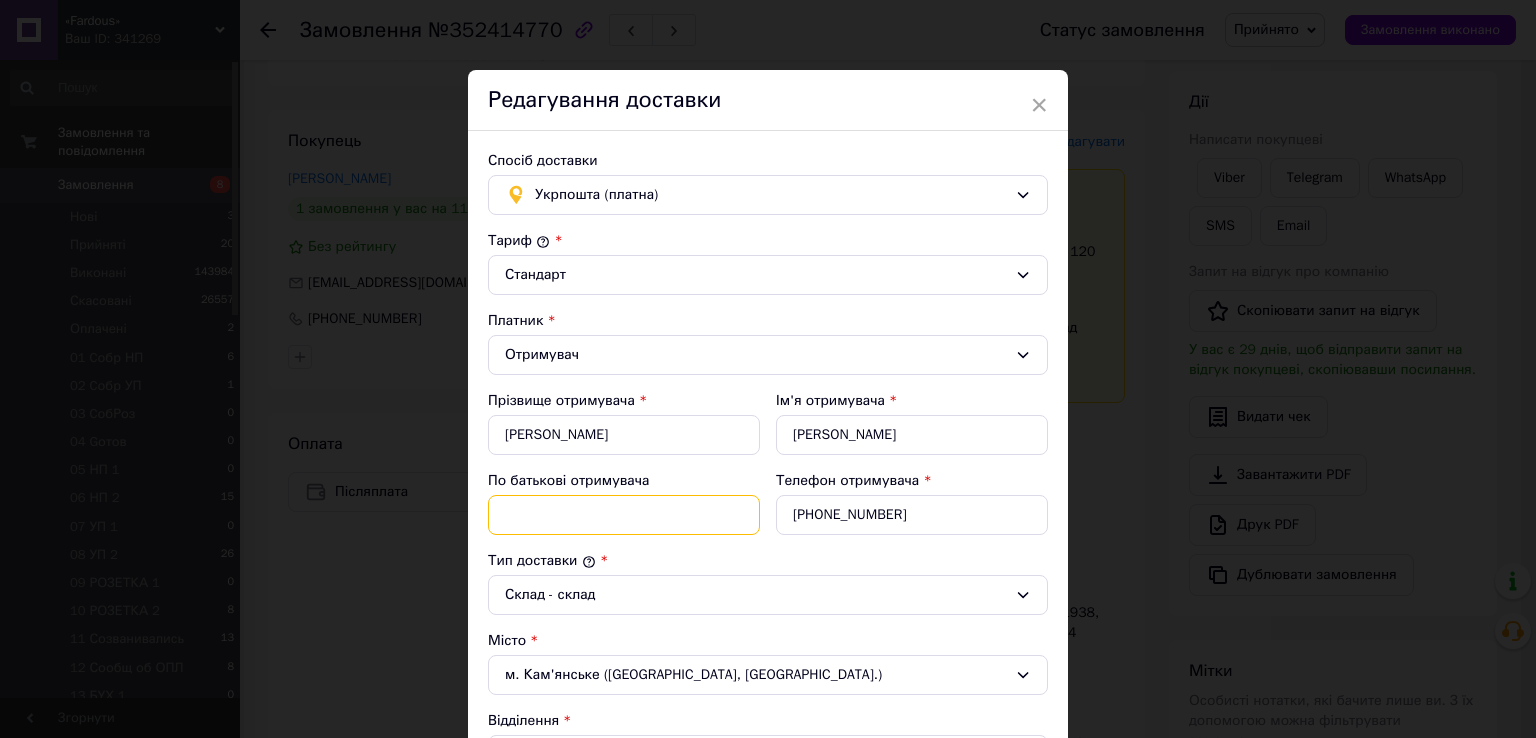 click on "По батькові отримувача" at bounding box center (624, 515) 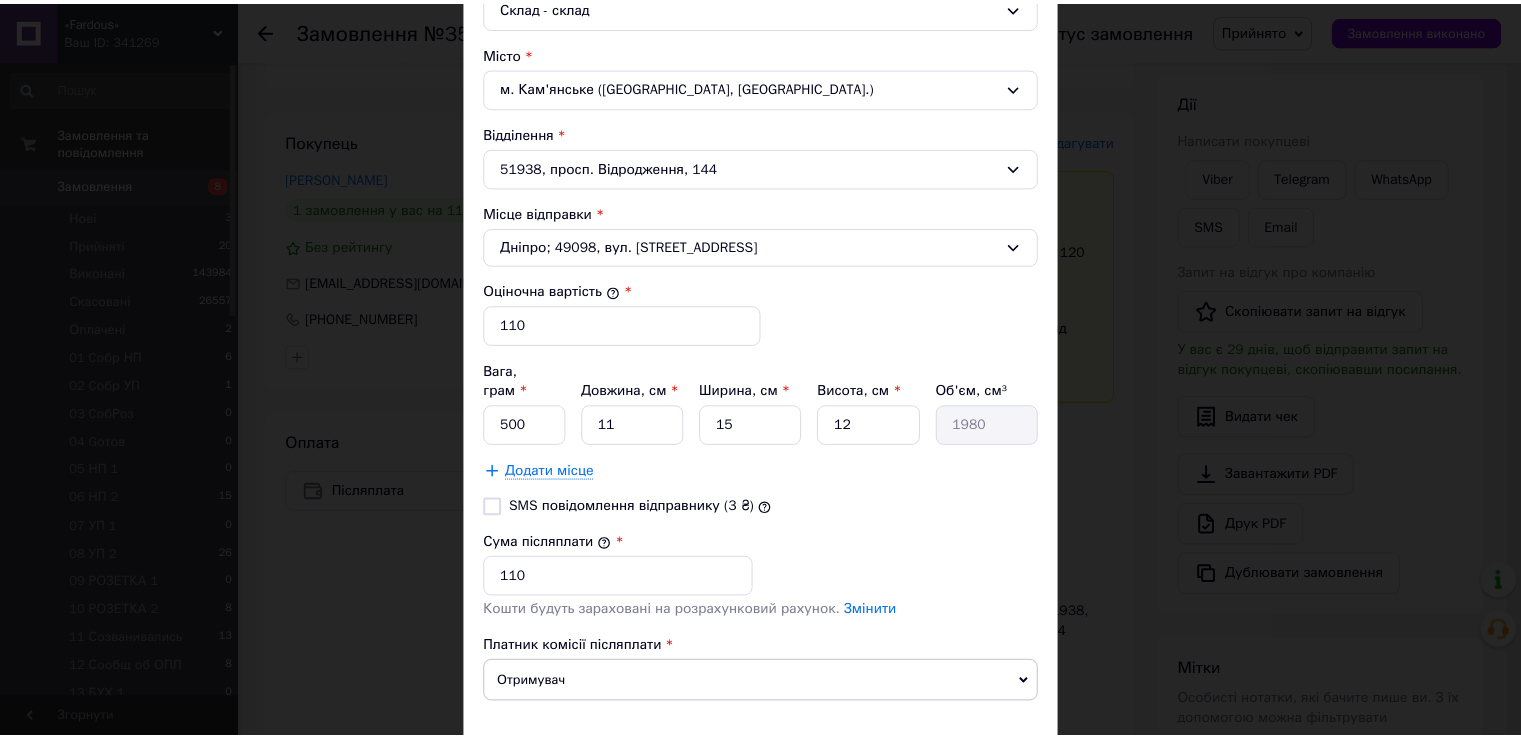 scroll, scrollTop: 693, scrollLeft: 0, axis: vertical 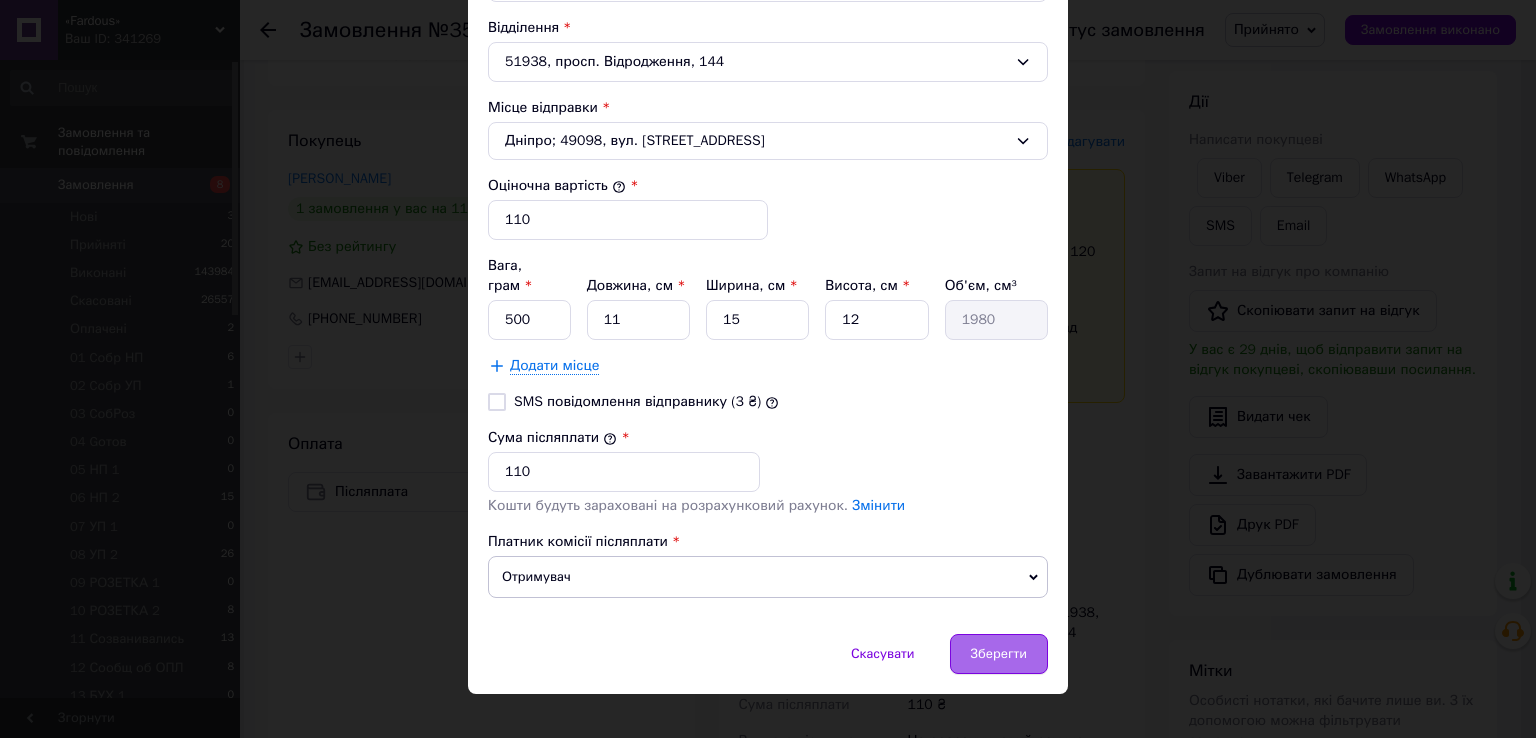 type on "владимирович" 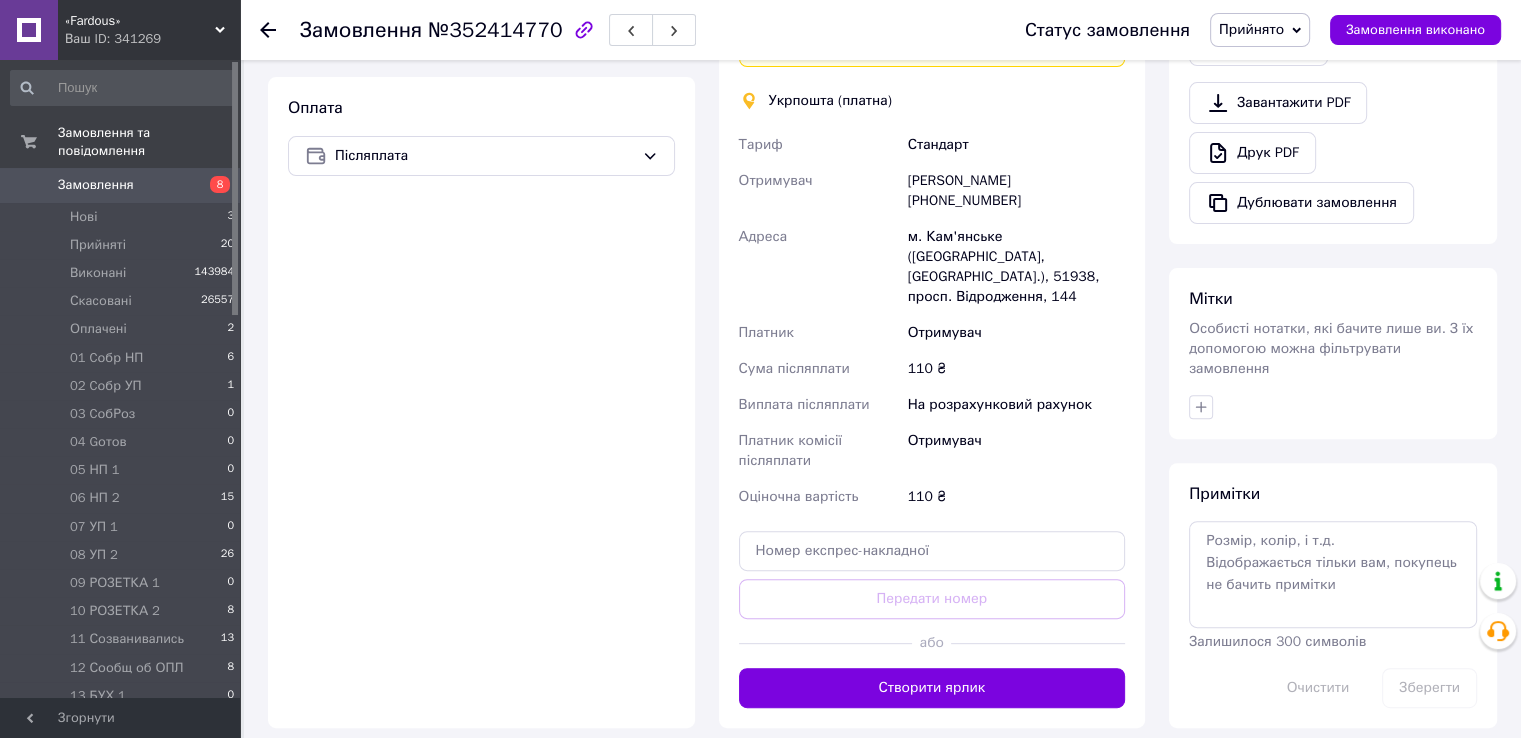 scroll, scrollTop: 700, scrollLeft: 0, axis: vertical 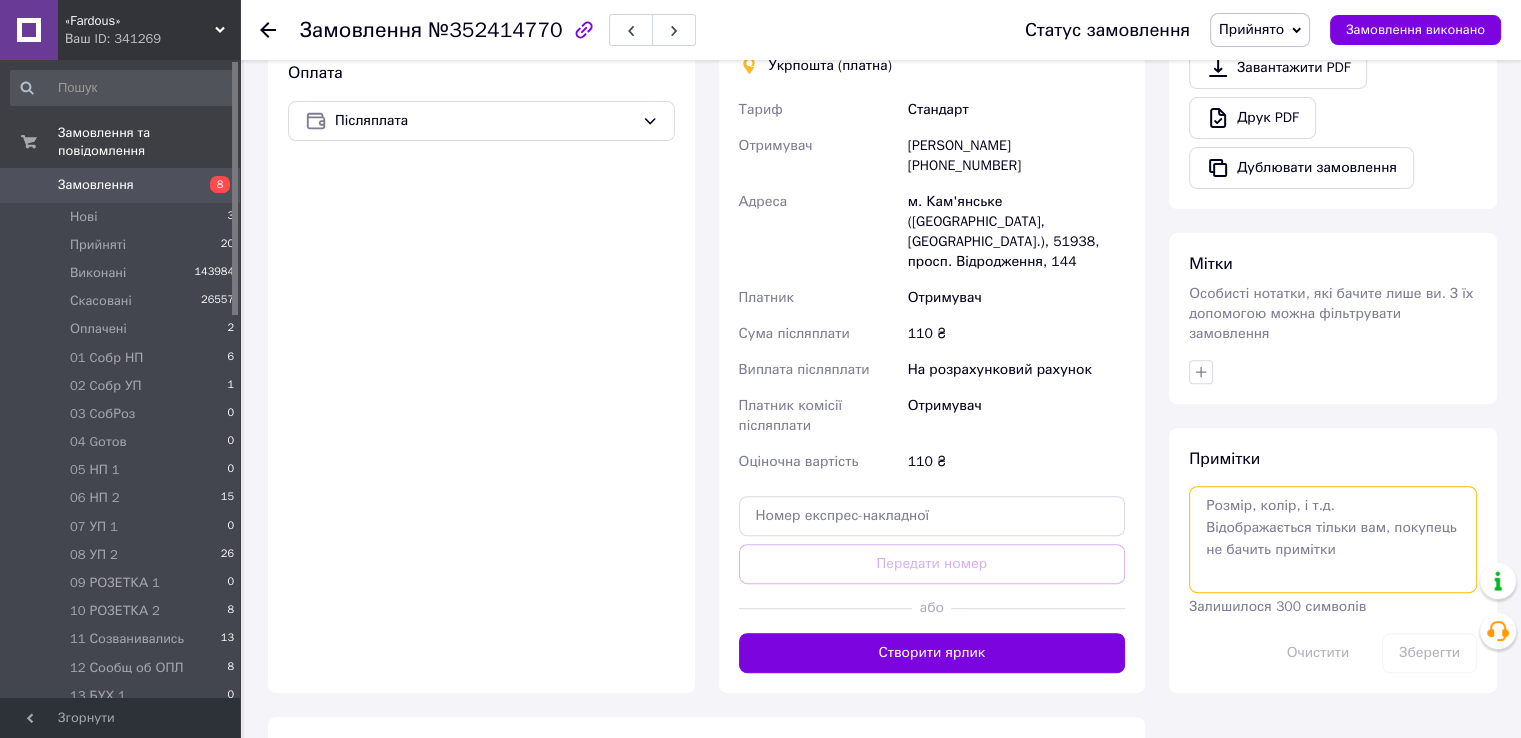 click at bounding box center (1333, 539) 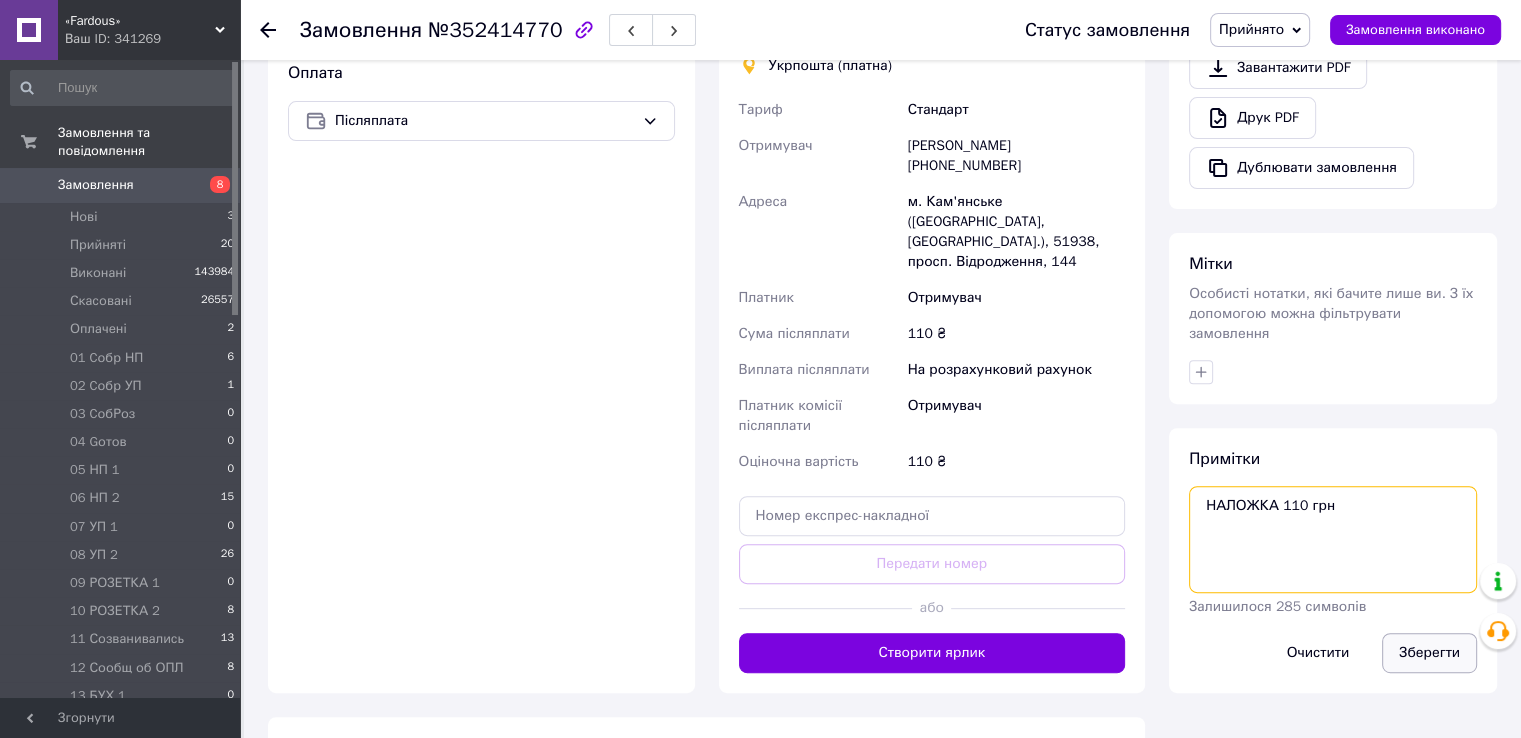 type on "НАЛОЖКА 110 грн" 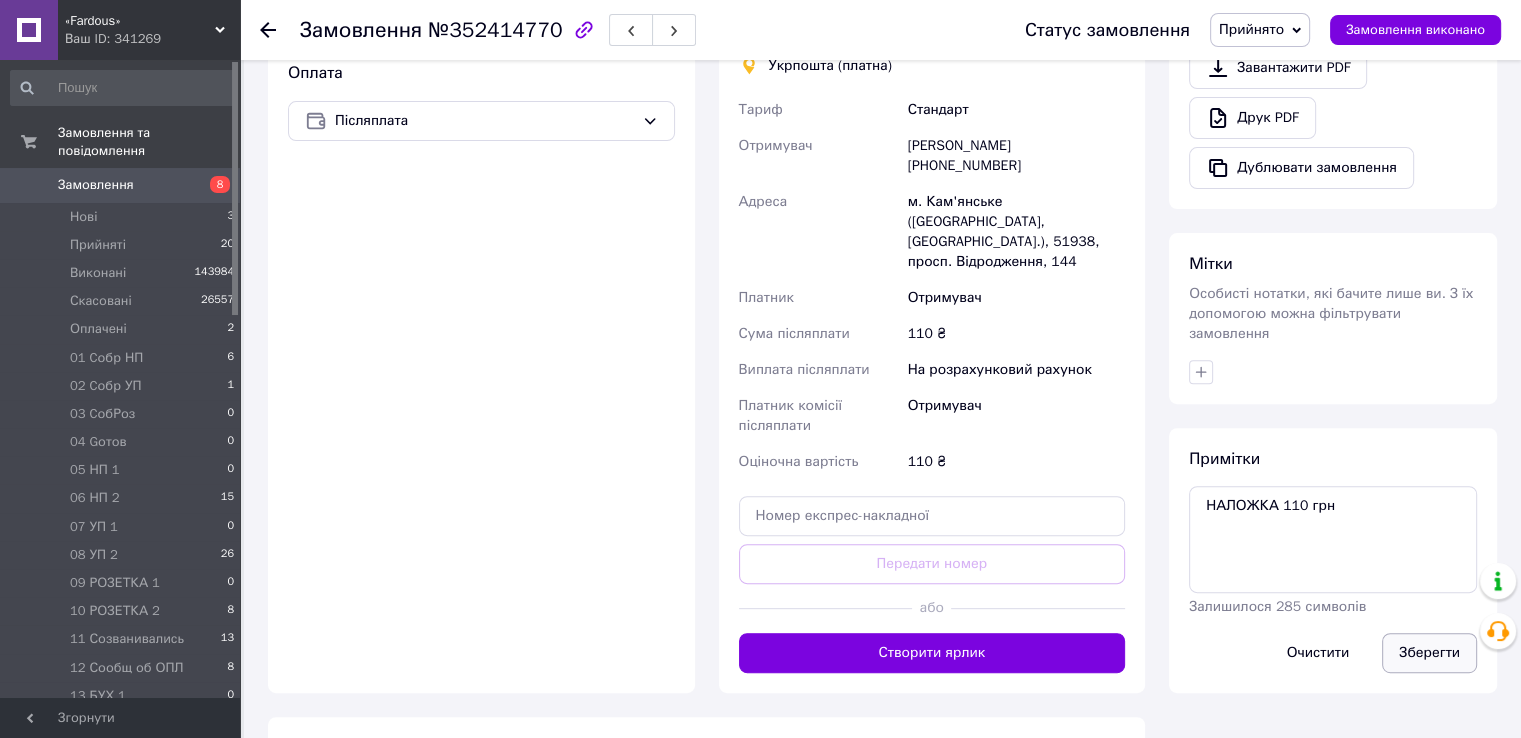 click on "Зберегти" at bounding box center [1429, 653] 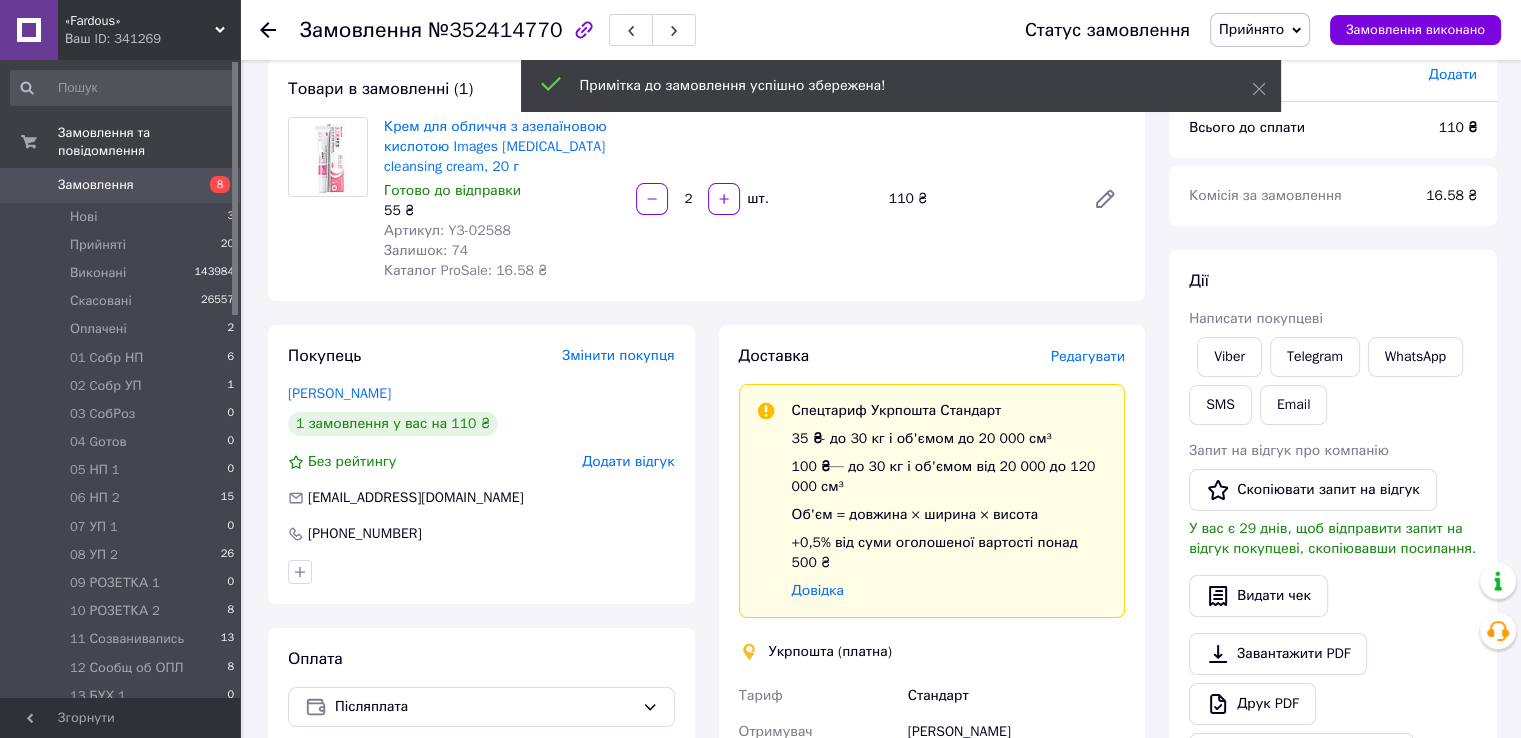 scroll, scrollTop: 200, scrollLeft: 0, axis: vertical 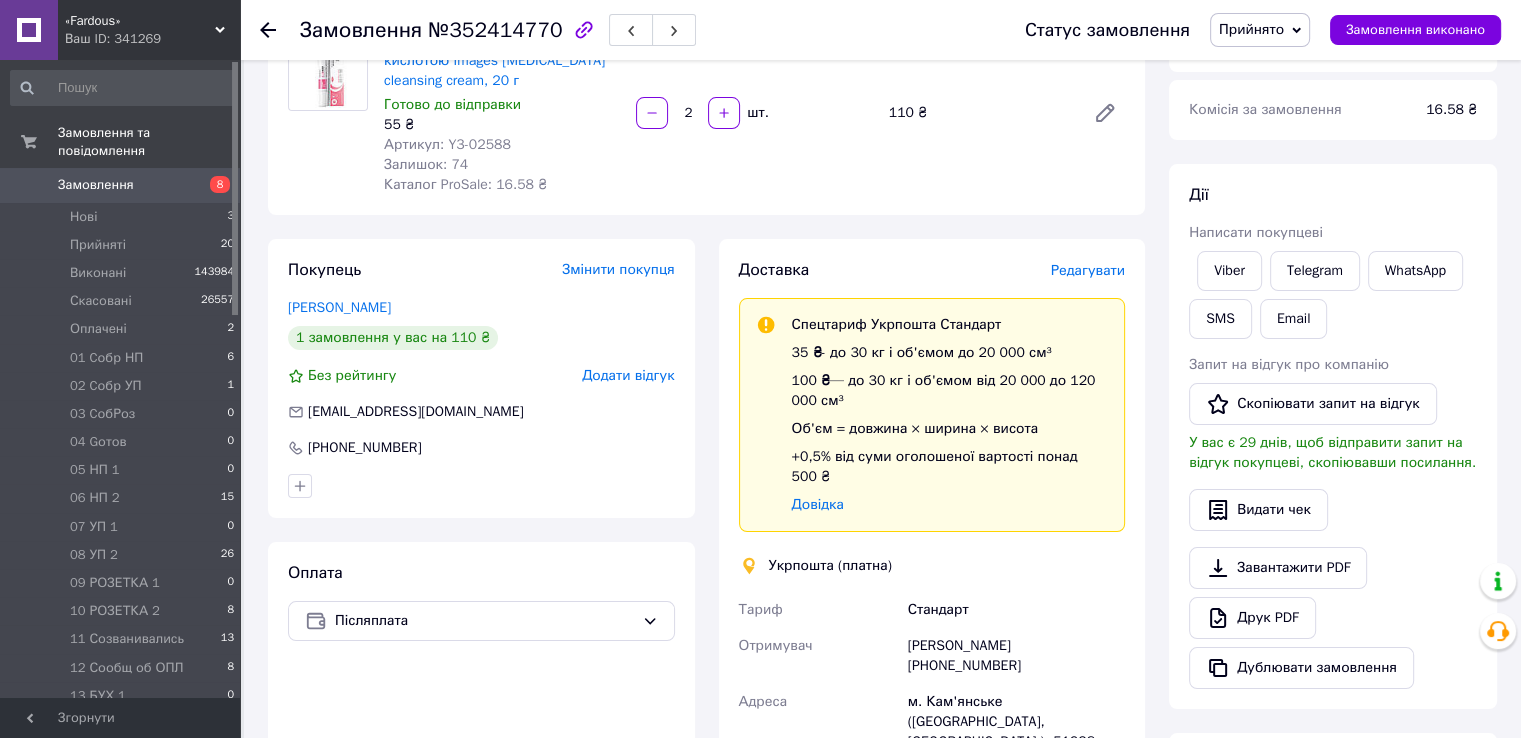 click on "Прийнято" at bounding box center [1251, 29] 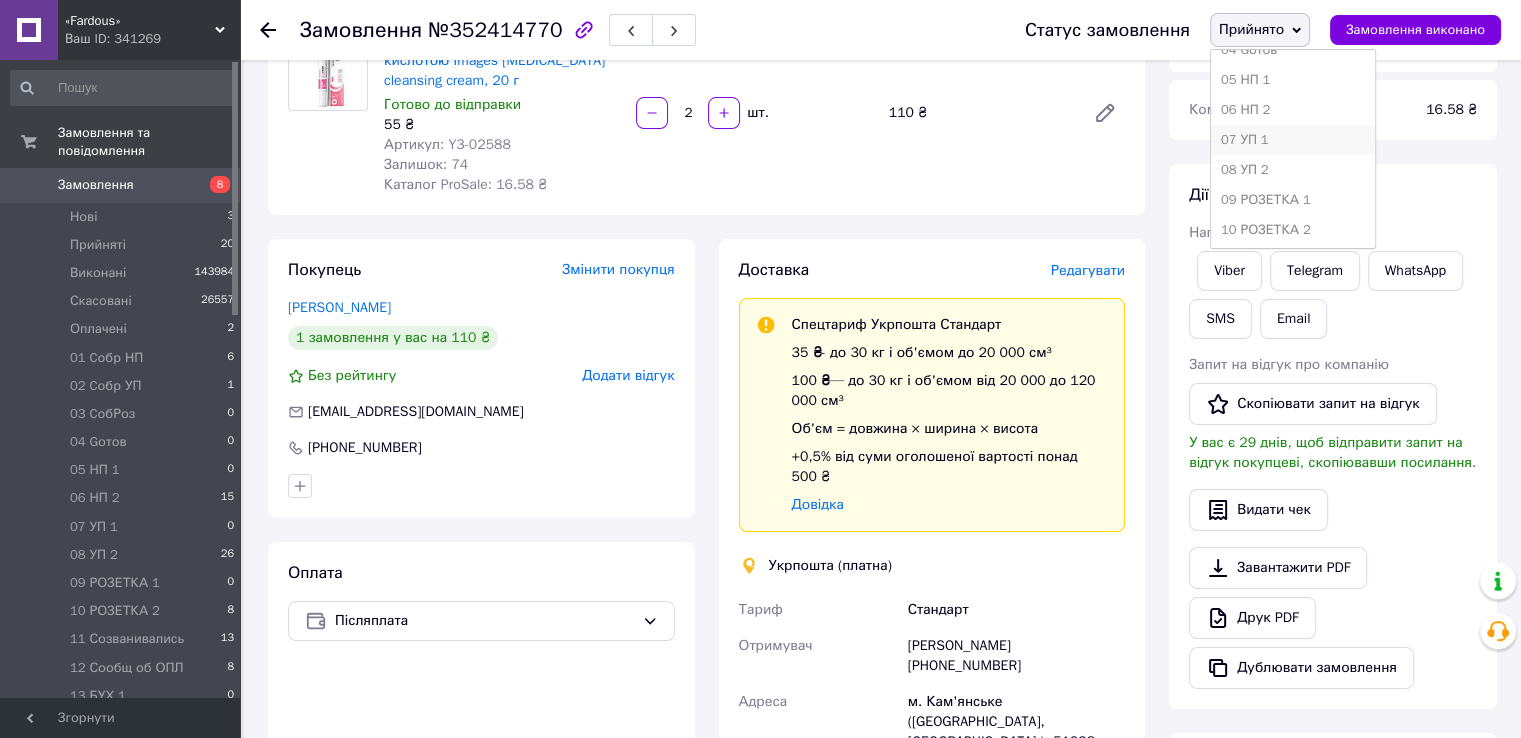 scroll, scrollTop: 400, scrollLeft: 0, axis: vertical 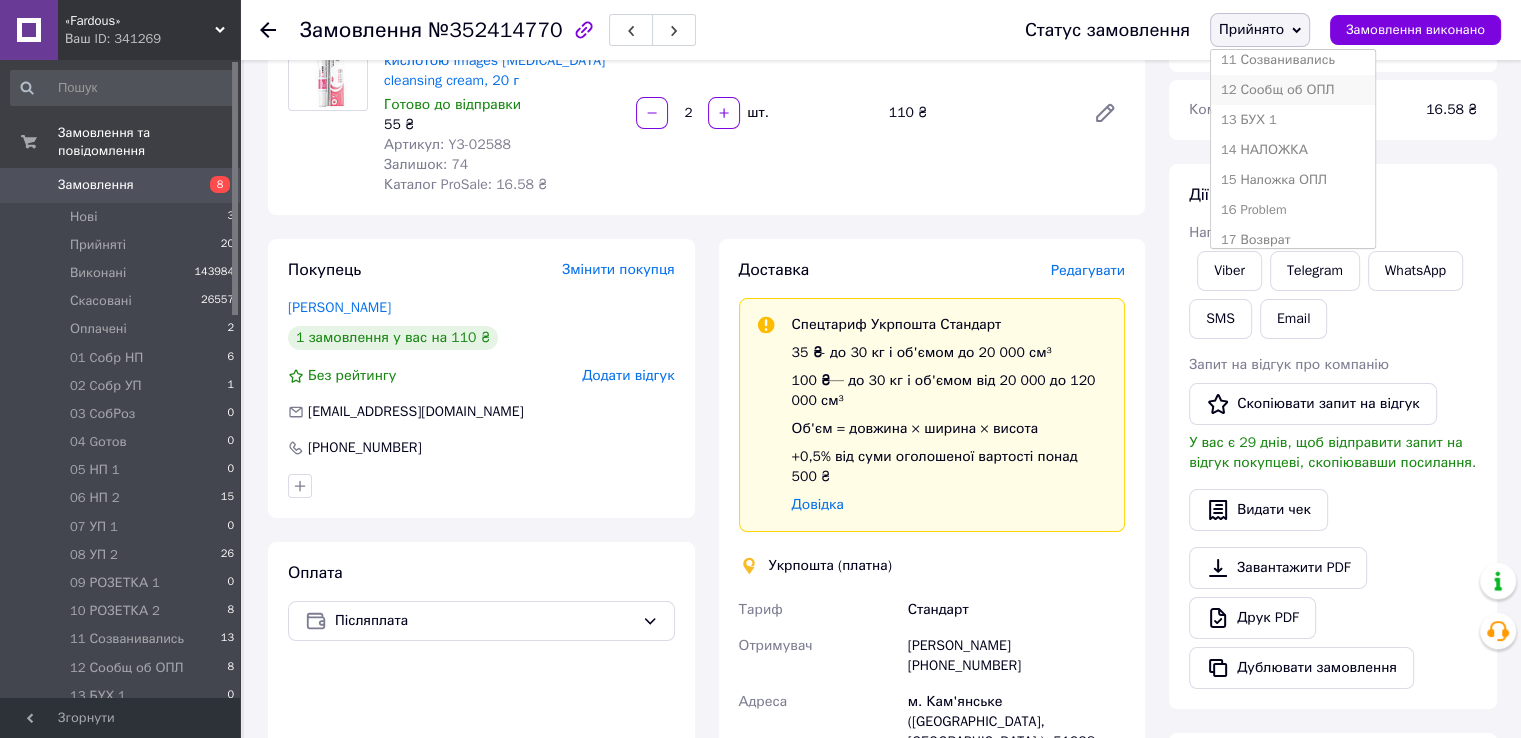 click on "12 Сообщ об ОПЛ" at bounding box center [1293, 90] 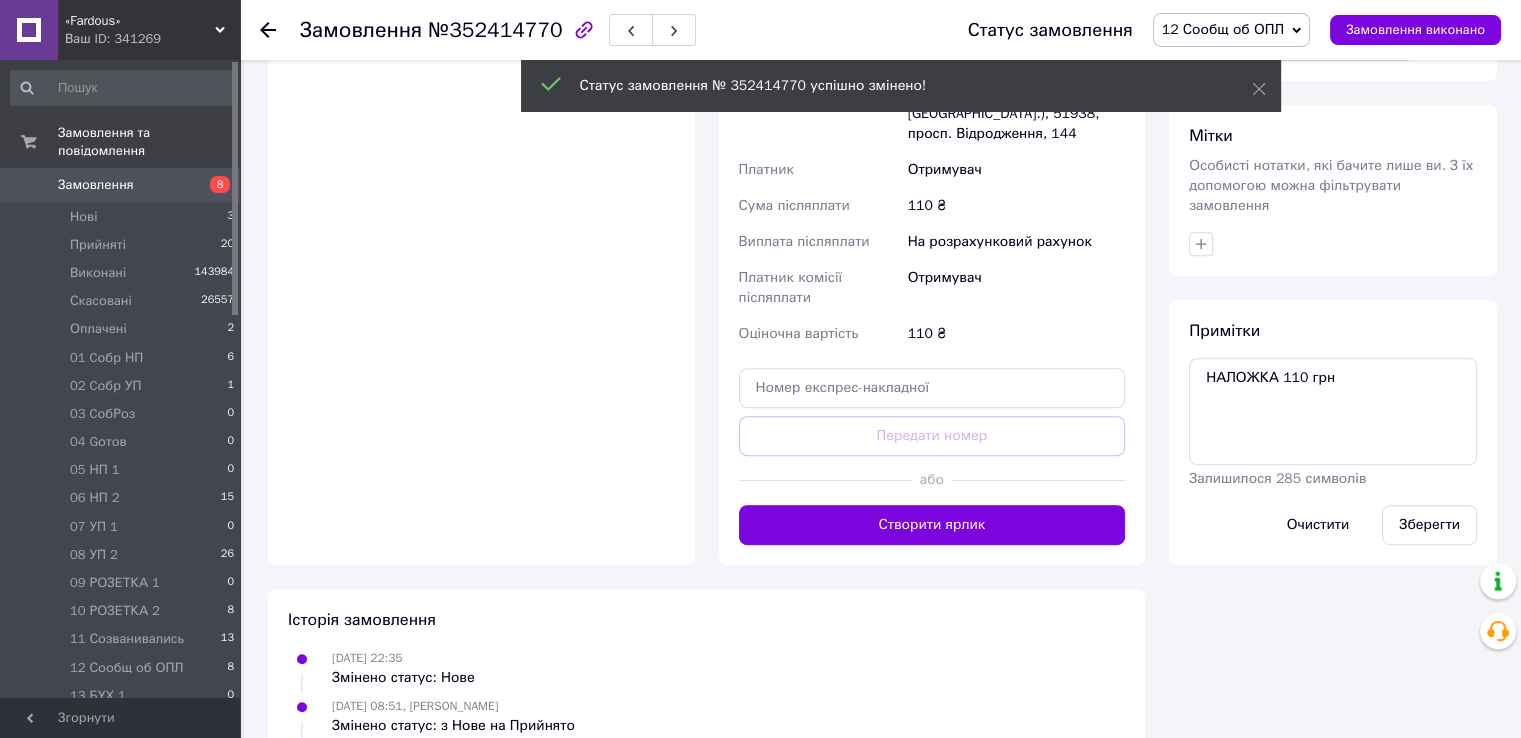 scroll, scrollTop: 1000, scrollLeft: 0, axis: vertical 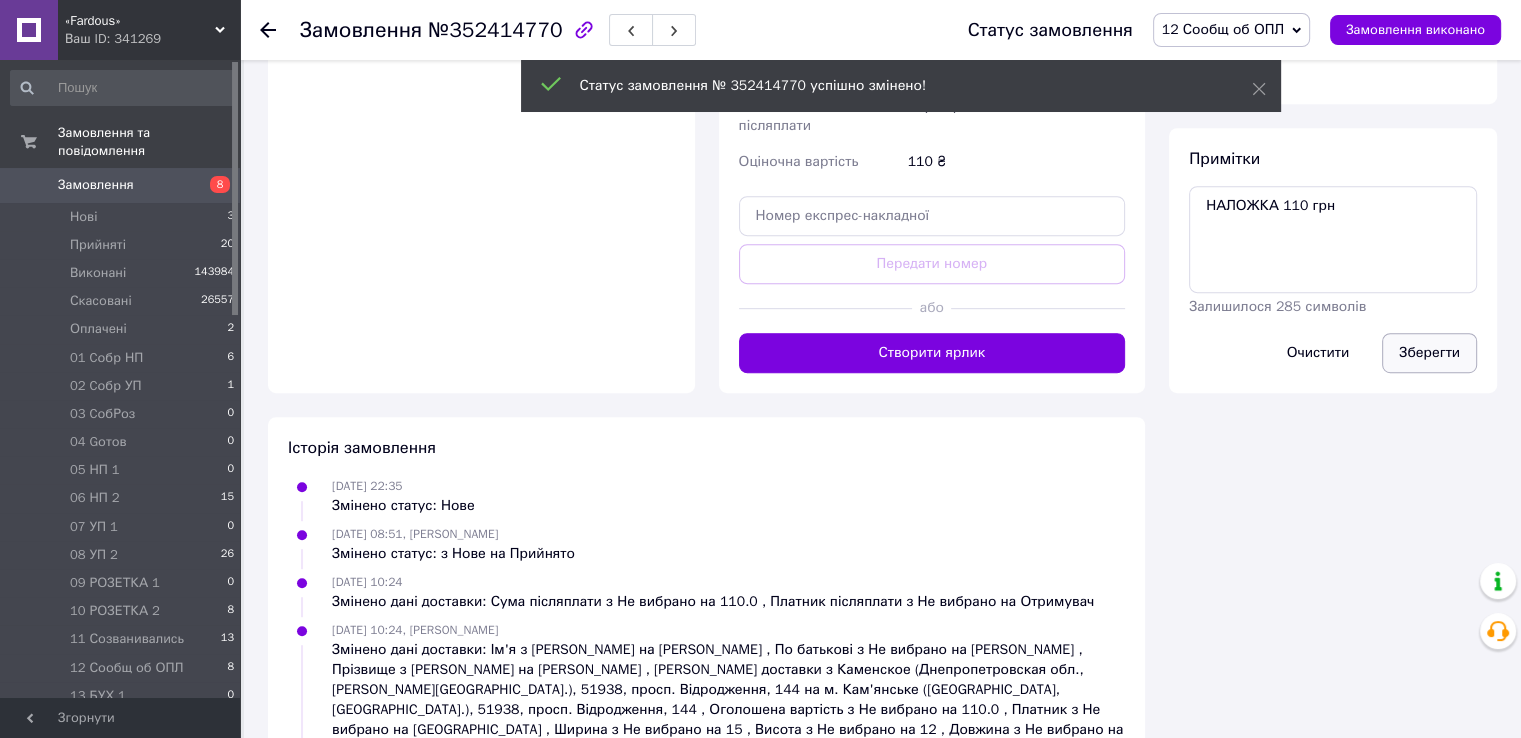click on "Зберегти" at bounding box center [1429, 353] 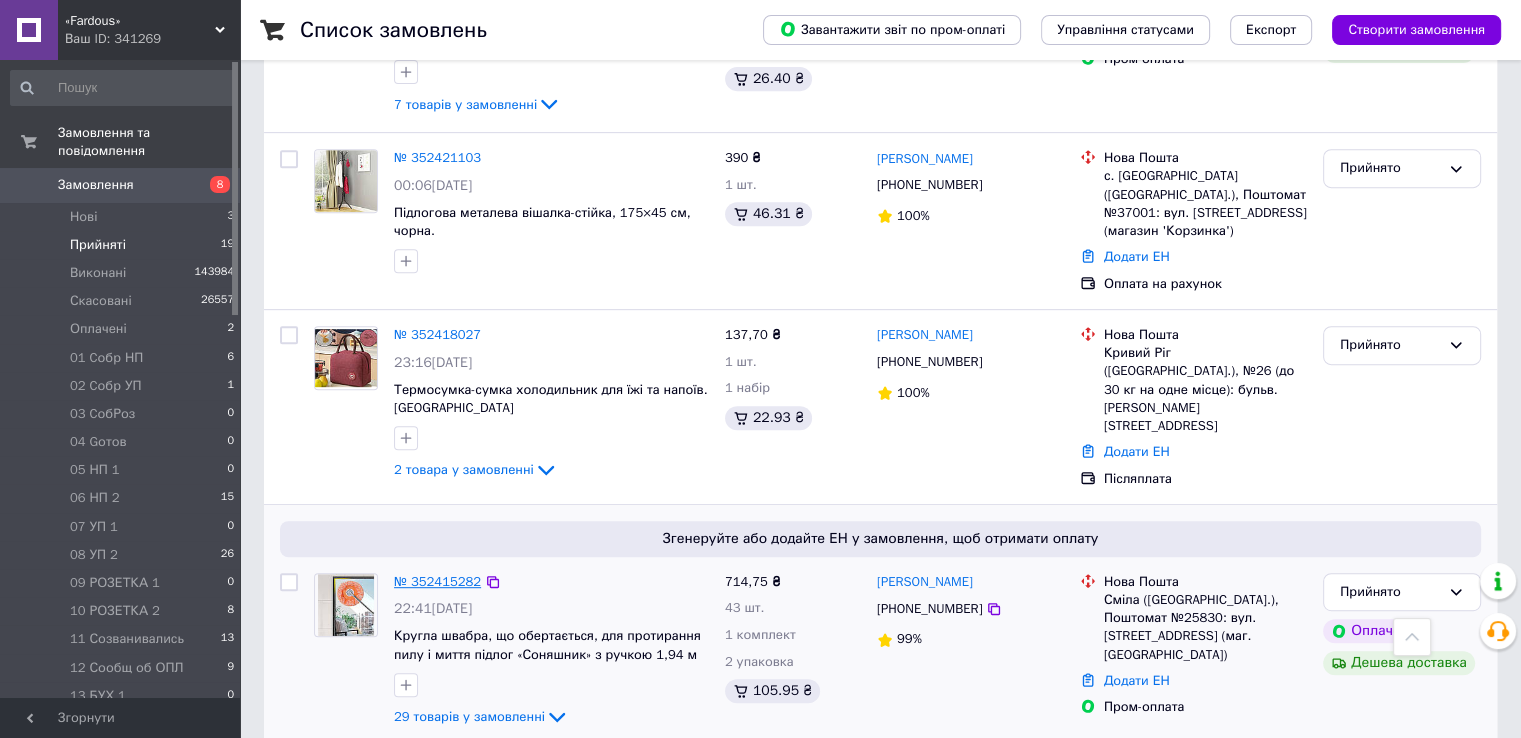 scroll, scrollTop: 800, scrollLeft: 0, axis: vertical 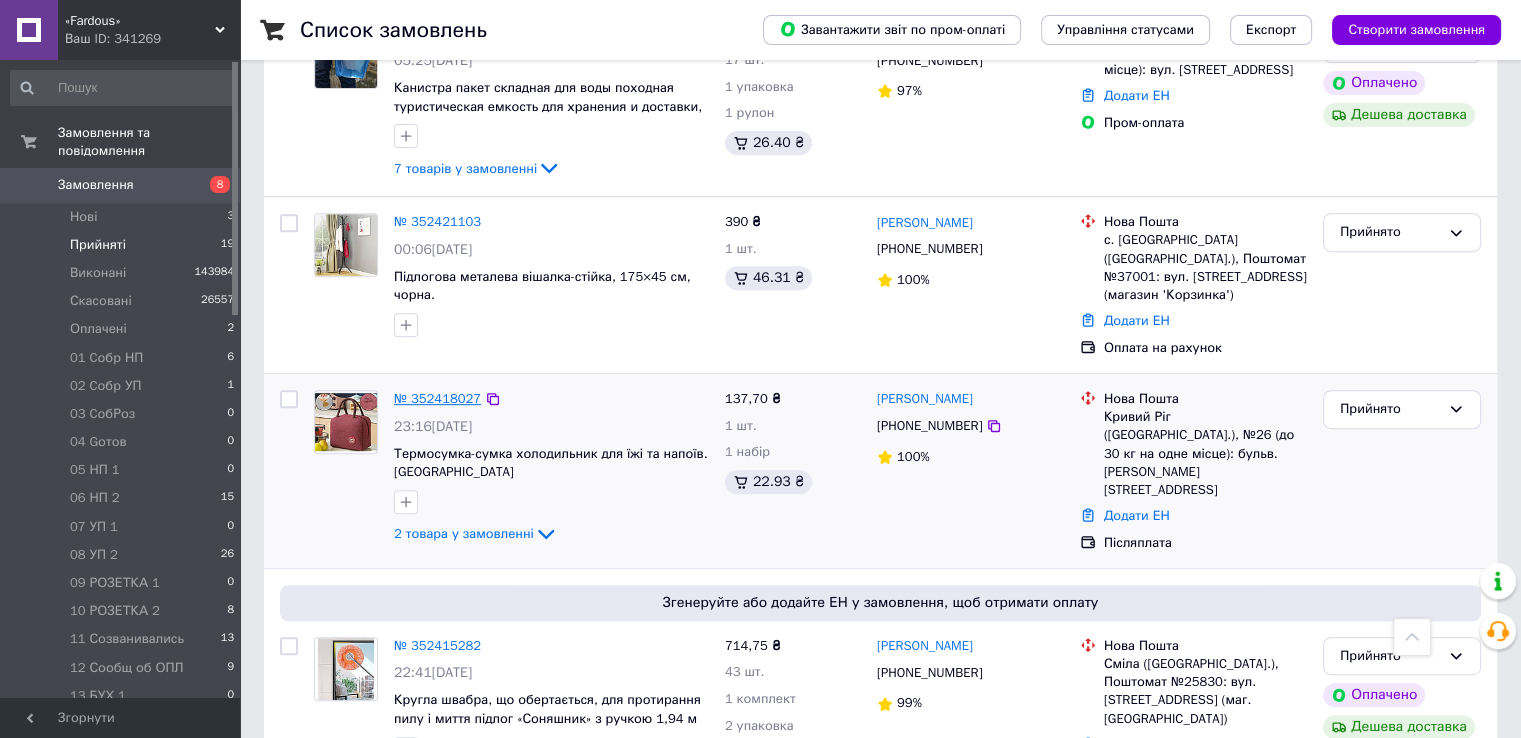 click on "№ 352418027" at bounding box center [437, 398] 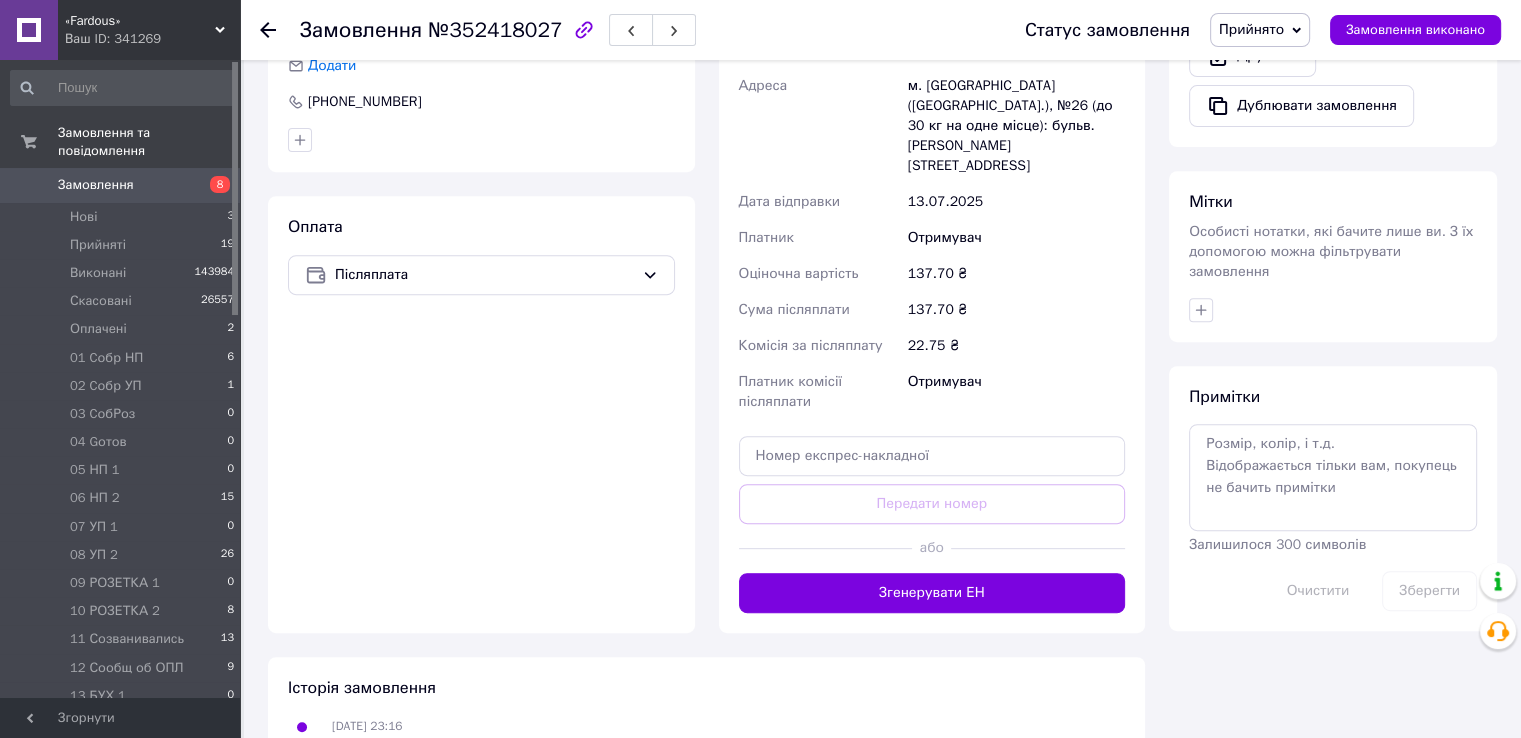 scroll, scrollTop: 800, scrollLeft: 0, axis: vertical 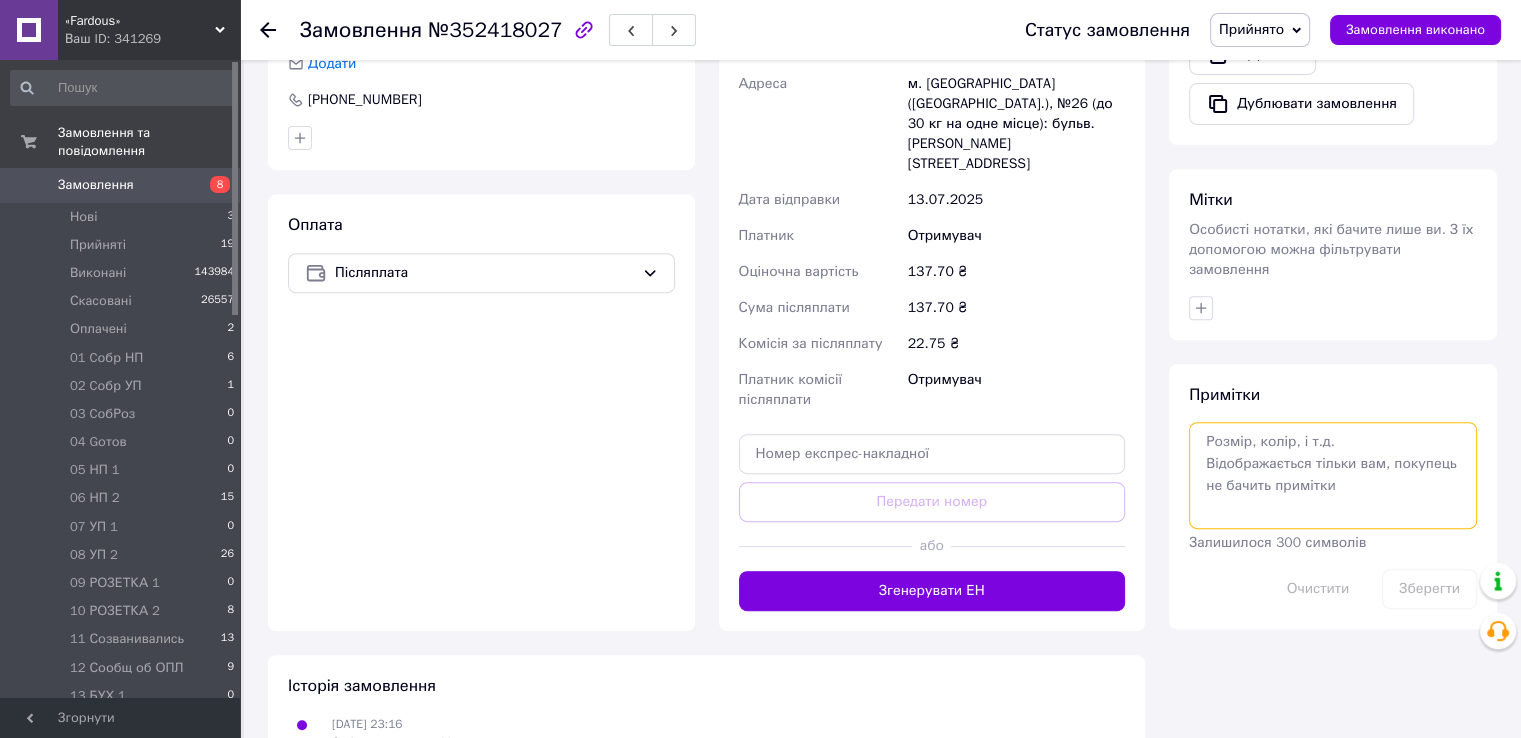 click at bounding box center (1333, 475) 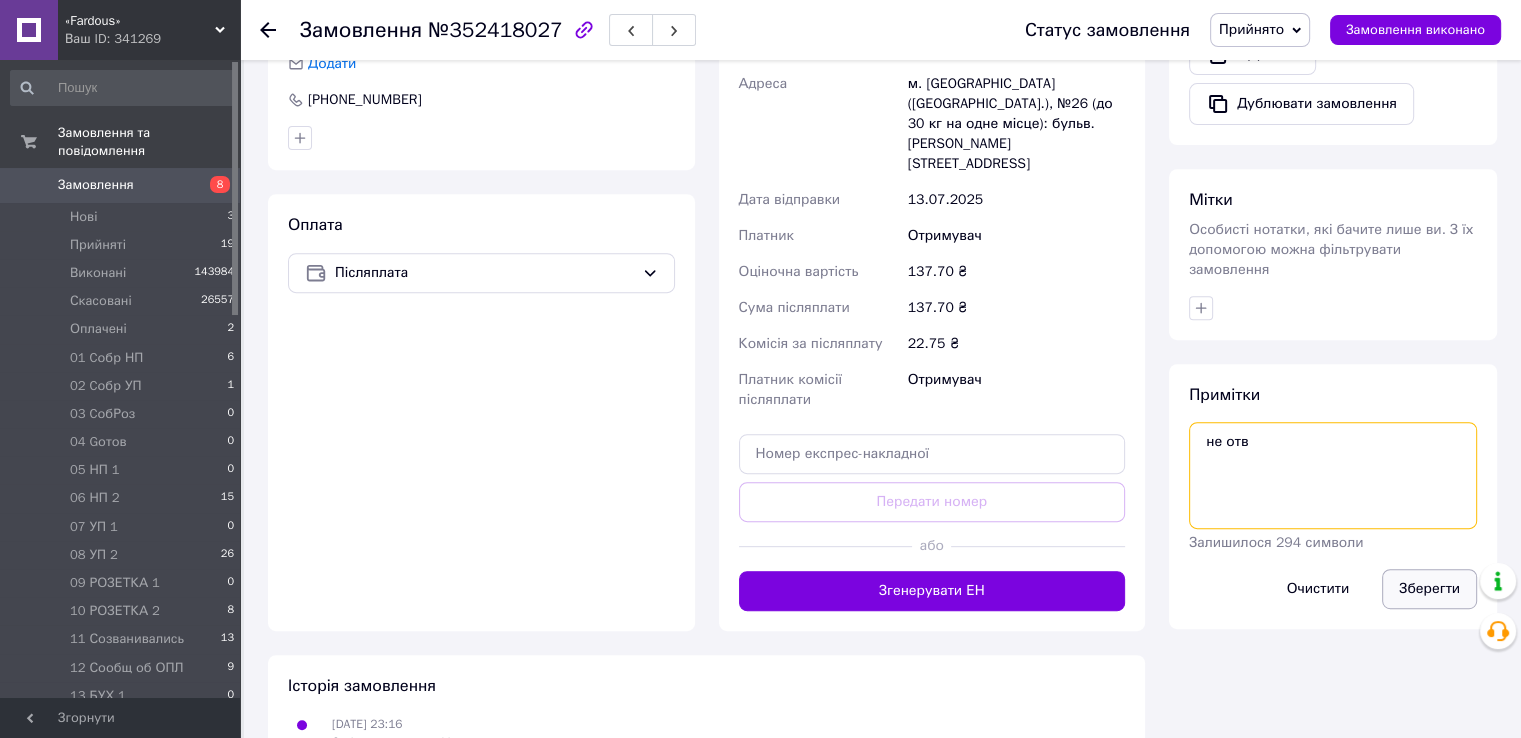 type on "не отв" 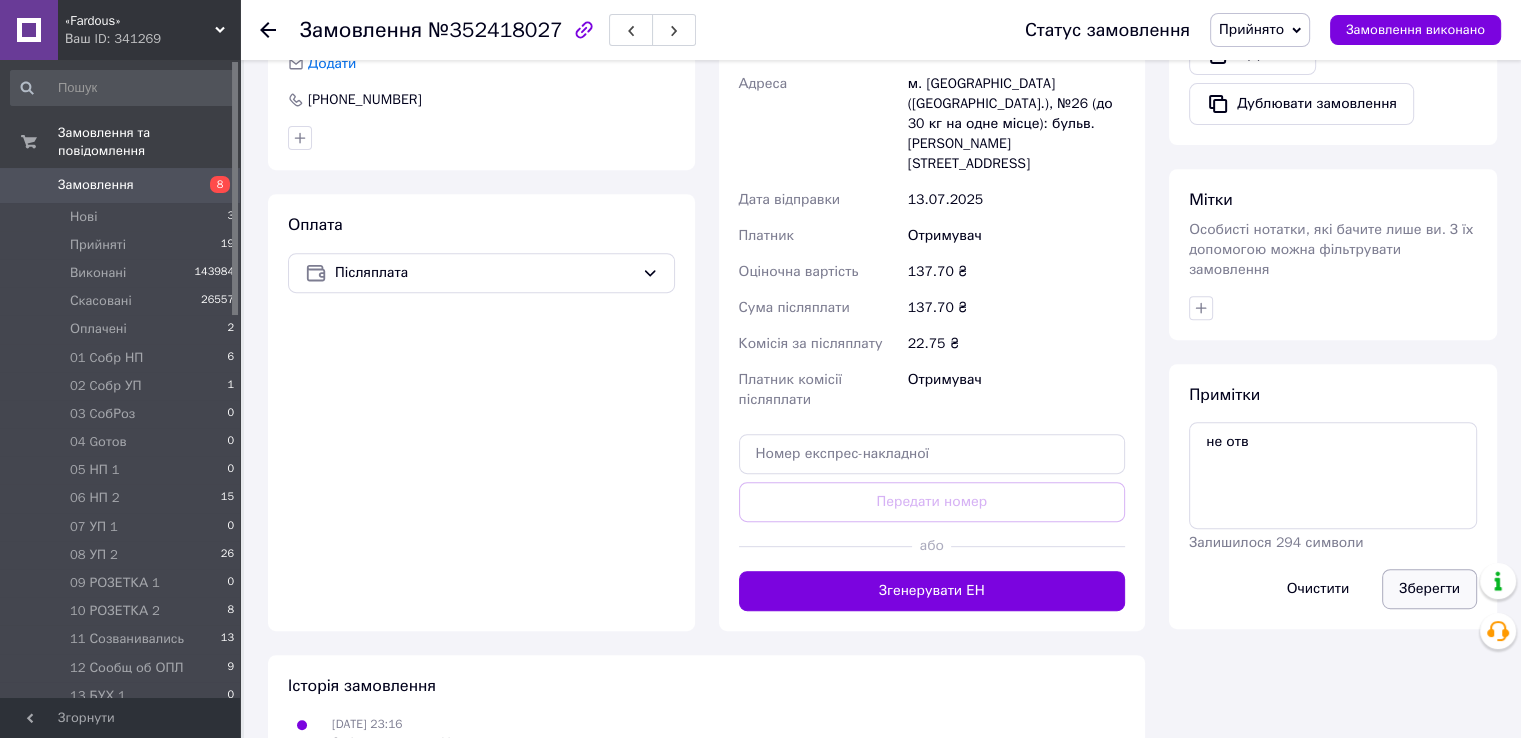 click on "Зберегти" at bounding box center (1429, 589) 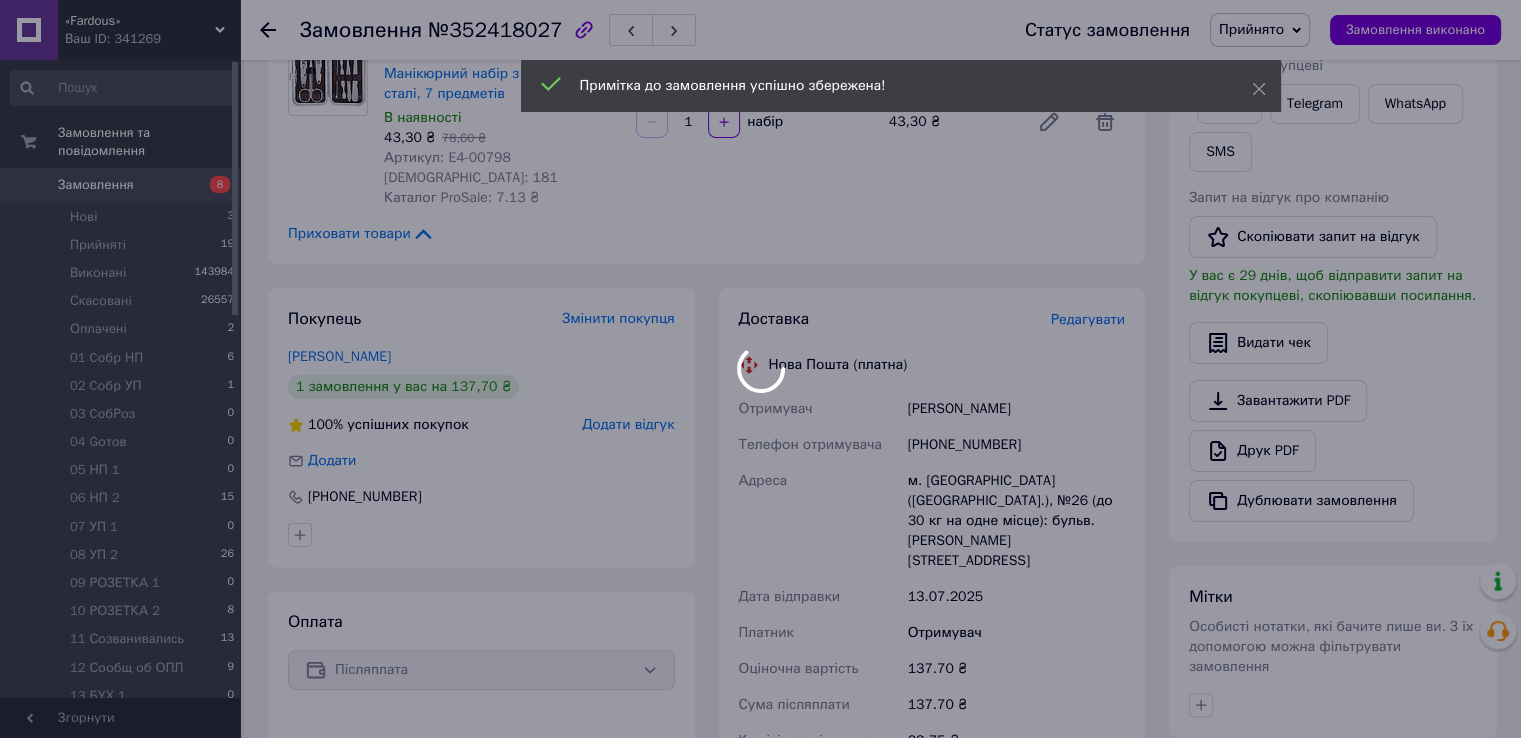 scroll, scrollTop: 400, scrollLeft: 0, axis: vertical 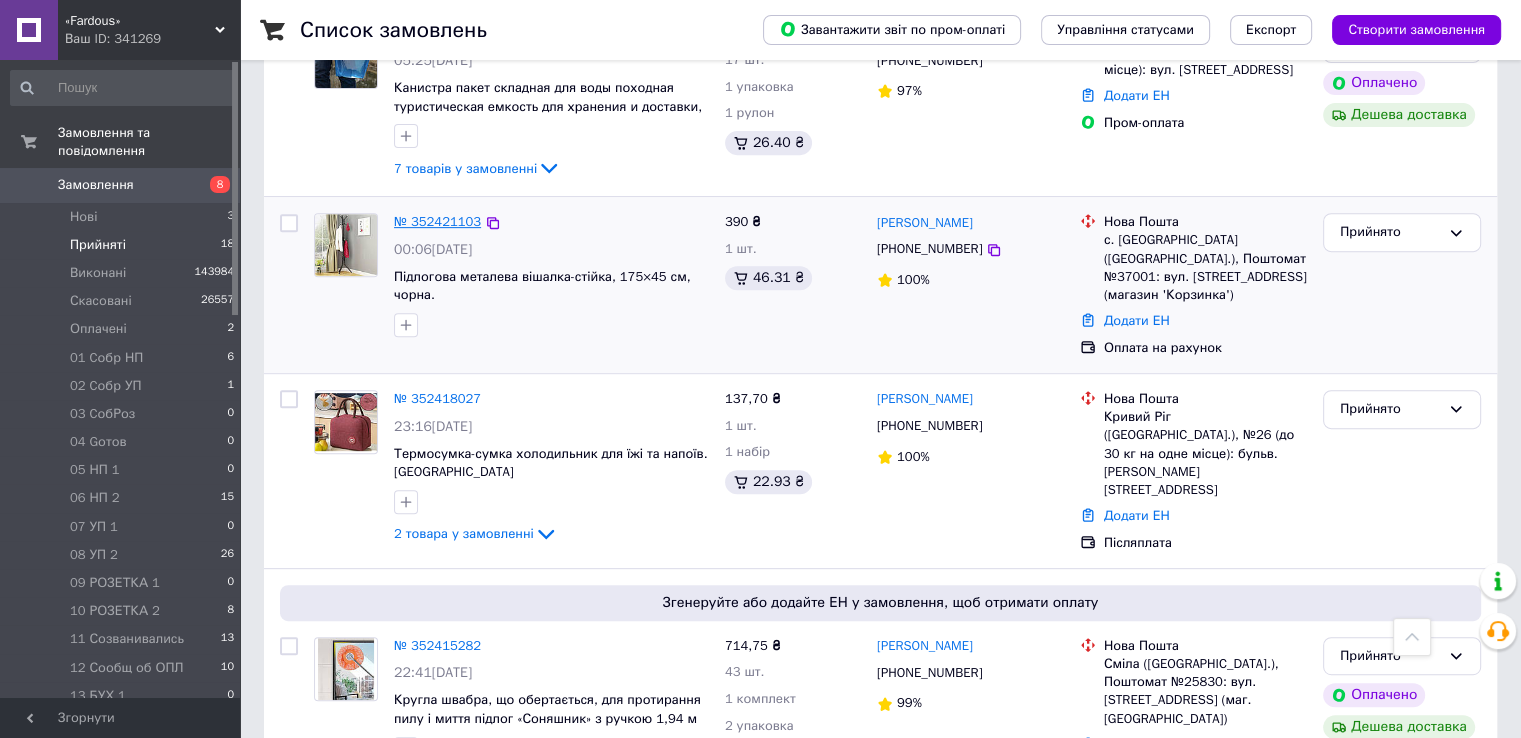 click on "№ 352421103" at bounding box center [437, 221] 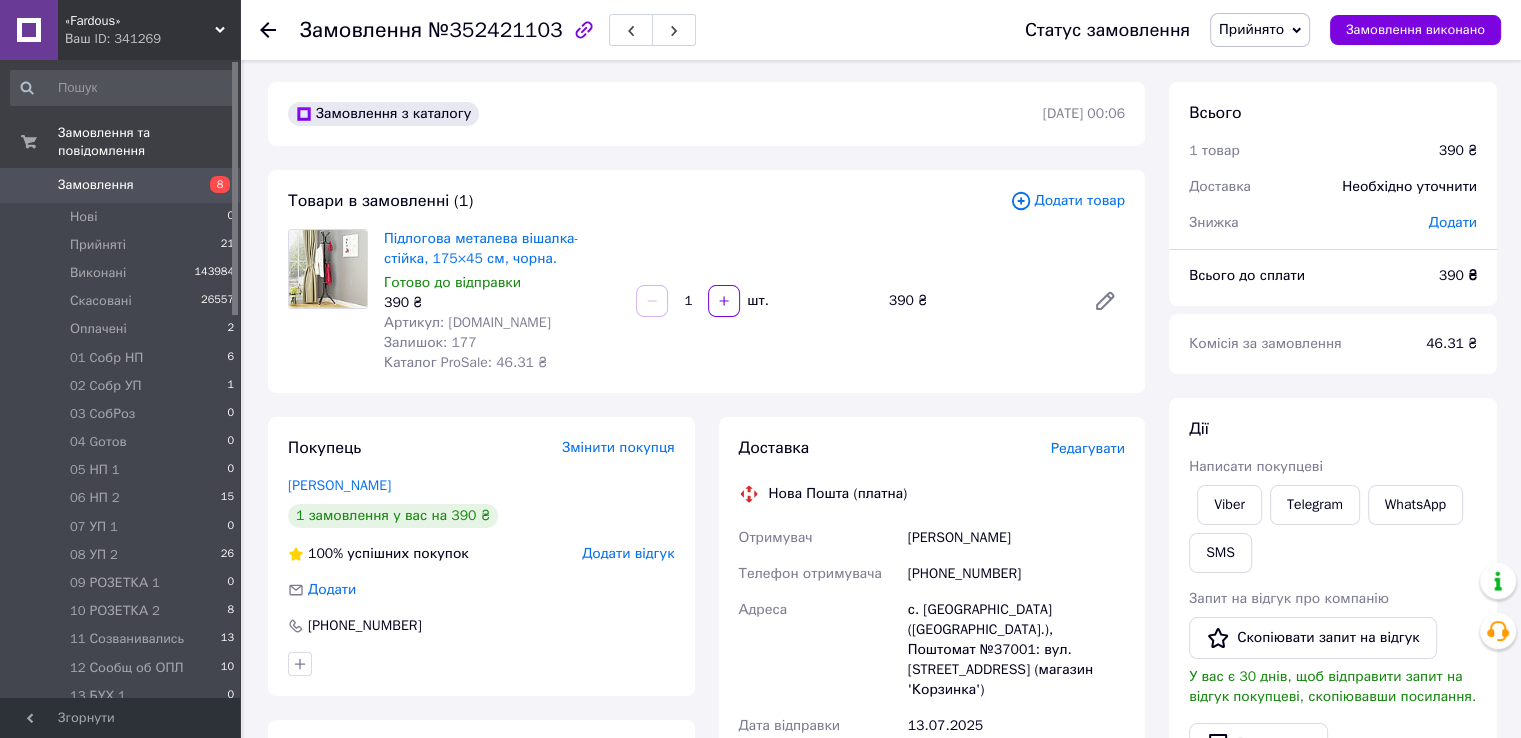 scroll, scrollTop: 0, scrollLeft: 0, axis: both 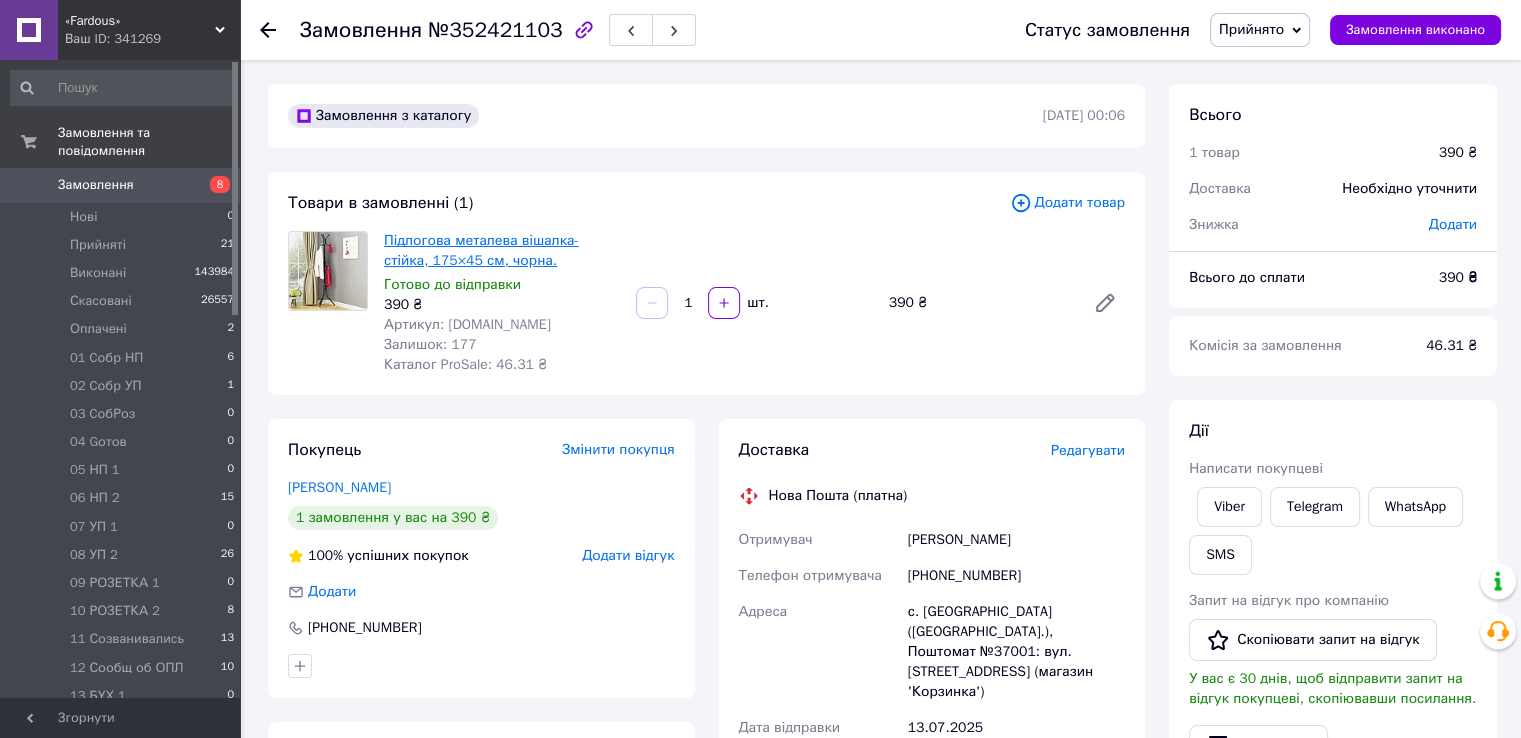 click on "Підлогова металева вішалка-стійка, 175×45 см, чорна." at bounding box center (481, 250) 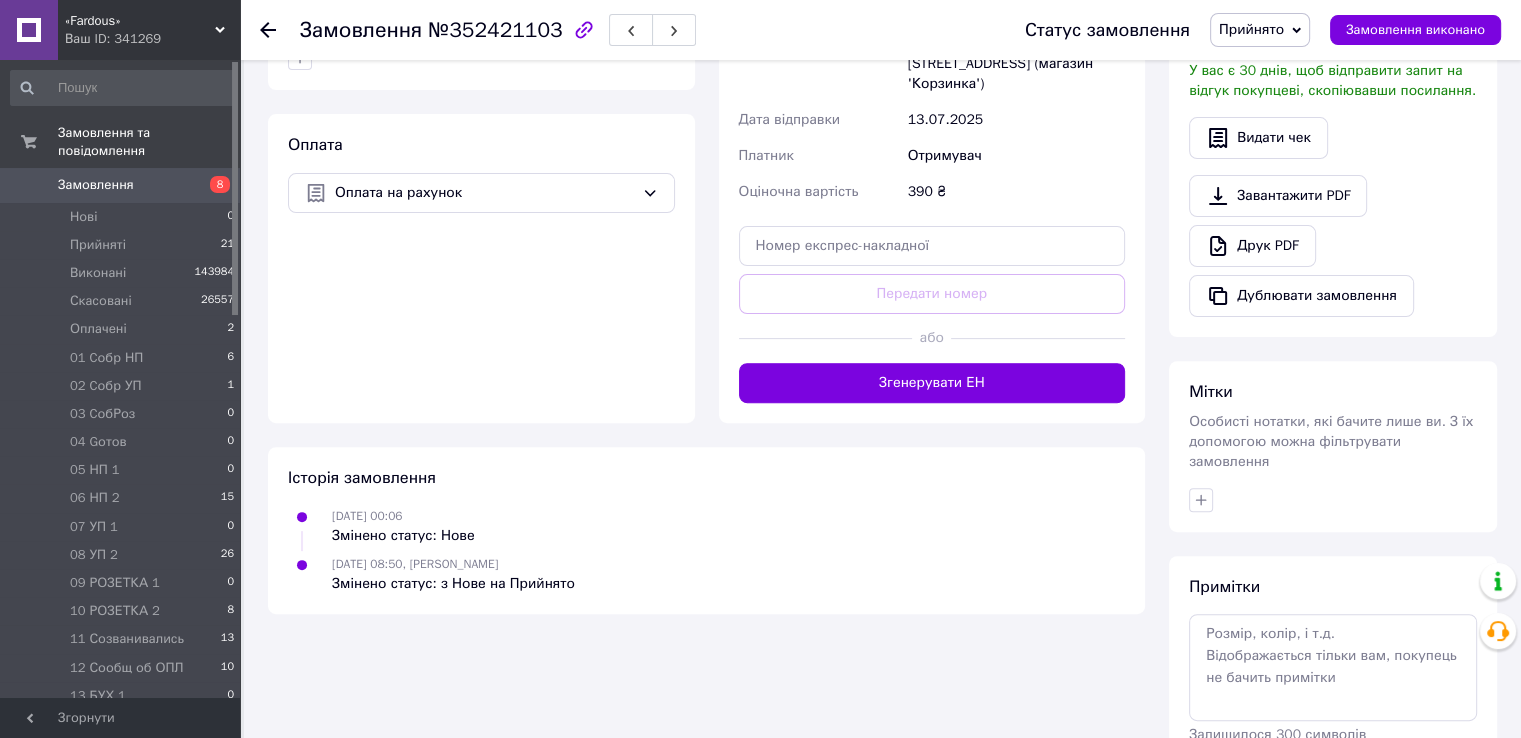 scroll, scrollTop: 692, scrollLeft: 0, axis: vertical 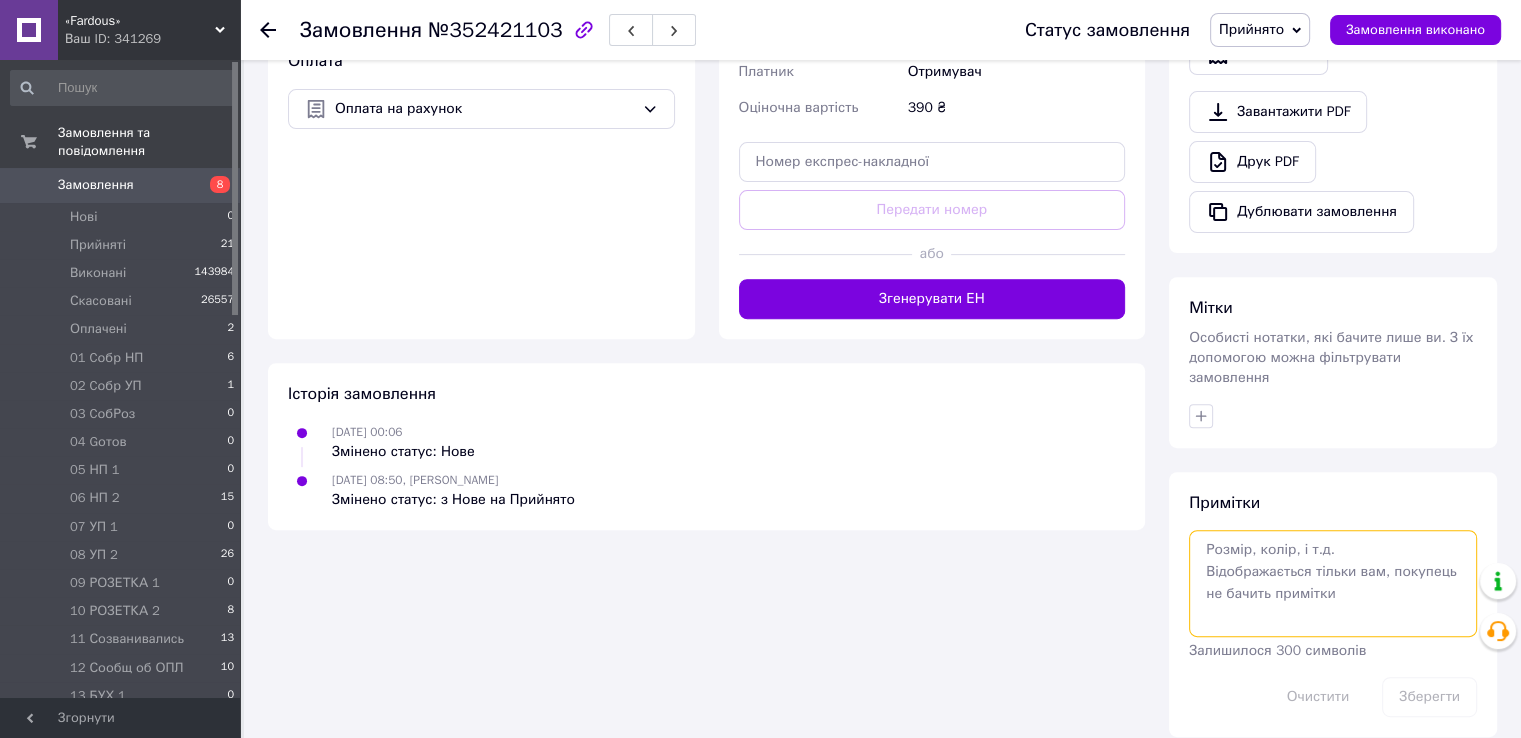 click at bounding box center [1333, 583] 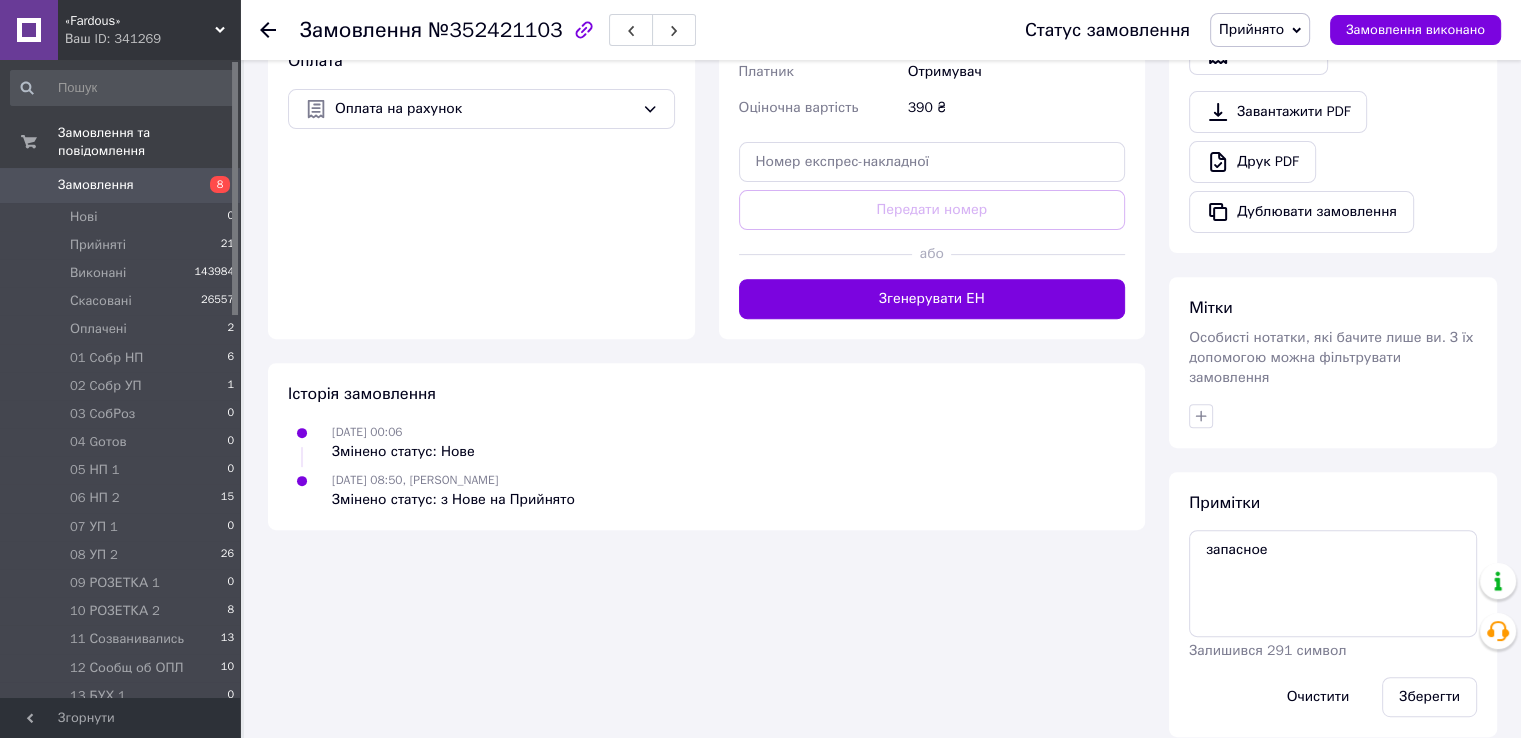 drag, startPoint x: 1416, startPoint y: 664, endPoint x: 1404, endPoint y: 649, distance: 19.209373 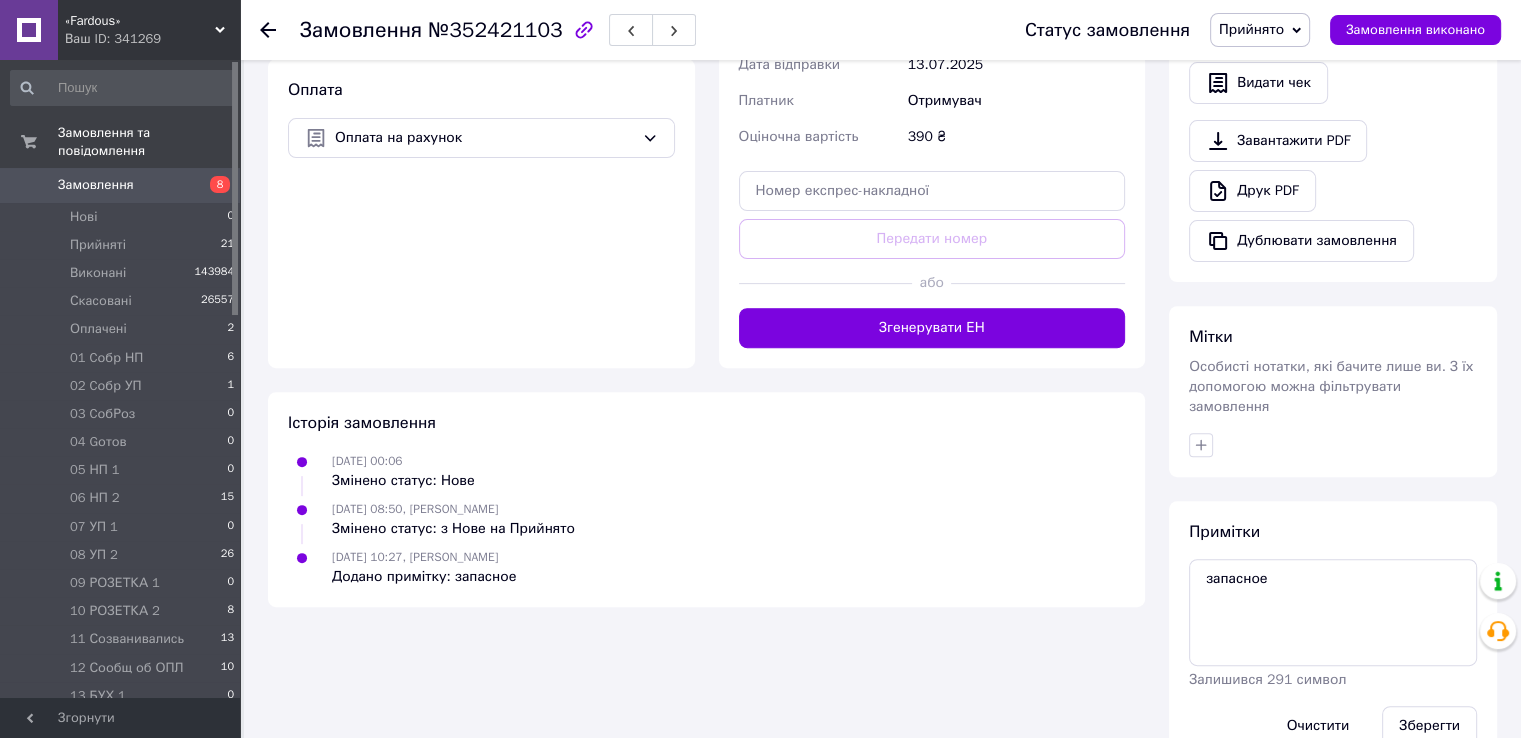 scroll, scrollTop: 692, scrollLeft: 0, axis: vertical 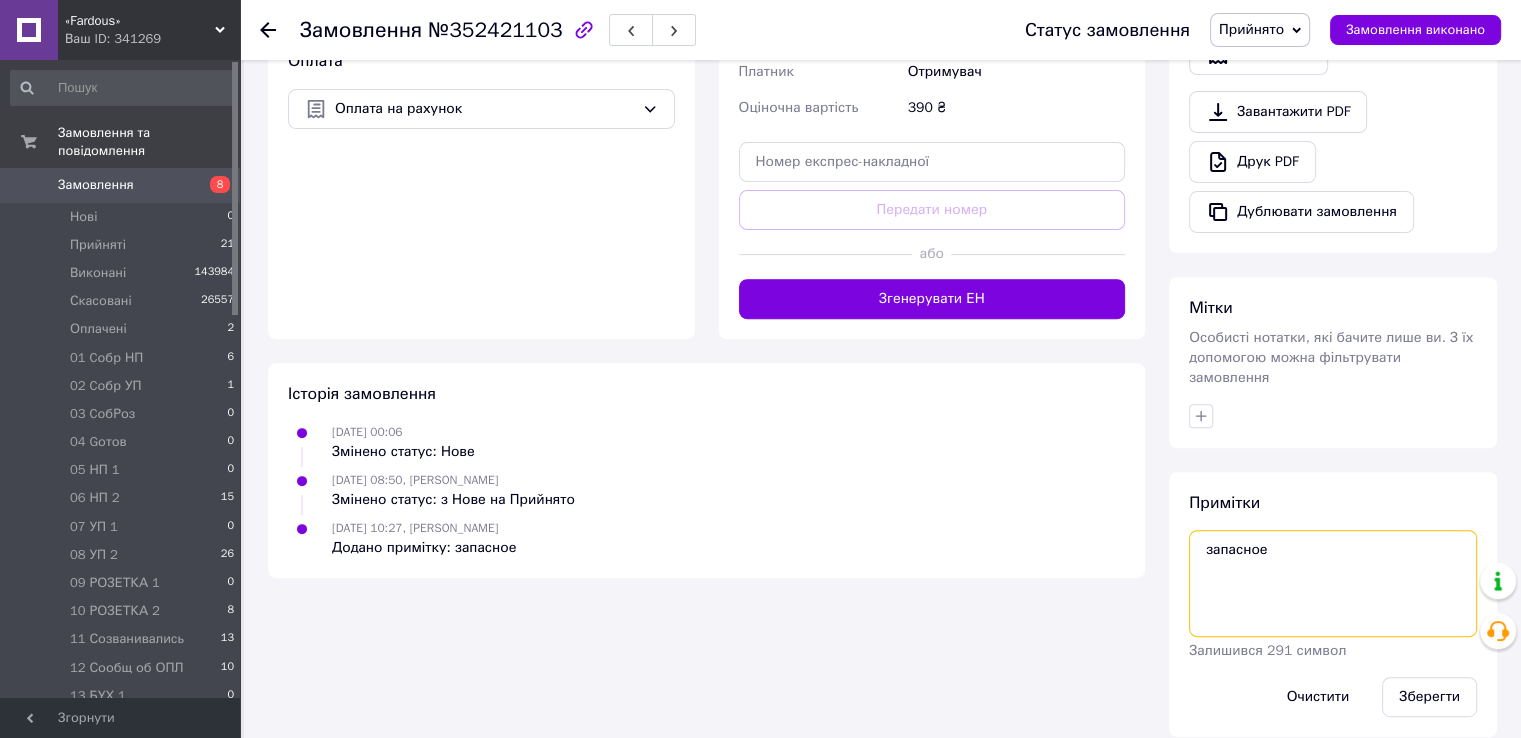 click on "запасное" at bounding box center [1333, 583] 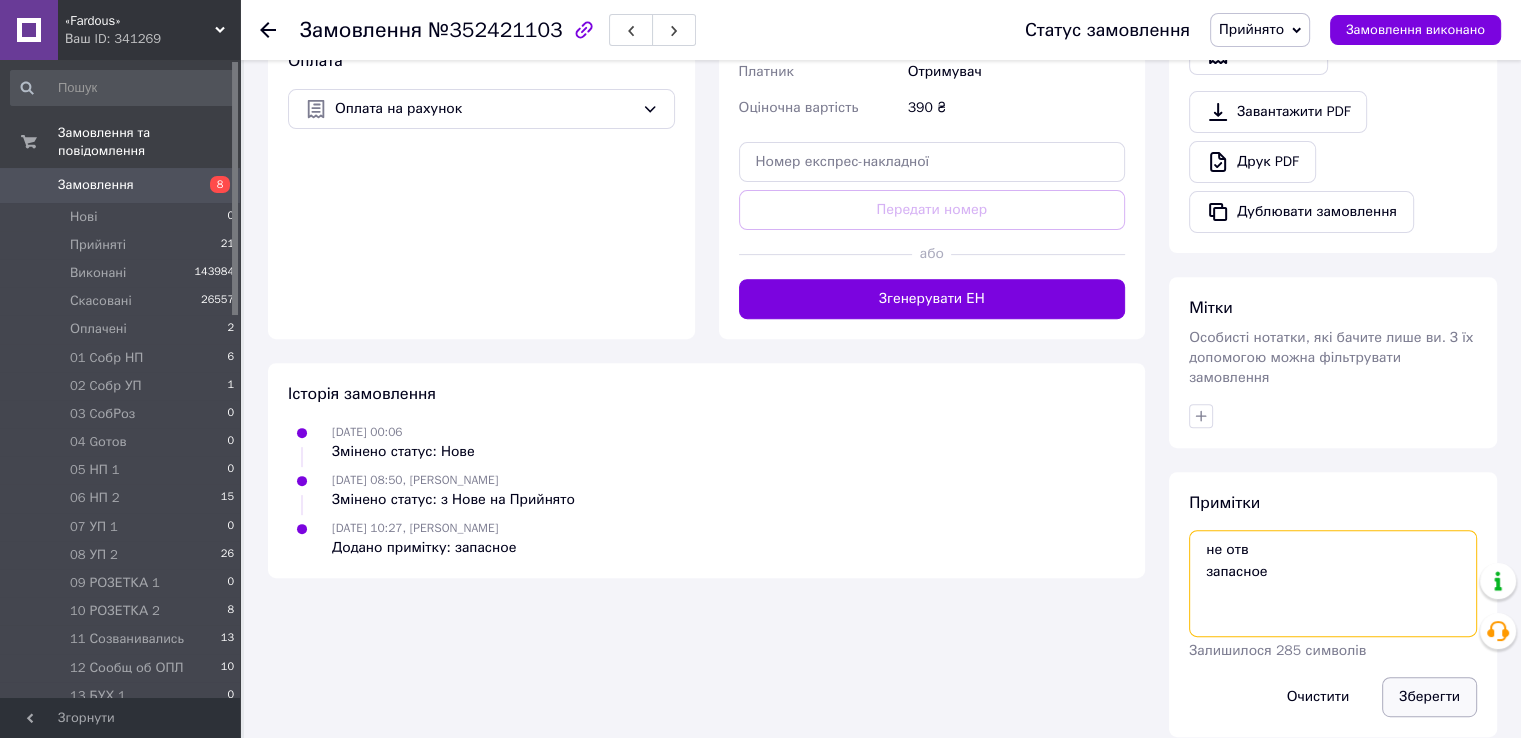type on "не отв
запасное" 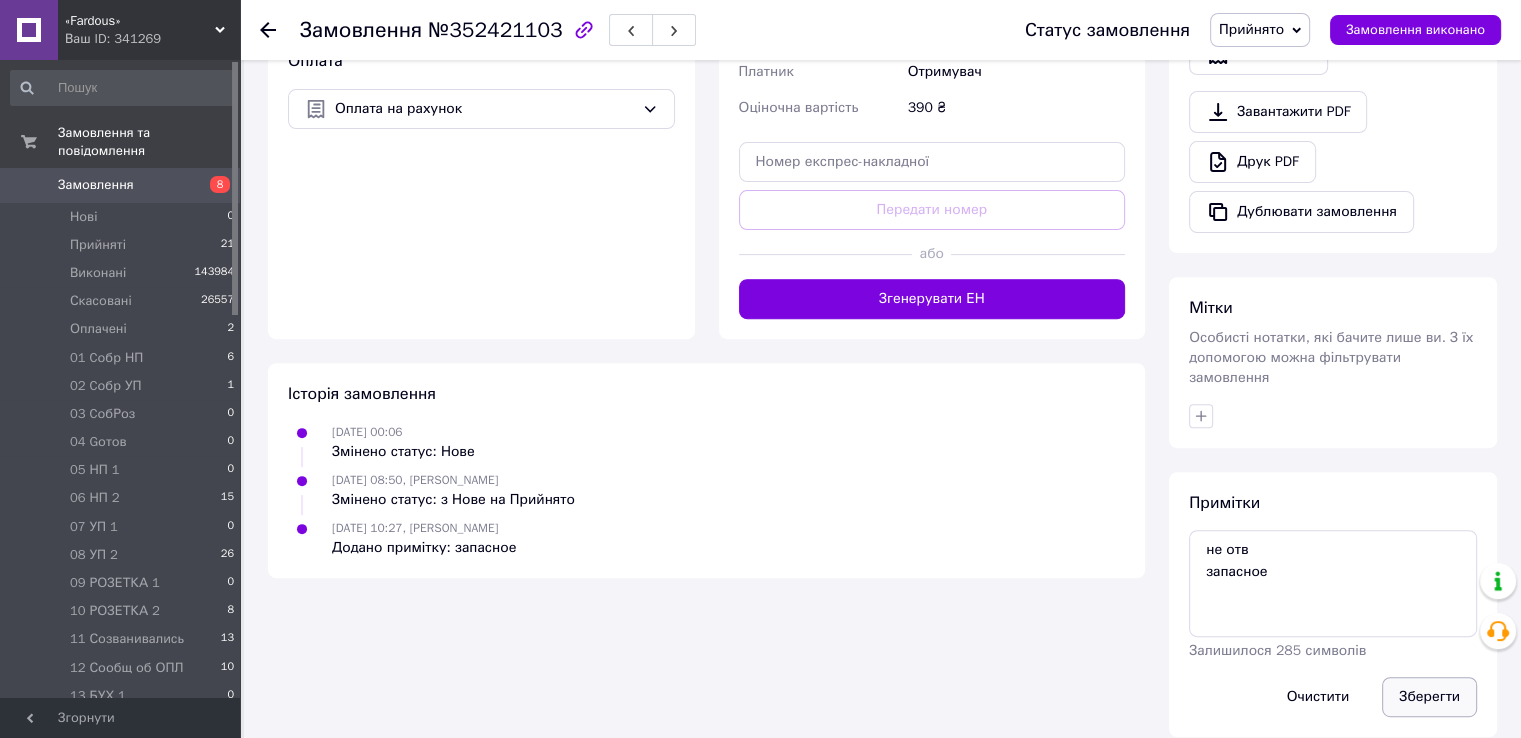 click on "Зберегти" at bounding box center [1429, 697] 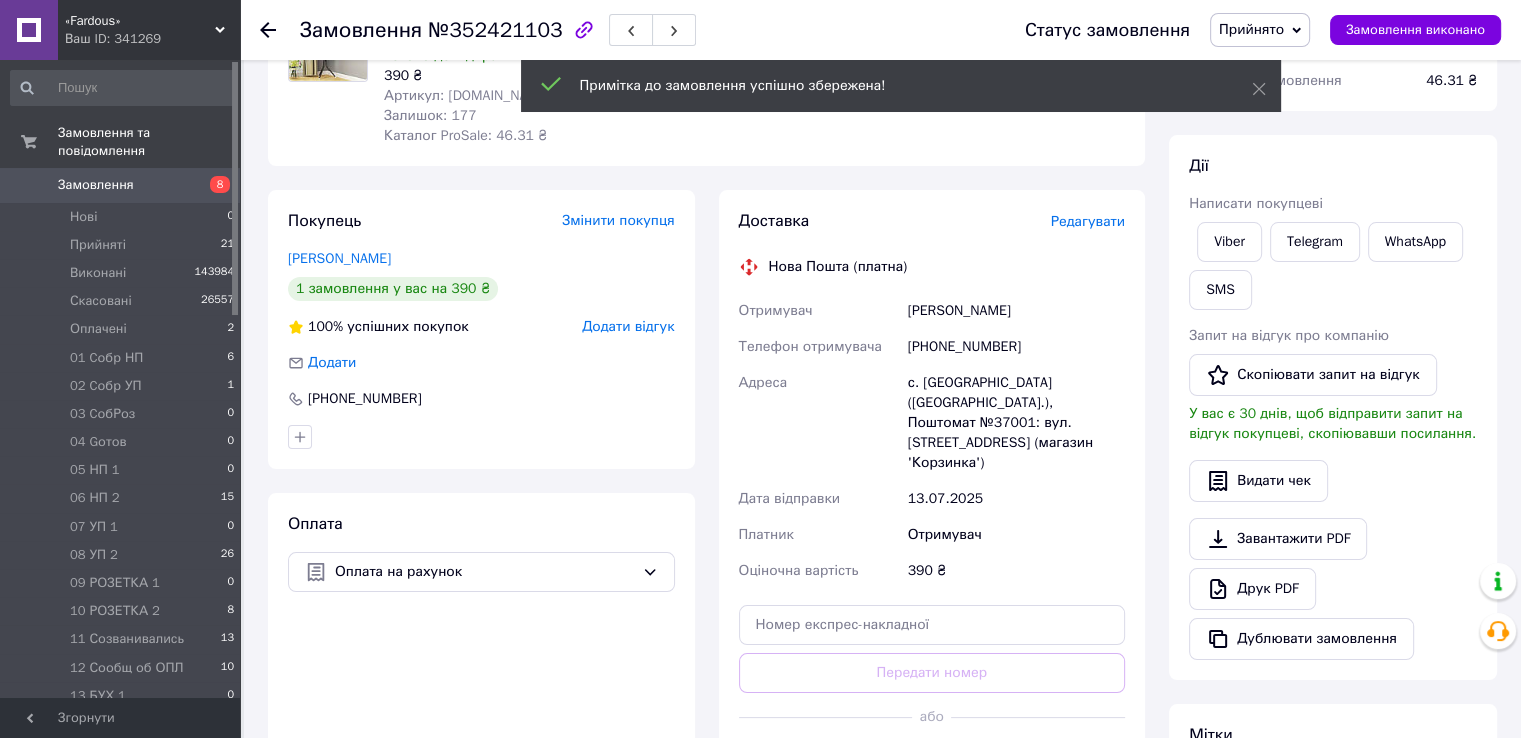 scroll, scrollTop: 156, scrollLeft: 0, axis: vertical 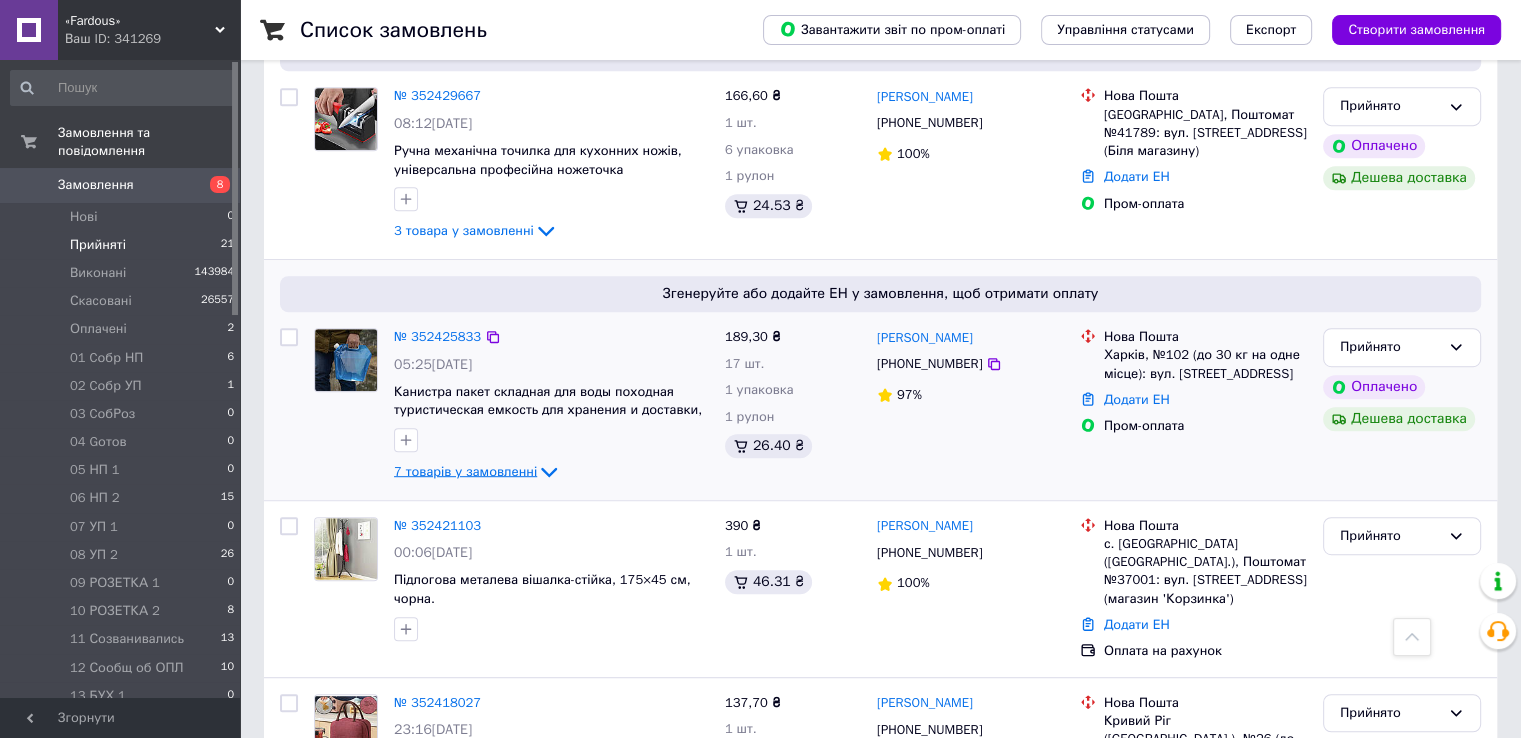 click on "7 товарів у замовленні" at bounding box center [465, 471] 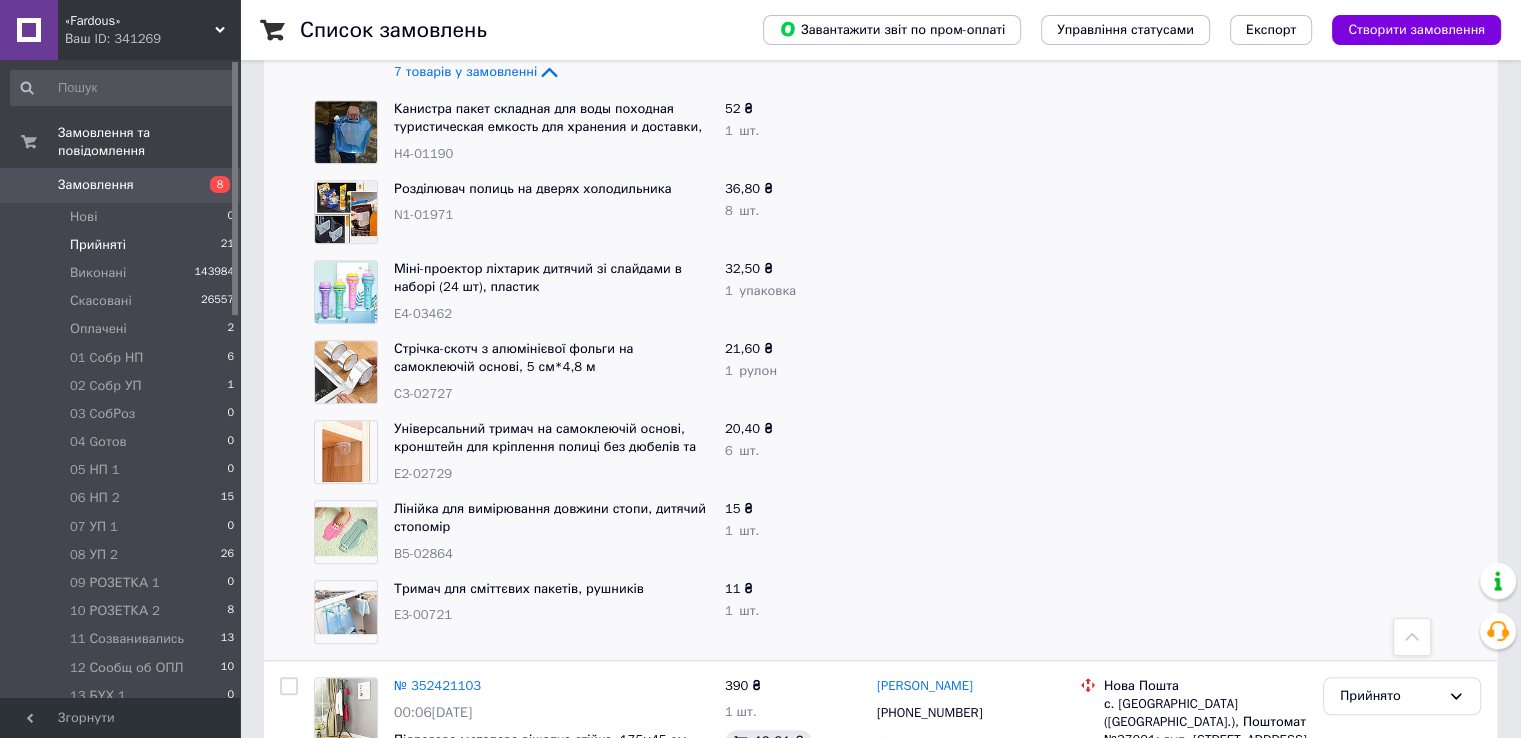 scroll, scrollTop: 1200, scrollLeft: 0, axis: vertical 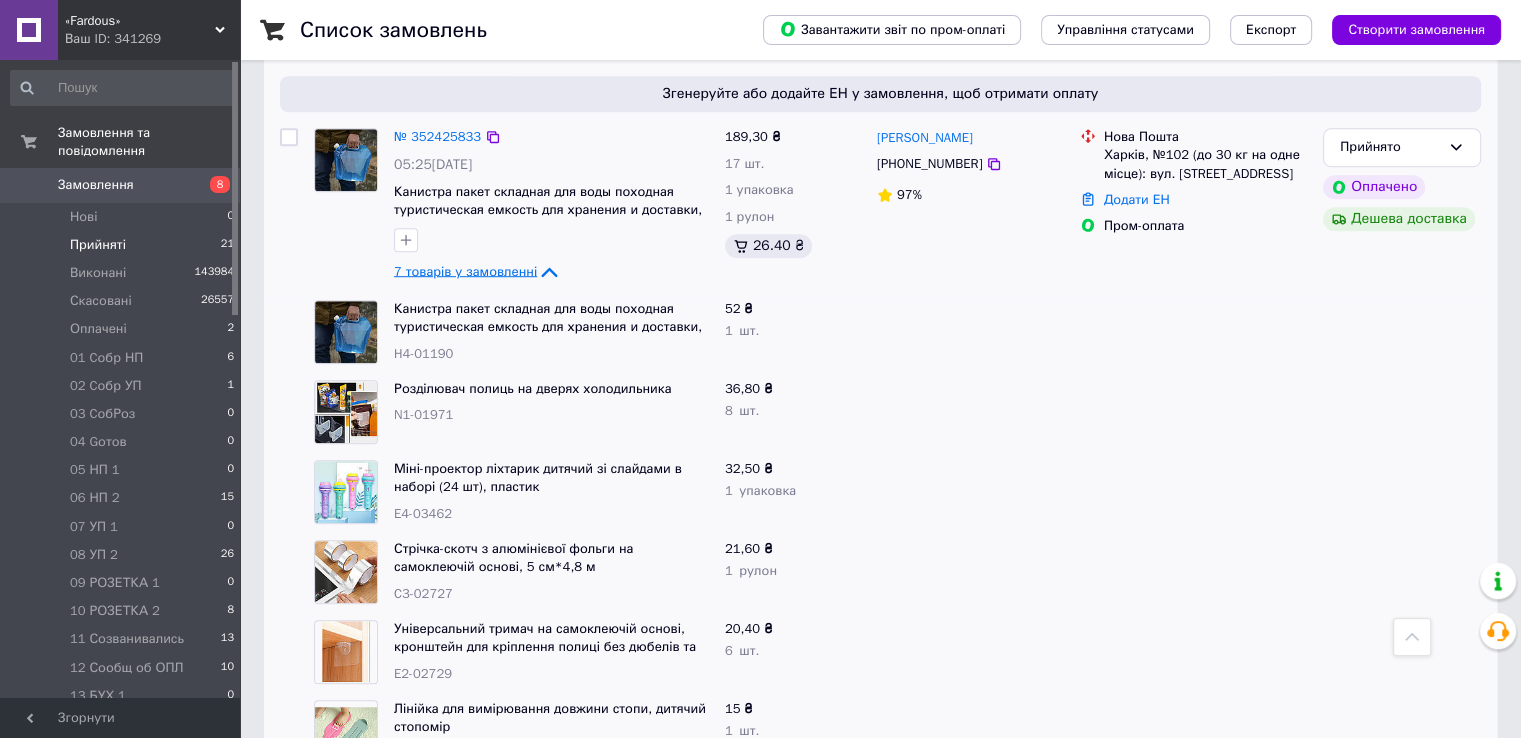 click 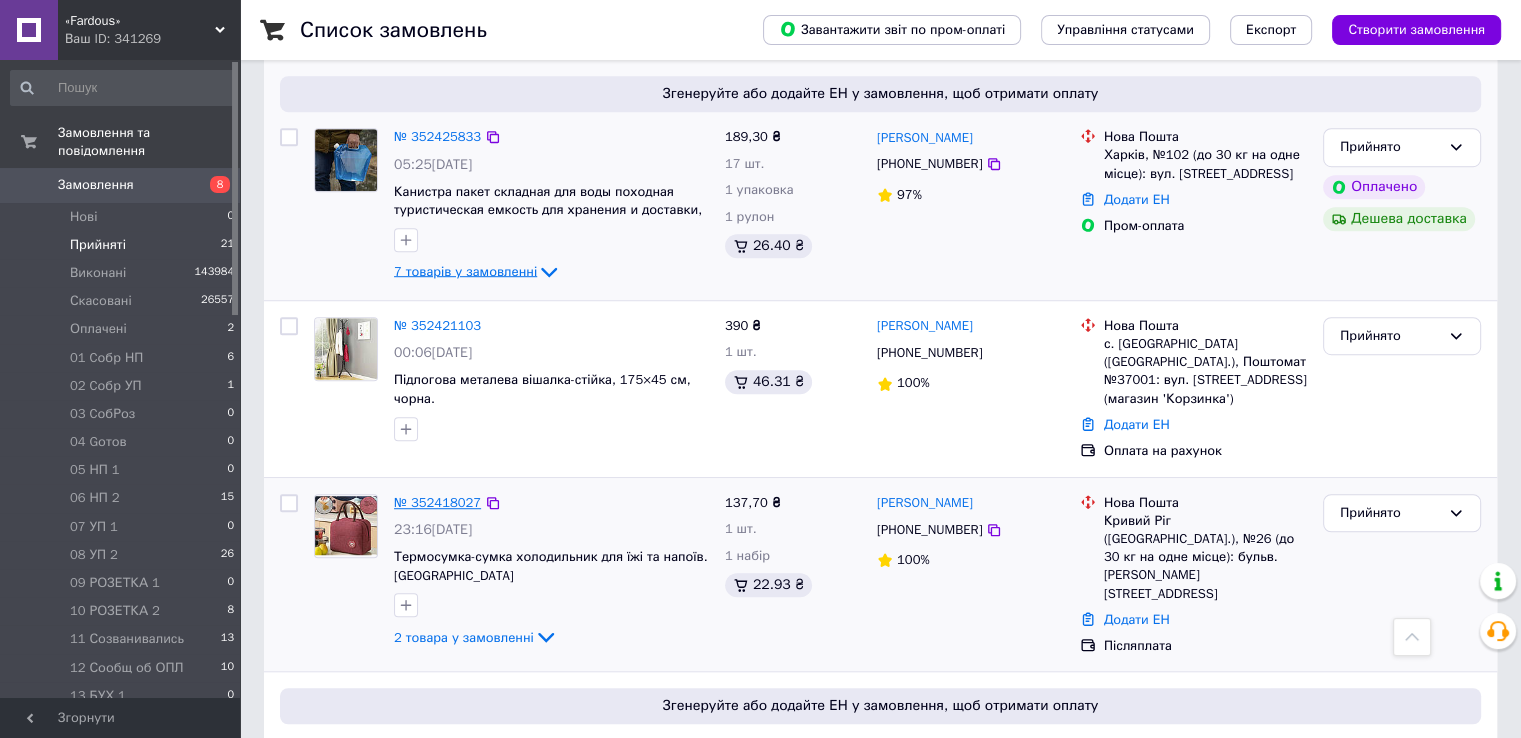 click on "№ 352418027" at bounding box center (437, 502) 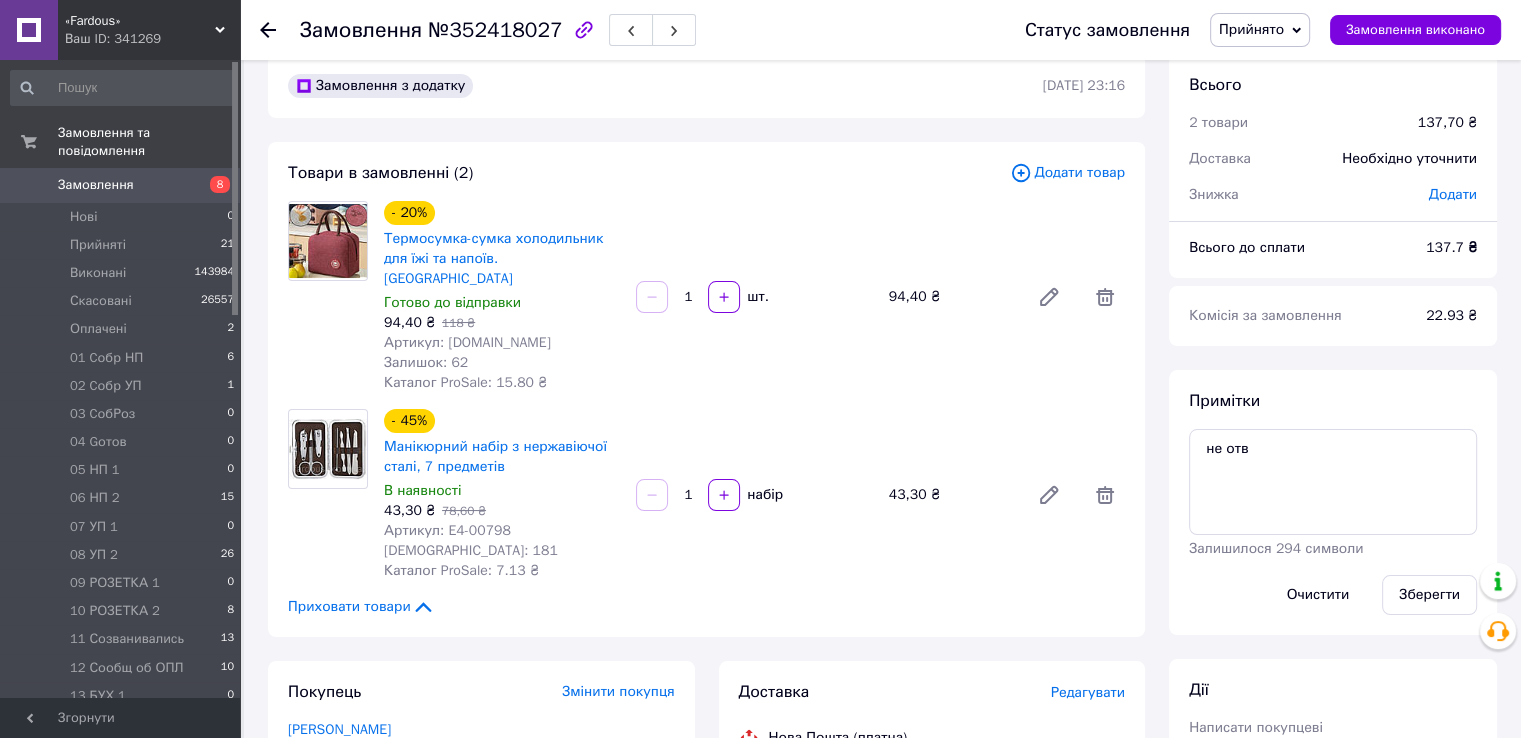 scroll, scrollTop: 0, scrollLeft: 0, axis: both 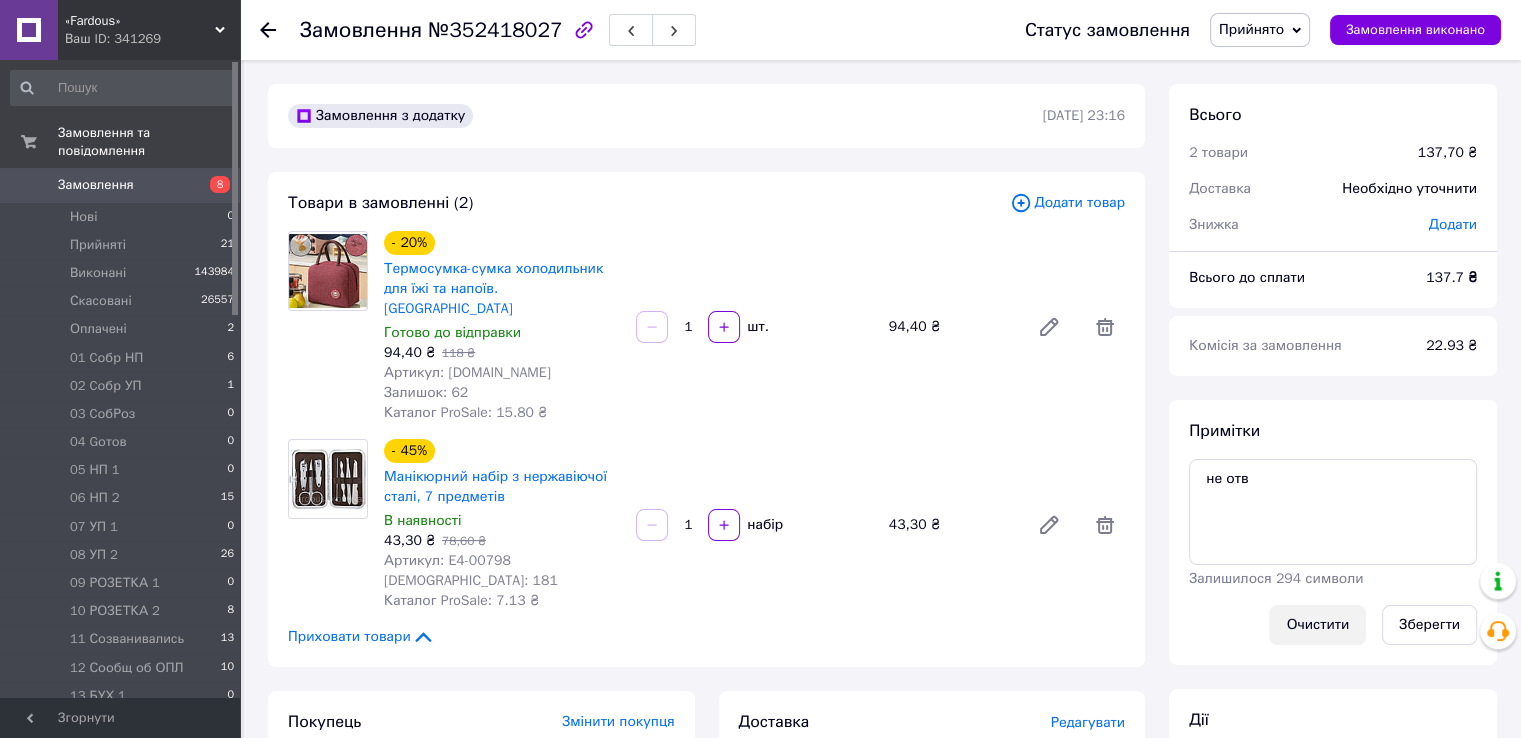 click on "Очистити" at bounding box center (1317, 625) 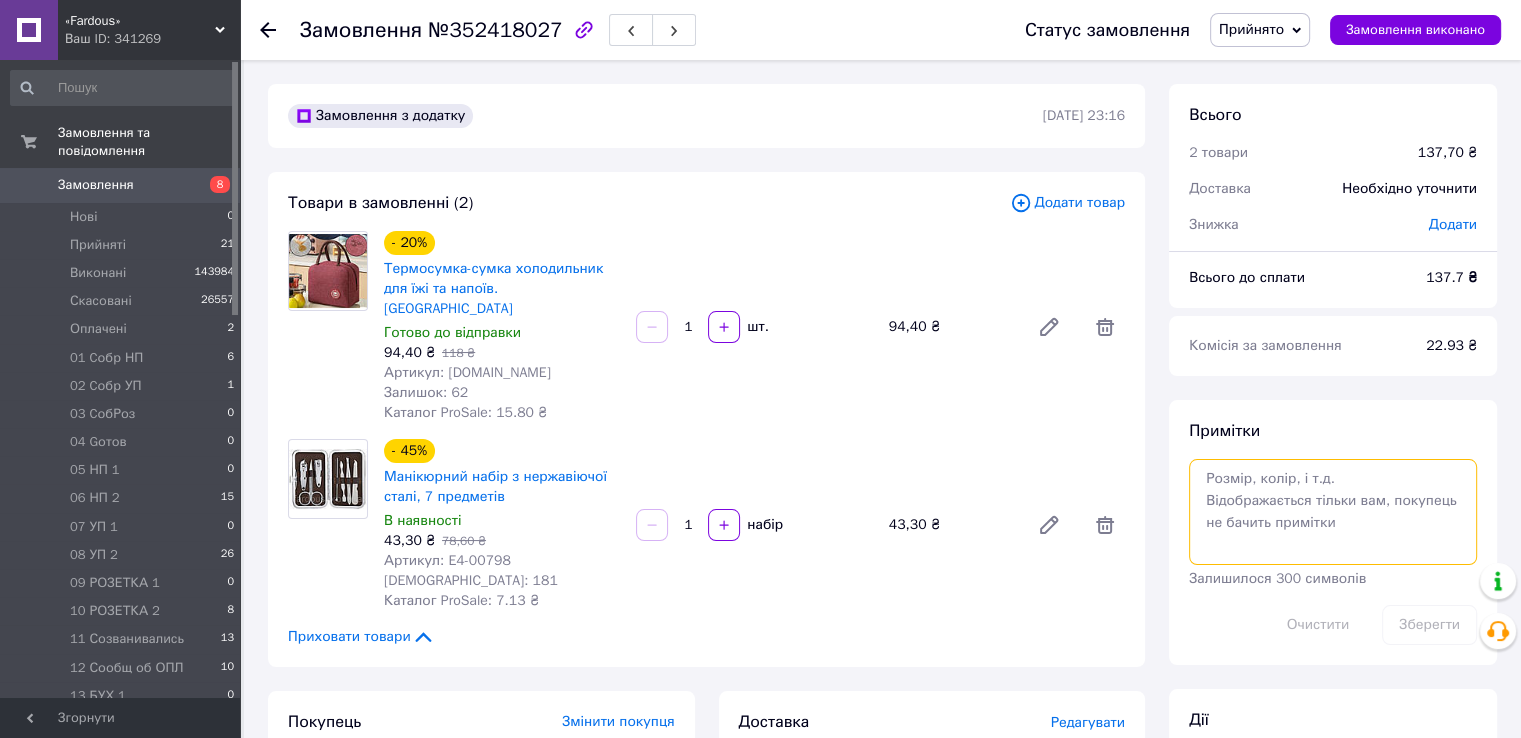 click at bounding box center [1333, 512] 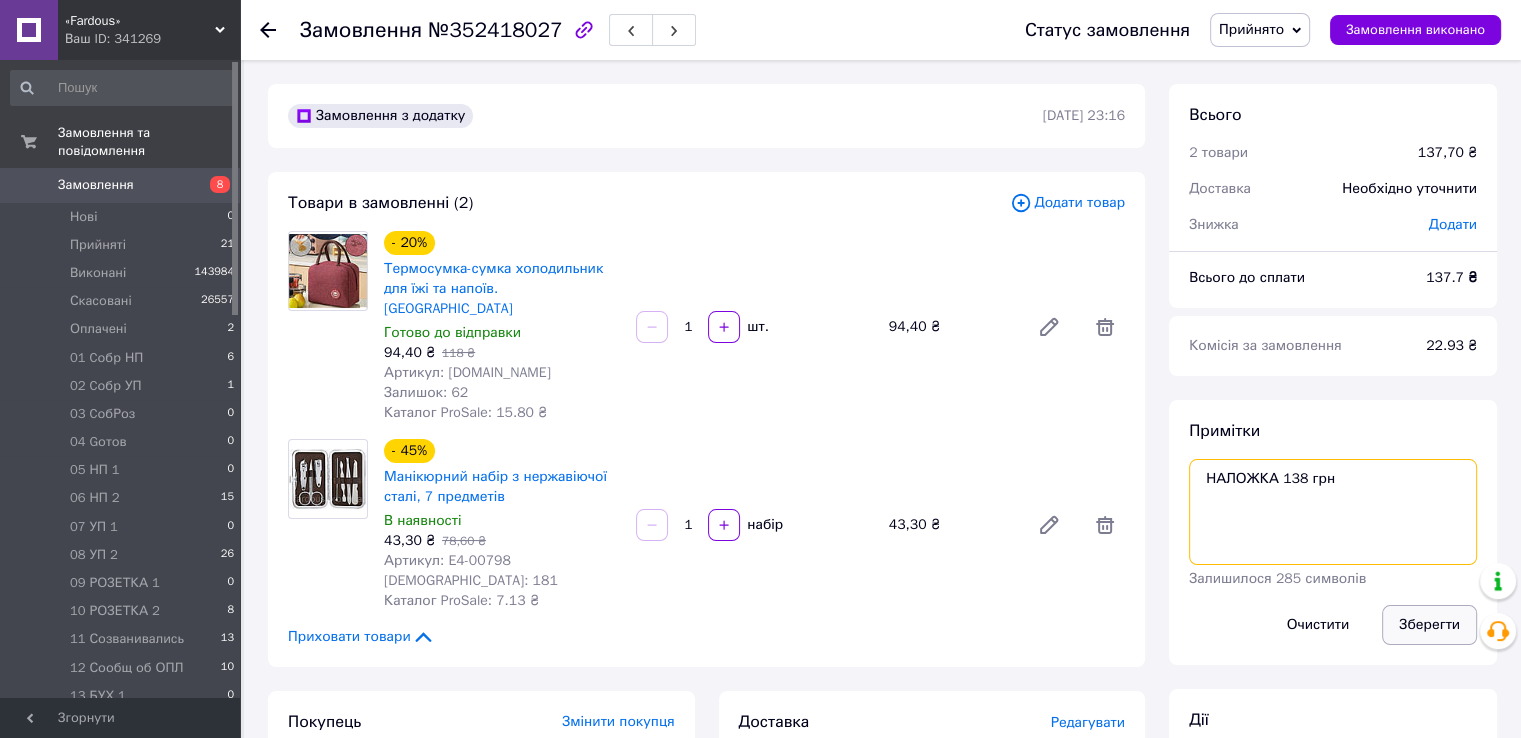 type on "НАЛОЖКА 138 грн" 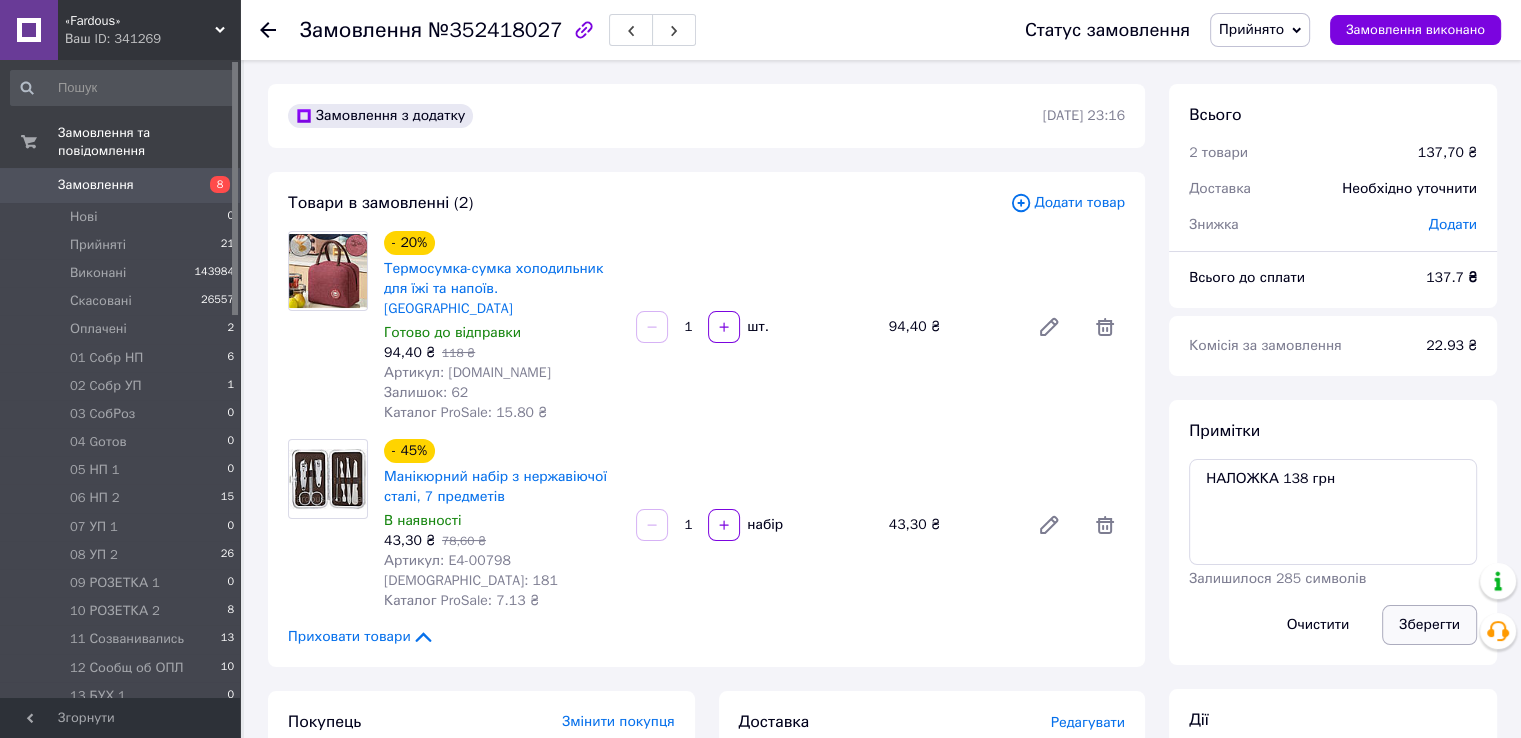 click on "Зберегти" at bounding box center (1429, 625) 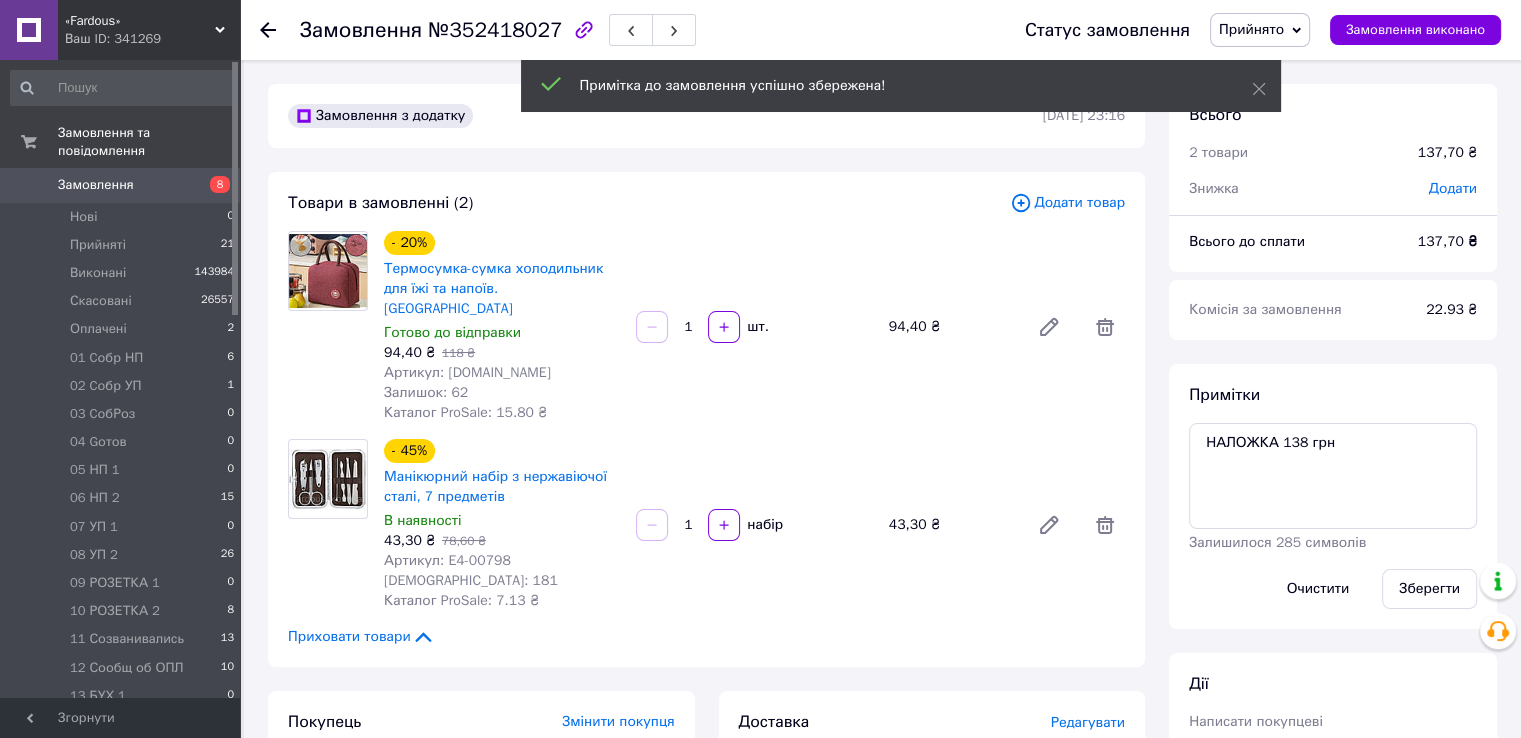 click on "Прийнято" at bounding box center (1260, 30) 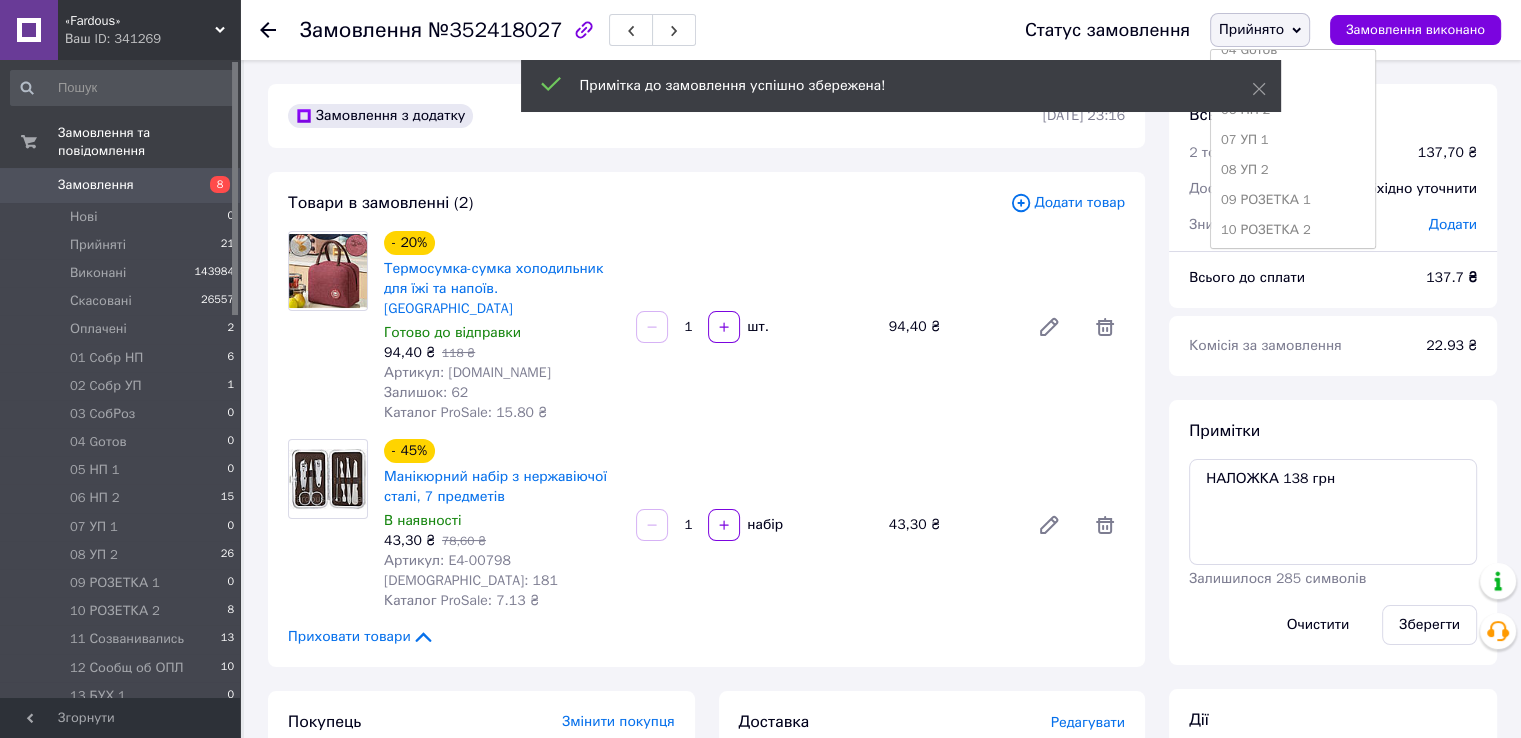 scroll, scrollTop: 400, scrollLeft: 0, axis: vertical 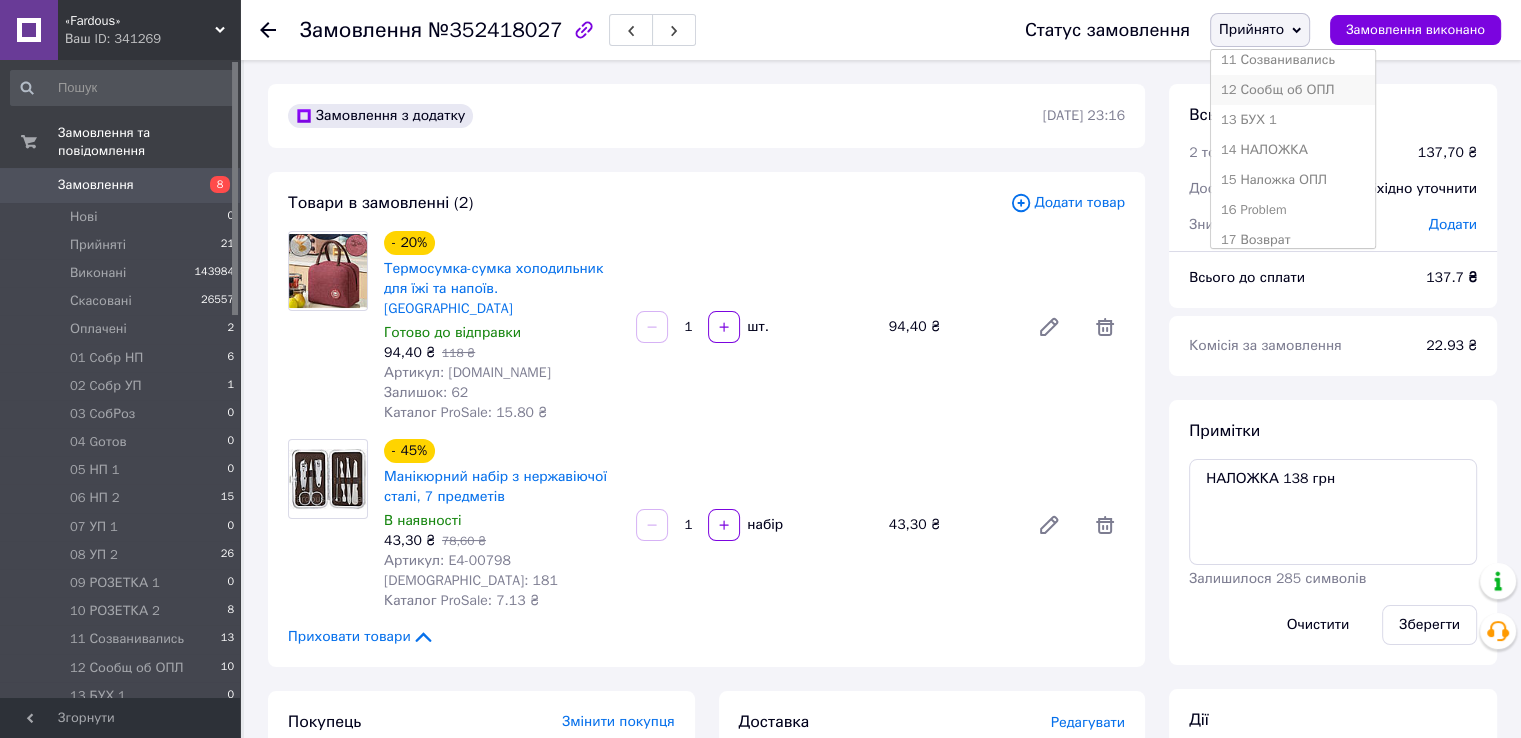 click on "12 Сообщ об ОПЛ" at bounding box center (1293, 90) 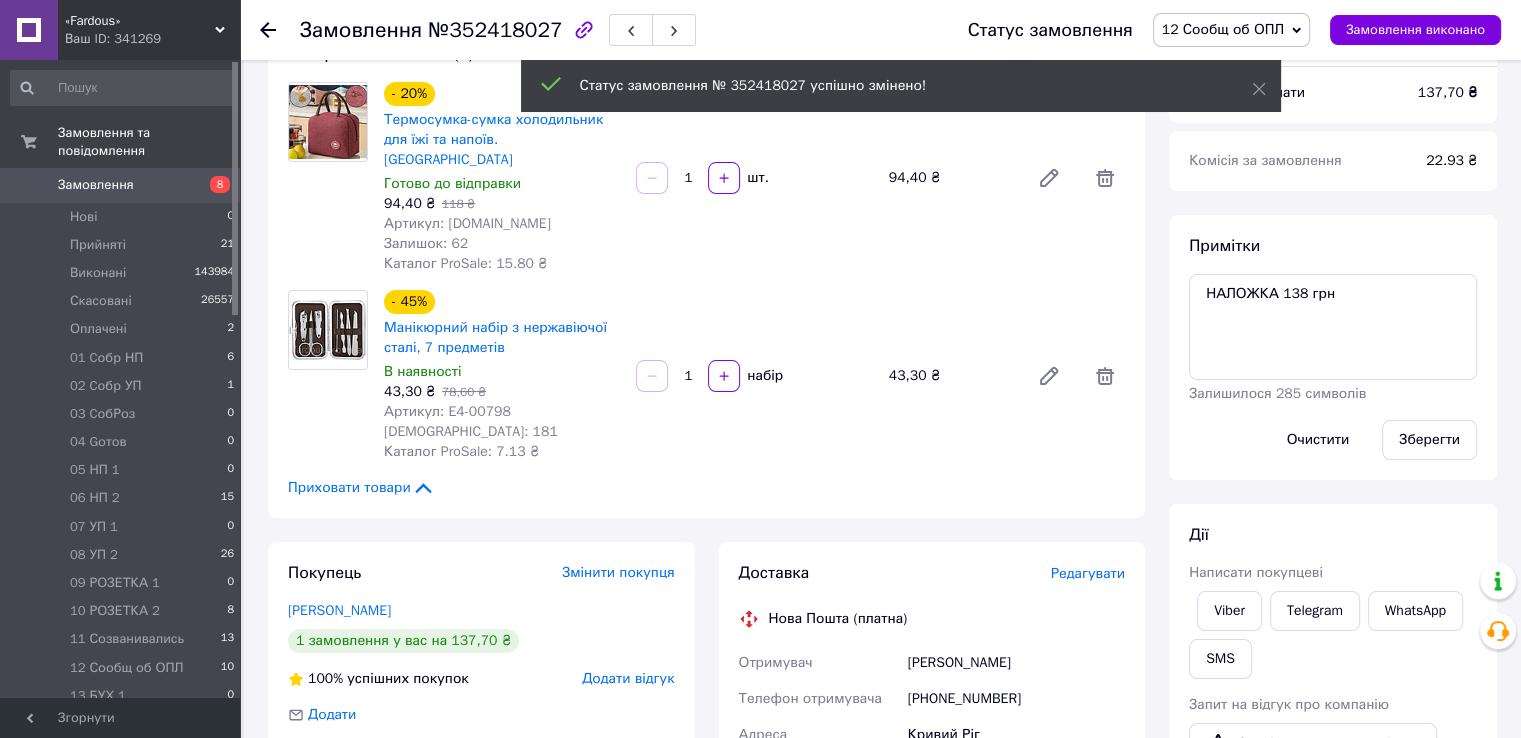 scroll, scrollTop: 300, scrollLeft: 0, axis: vertical 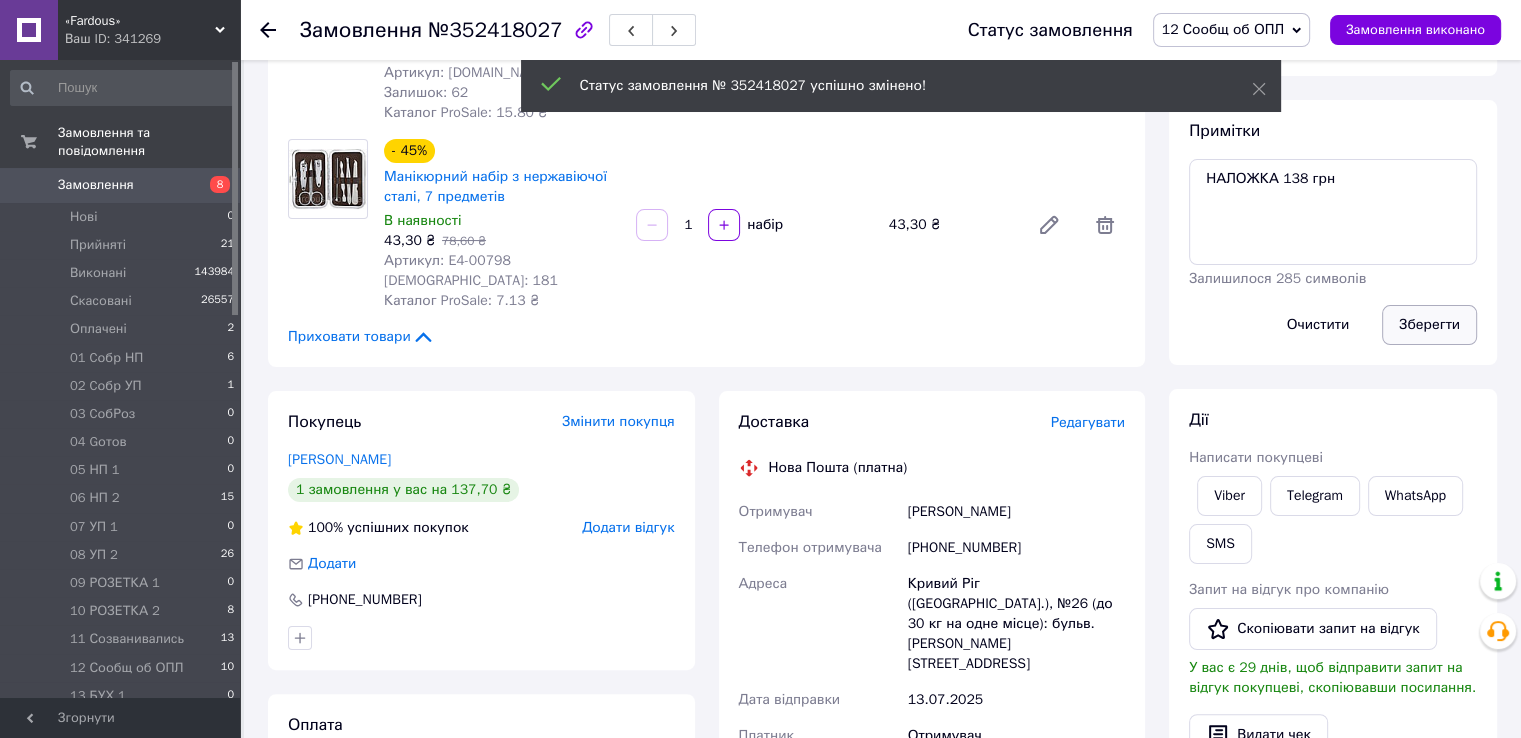 click on "Зберегти" at bounding box center [1429, 325] 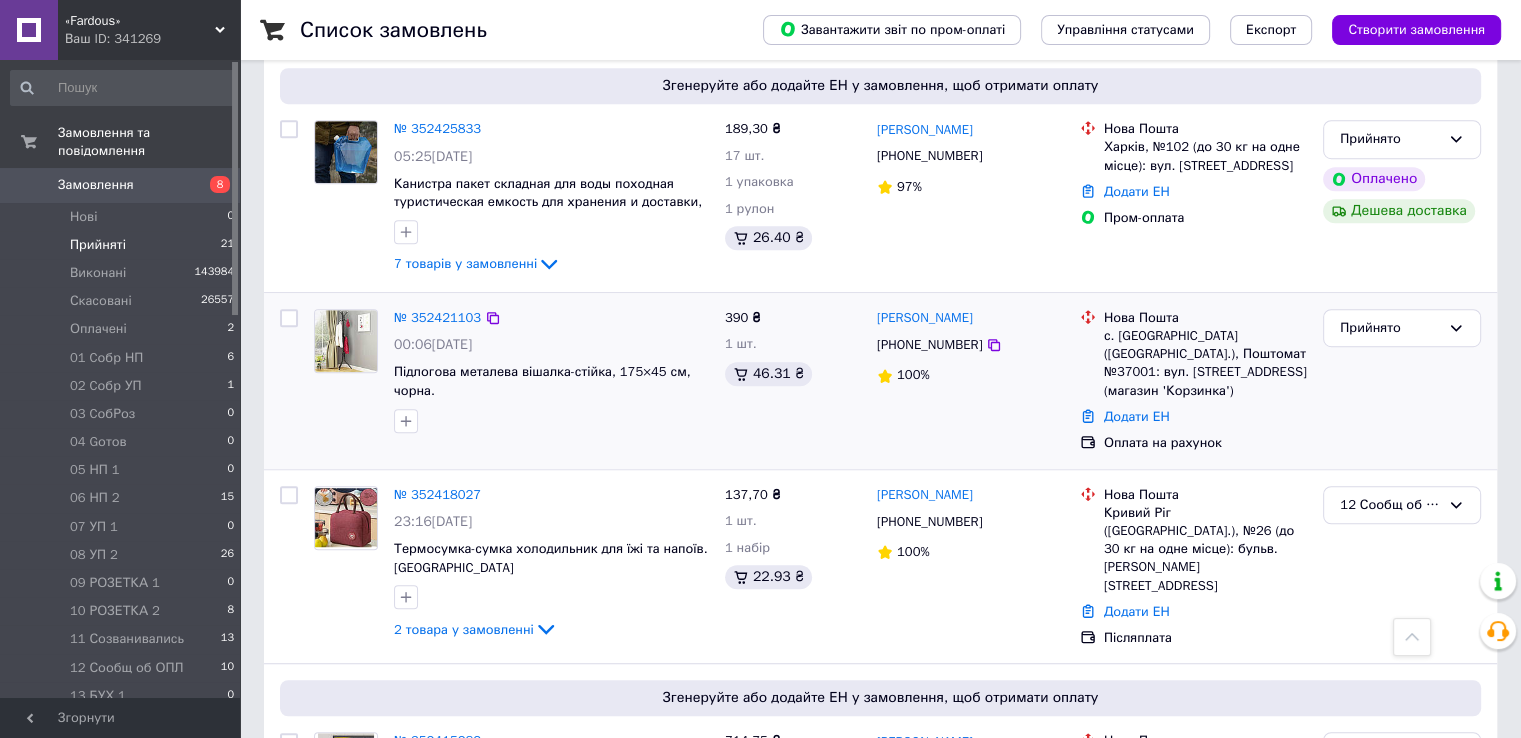 scroll, scrollTop: 1100, scrollLeft: 0, axis: vertical 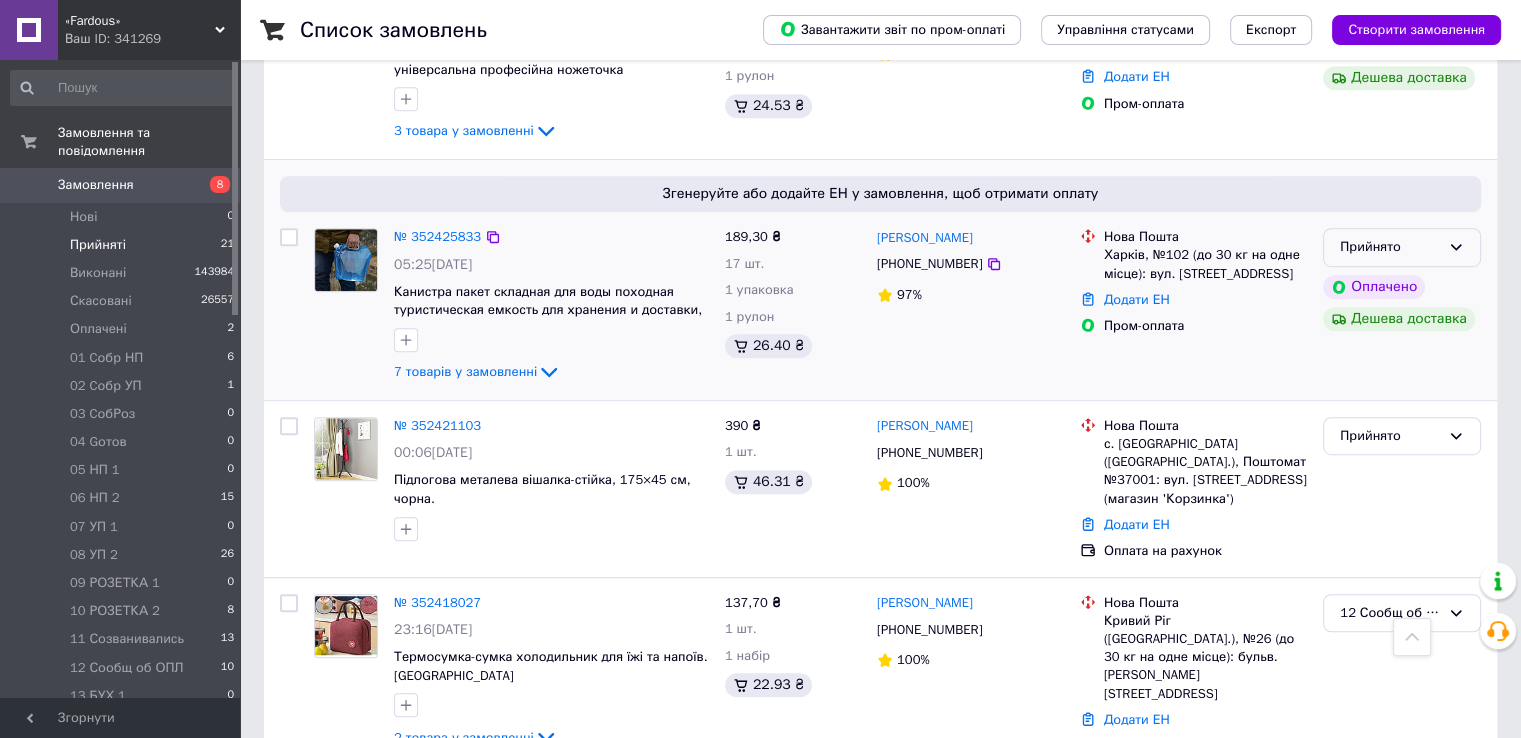 click on "Прийнято" at bounding box center [1402, 247] 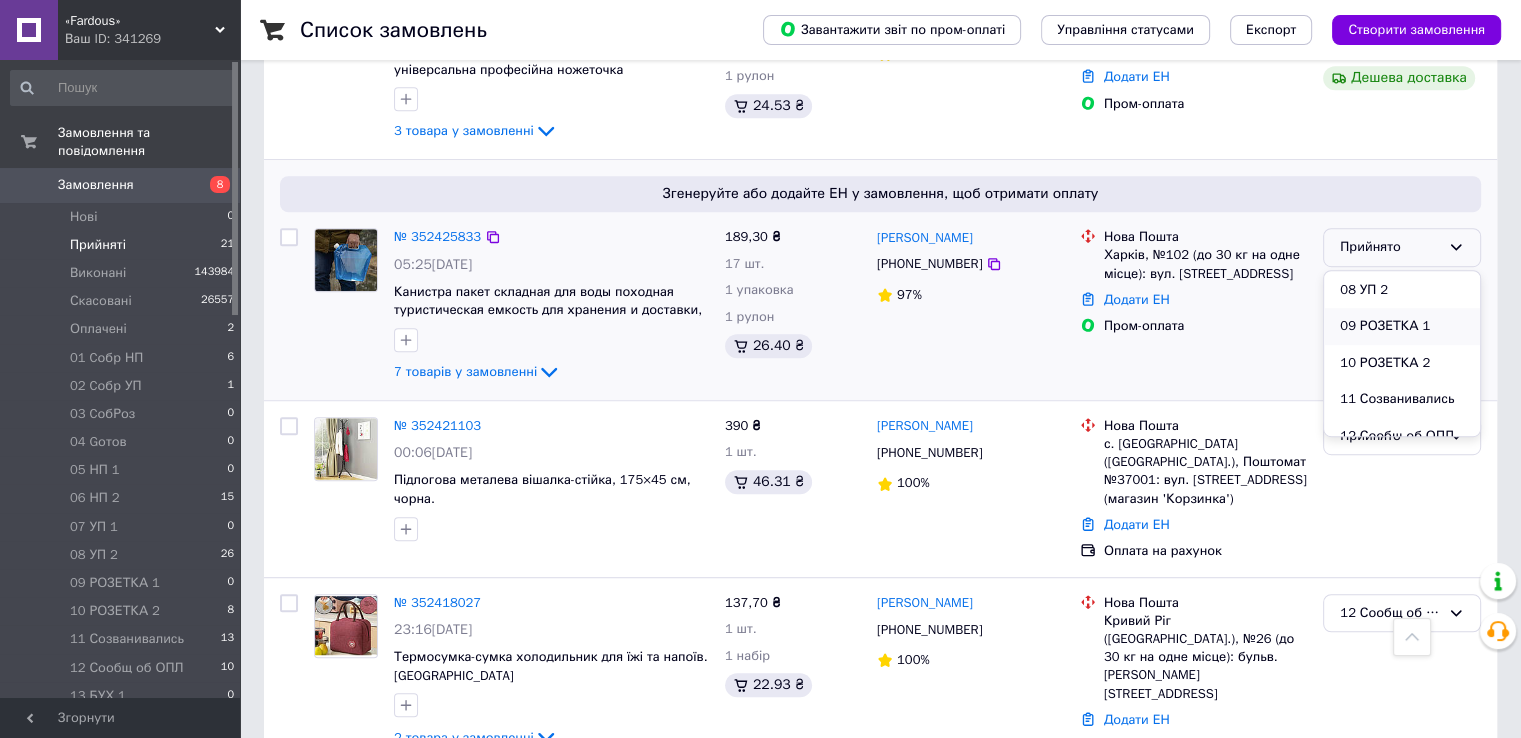 scroll, scrollTop: 400, scrollLeft: 0, axis: vertical 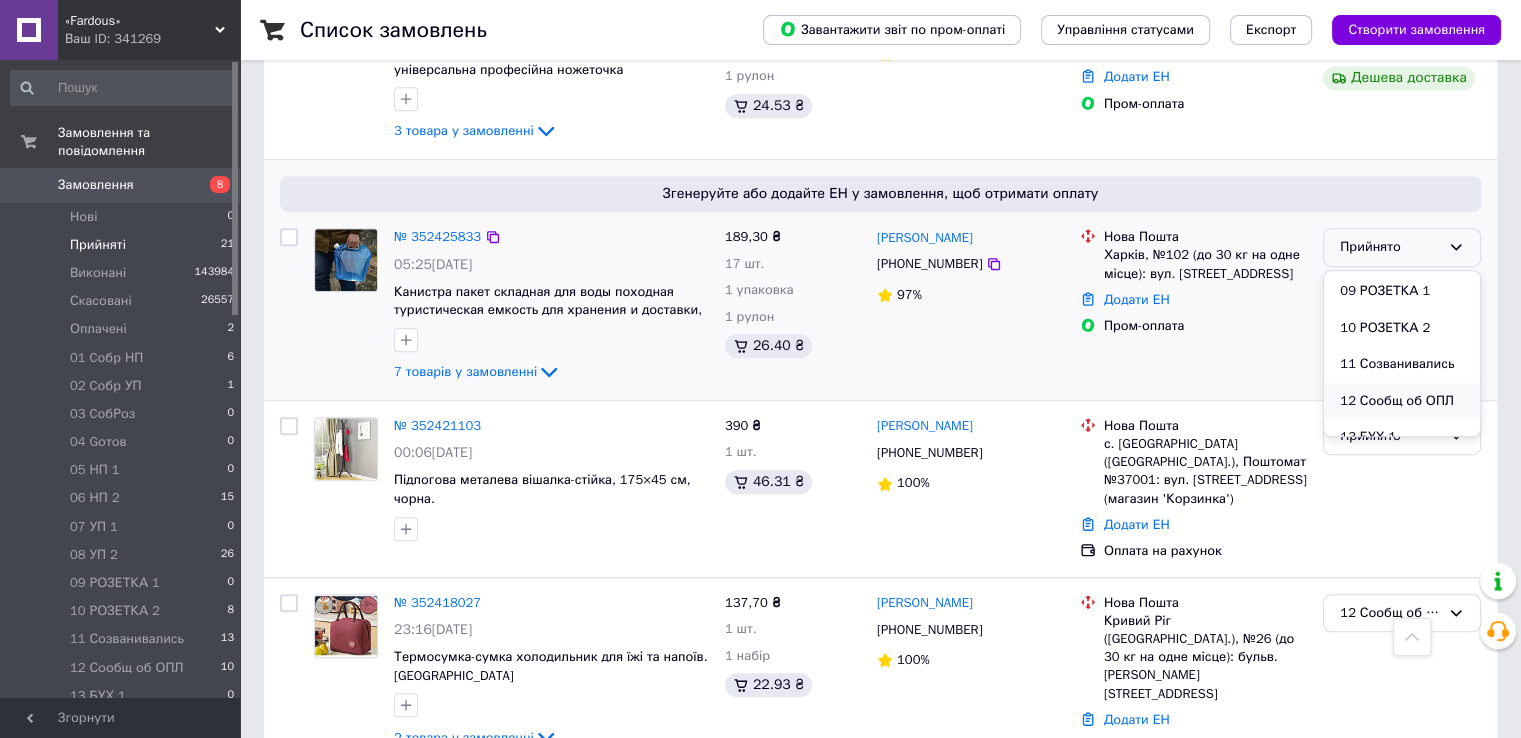 click on "12 Сообщ об ОПЛ" at bounding box center [1402, 401] 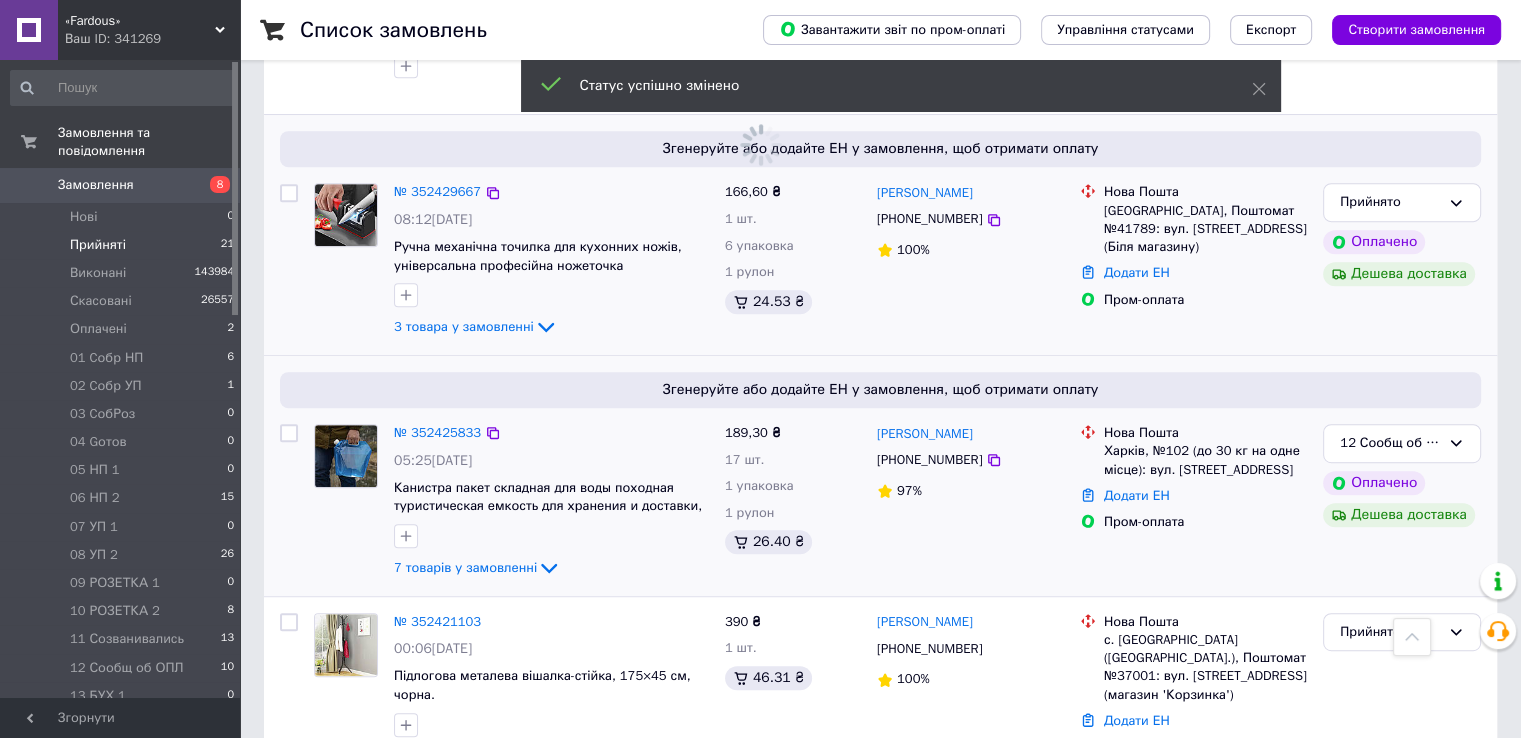 scroll, scrollTop: 900, scrollLeft: 0, axis: vertical 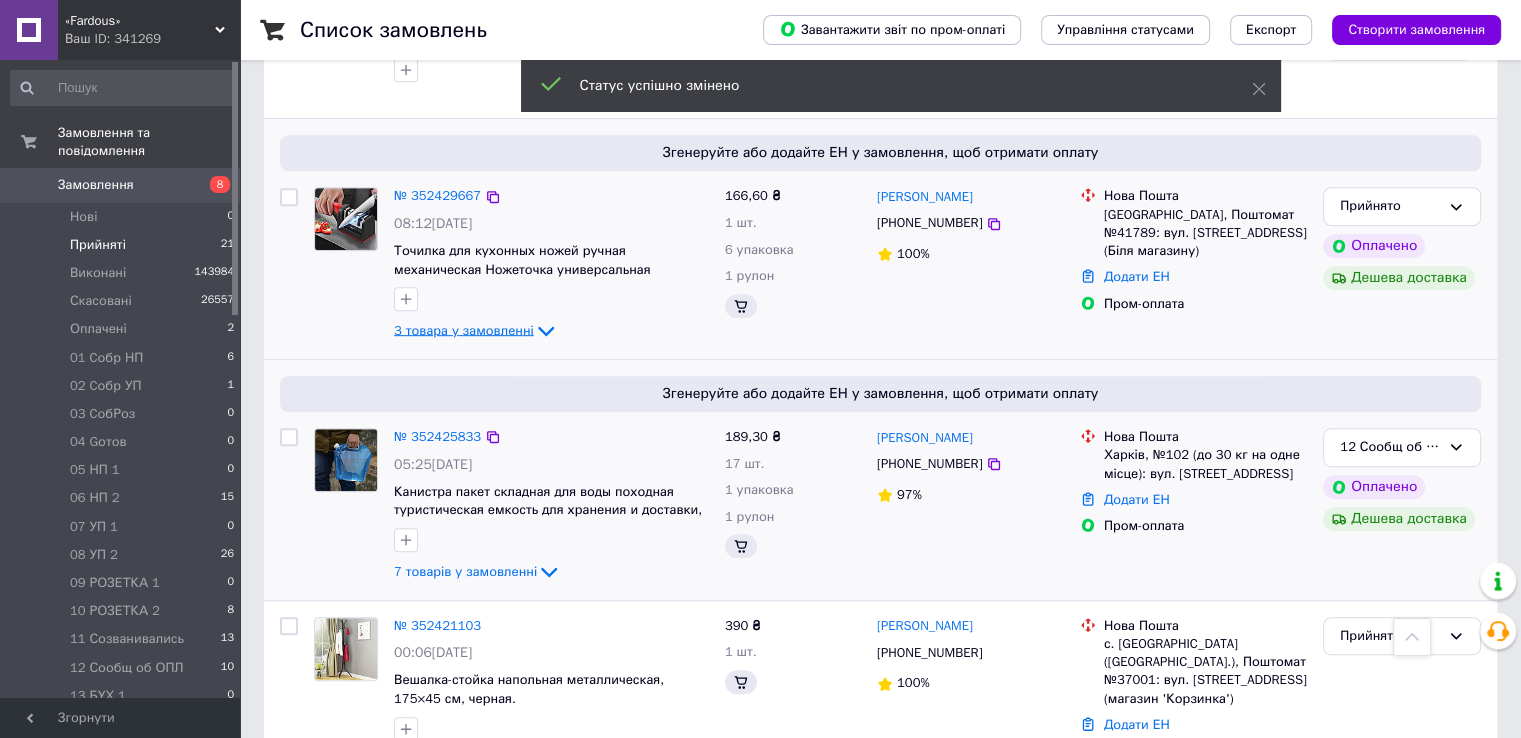 click on "3 товара у замовленні" at bounding box center (464, 330) 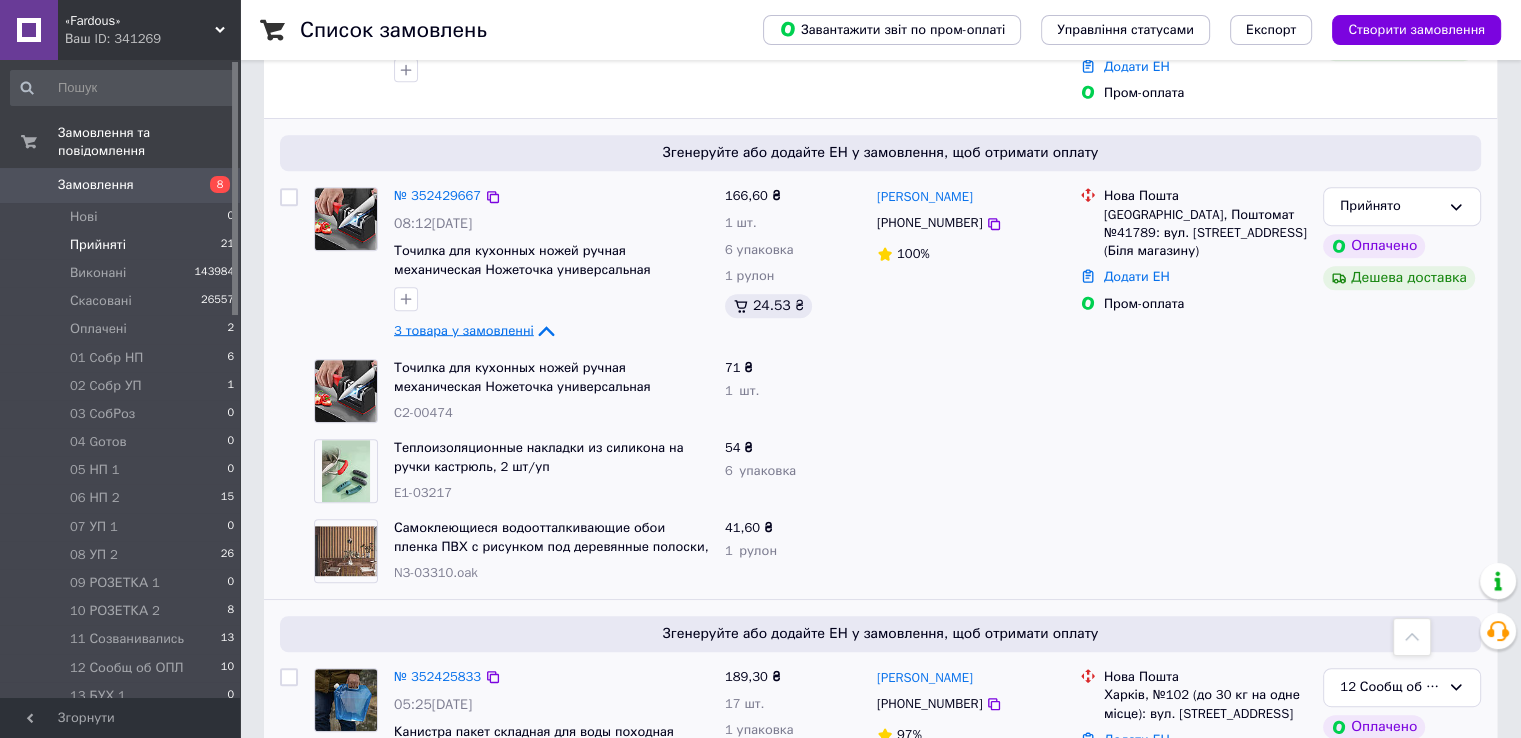click on "3 товара у замовленні" at bounding box center (464, 330) 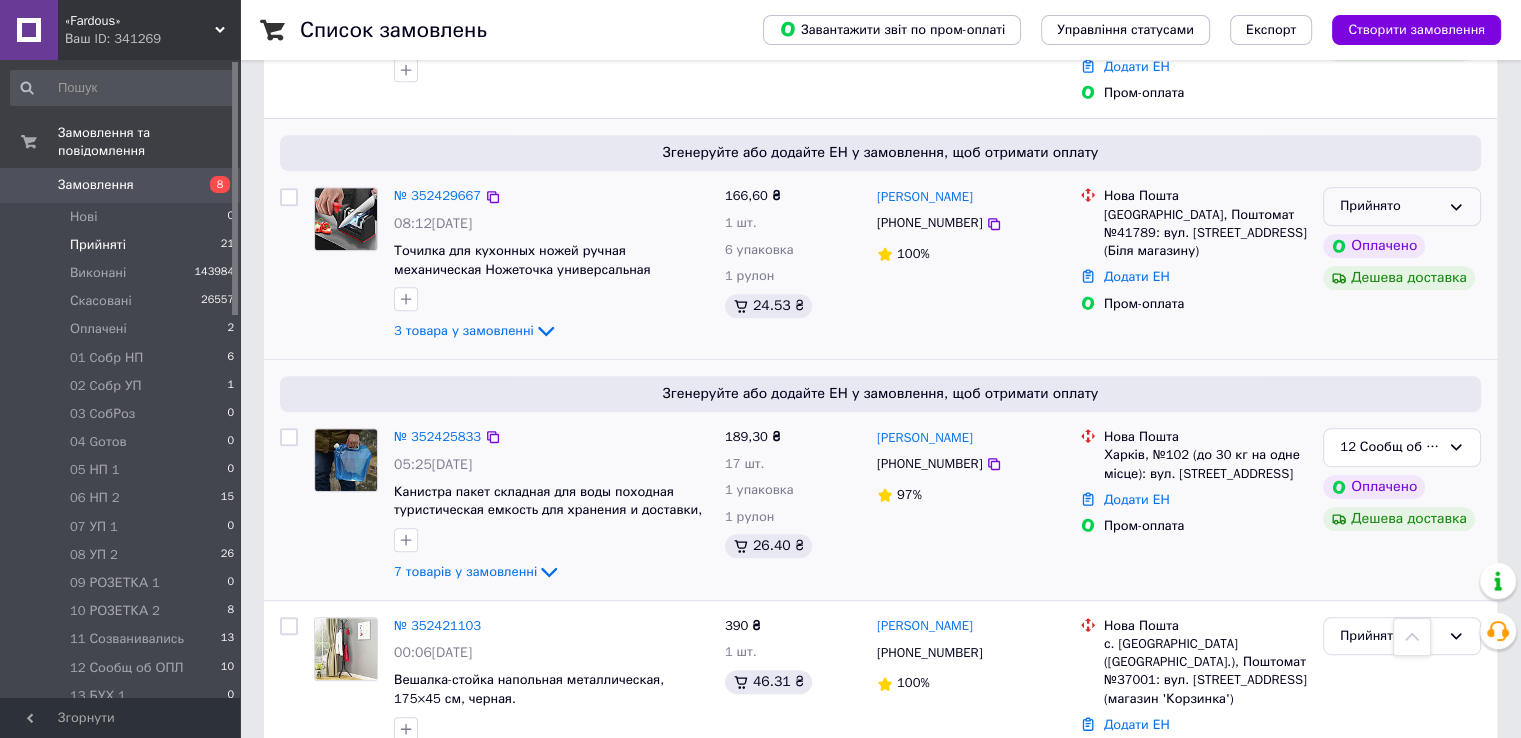 click on "Прийнято" at bounding box center (1402, 206) 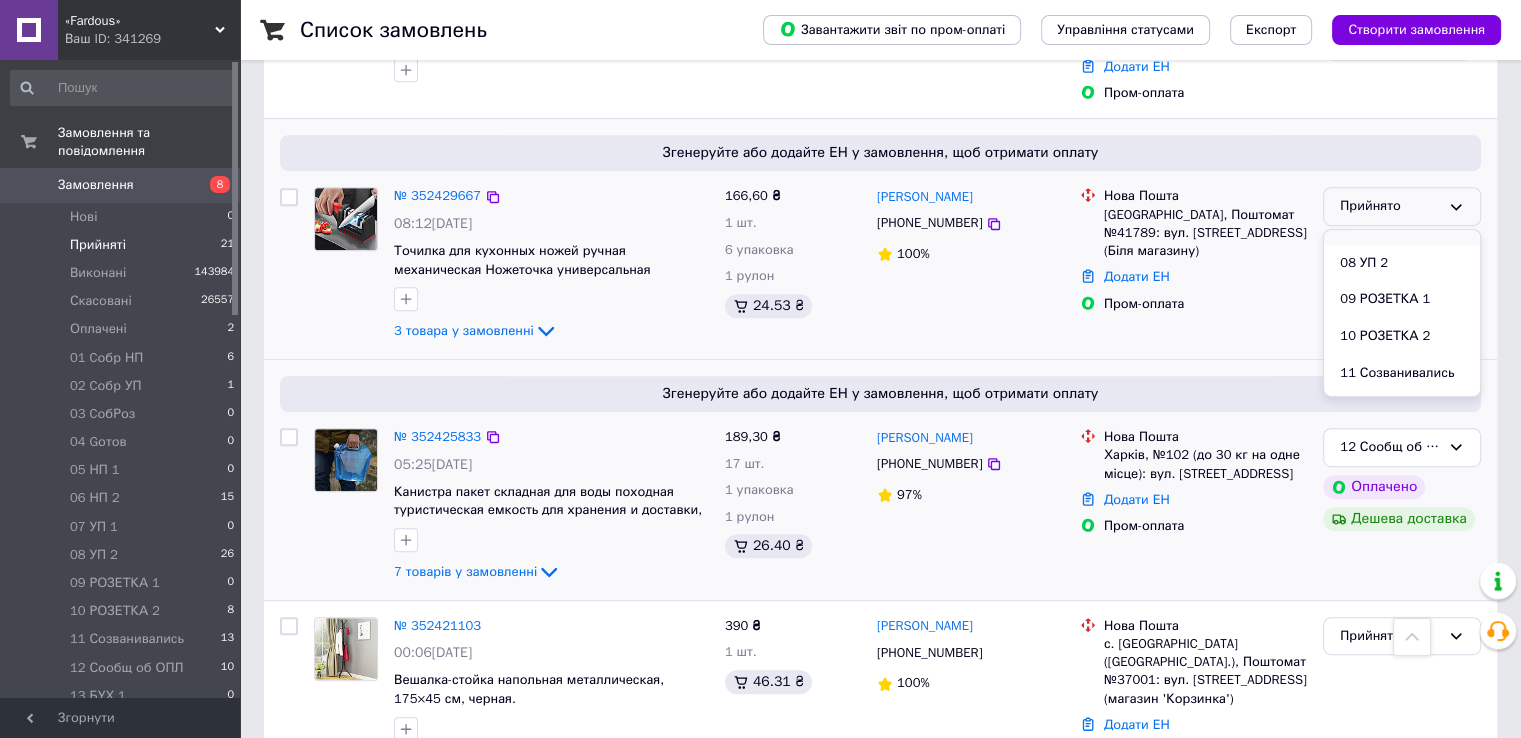 scroll, scrollTop: 400, scrollLeft: 0, axis: vertical 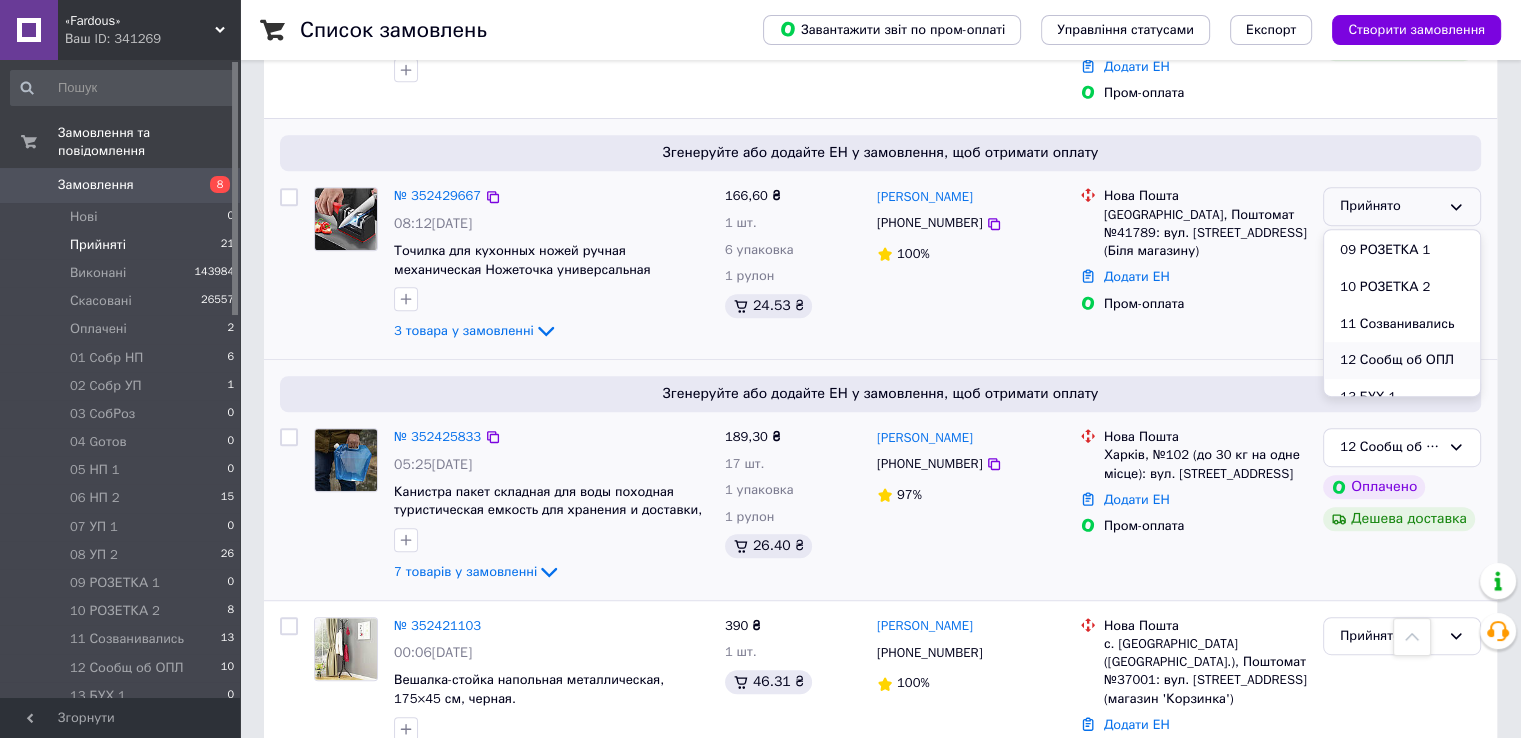 click on "12 Сообщ об ОПЛ" at bounding box center [1402, 360] 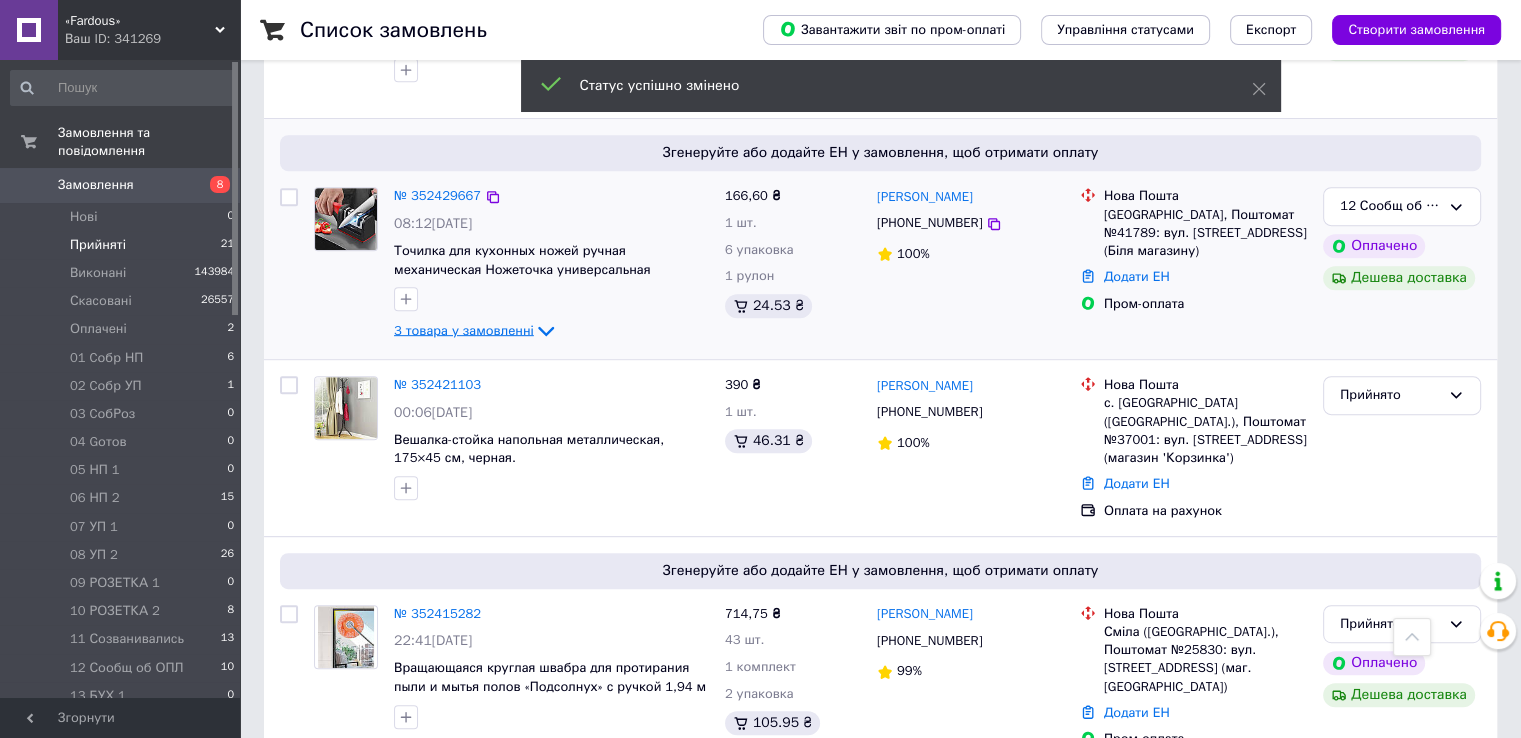click 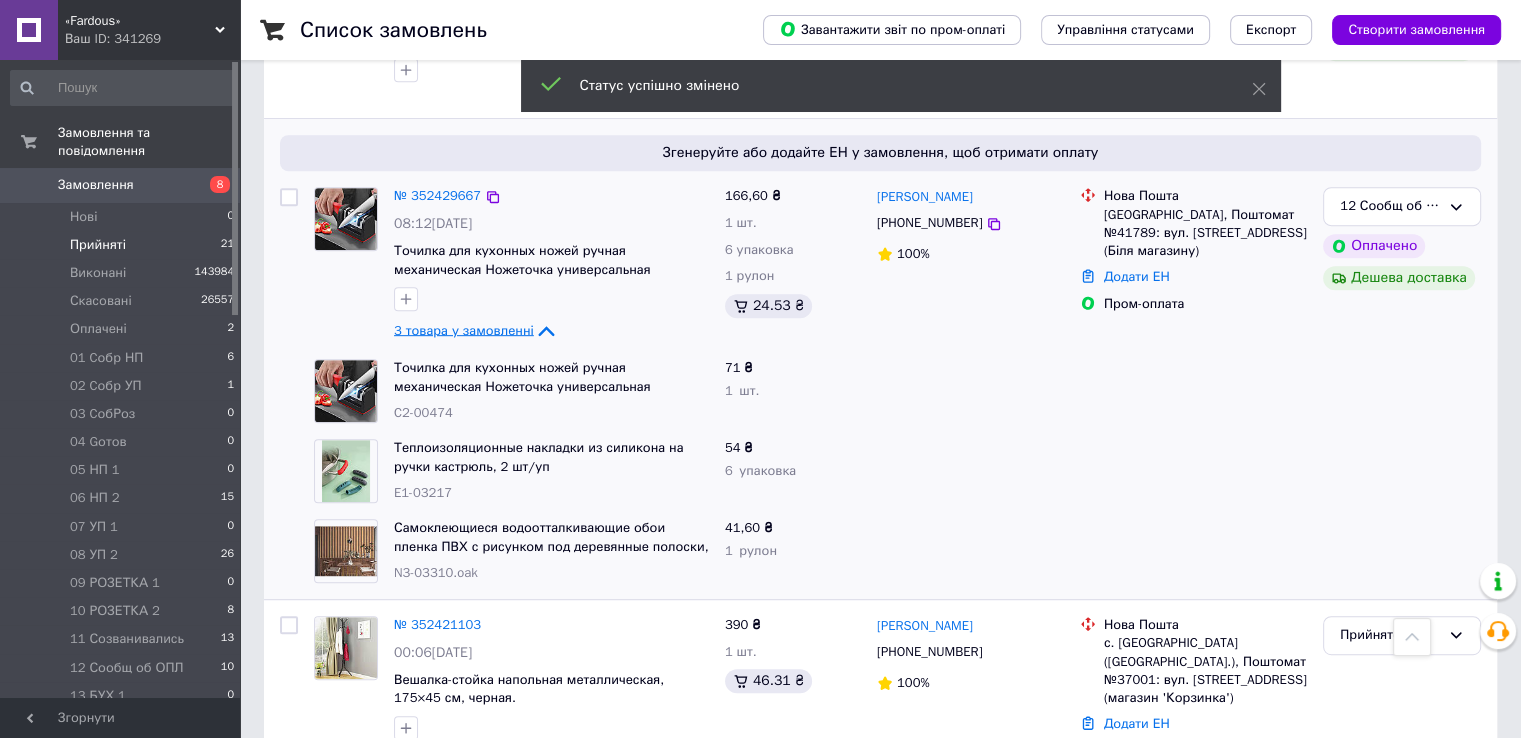 click 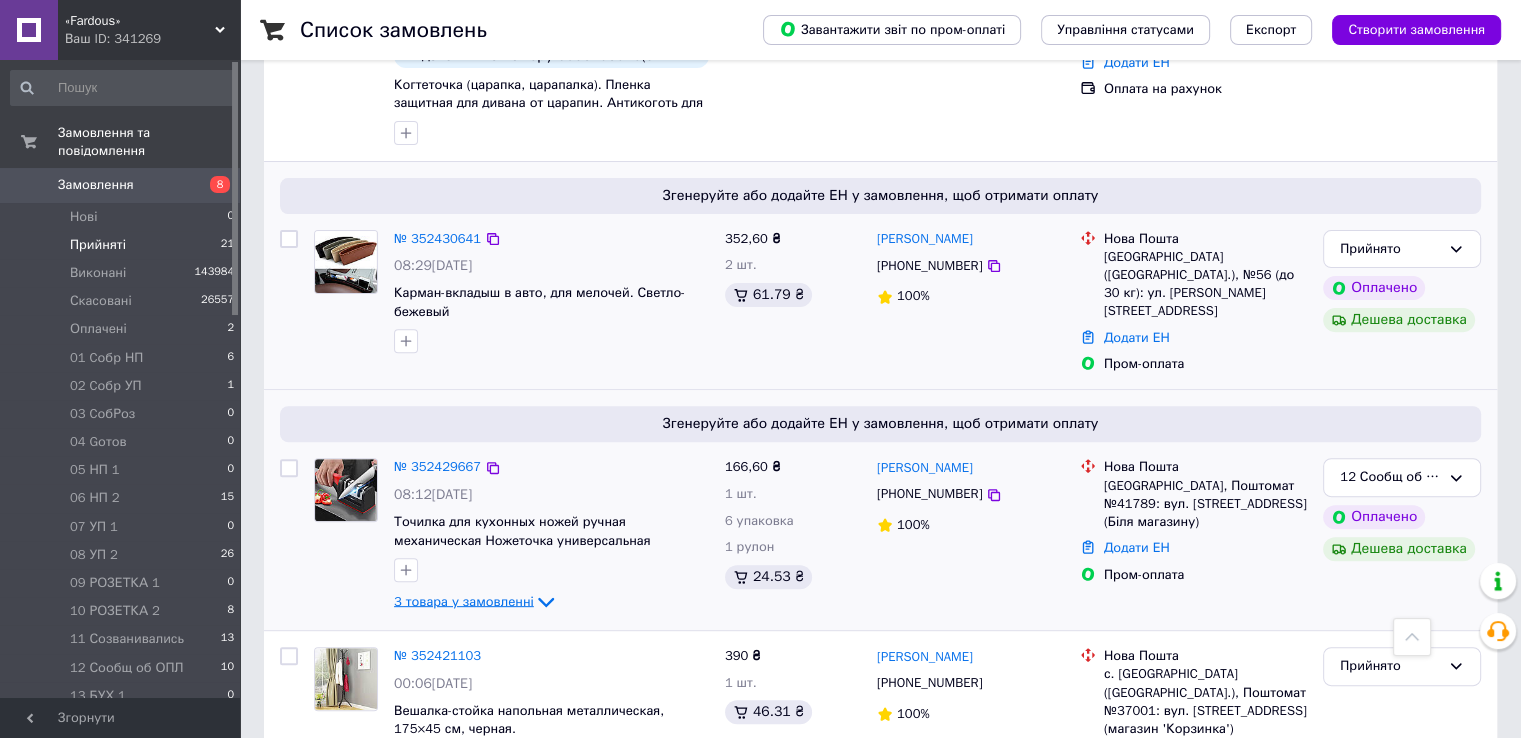 scroll, scrollTop: 600, scrollLeft: 0, axis: vertical 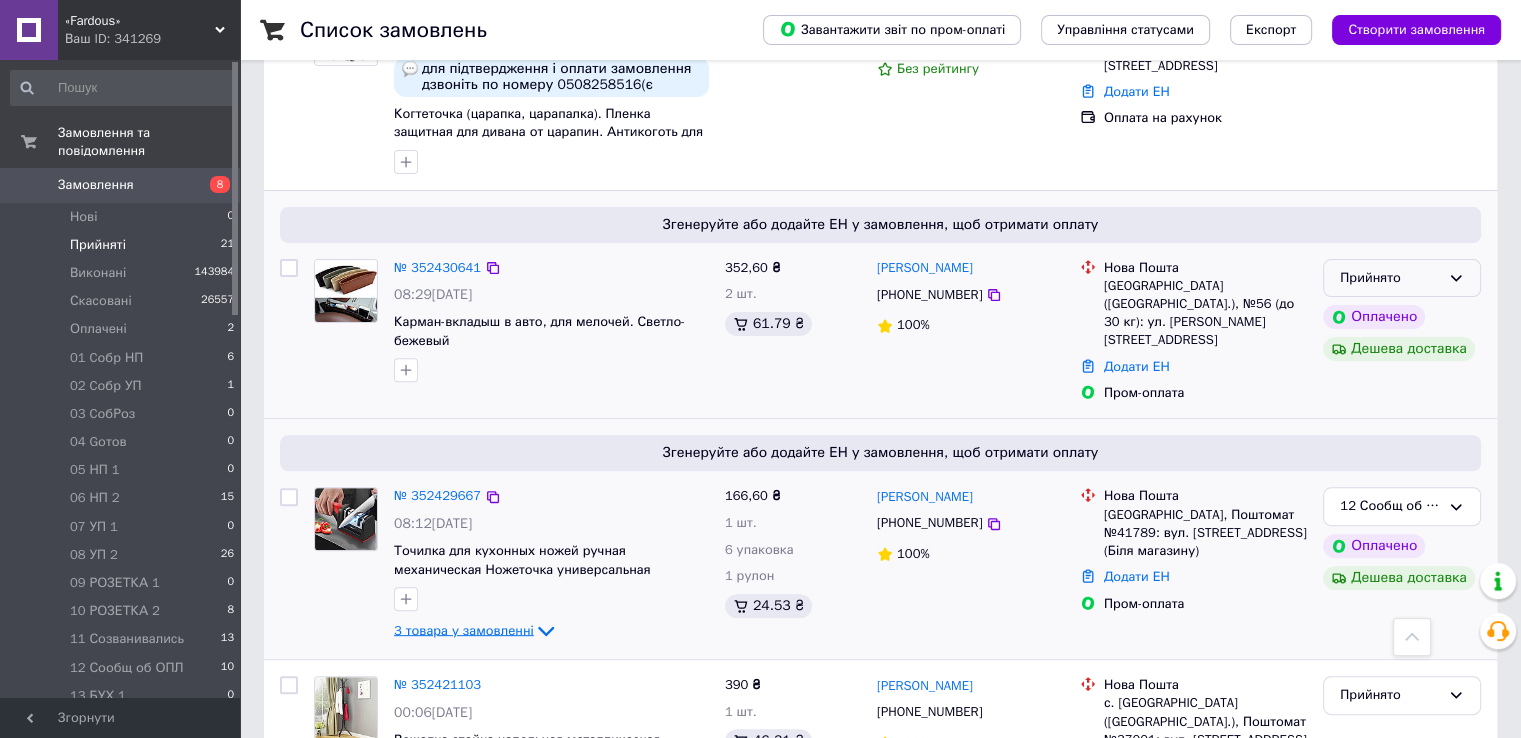 click 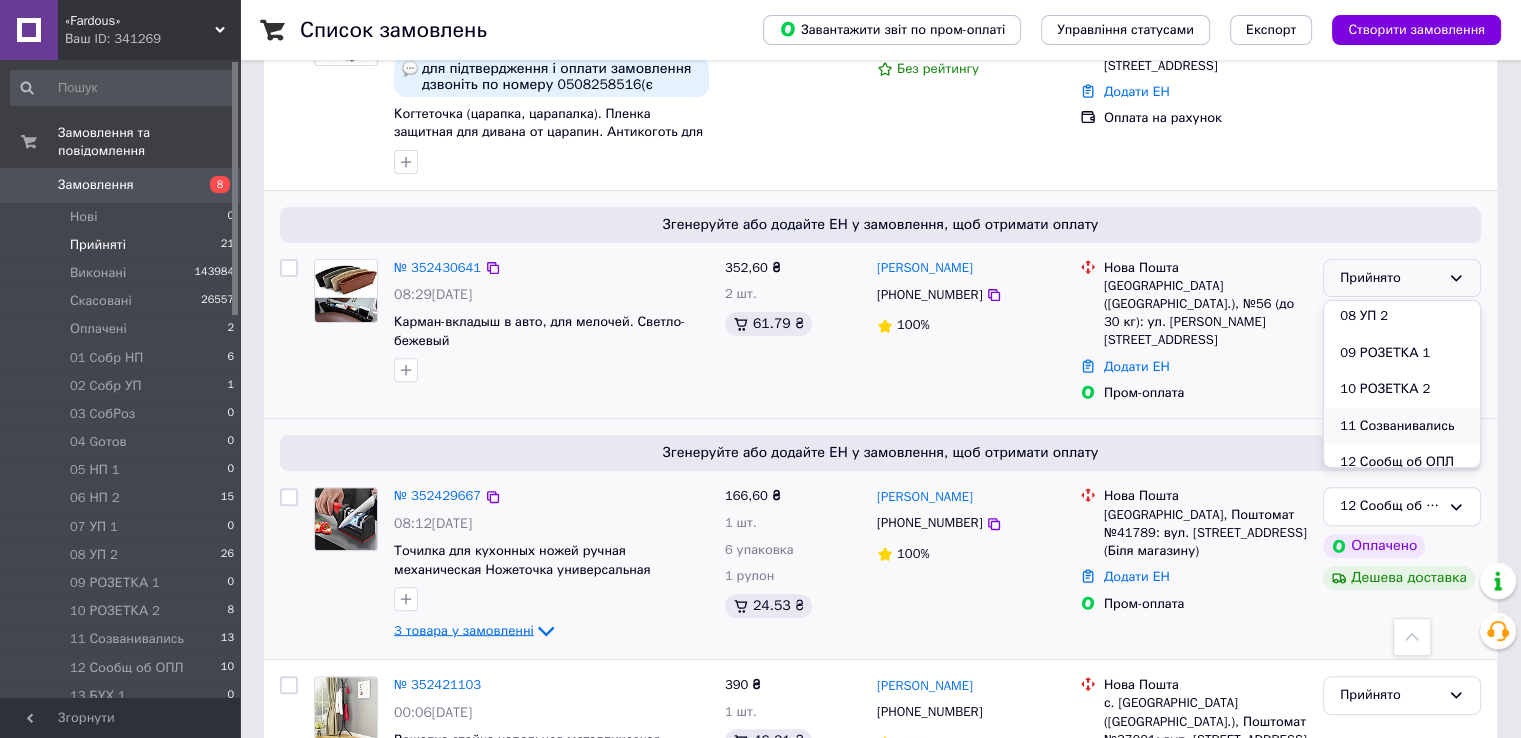 scroll, scrollTop: 400, scrollLeft: 0, axis: vertical 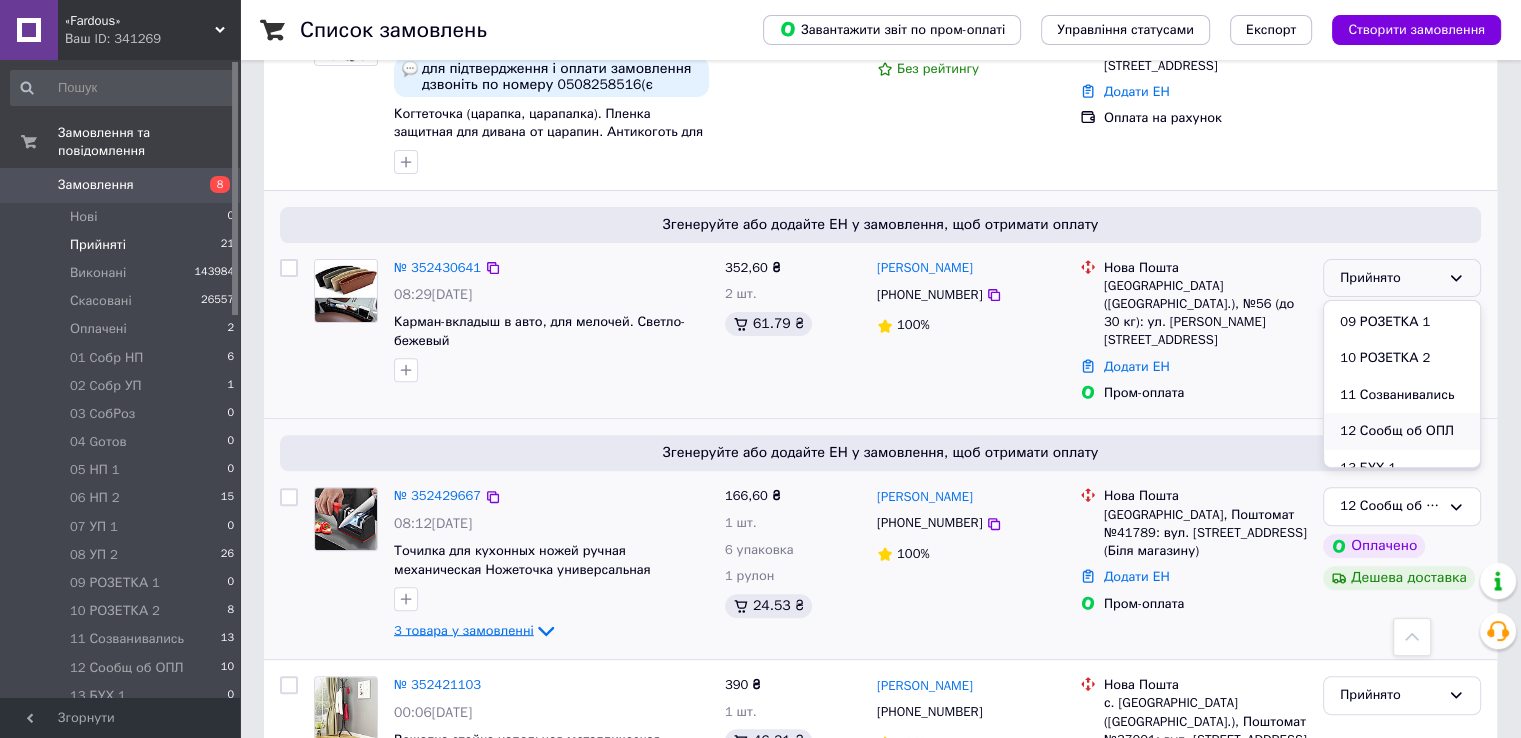click on "12 Сообщ об ОПЛ" at bounding box center [1402, 431] 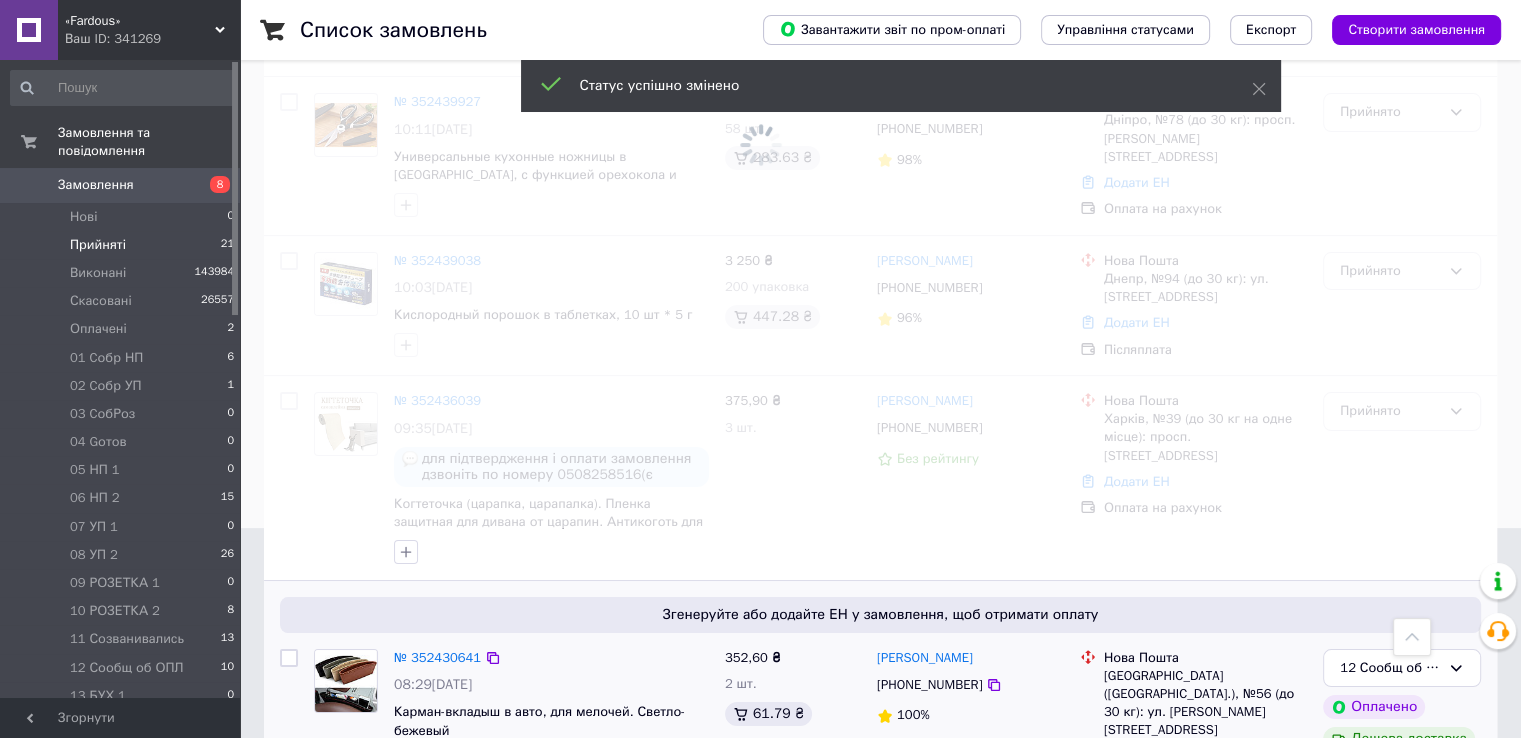 scroll, scrollTop: 200, scrollLeft: 0, axis: vertical 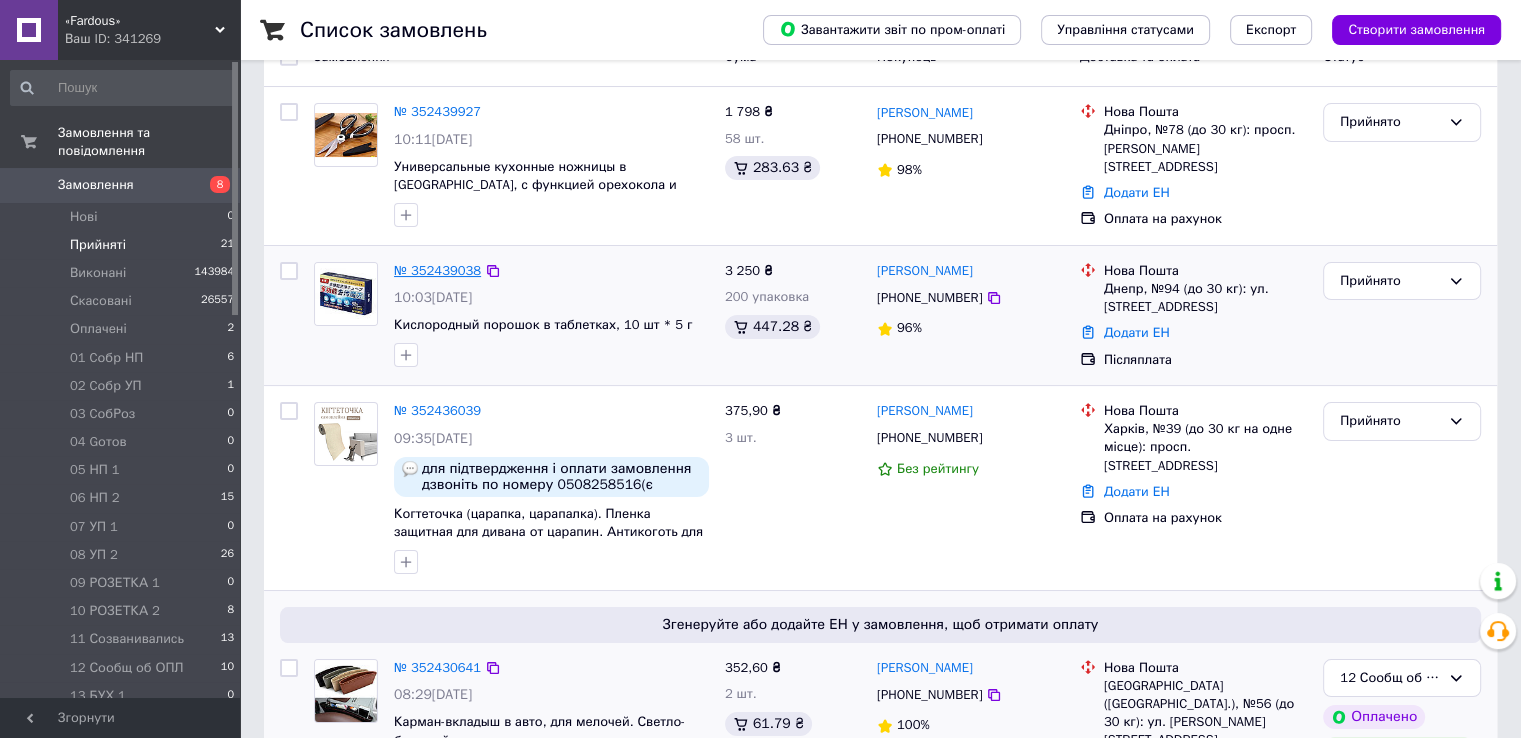click on "№ 352439038" at bounding box center [437, 270] 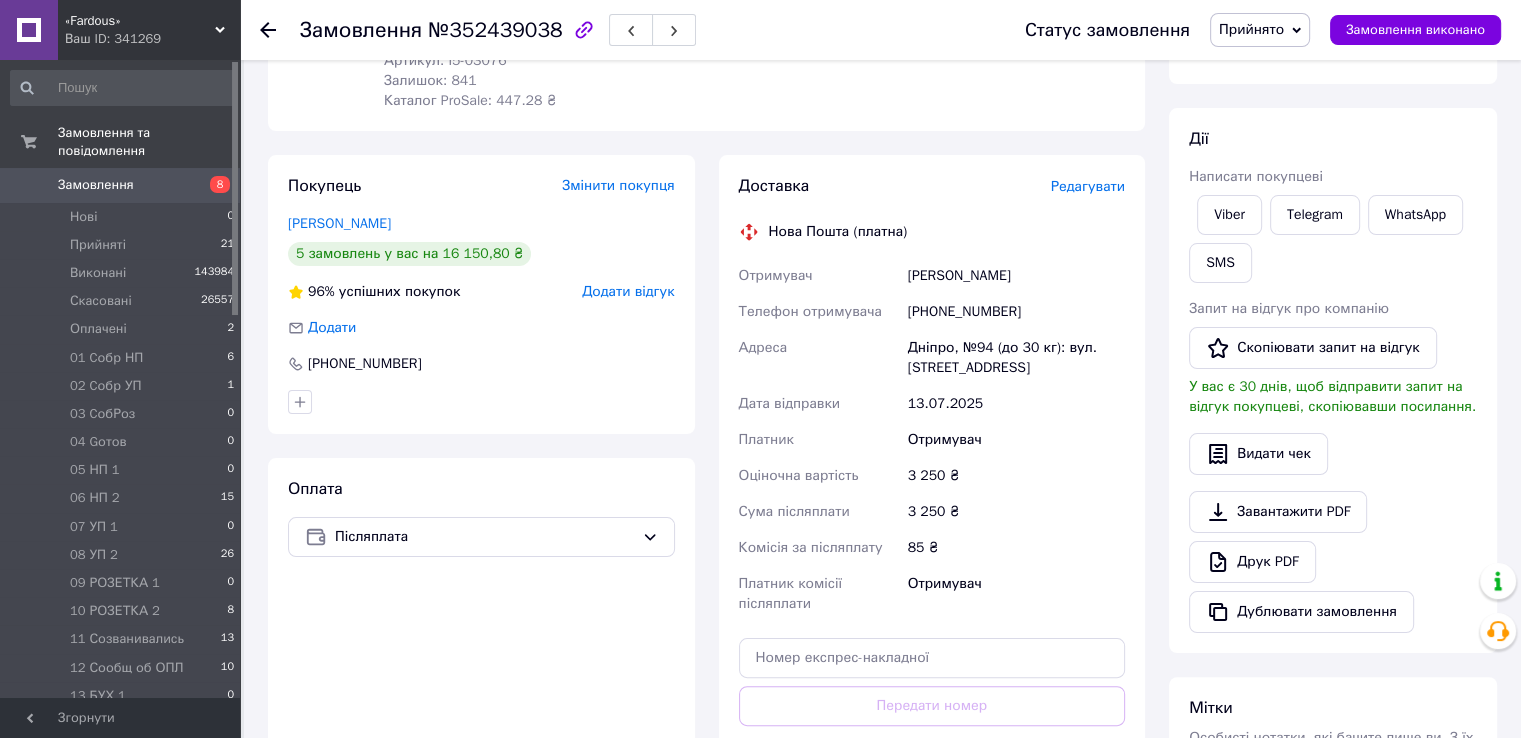 scroll, scrollTop: 300, scrollLeft: 0, axis: vertical 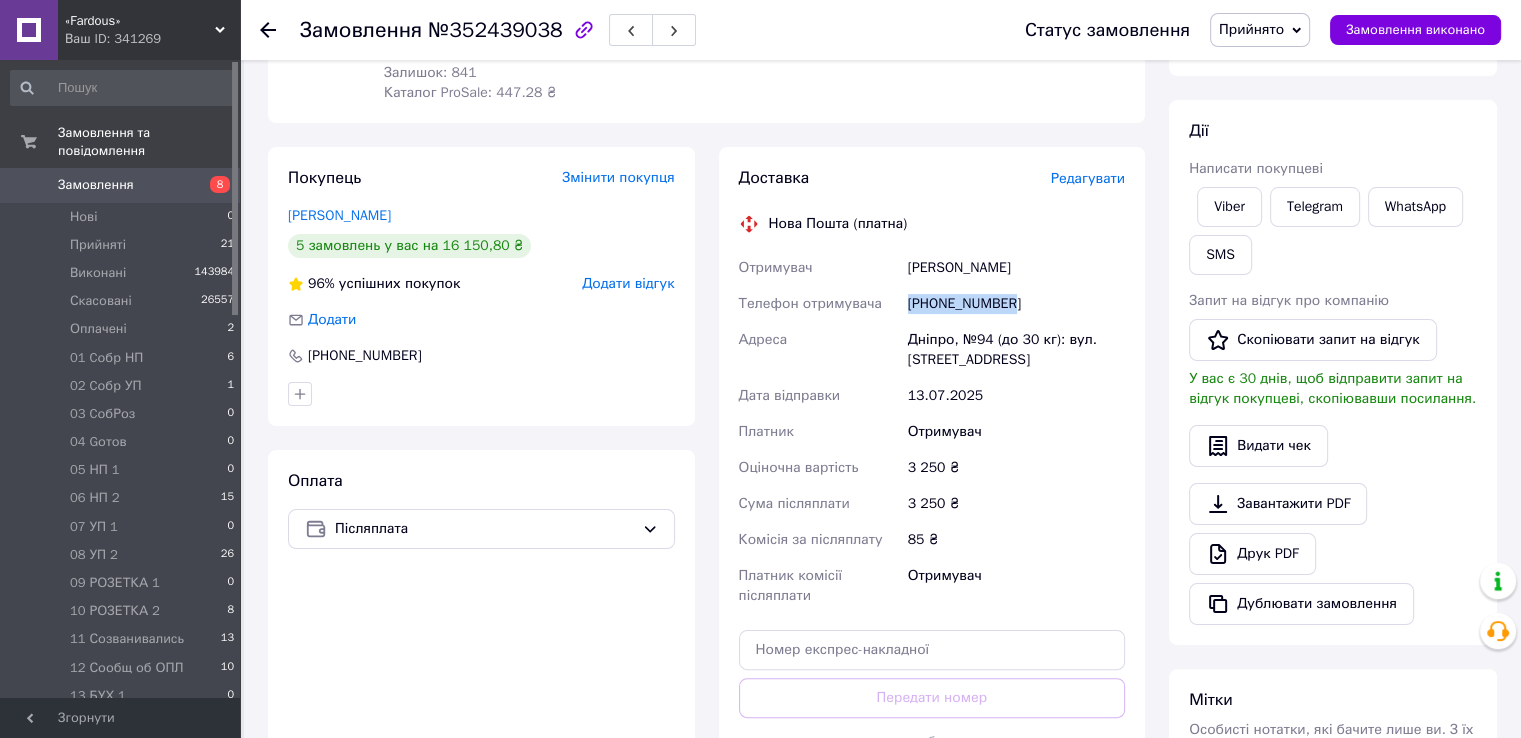 drag, startPoint x: 911, startPoint y: 305, endPoint x: 1010, endPoint y: 313, distance: 99.32271 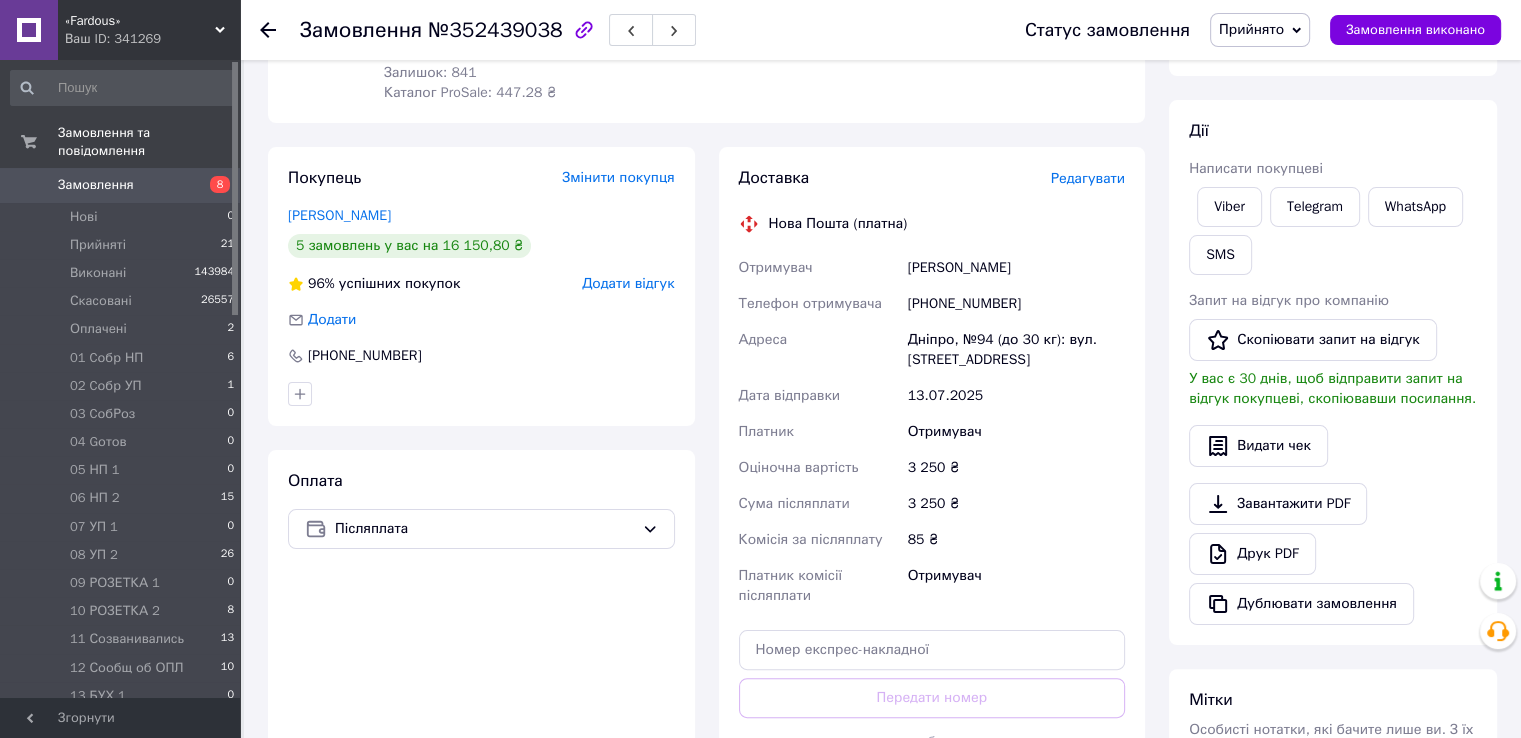 click on "Доставка" at bounding box center (895, 178) 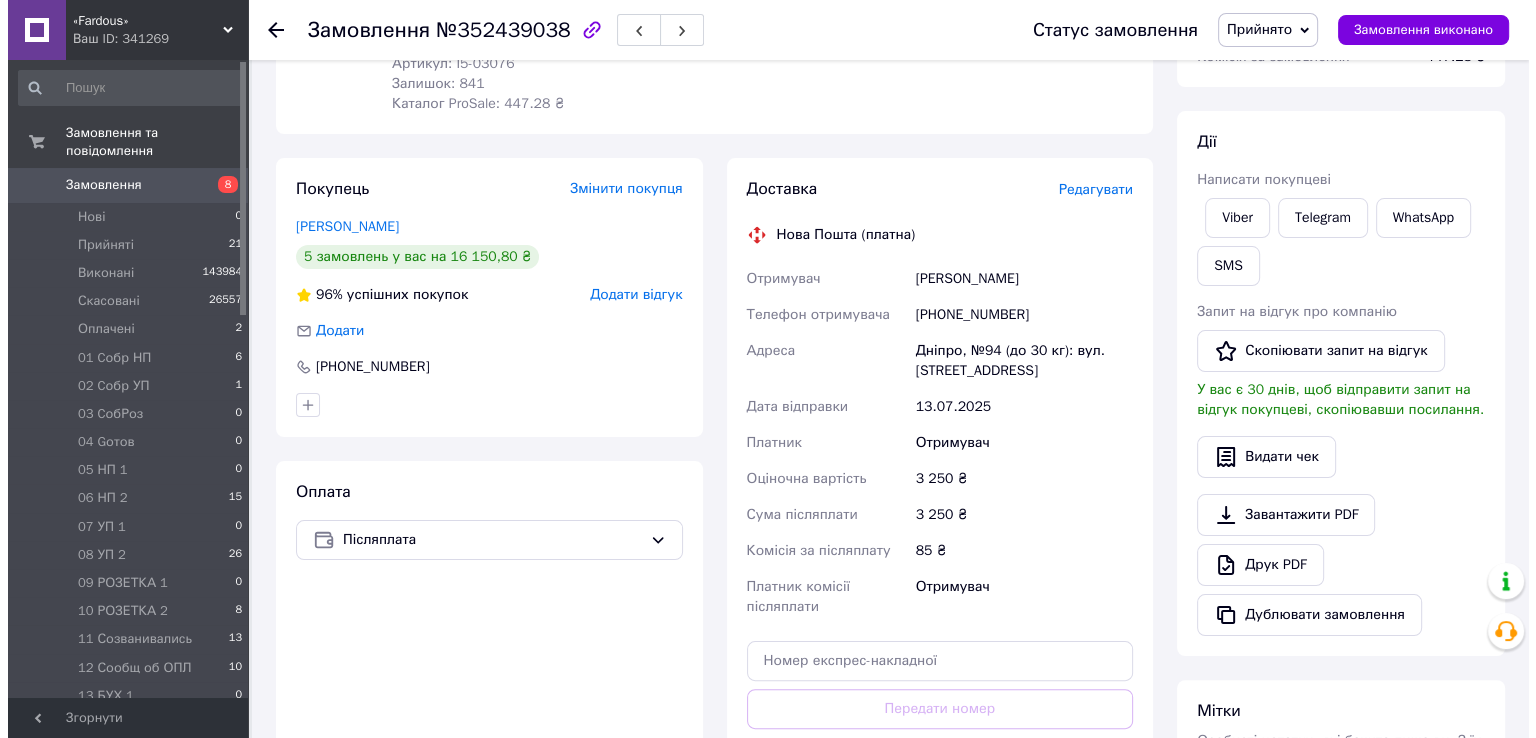 scroll, scrollTop: 300, scrollLeft: 0, axis: vertical 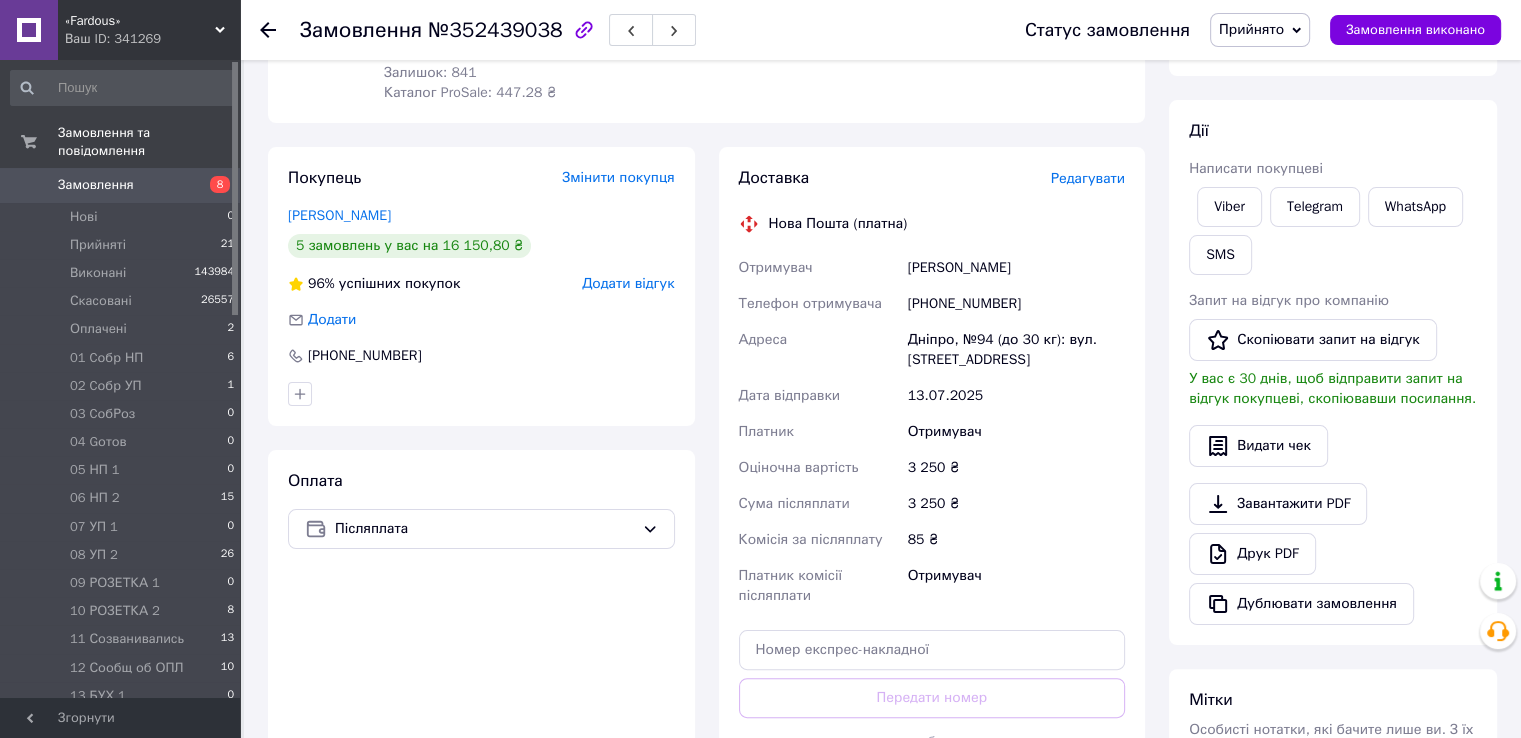 click on "Редагувати" at bounding box center [1088, 178] 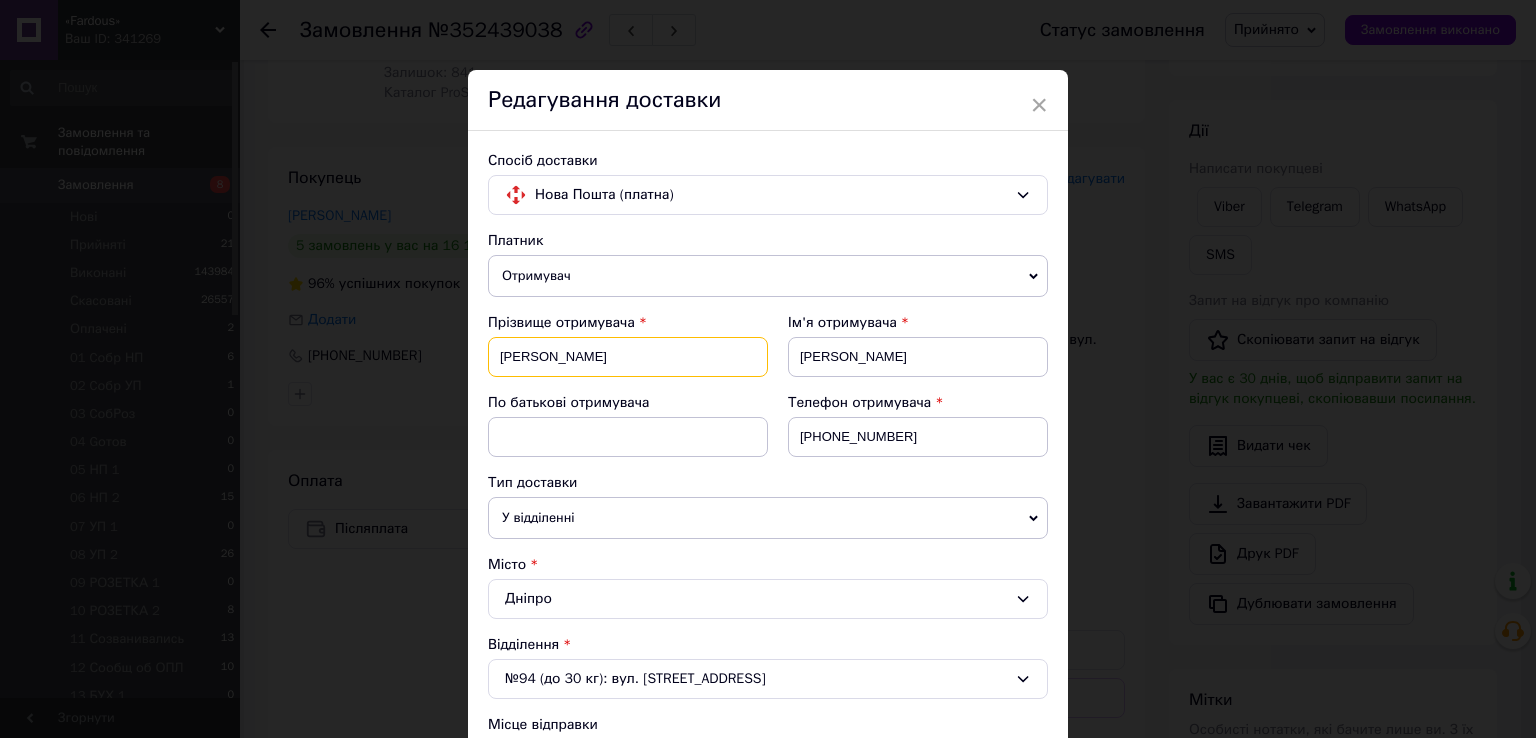 drag, startPoint x: 589, startPoint y: 346, endPoint x: 486, endPoint y: 361, distance: 104.0865 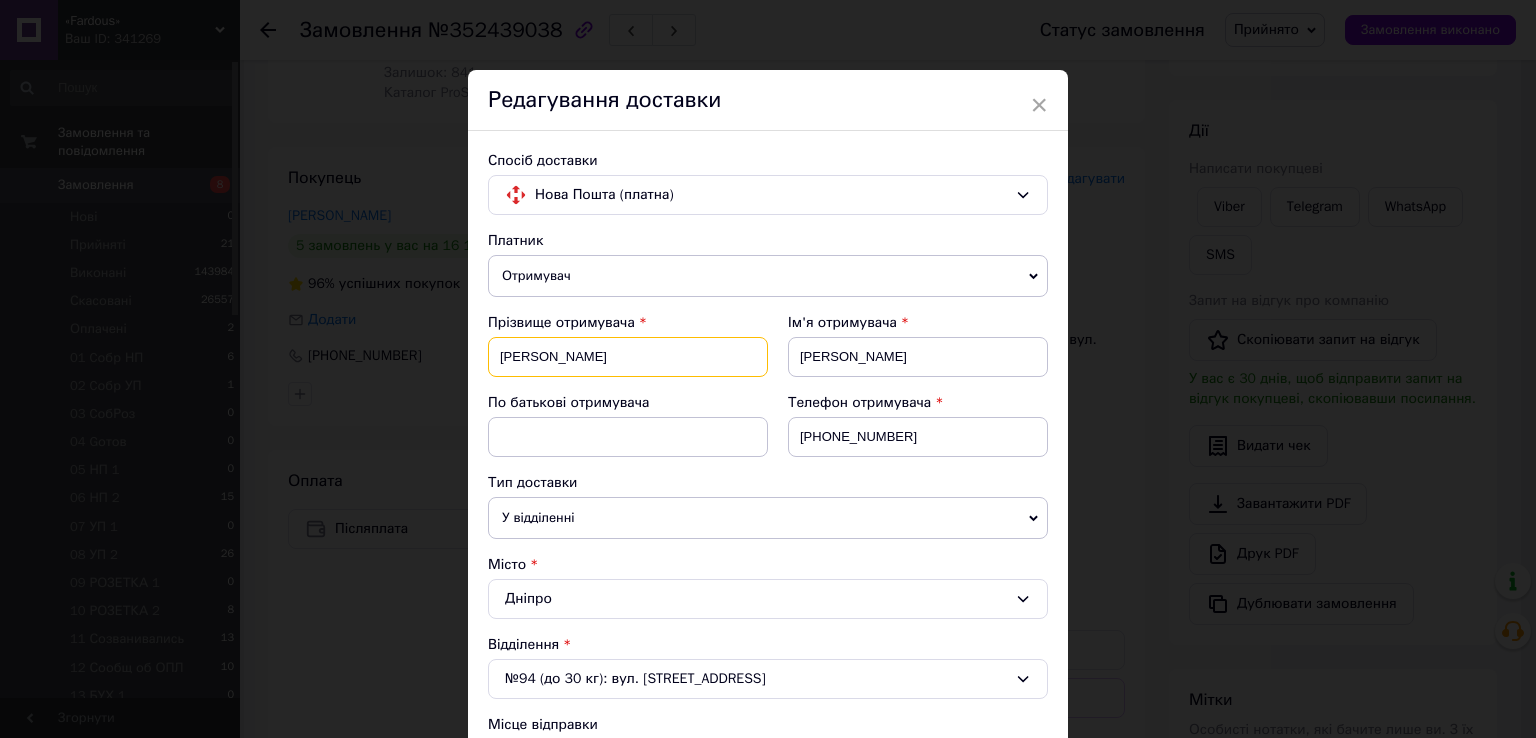 type on "[PERSON_NAME]" 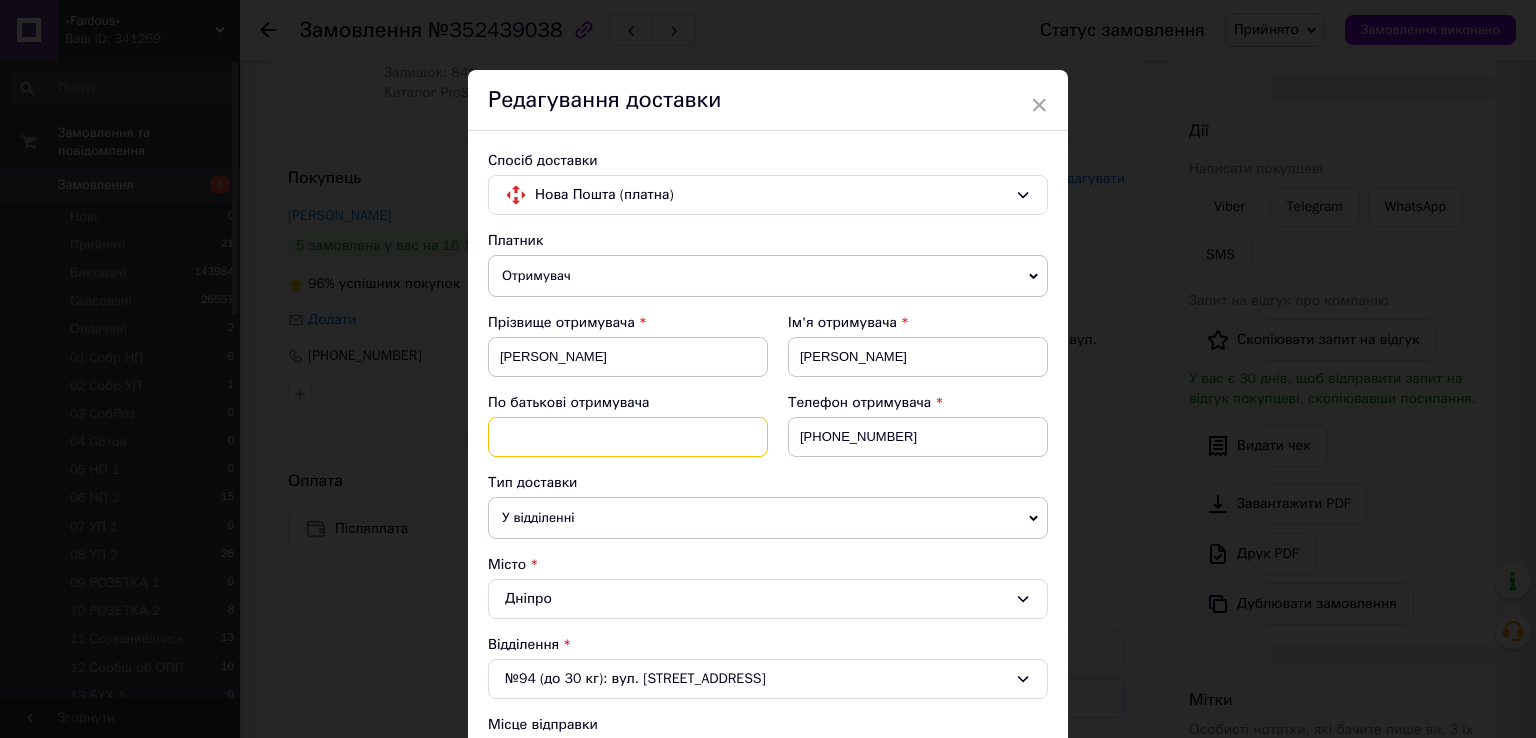 click at bounding box center [628, 437] 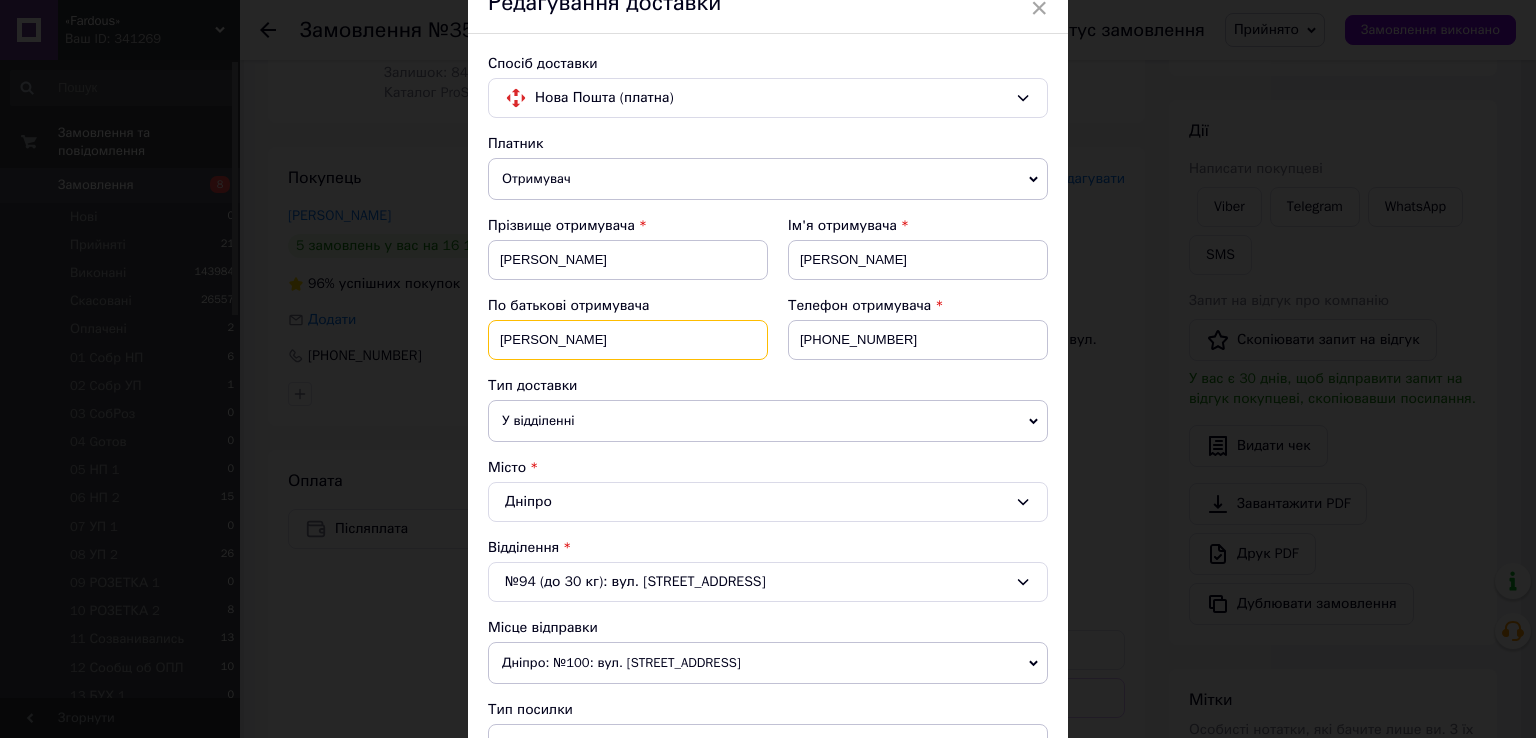 scroll, scrollTop: 200, scrollLeft: 0, axis: vertical 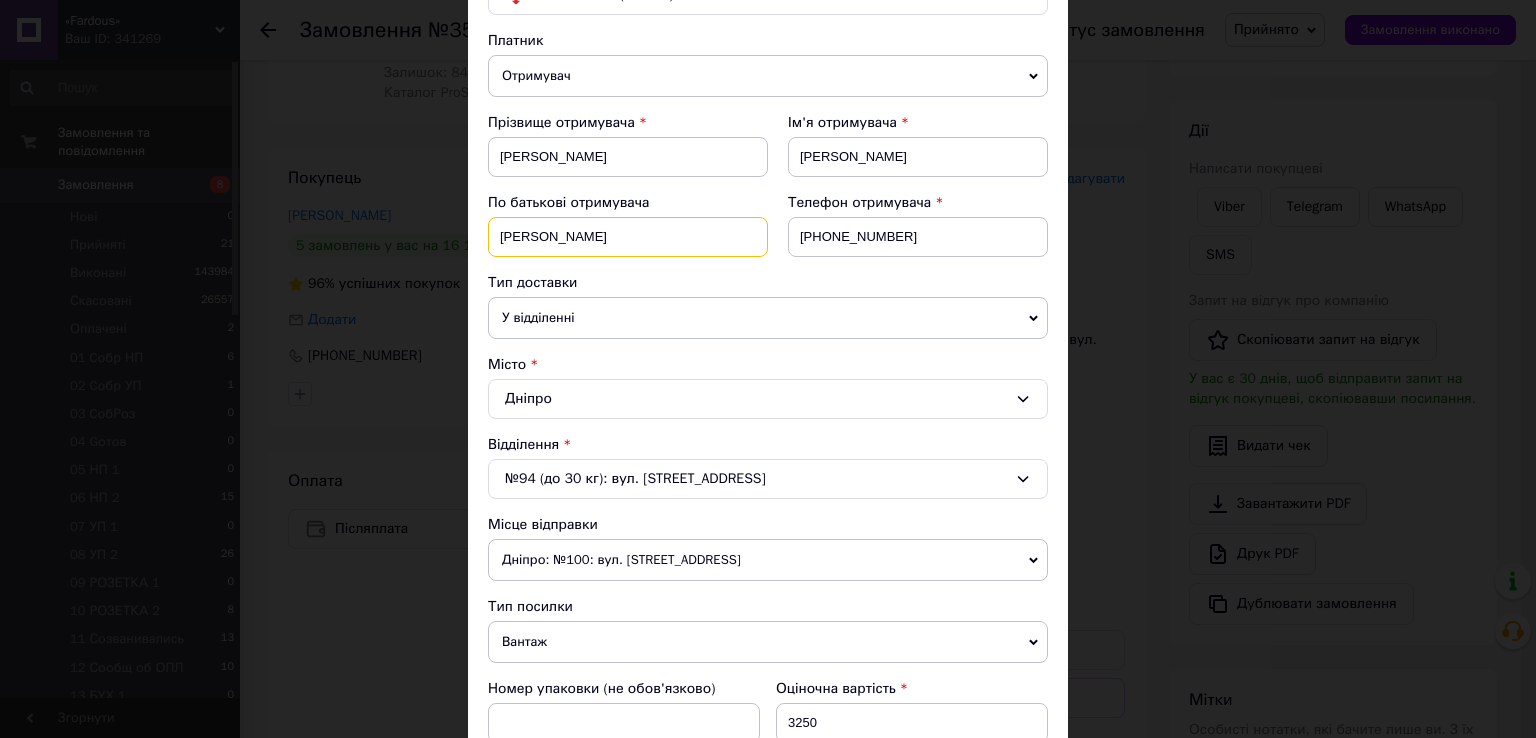 type on "[PERSON_NAME]" 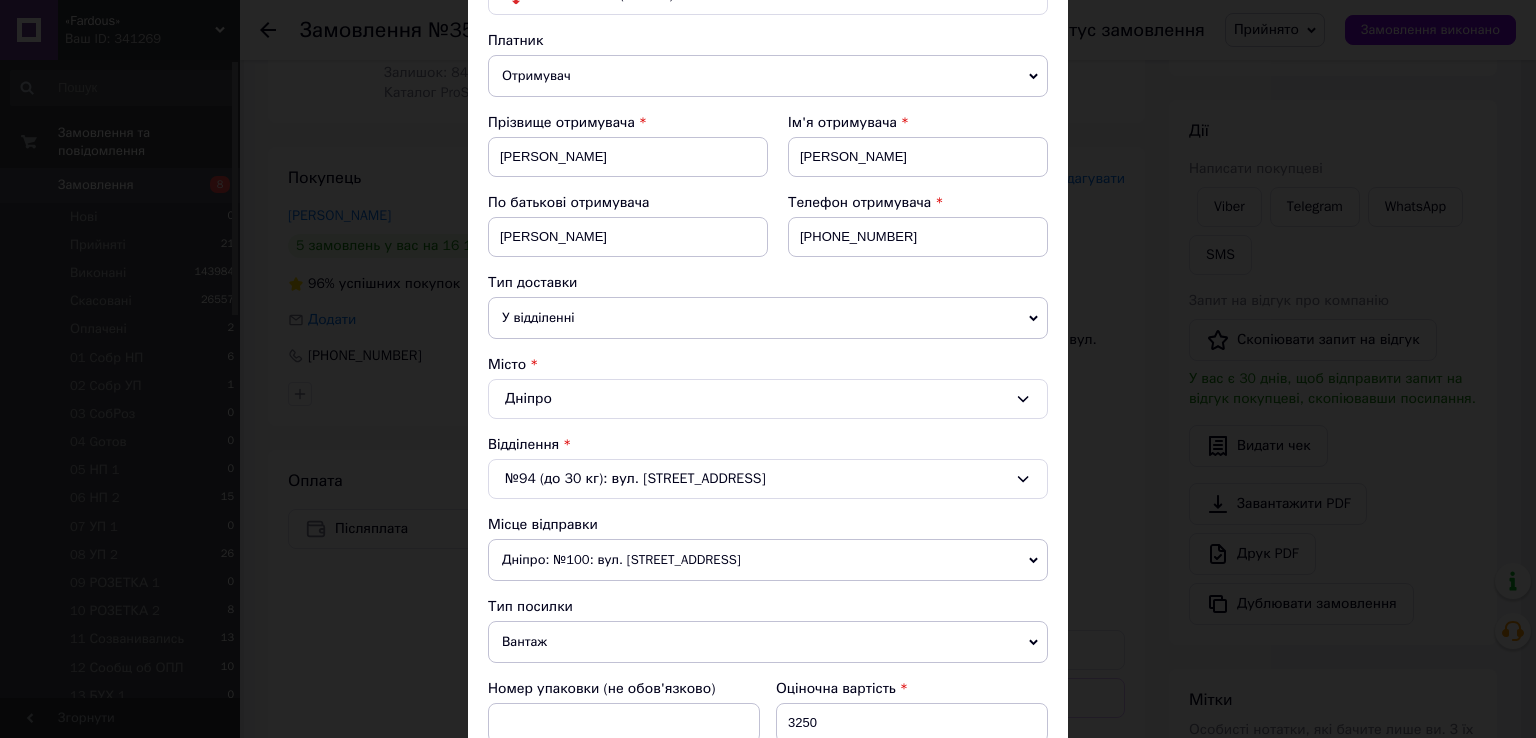 click on "У відділенні" at bounding box center [768, 318] 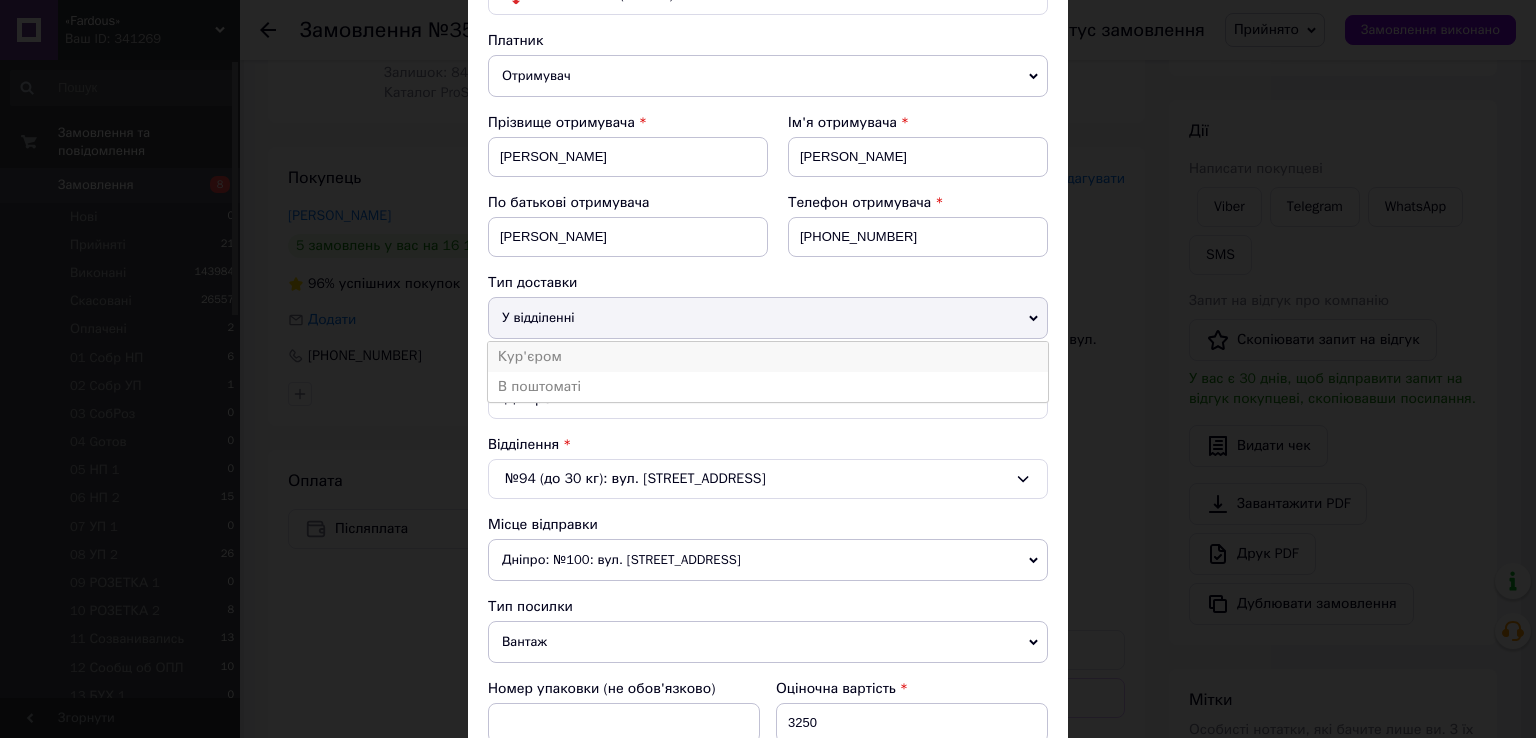 click on "Кур'єром" at bounding box center [768, 357] 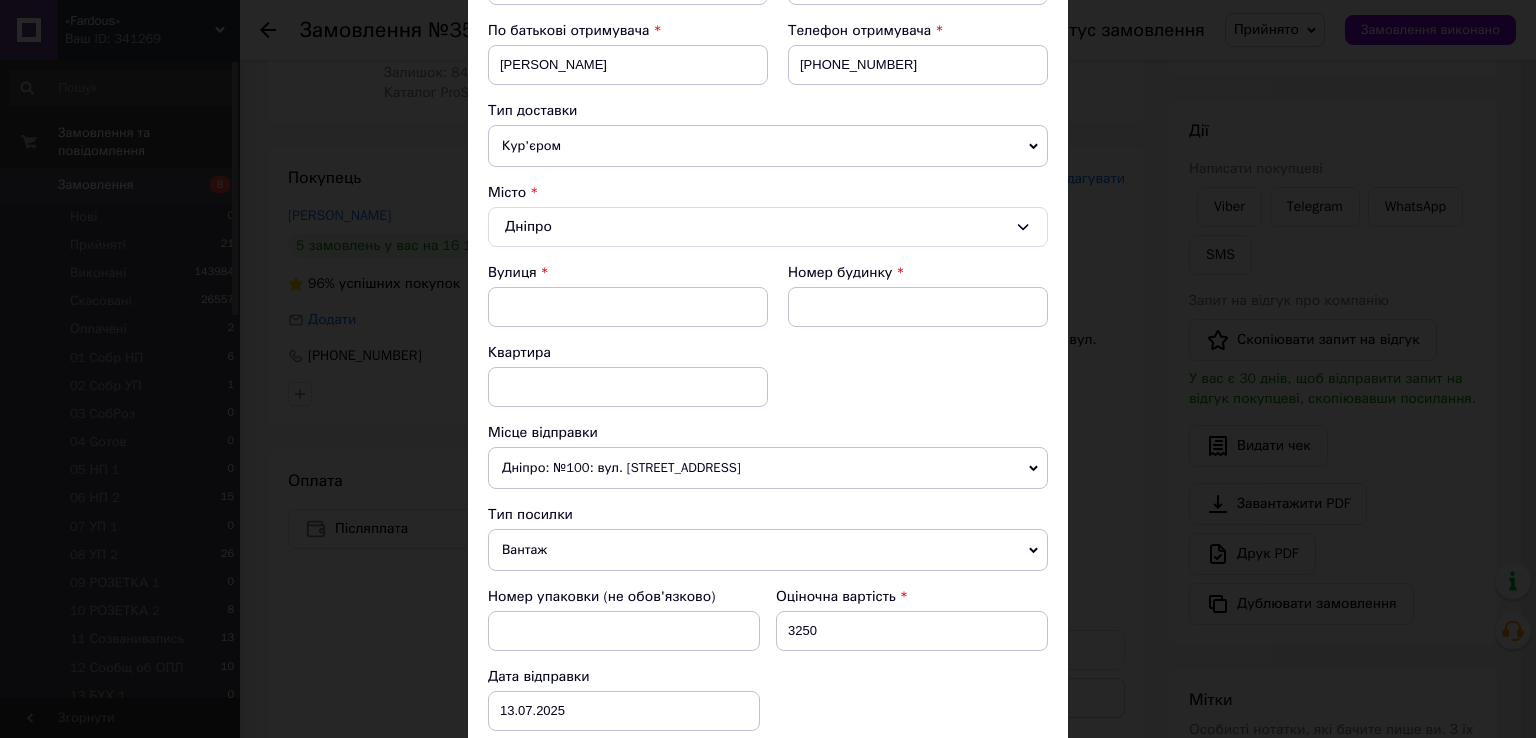 scroll, scrollTop: 400, scrollLeft: 0, axis: vertical 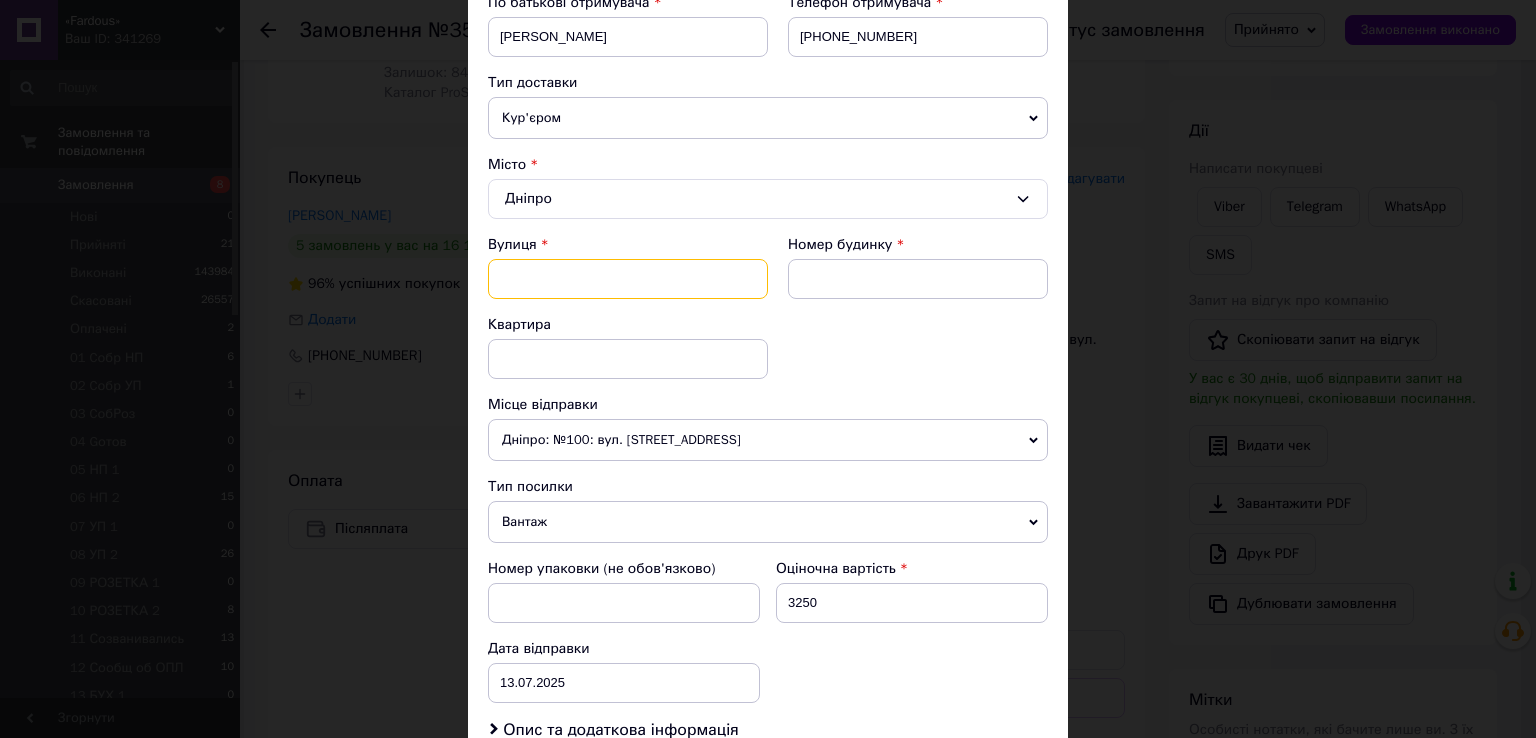click at bounding box center (628, 279) 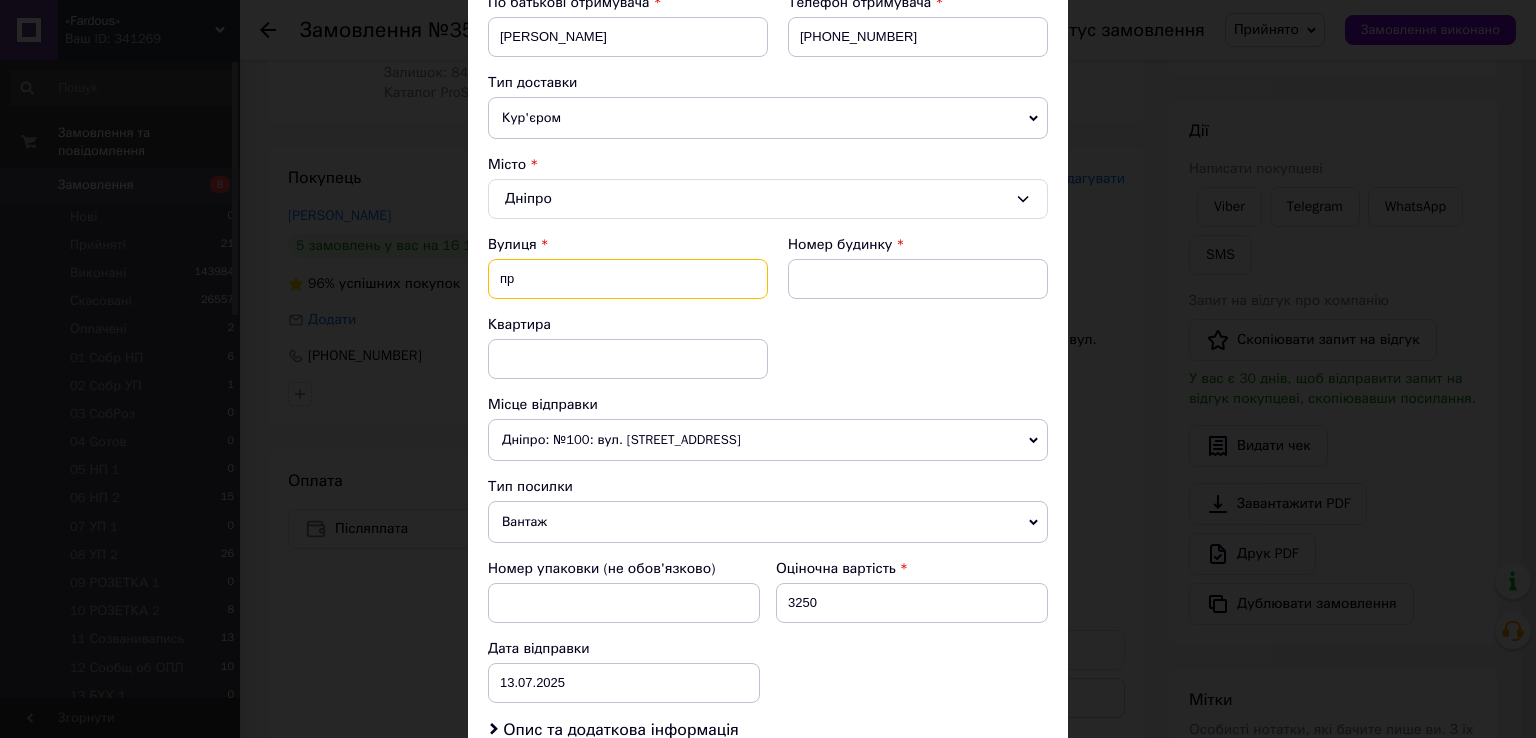 type on "п" 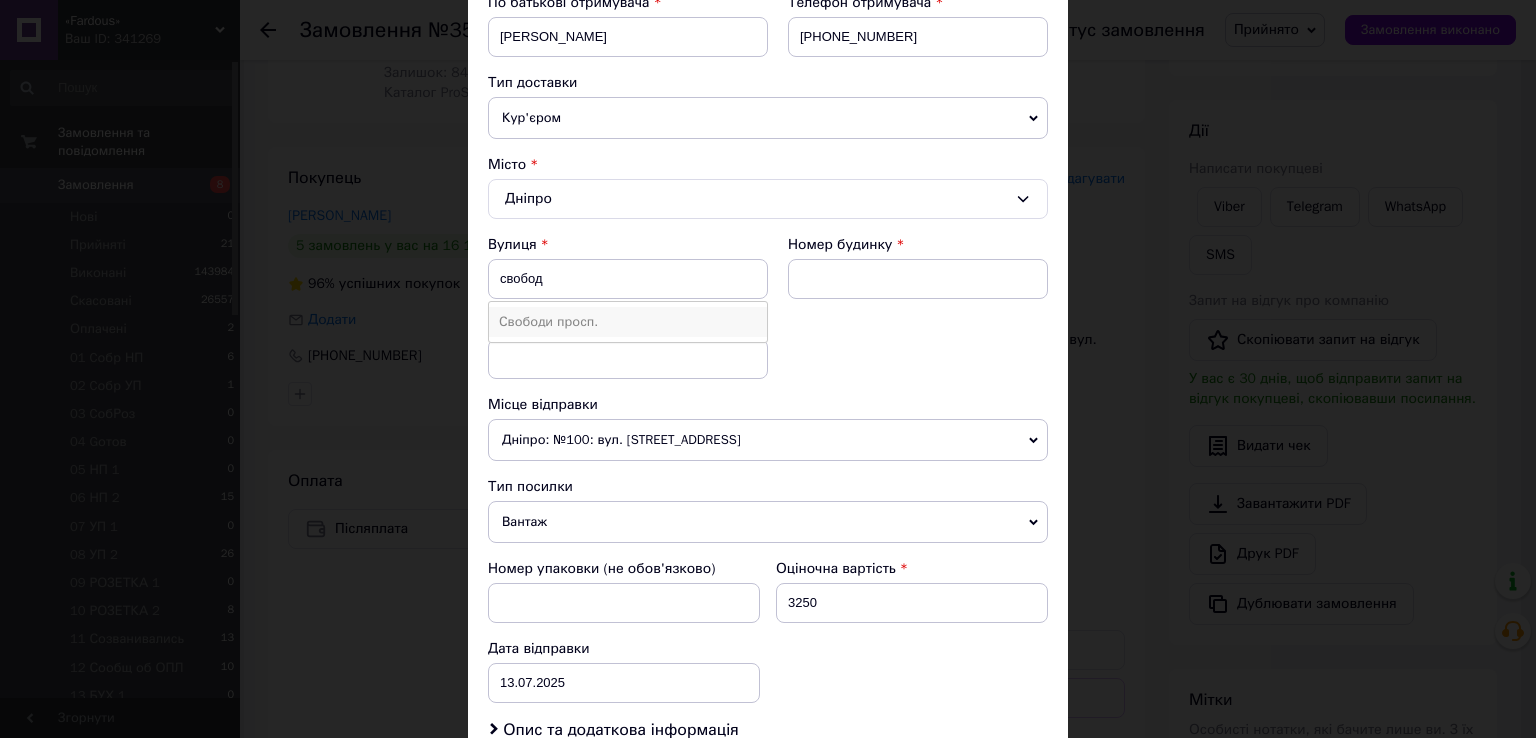 click on "Свободи просп." at bounding box center (628, 322) 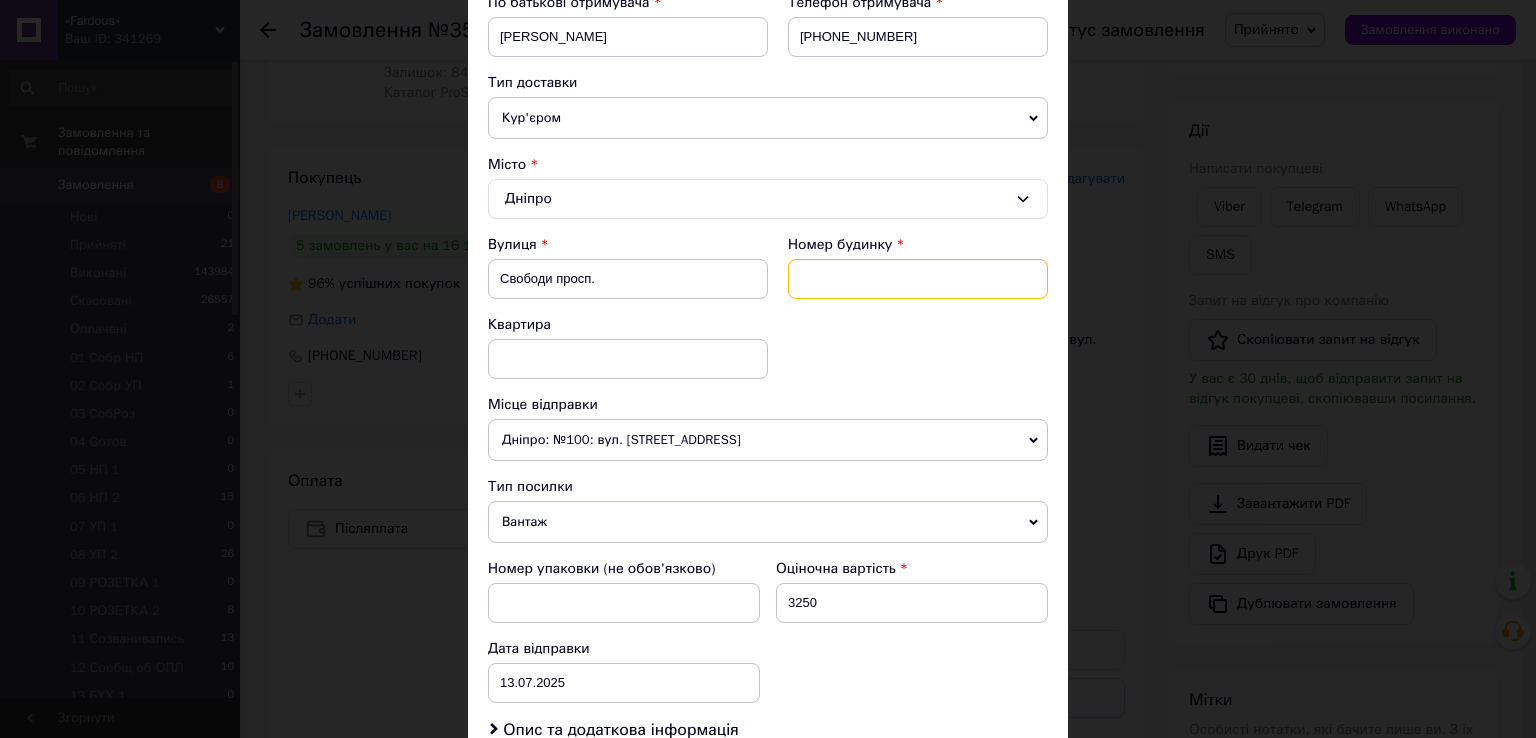 click at bounding box center [918, 279] 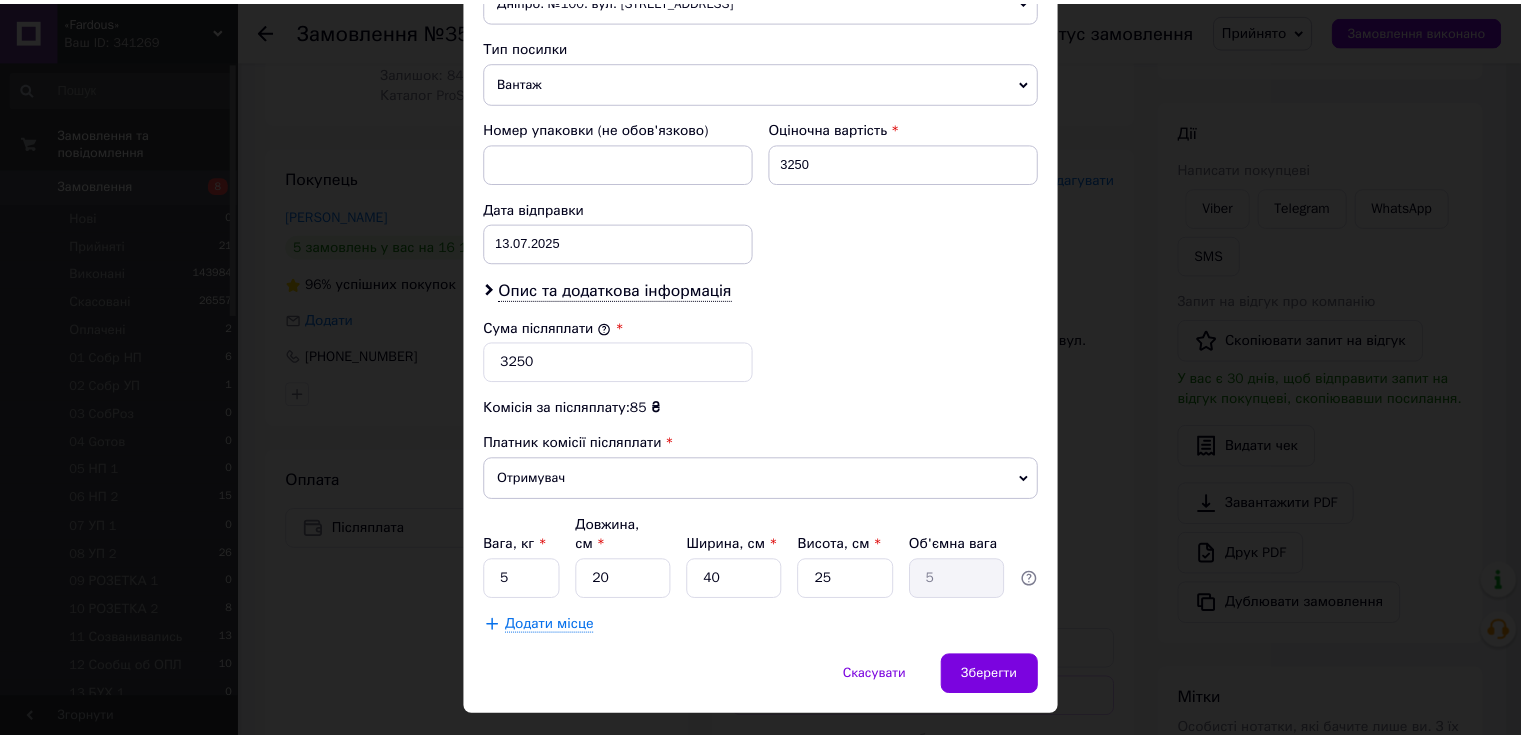 scroll, scrollTop: 861, scrollLeft: 0, axis: vertical 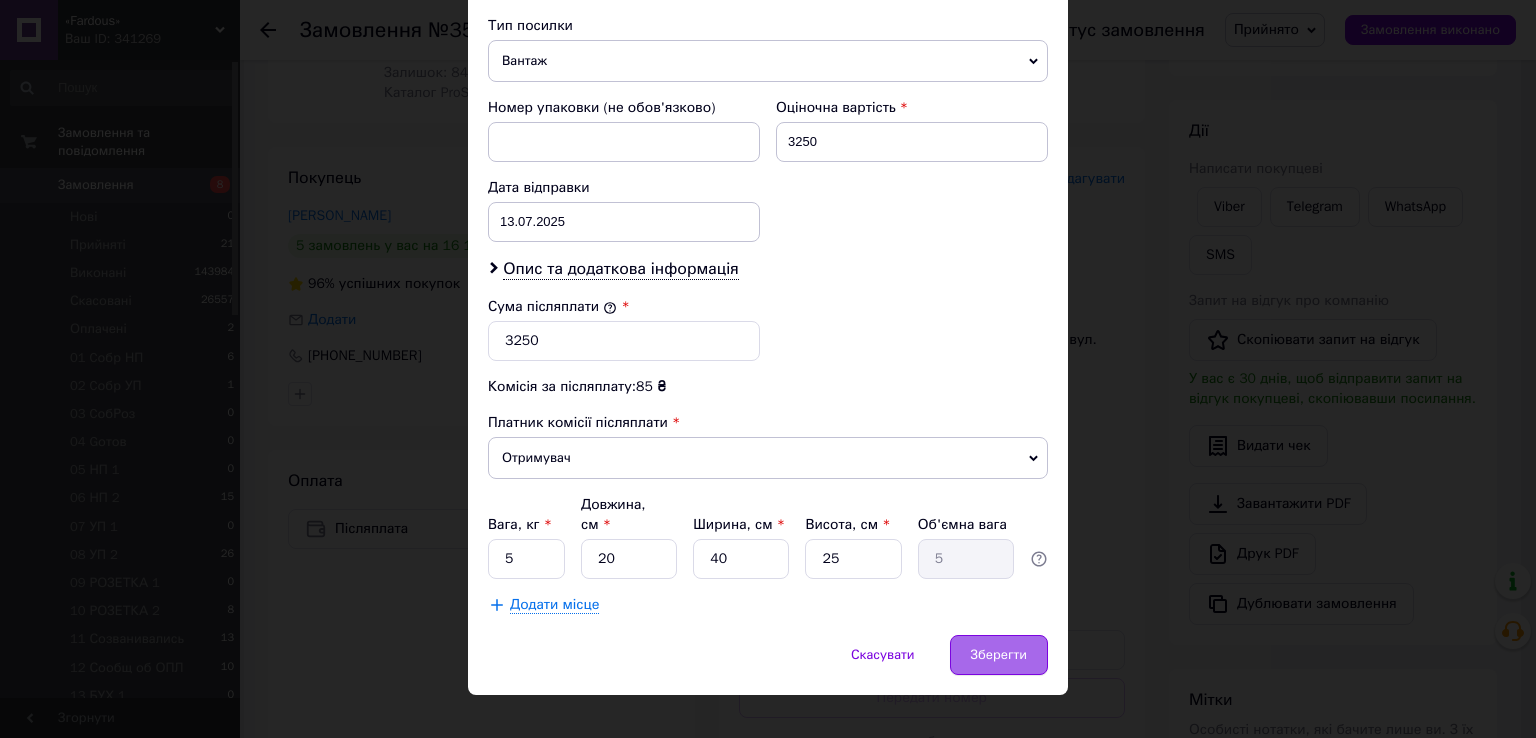 type on "78" 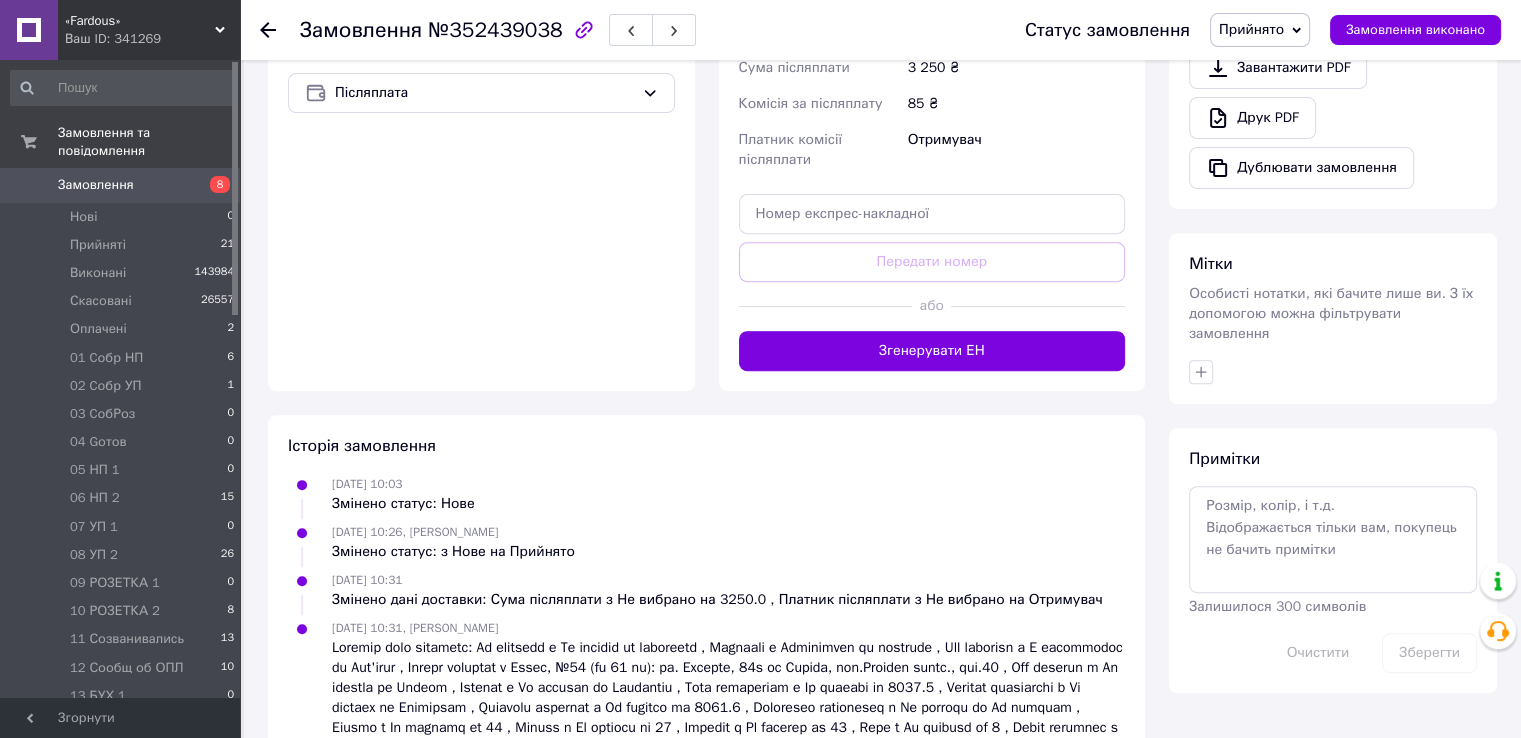 scroll, scrollTop: 821, scrollLeft: 0, axis: vertical 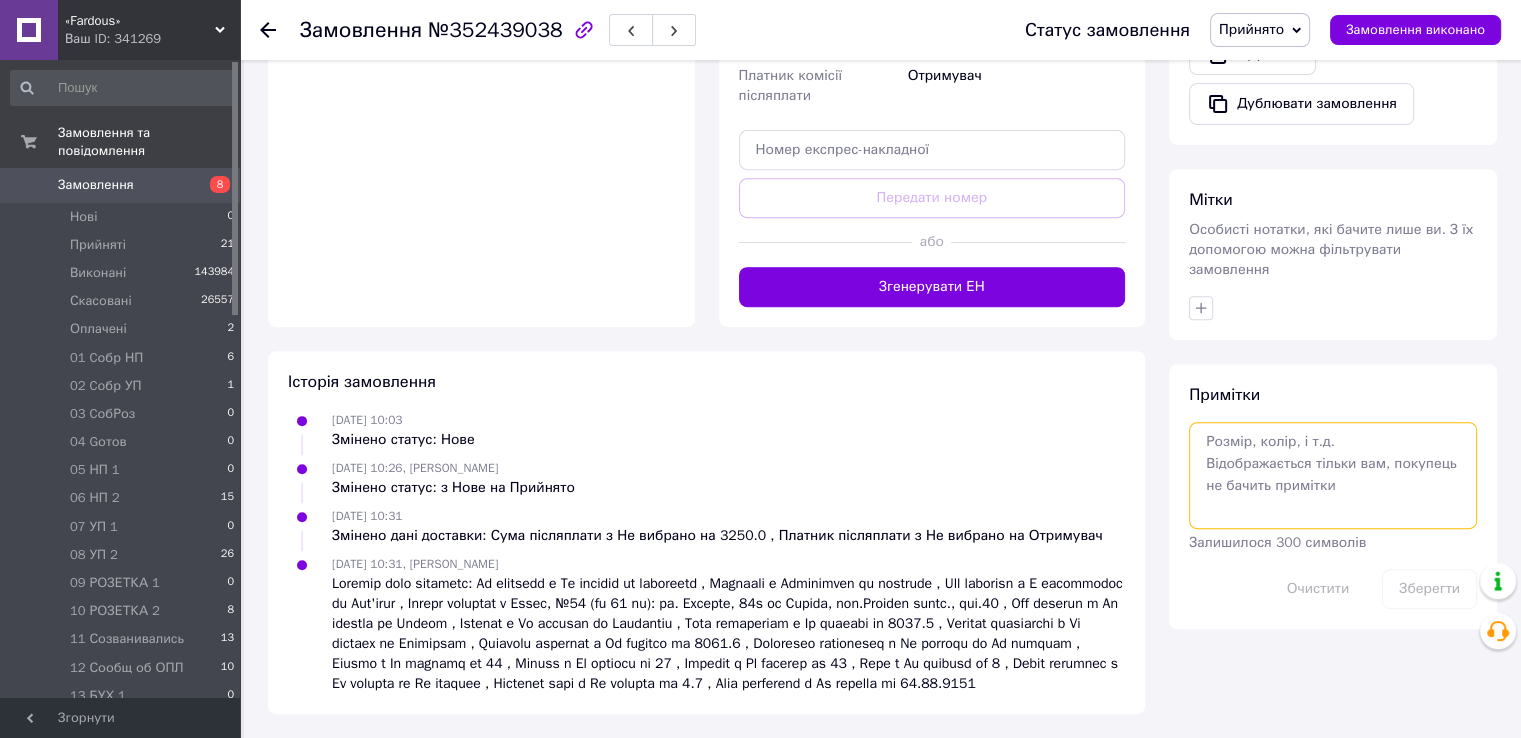 click at bounding box center (1333, 475) 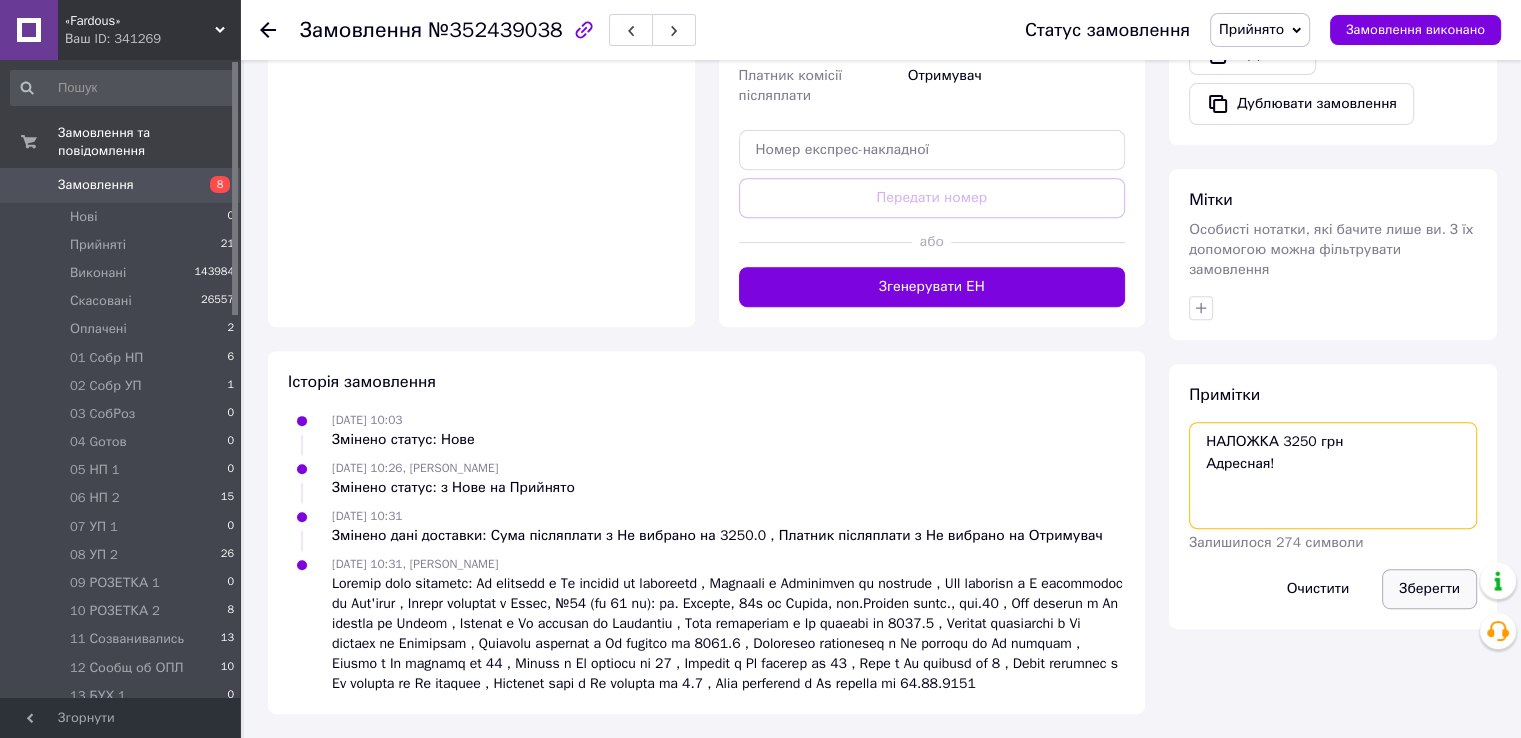 type on "НАЛОЖКА 3250 грн
Адресная!" 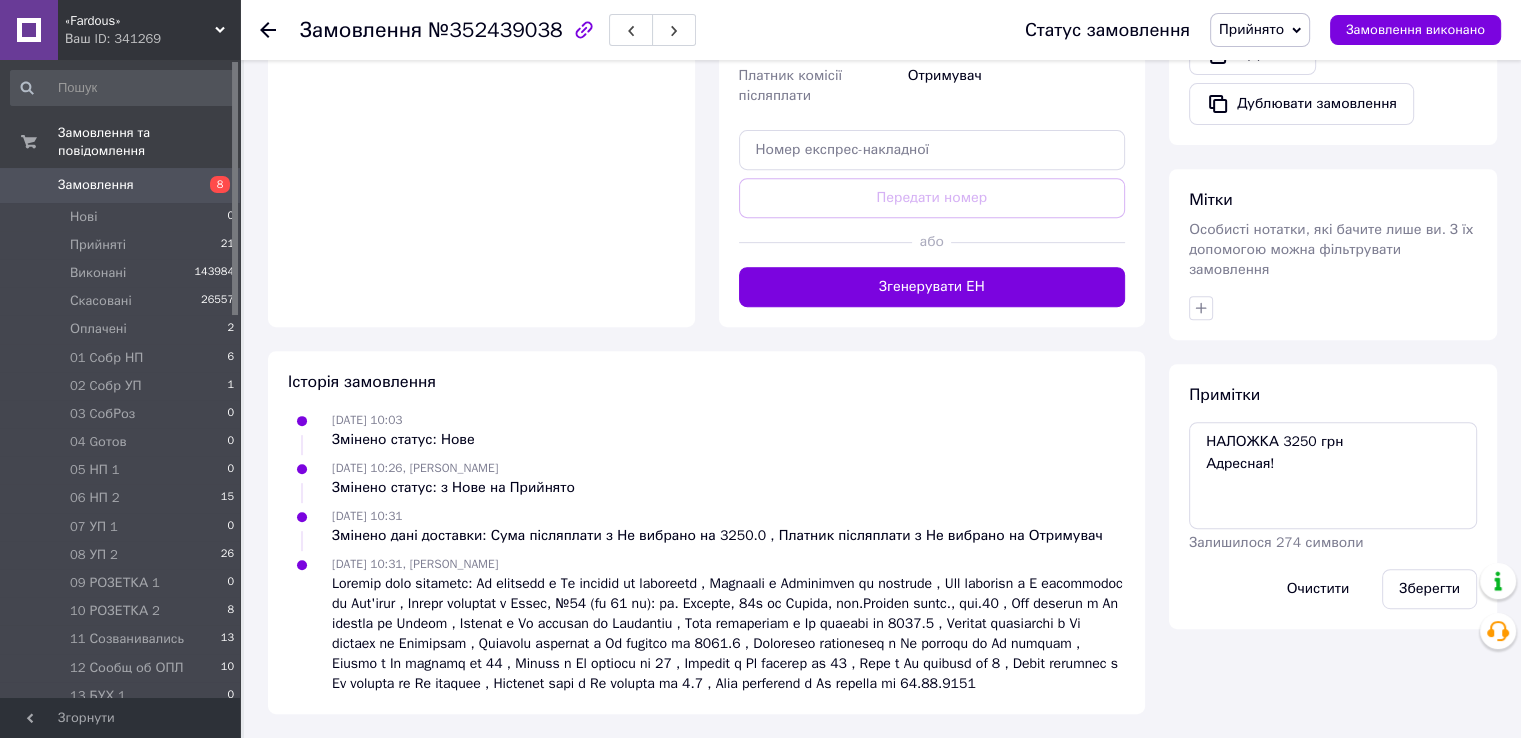 drag, startPoint x: 1404, startPoint y: 553, endPoint x: 1153, endPoint y: 152, distance: 473.07715 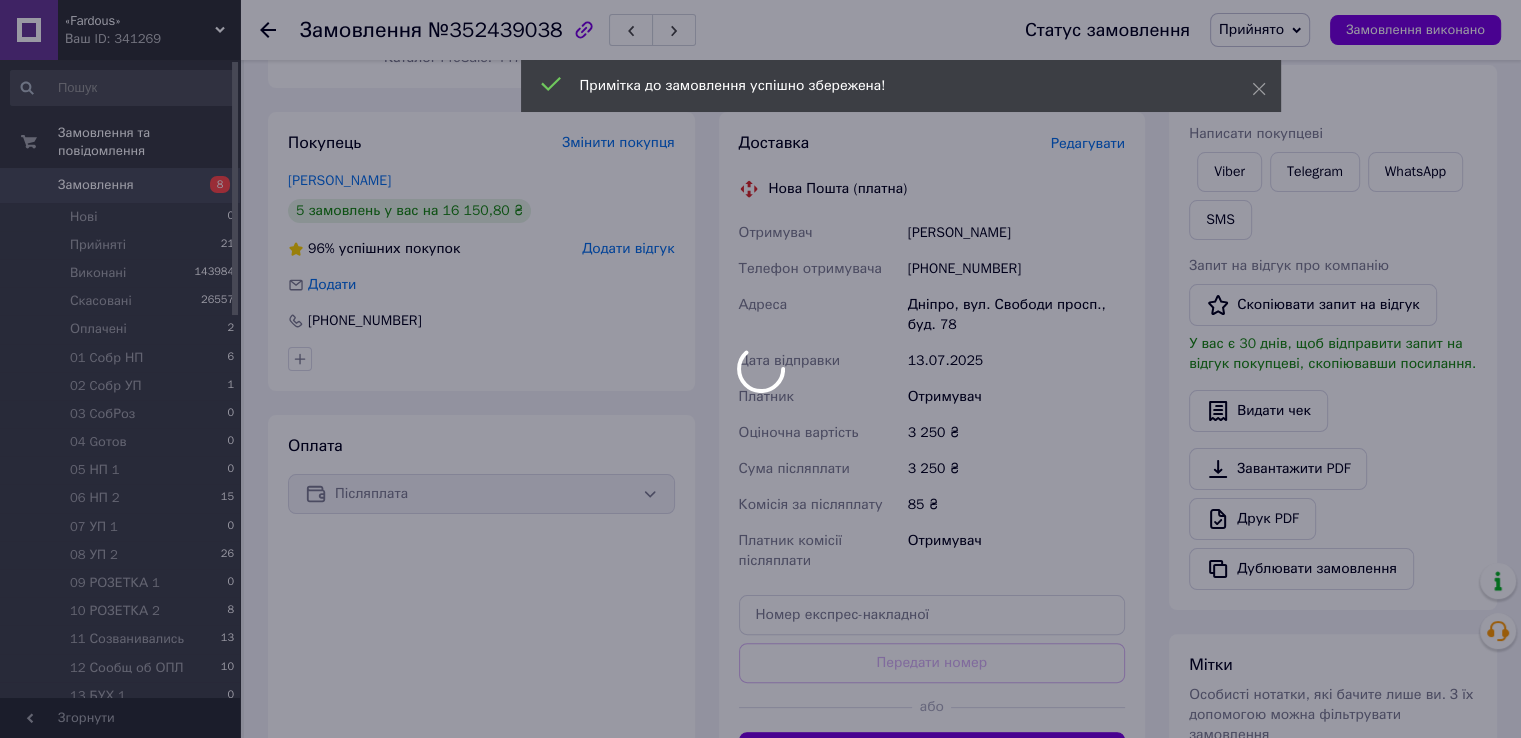 scroll, scrollTop: 321, scrollLeft: 0, axis: vertical 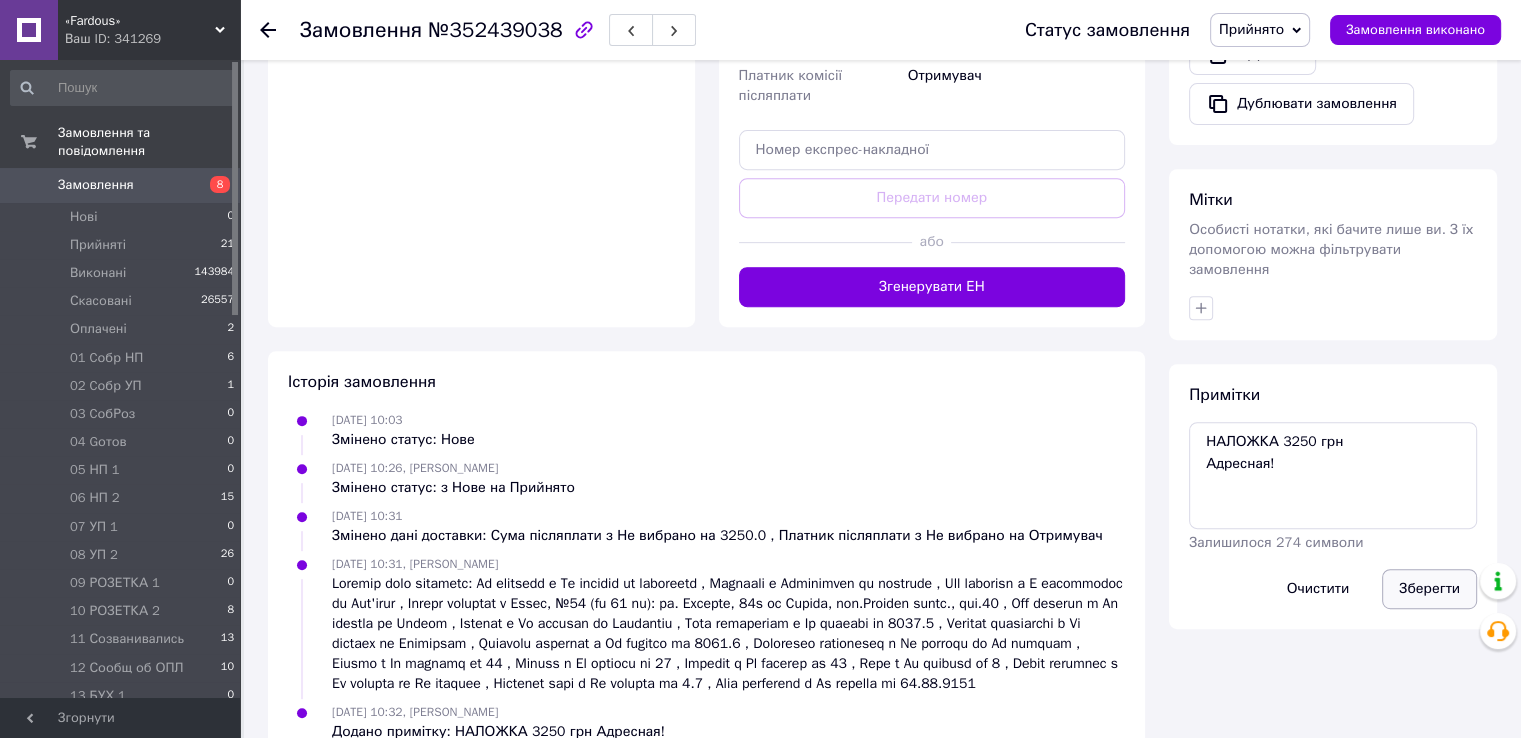 click on "Зберегти" at bounding box center [1429, 589] 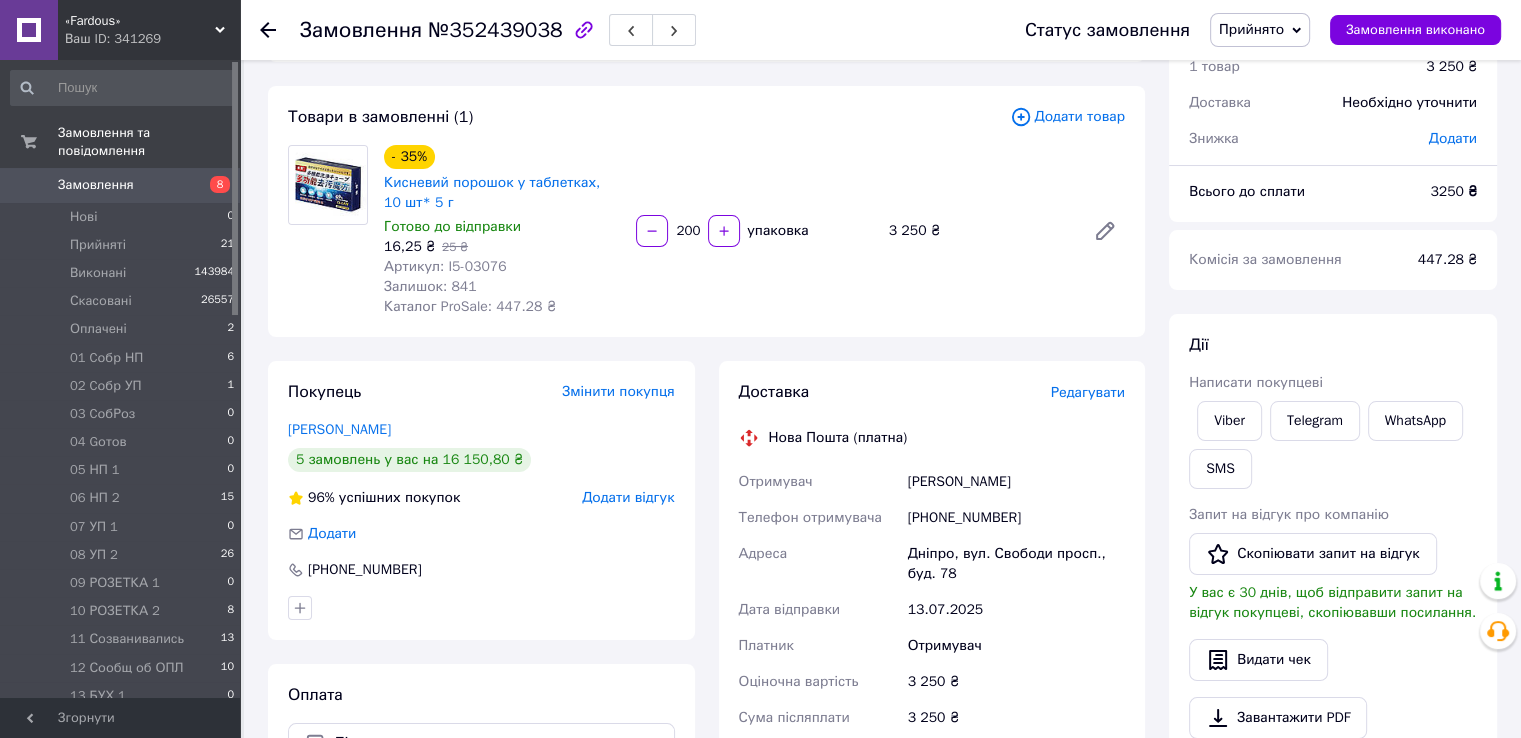 scroll, scrollTop: 0, scrollLeft: 0, axis: both 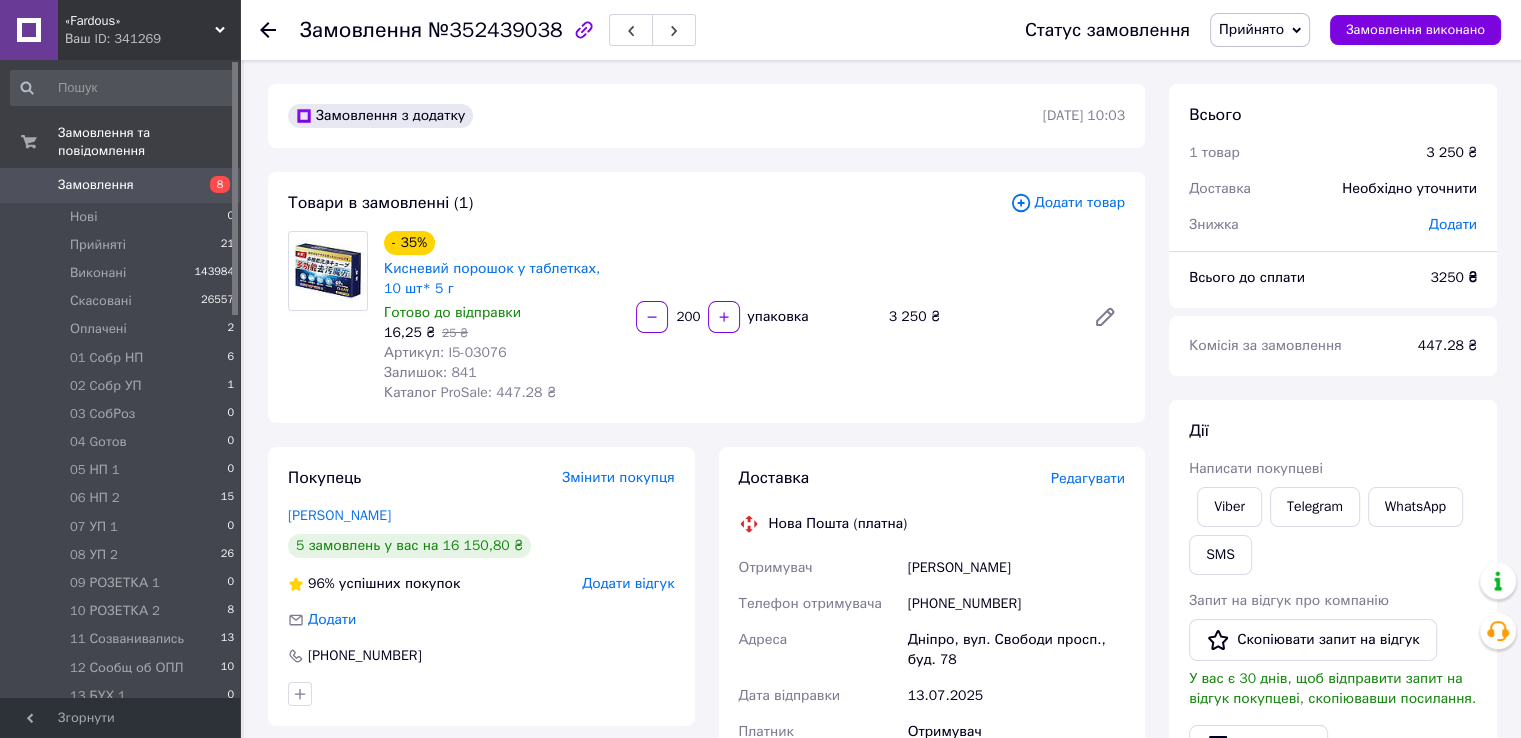 click on "Прийнято" at bounding box center (1251, 29) 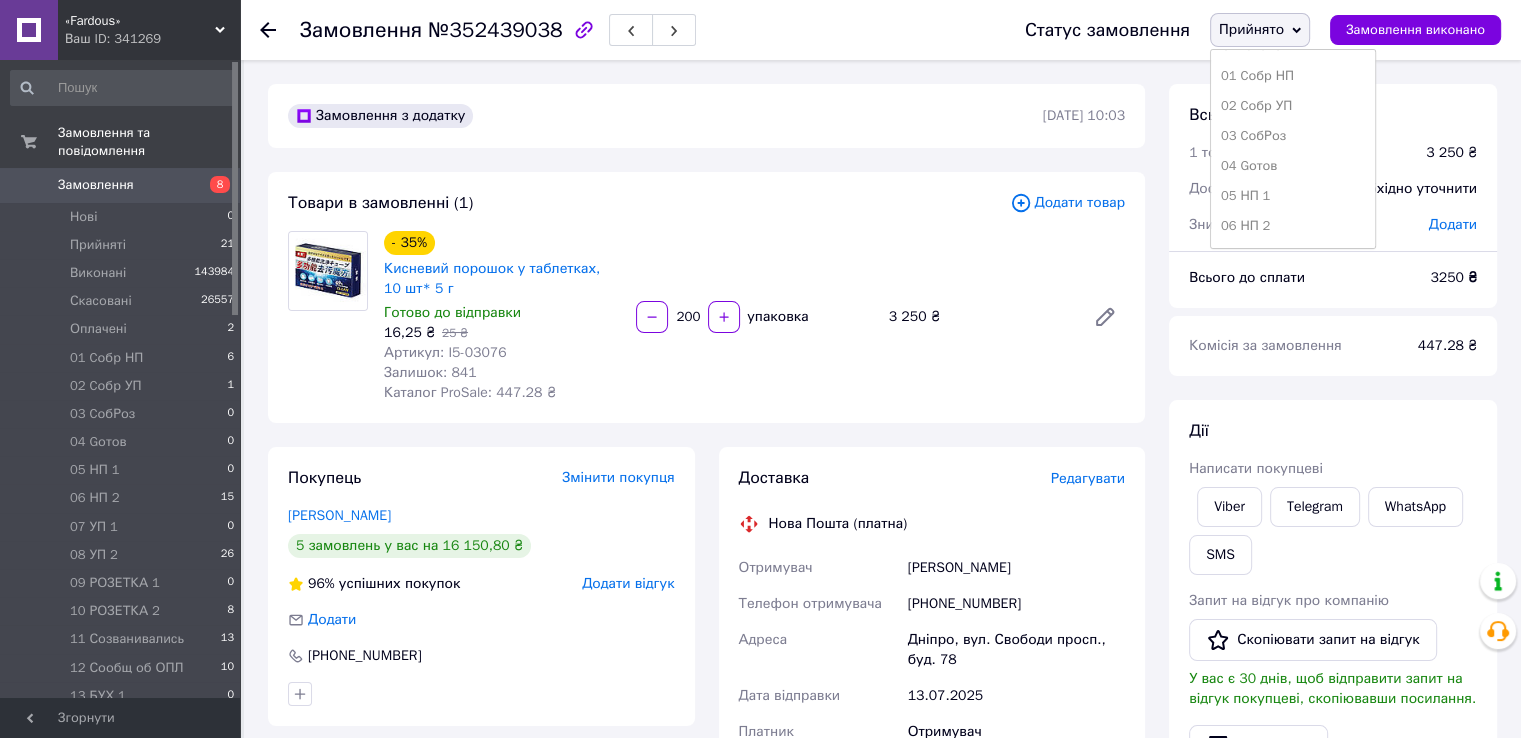 scroll, scrollTop: 300, scrollLeft: 0, axis: vertical 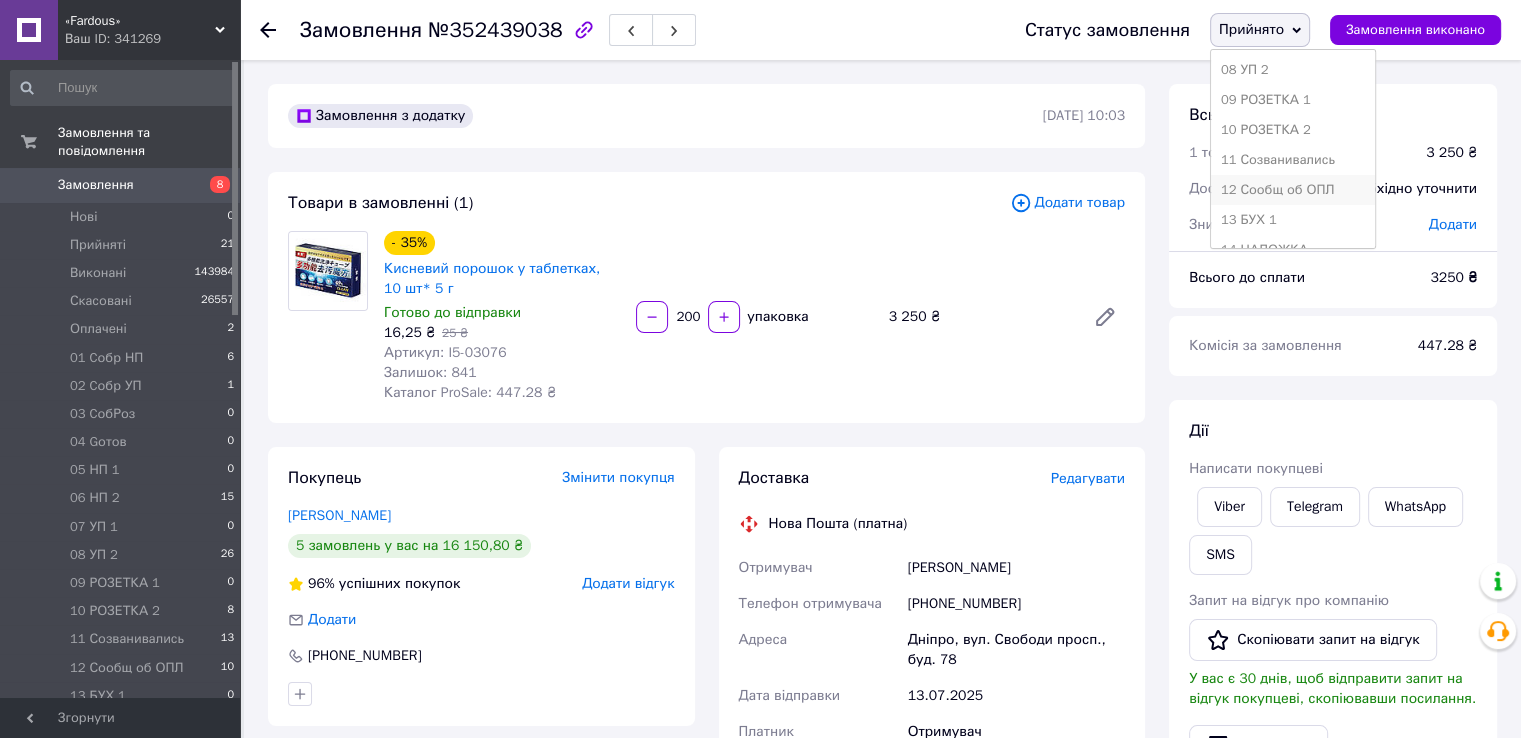 click on "12 Сообщ об ОПЛ" at bounding box center [1293, 190] 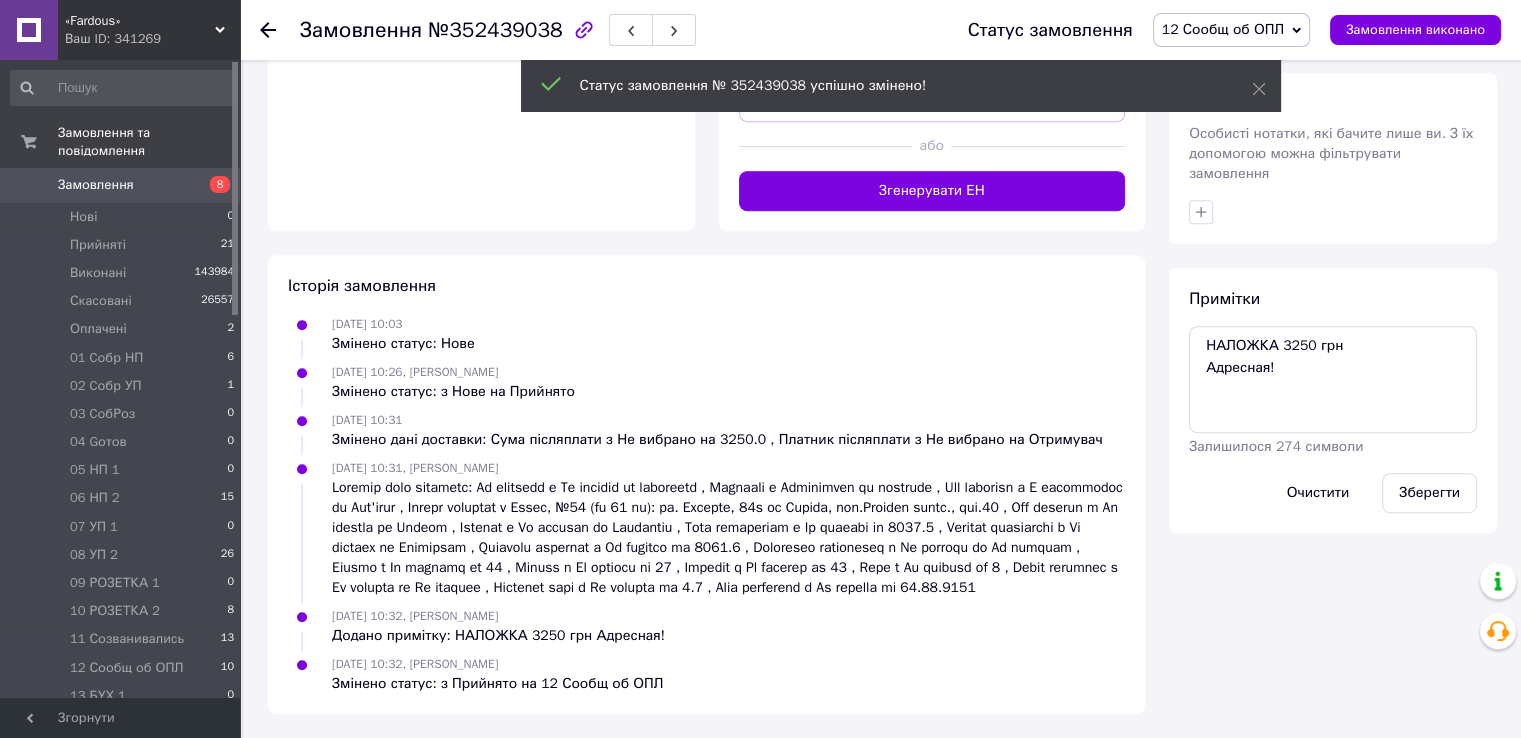 scroll, scrollTop: 918, scrollLeft: 0, axis: vertical 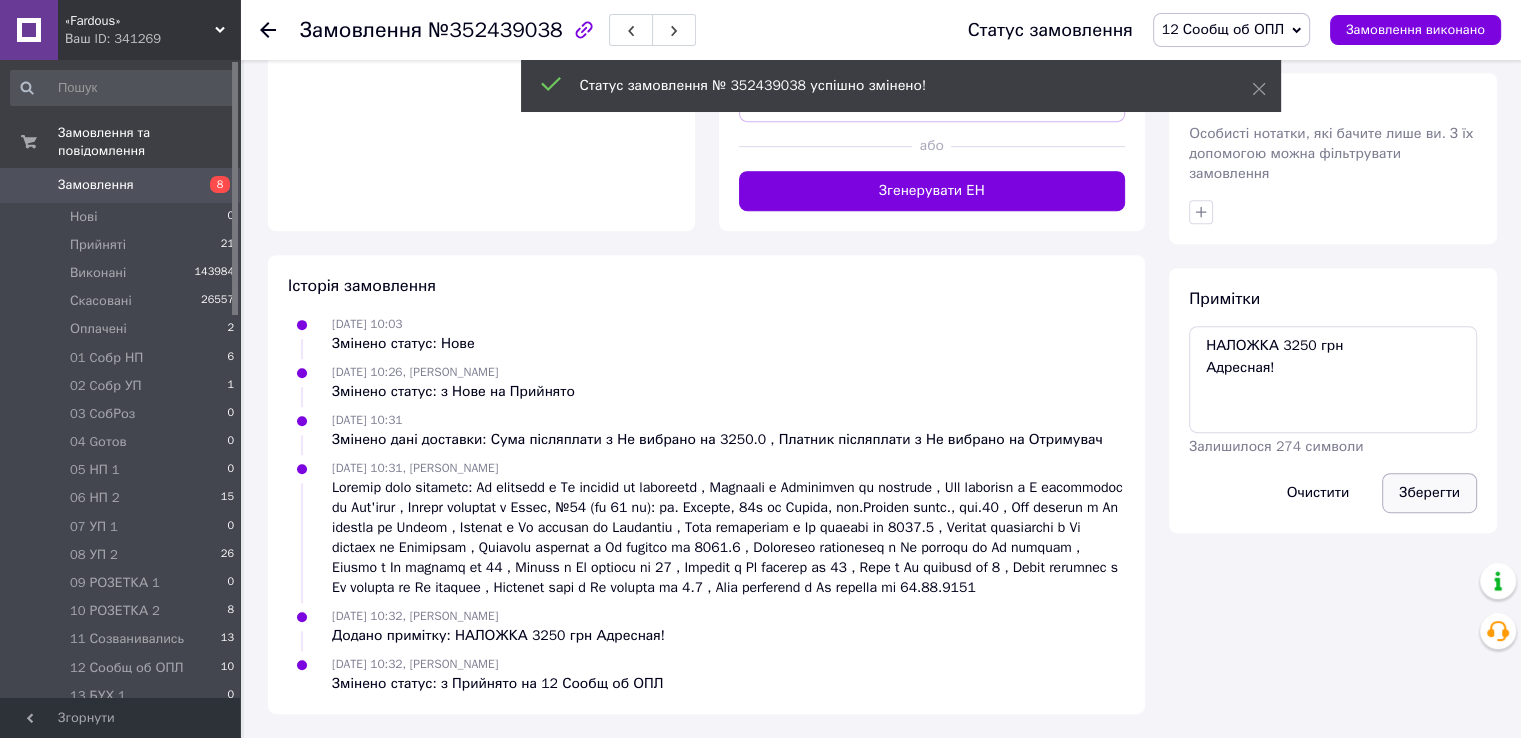 click on "Зберегти" at bounding box center [1429, 493] 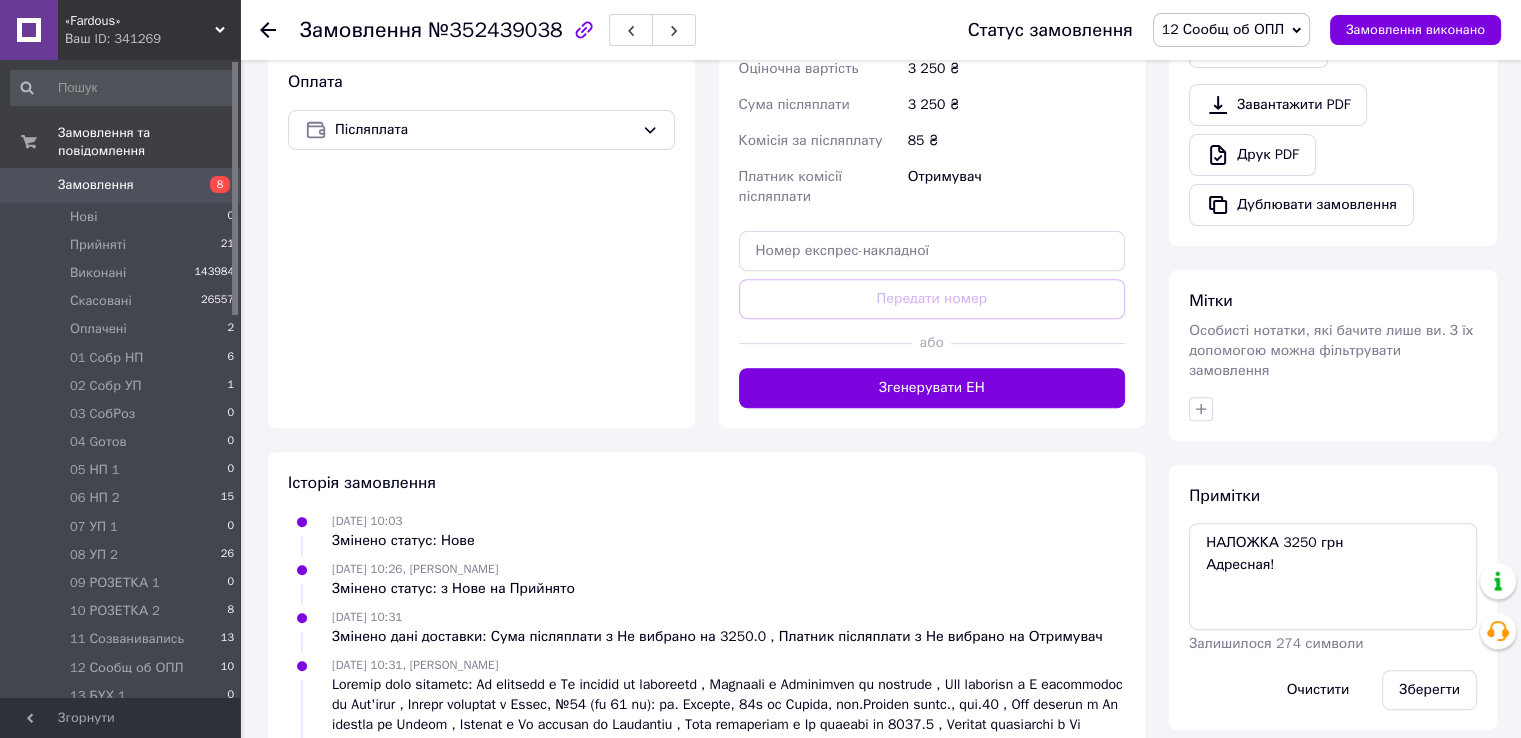 scroll, scrollTop: 700, scrollLeft: 0, axis: vertical 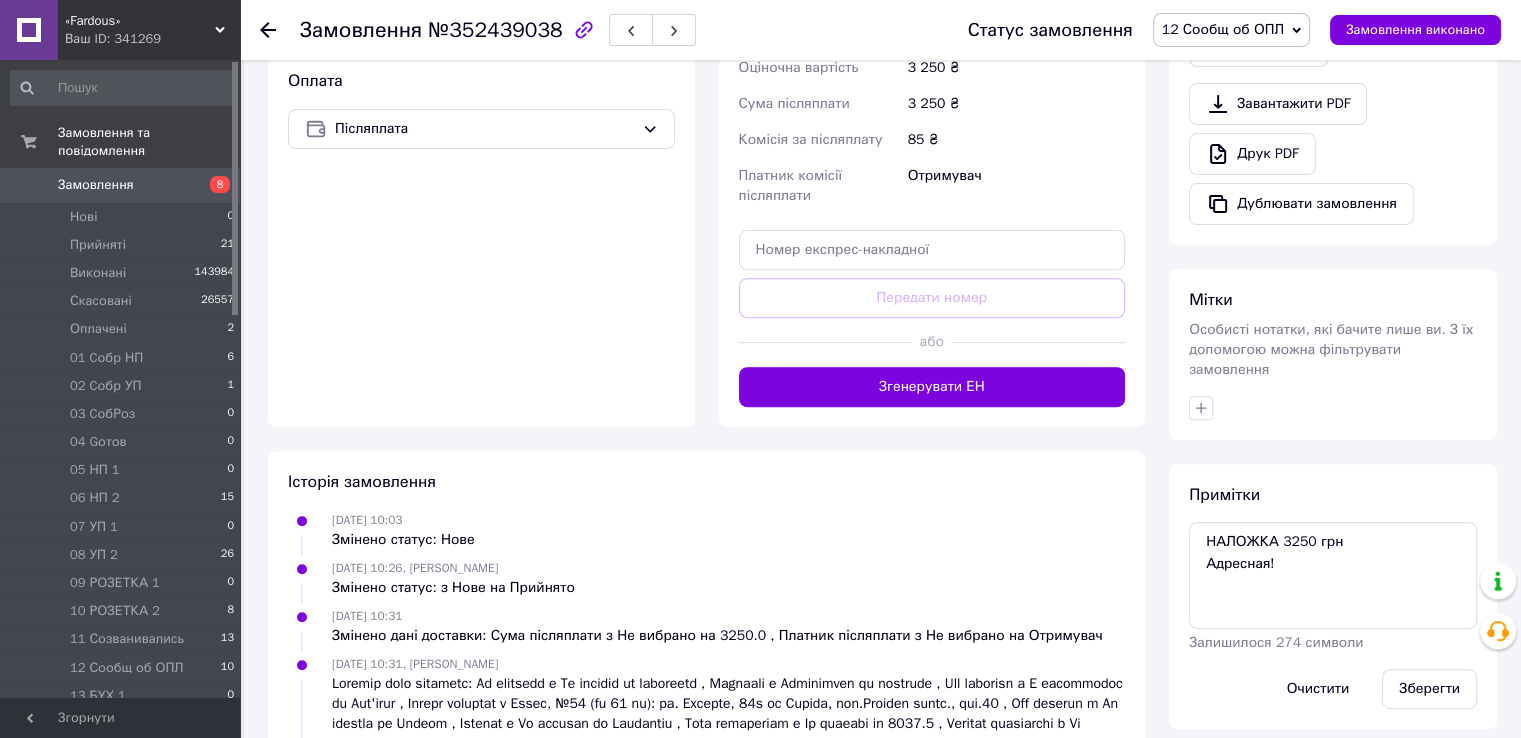 drag, startPoint x: 1410, startPoint y: 671, endPoint x: 1136, endPoint y: 321, distance: 444.4952 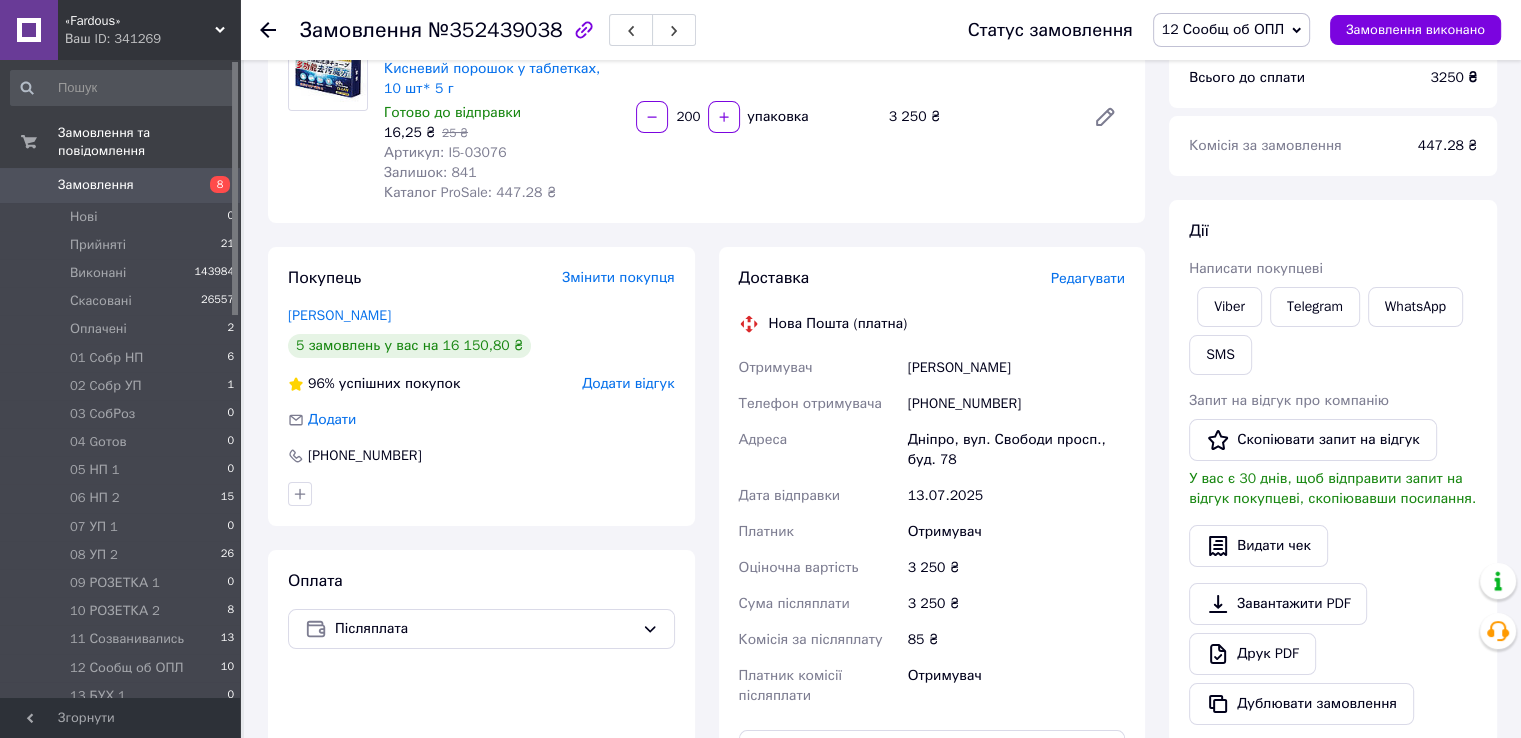 scroll, scrollTop: 0, scrollLeft: 0, axis: both 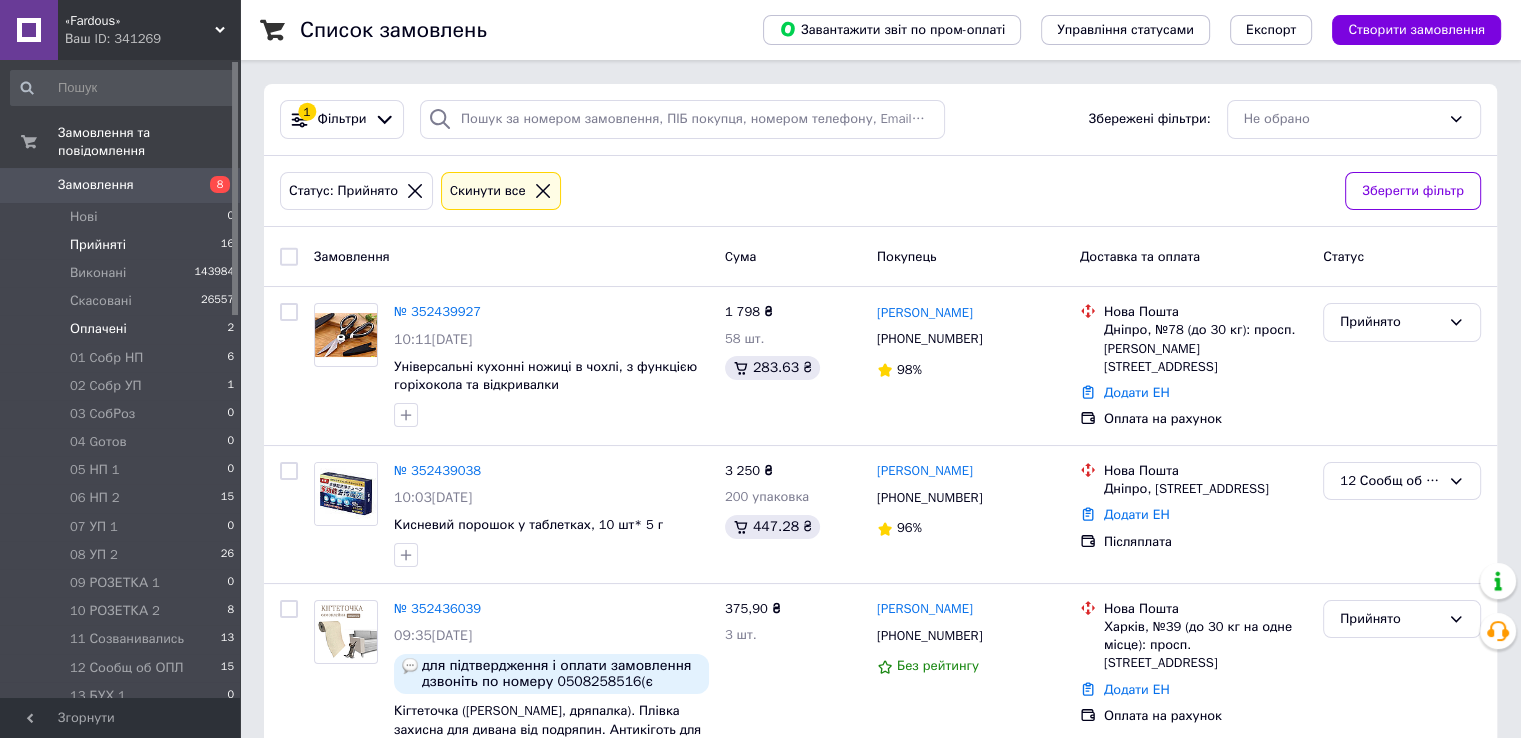 click on "Оплачені 2" at bounding box center (123, 329) 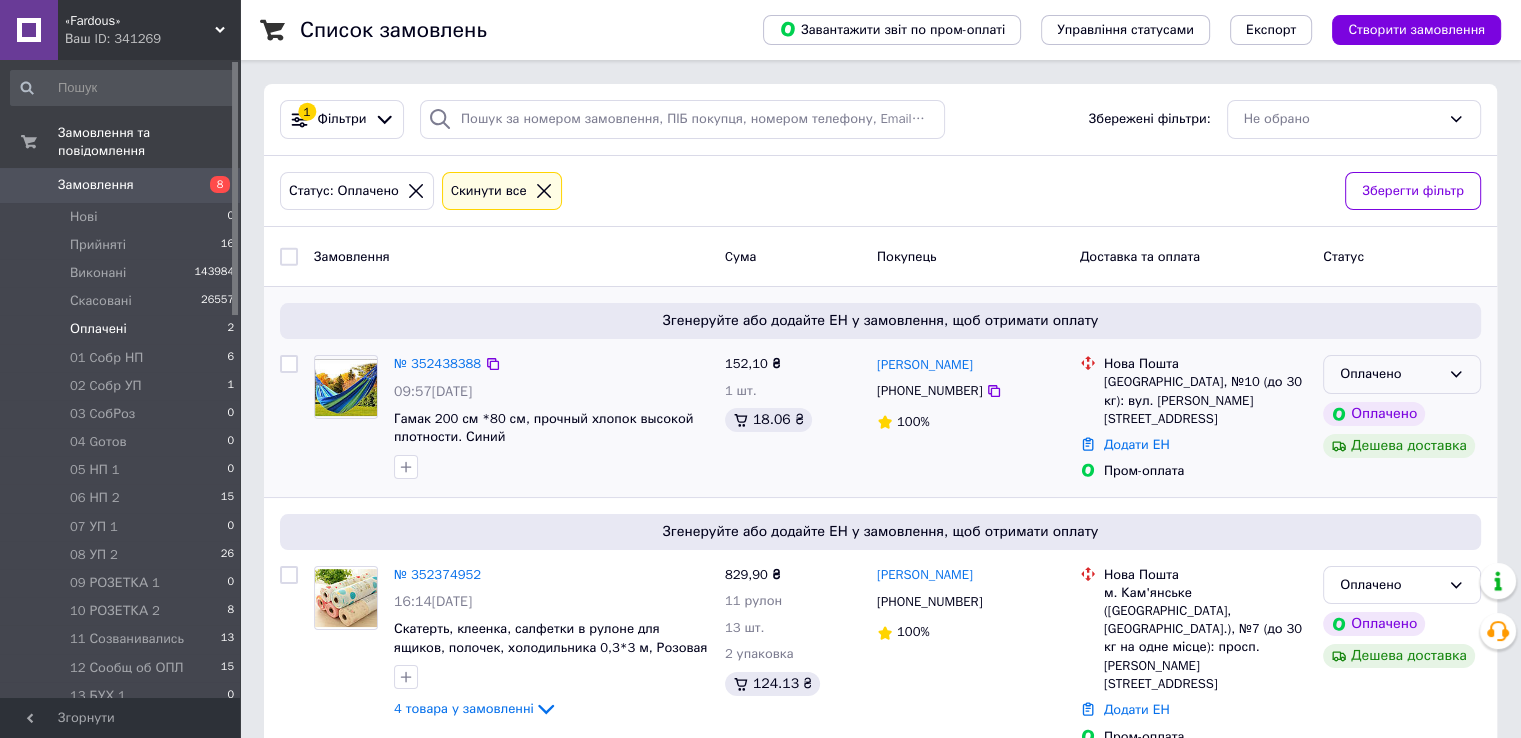 click on "Оплачено" at bounding box center (1402, 374) 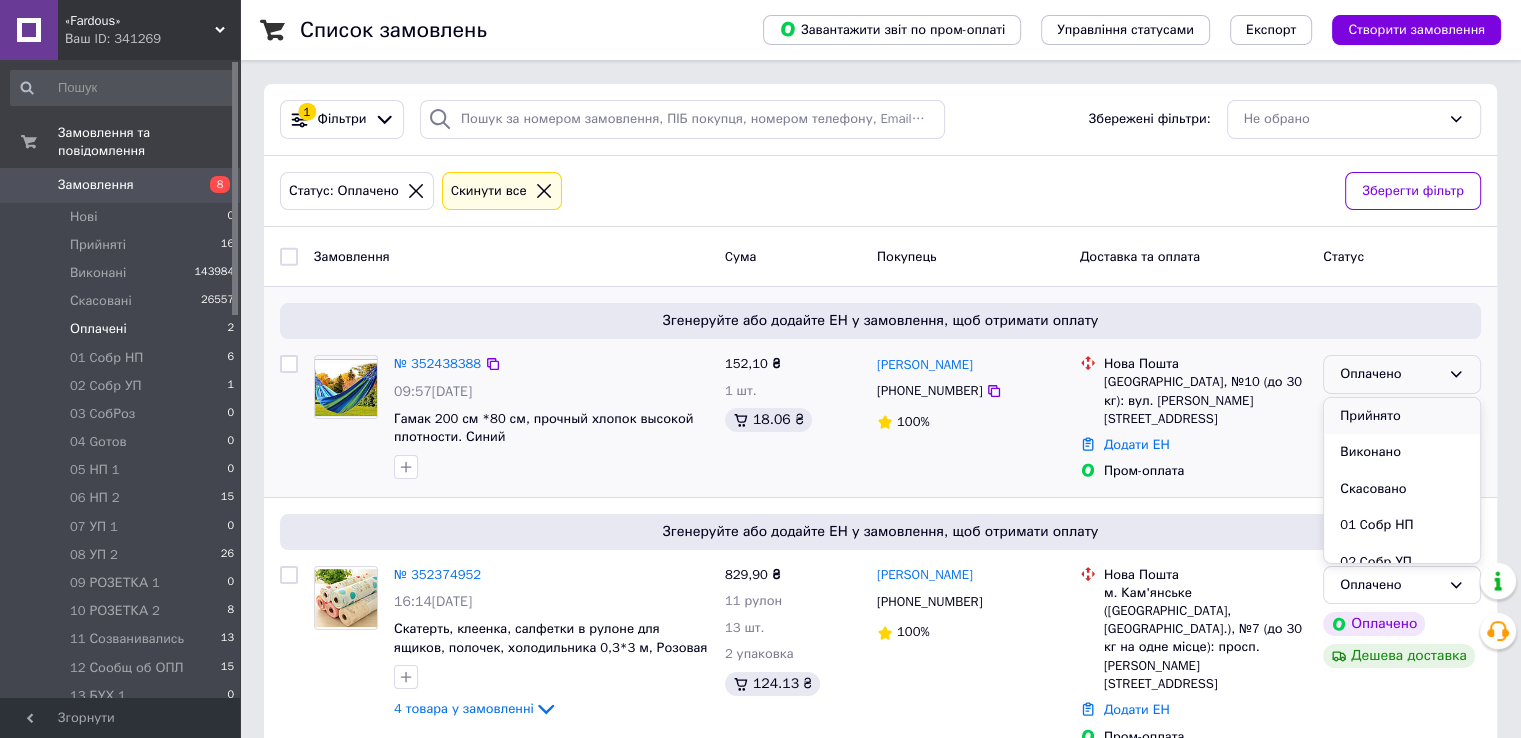 click on "Прийнято" at bounding box center [1402, 416] 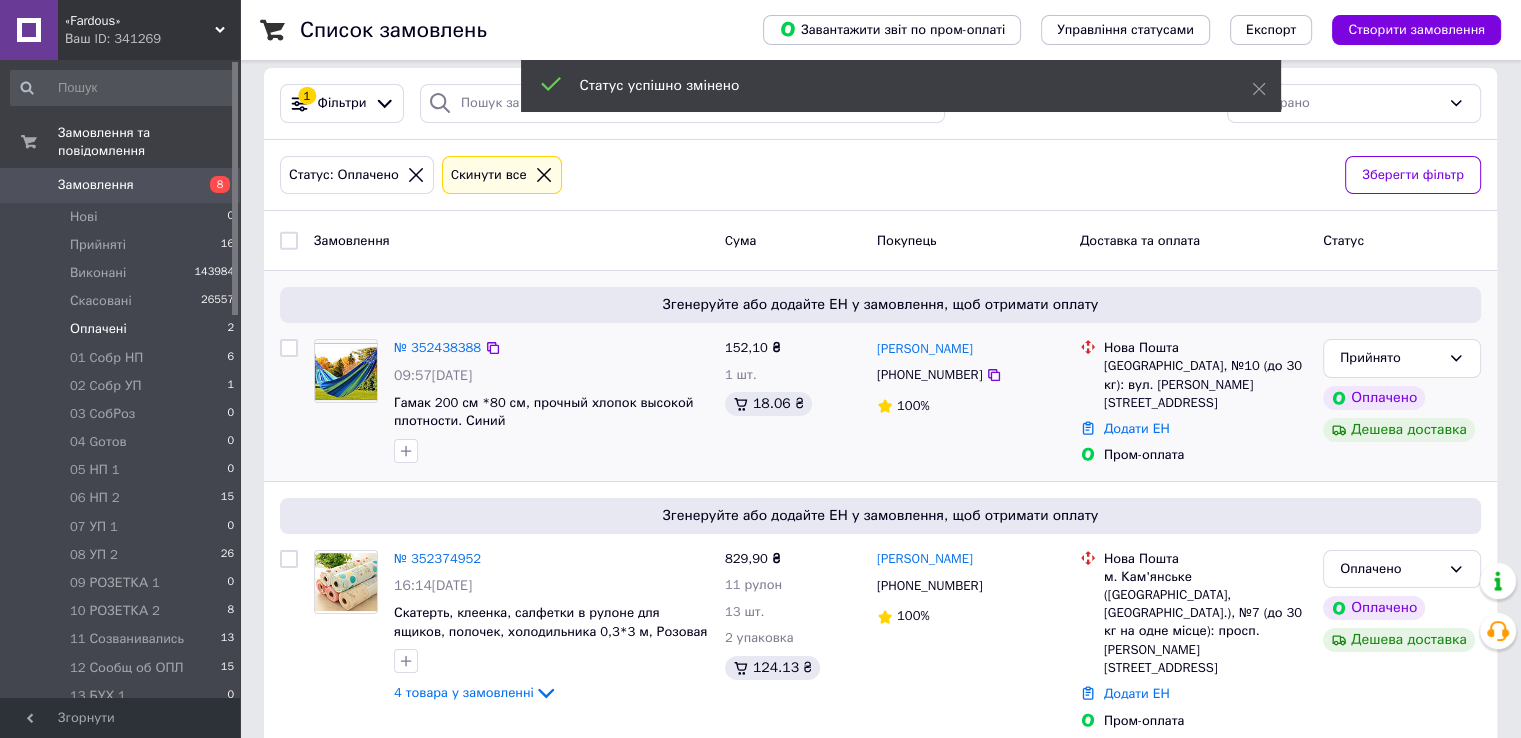 scroll, scrollTop: 20, scrollLeft: 0, axis: vertical 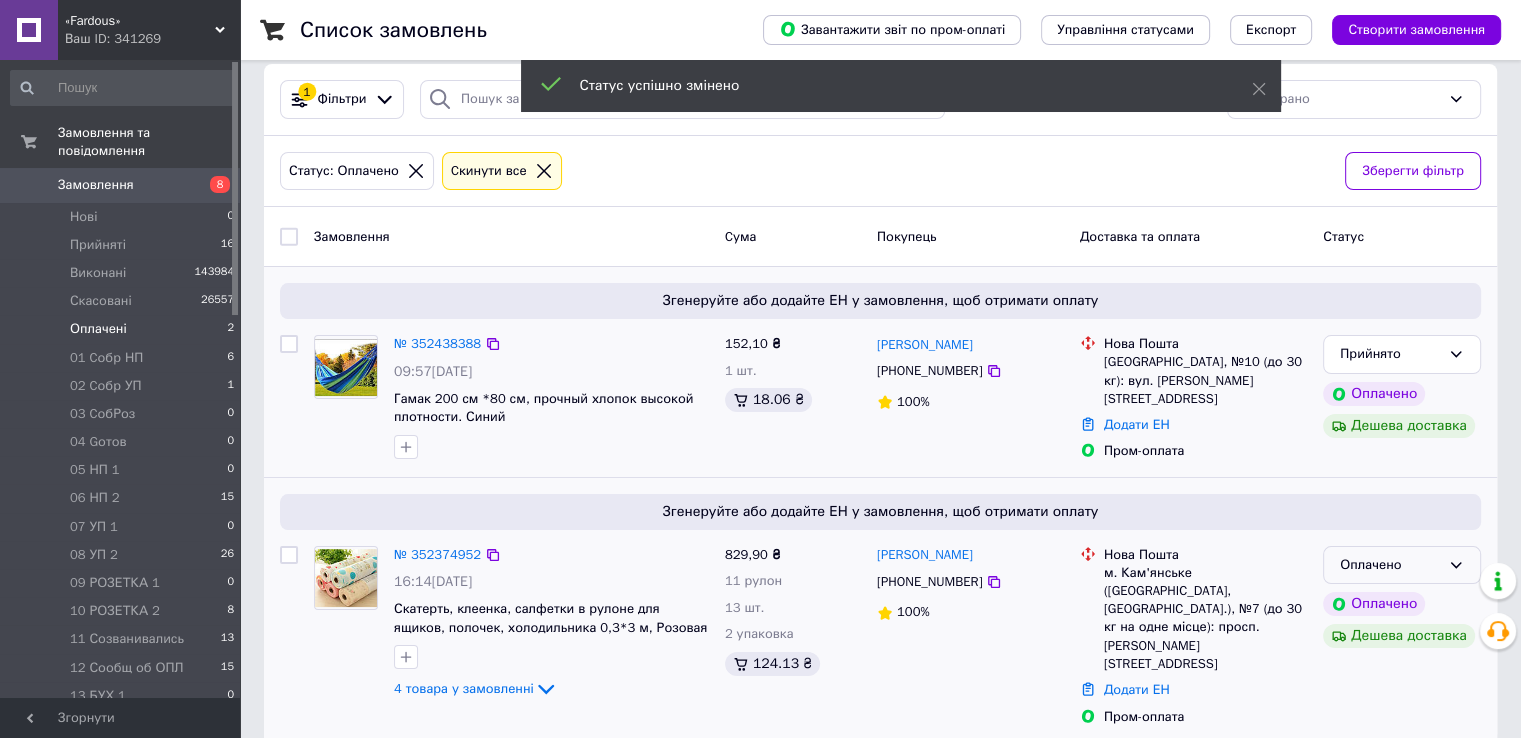click on "Оплачено" at bounding box center [1390, 565] 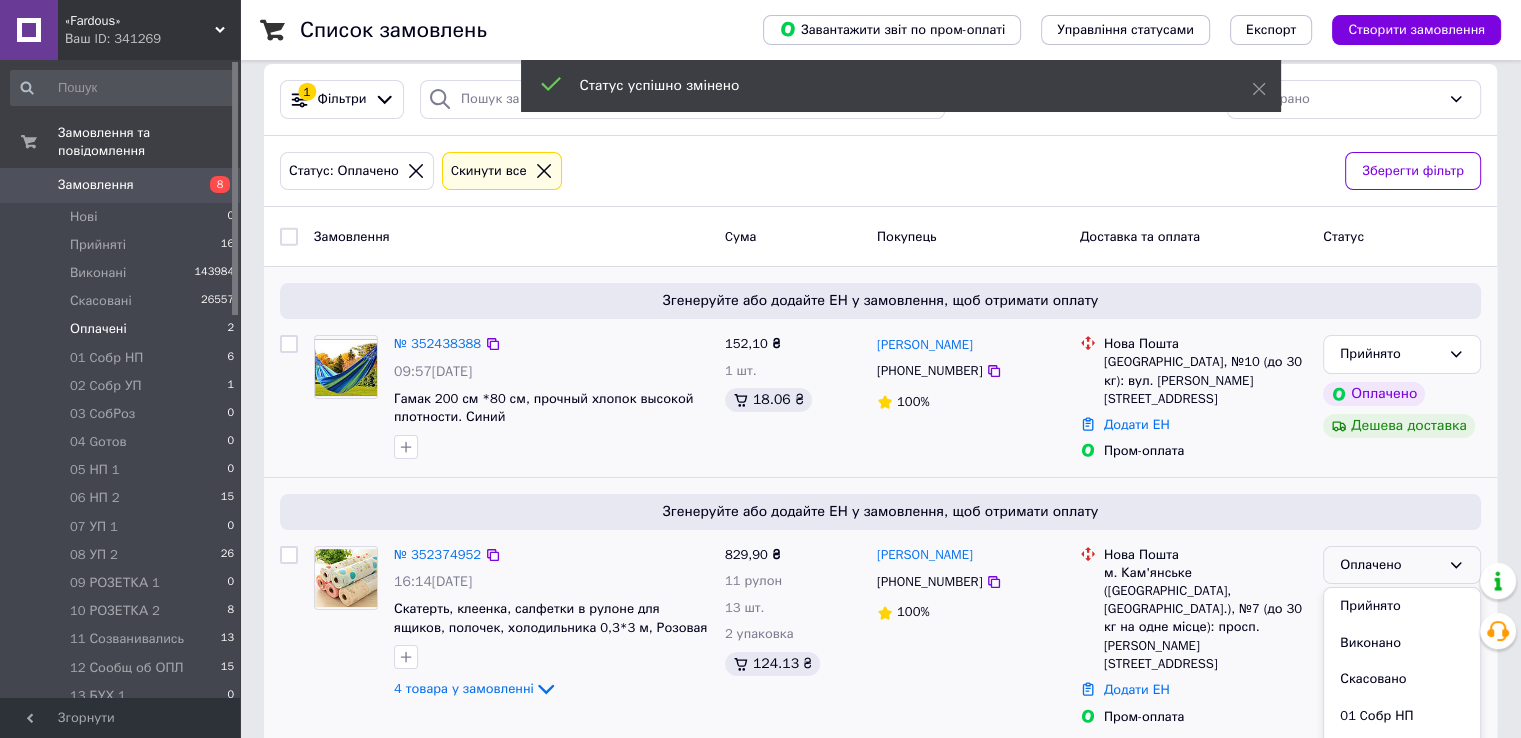 click on "Прийнято" at bounding box center (1402, 606) 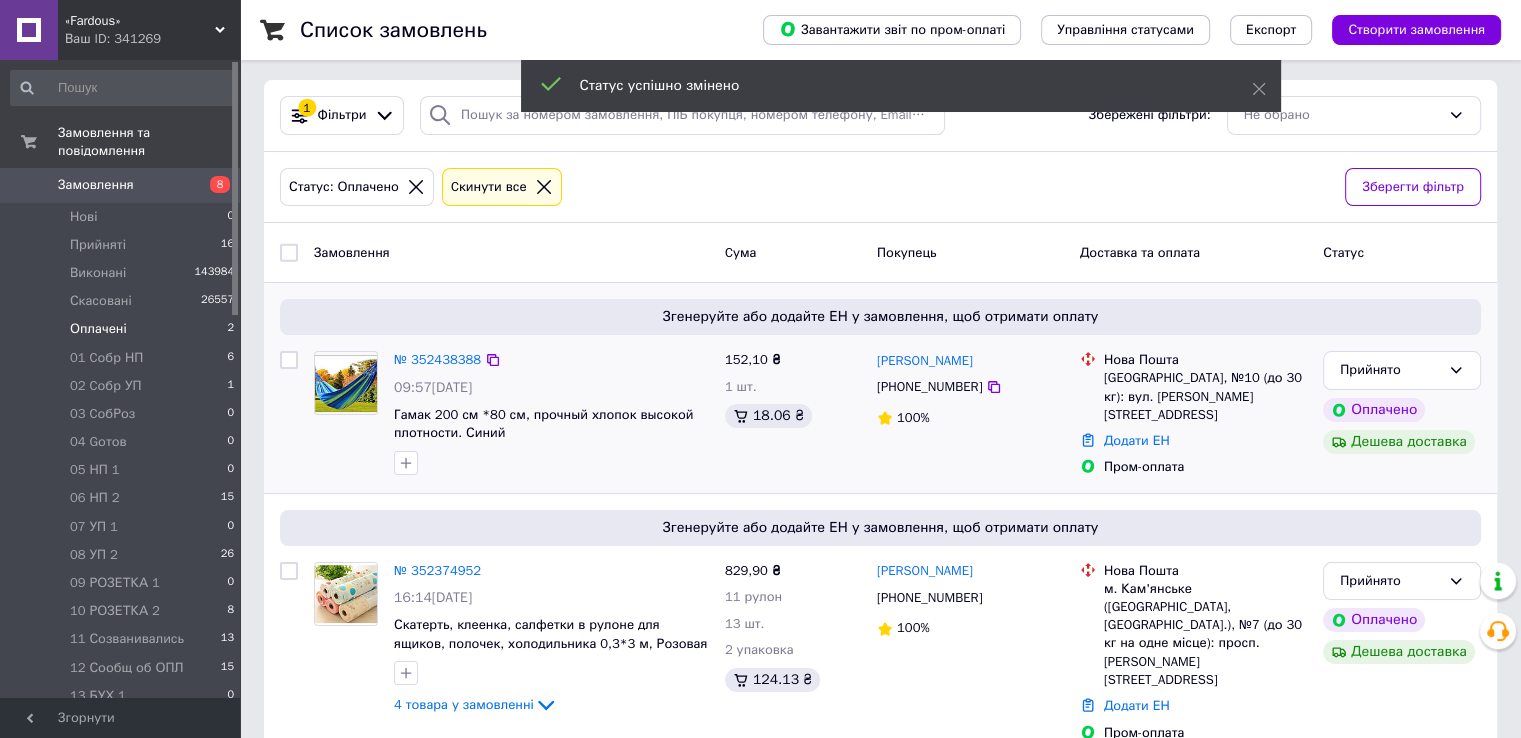 scroll, scrollTop: 0, scrollLeft: 0, axis: both 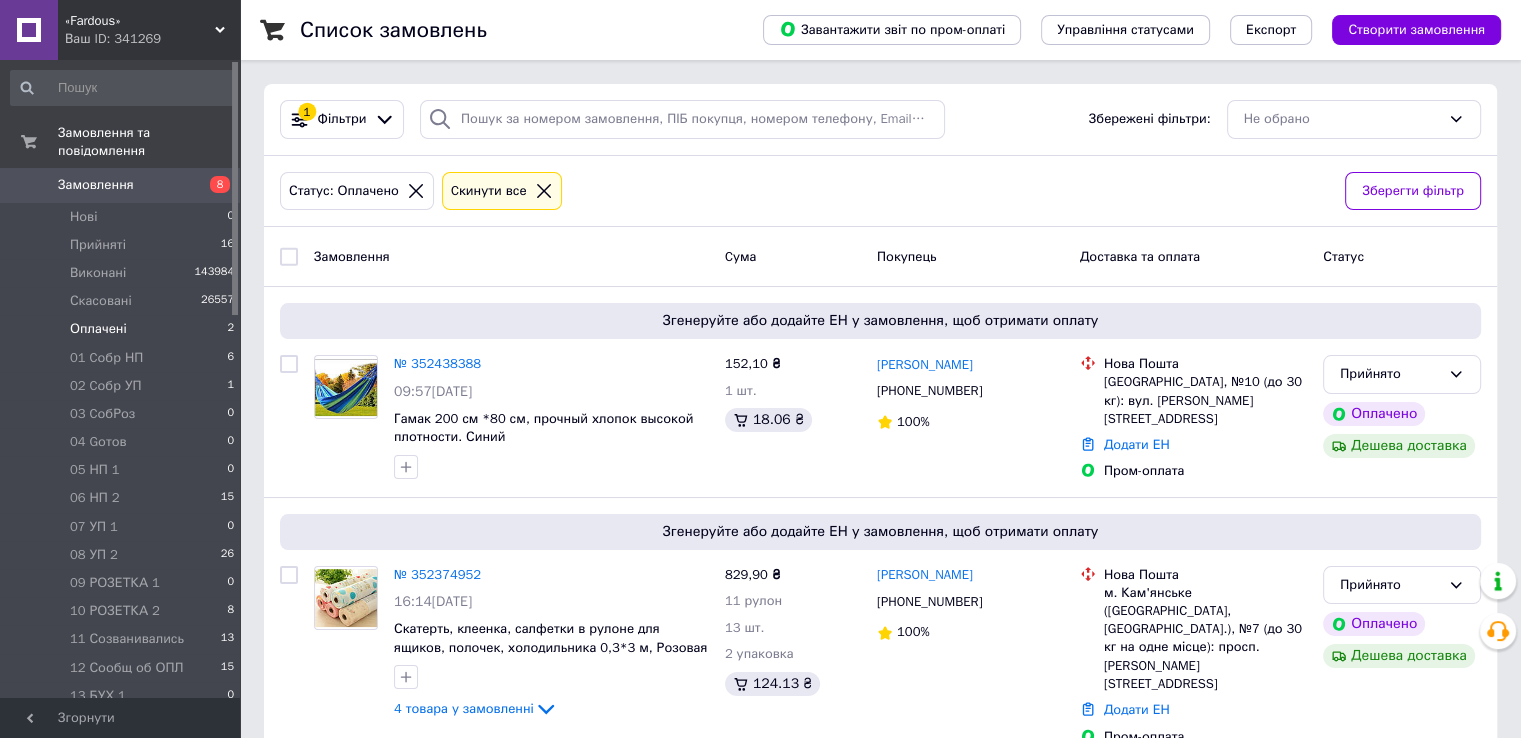 click on "Замовлення" at bounding box center (96, 185) 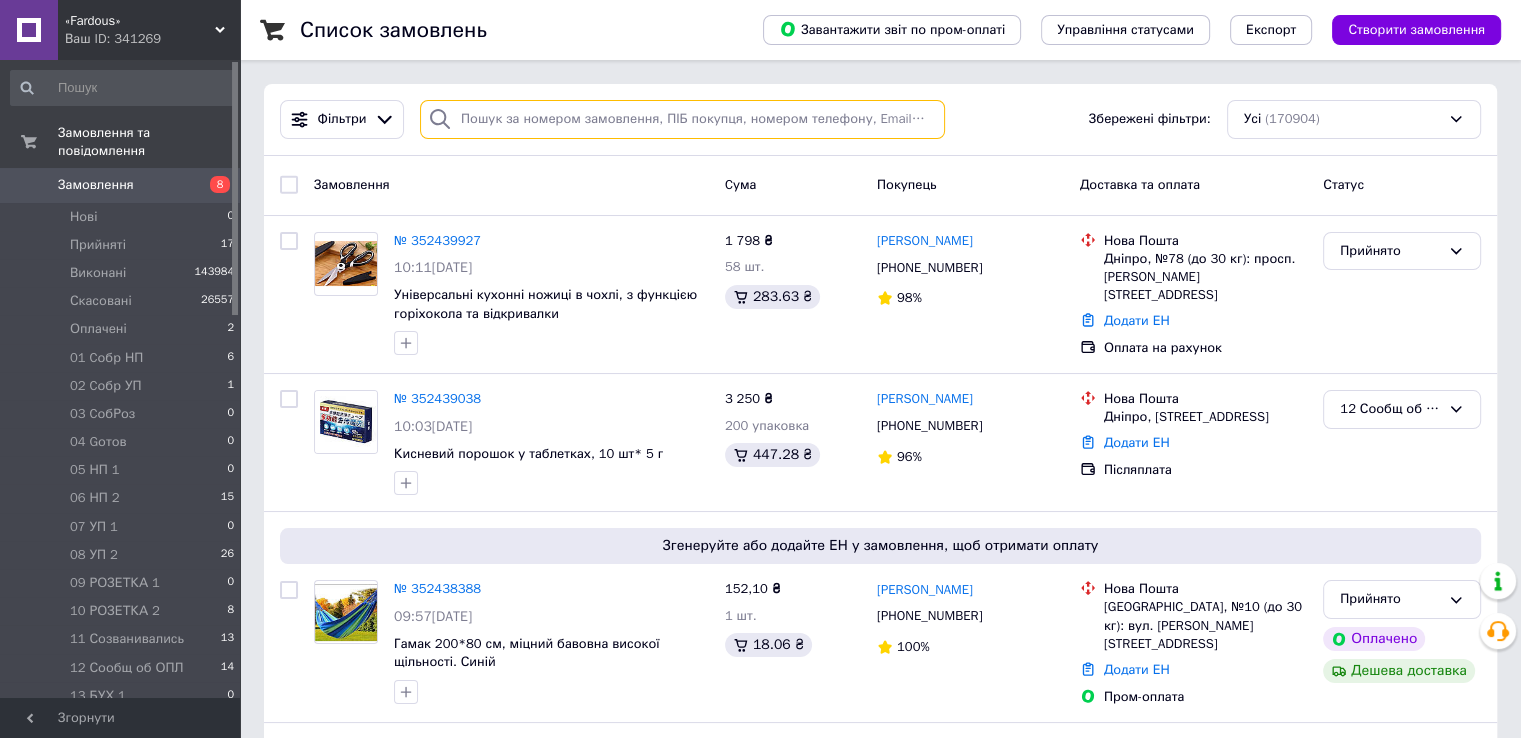 click at bounding box center [682, 119] 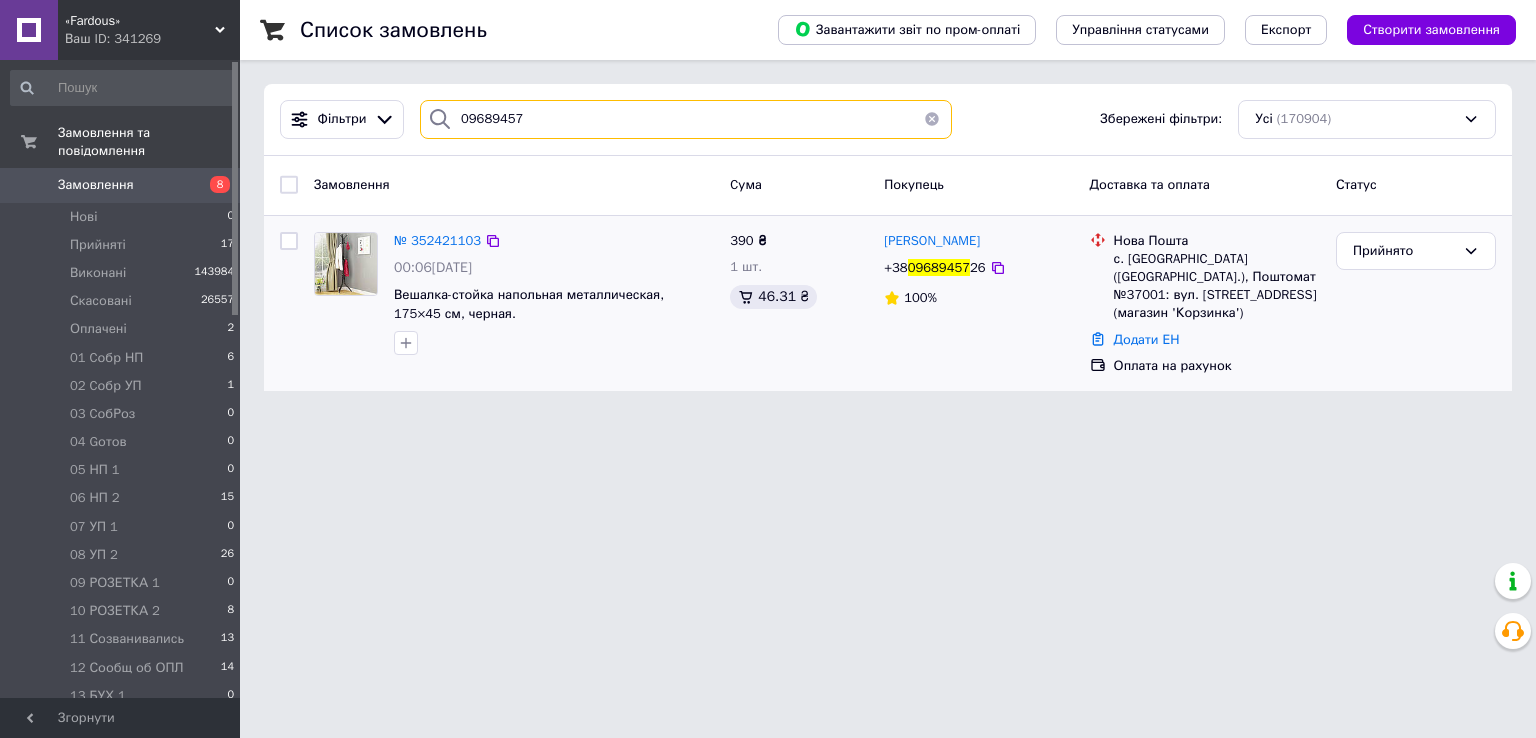 type on "09689457" 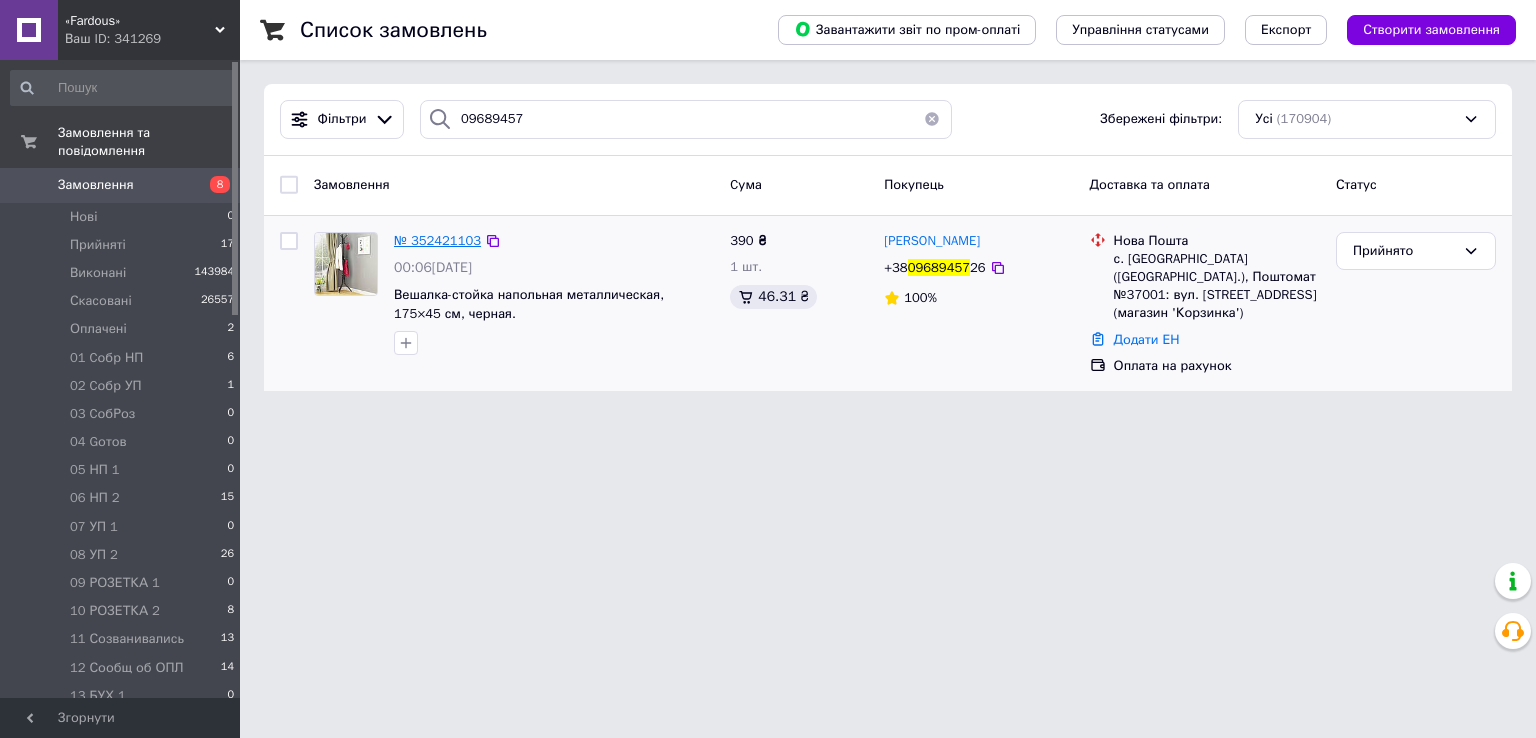 drag, startPoint x: 433, startPoint y: 250, endPoint x: 443, endPoint y: 233, distance: 19.723083 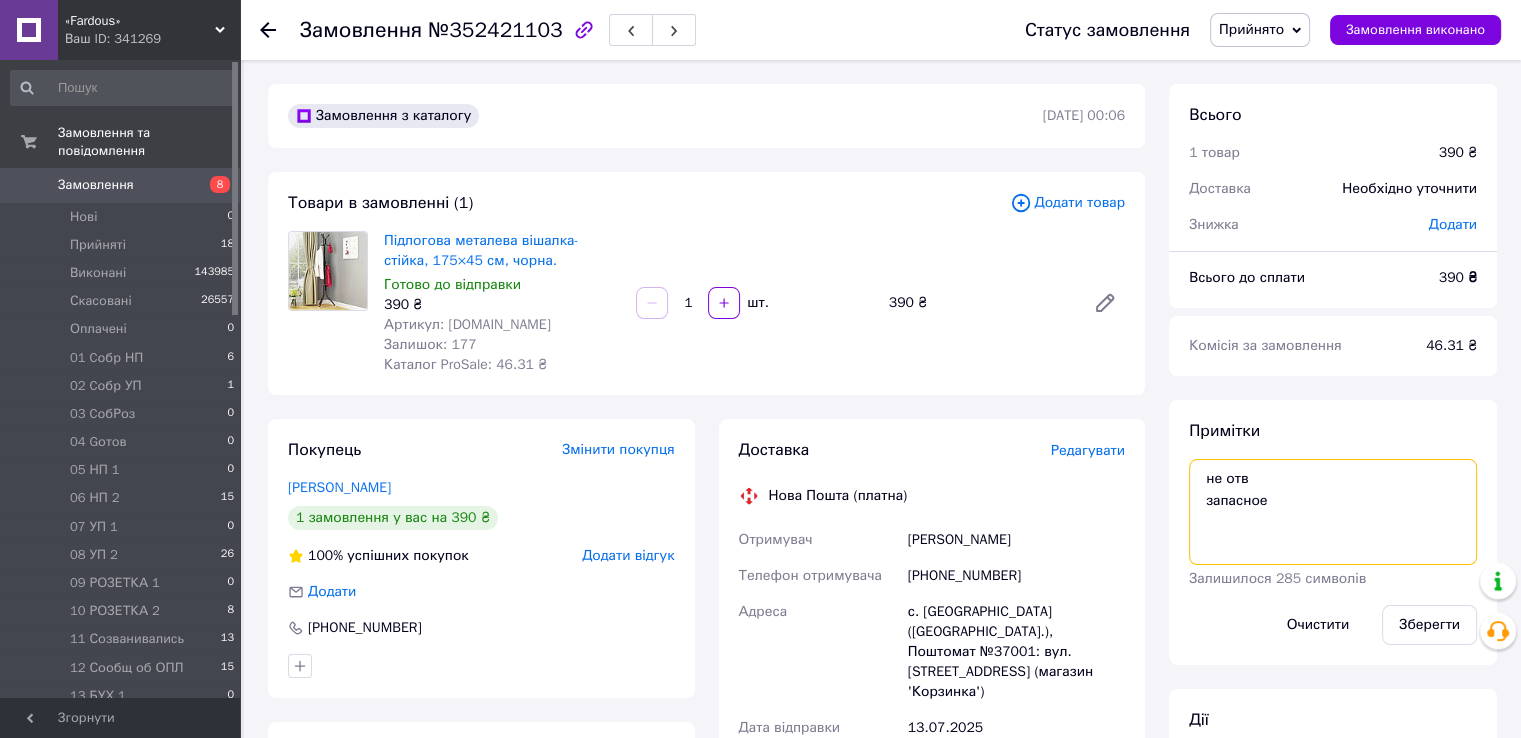 click on "не отв
запасное" at bounding box center (1333, 512) 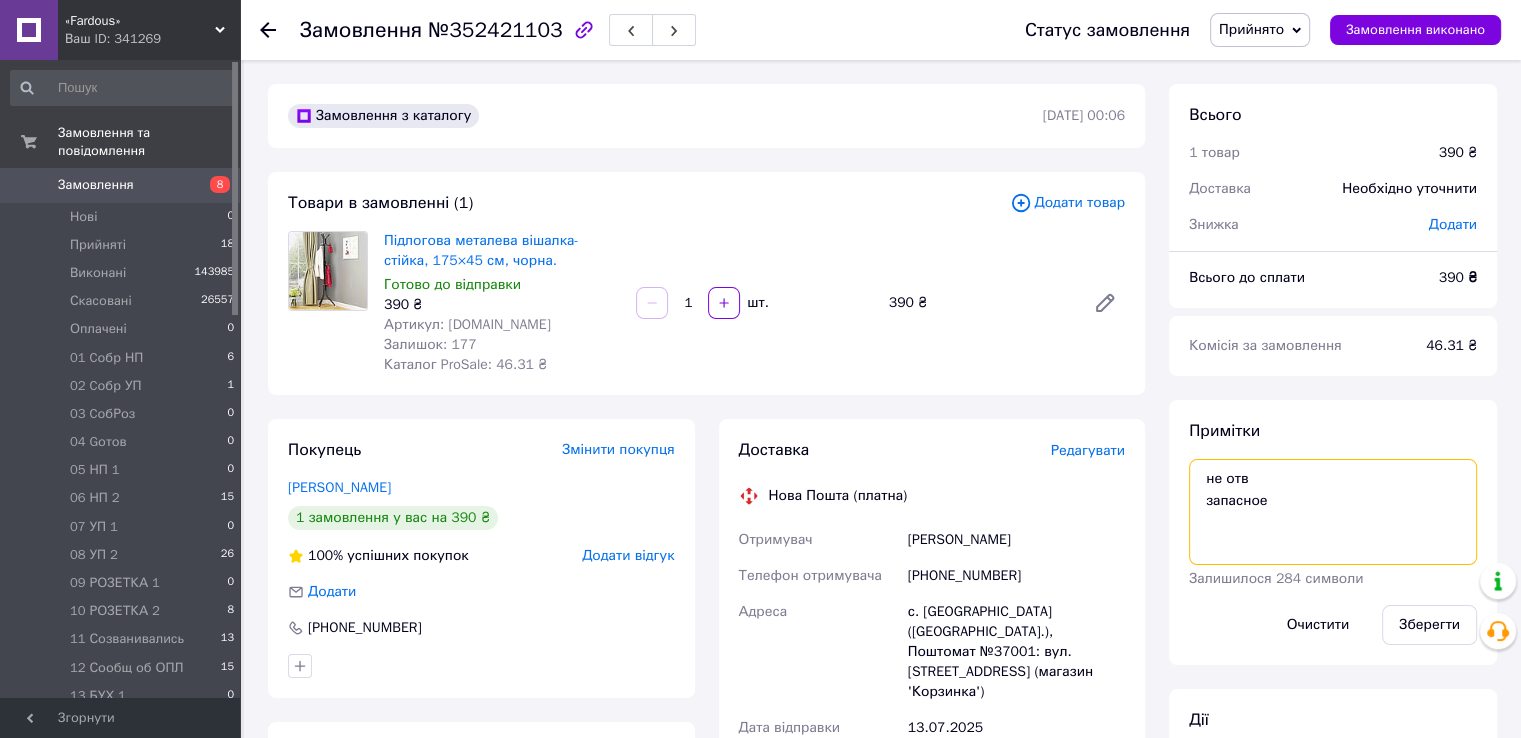 click on "не отв
запасное" at bounding box center (1333, 512) 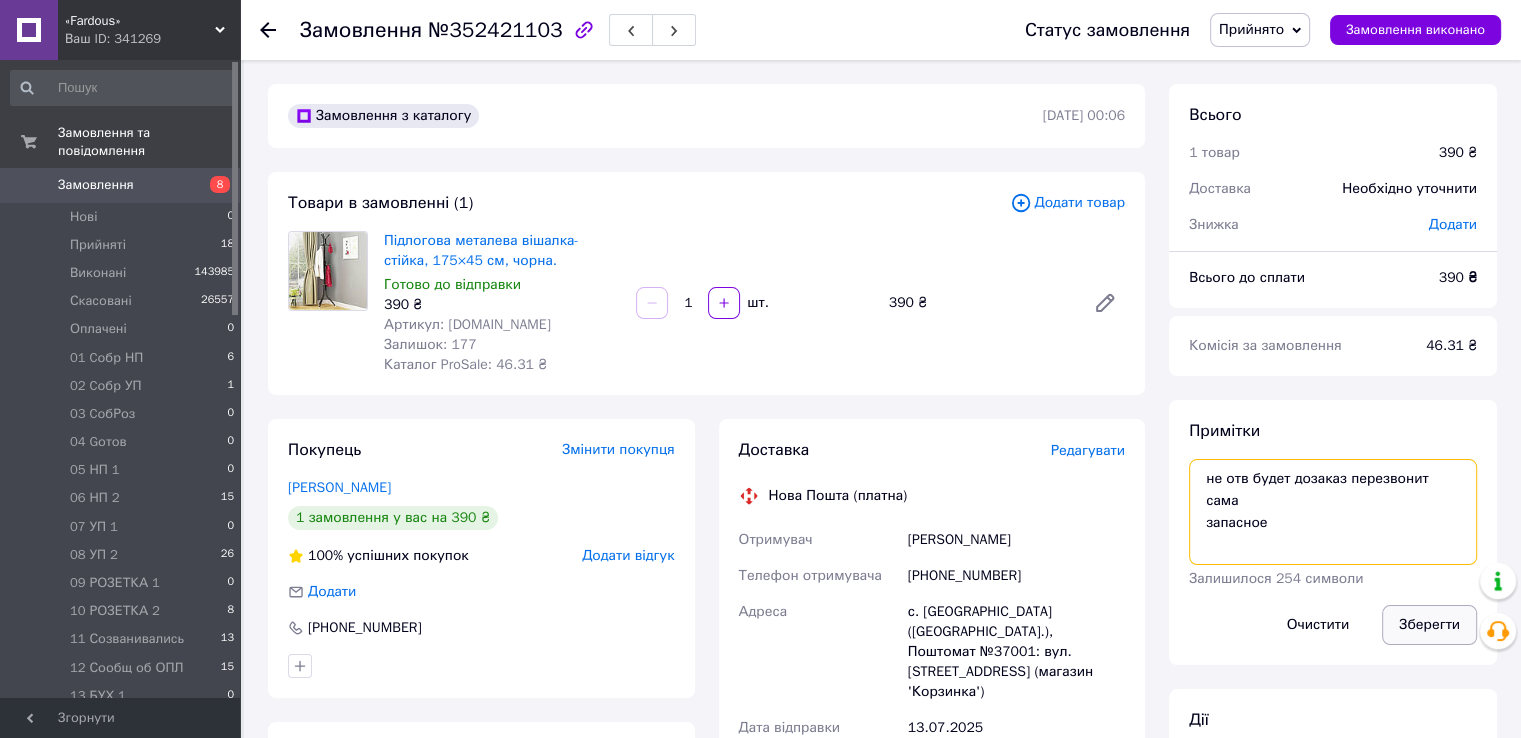 type on "не отв будет дозаказ перезвонит сама
запасное" 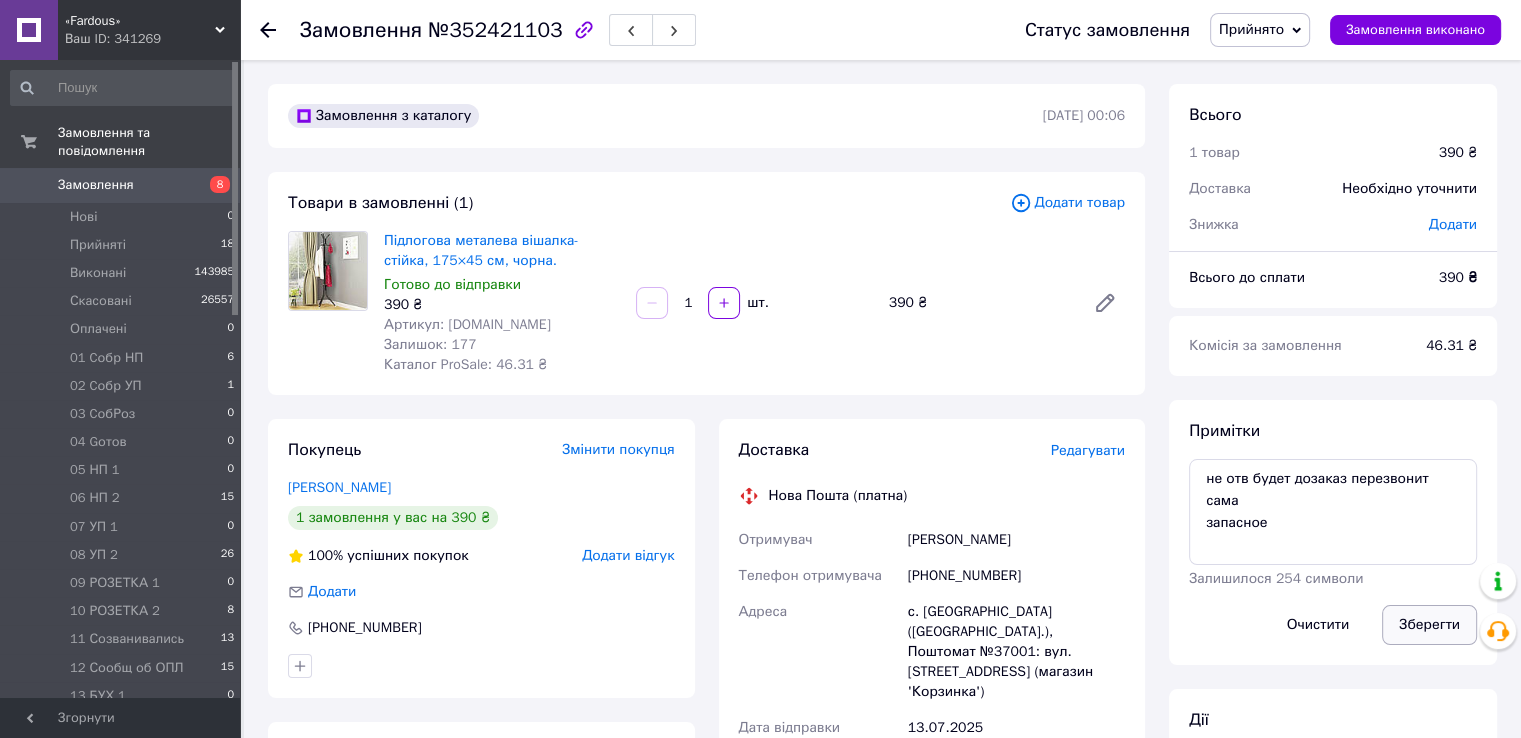 click on "Зберегти" at bounding box center (1429, 625) 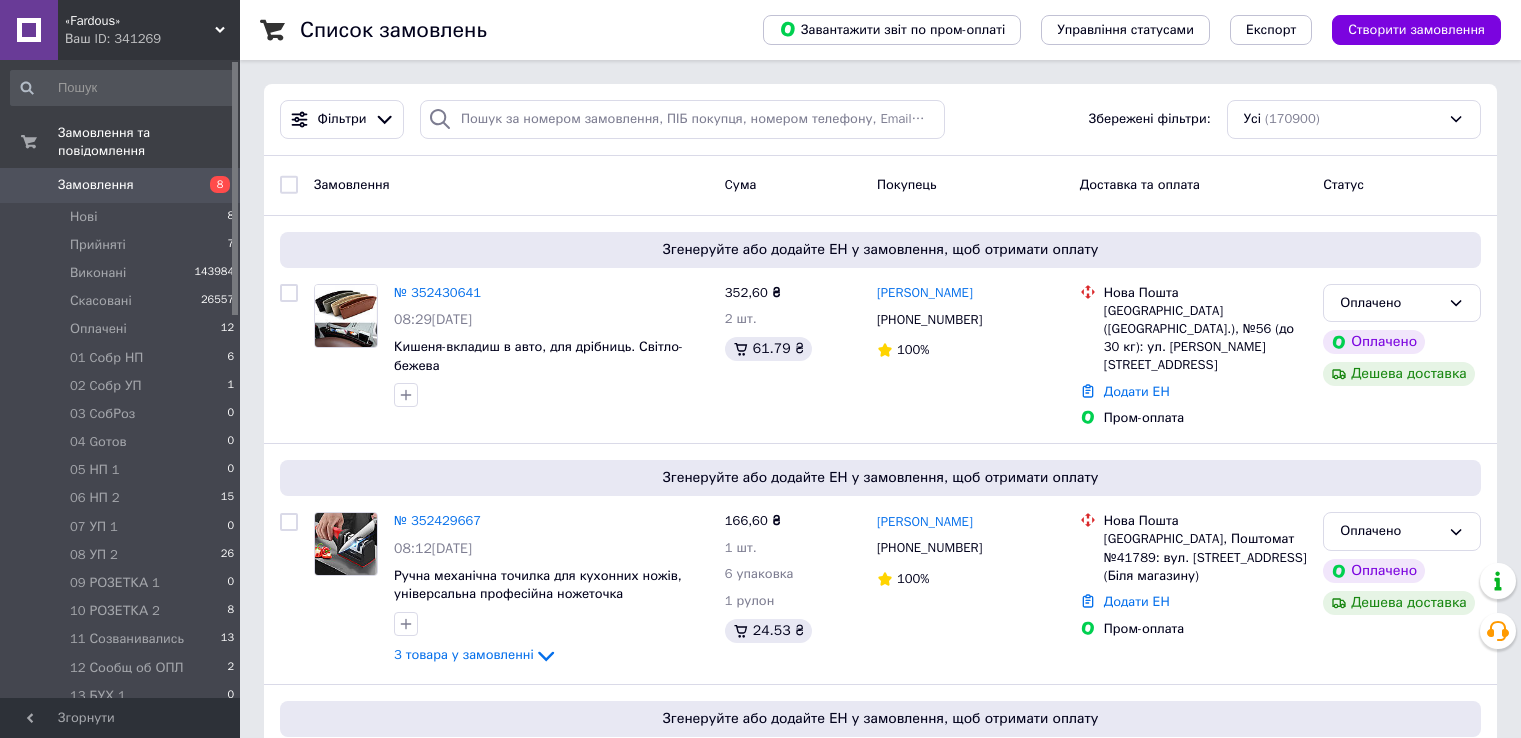 scroll, scrollTop: 0, scrollLeft: 0, axis: both 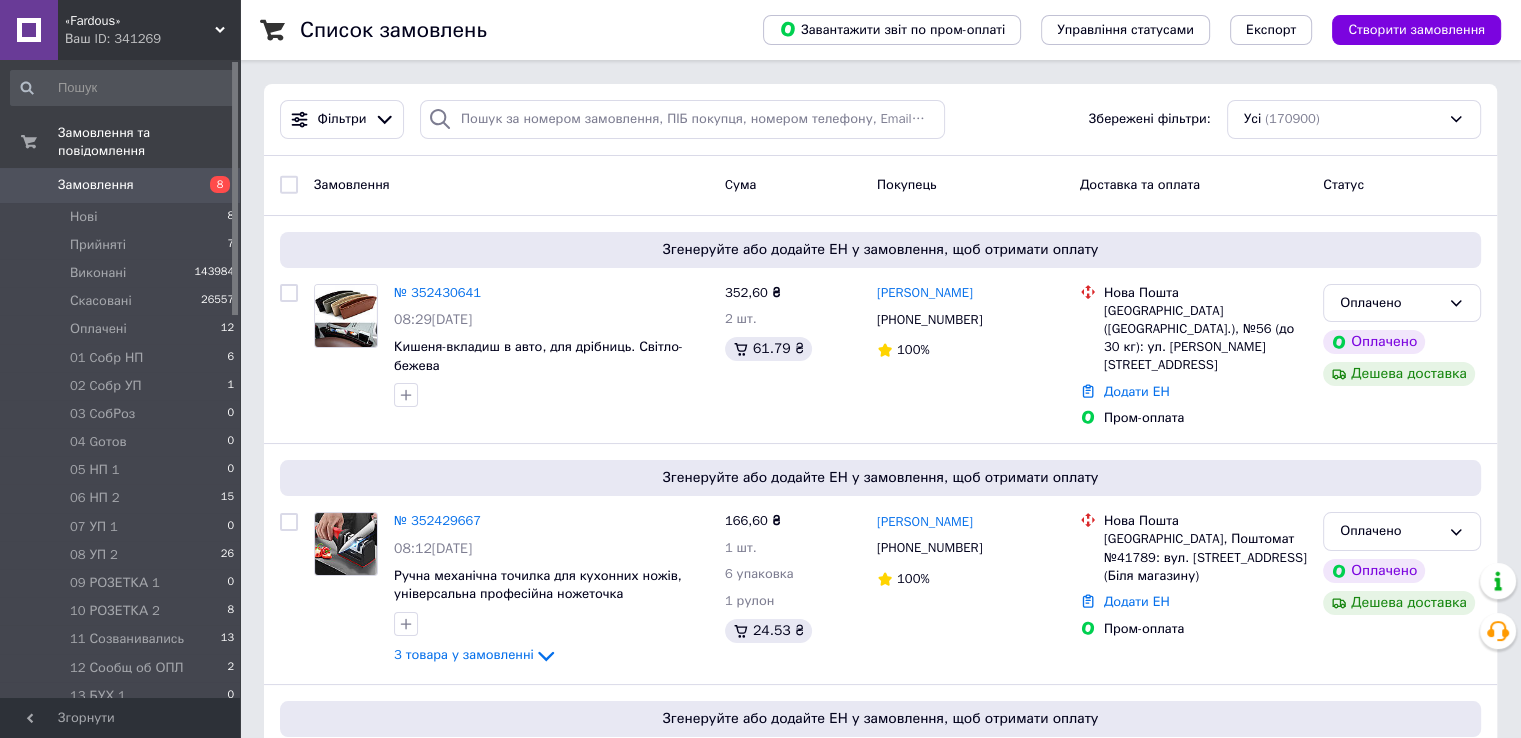click on "Замовлення" at bounding box center [121, 185] 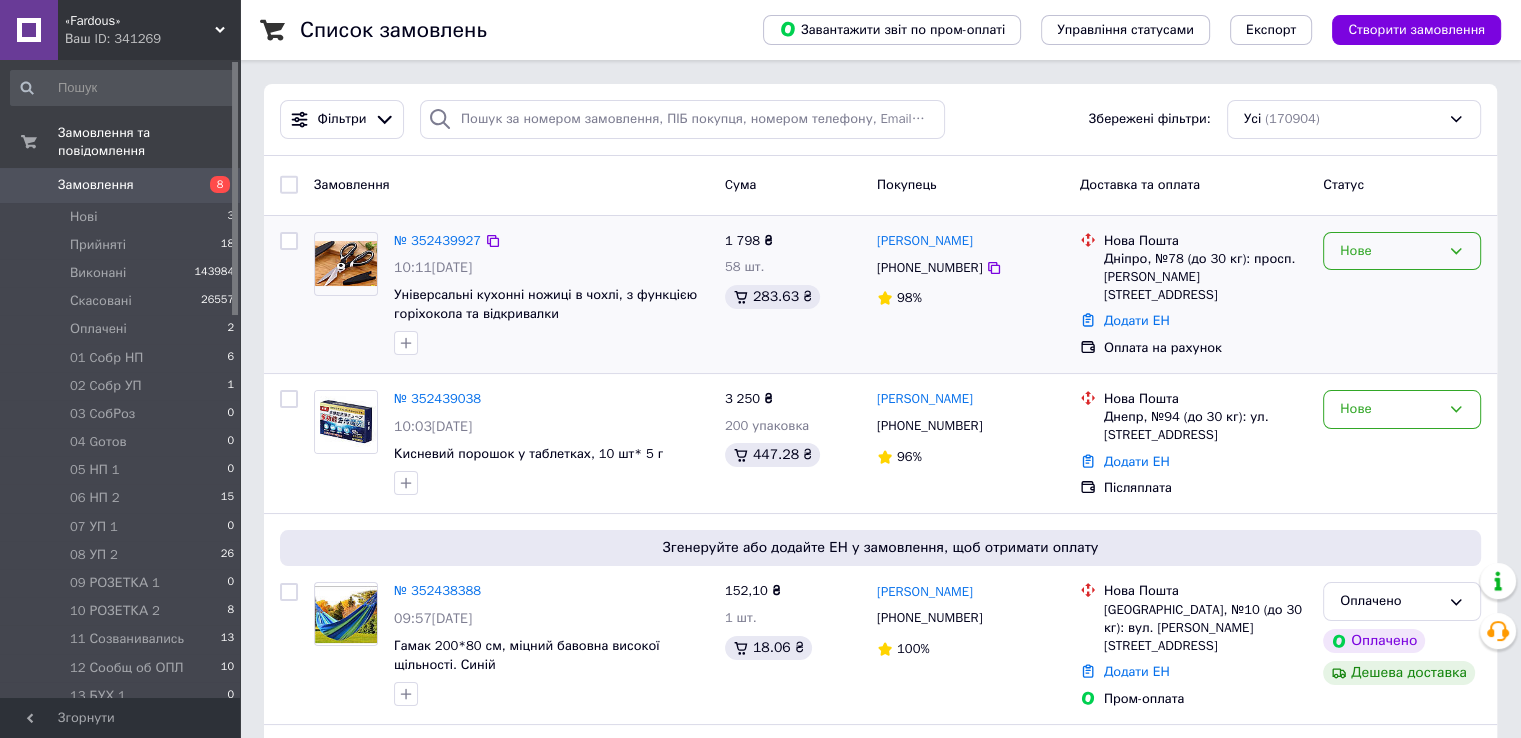 click on "Нове" at bounding box center [1402, 251] 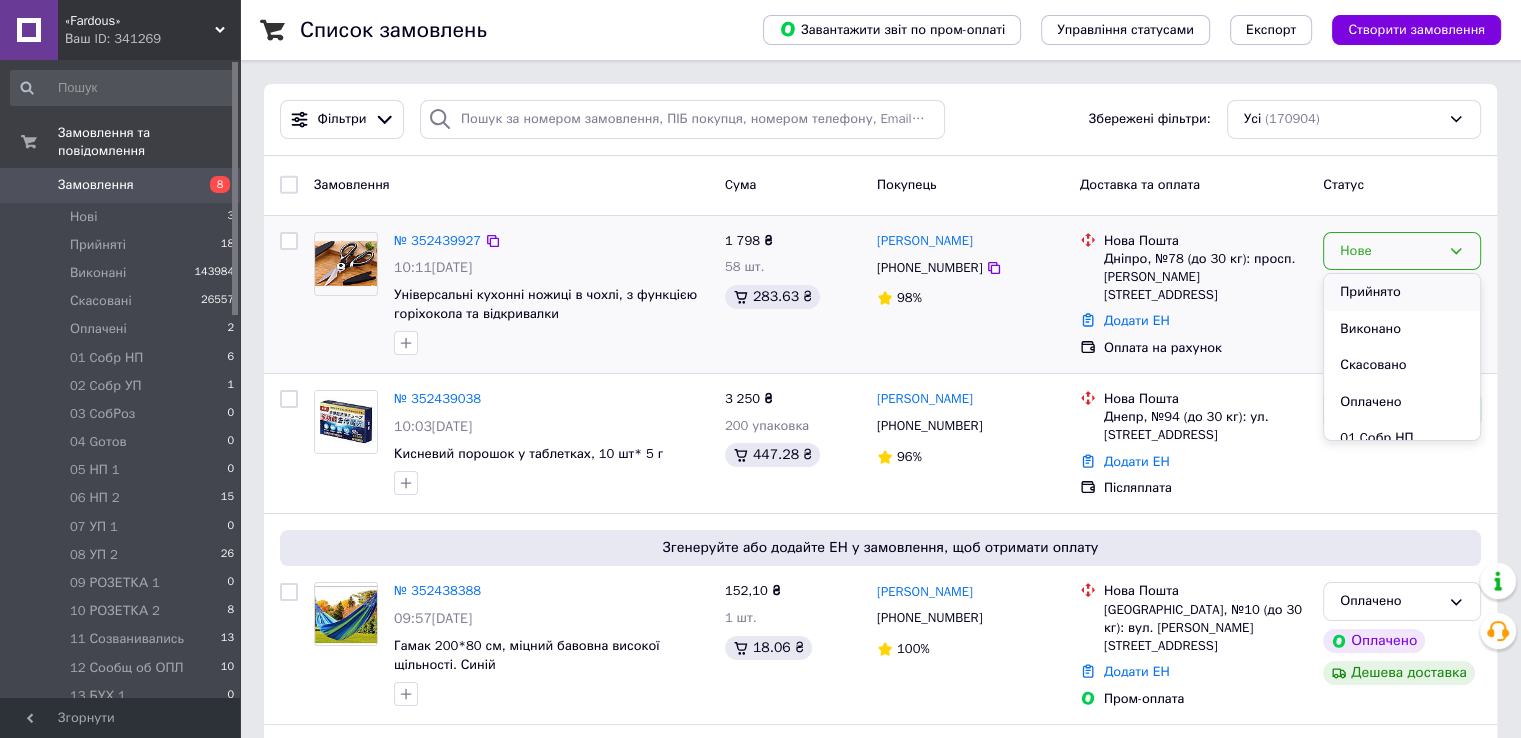 click on "Прийнято" at bounding box center [1402, 292] 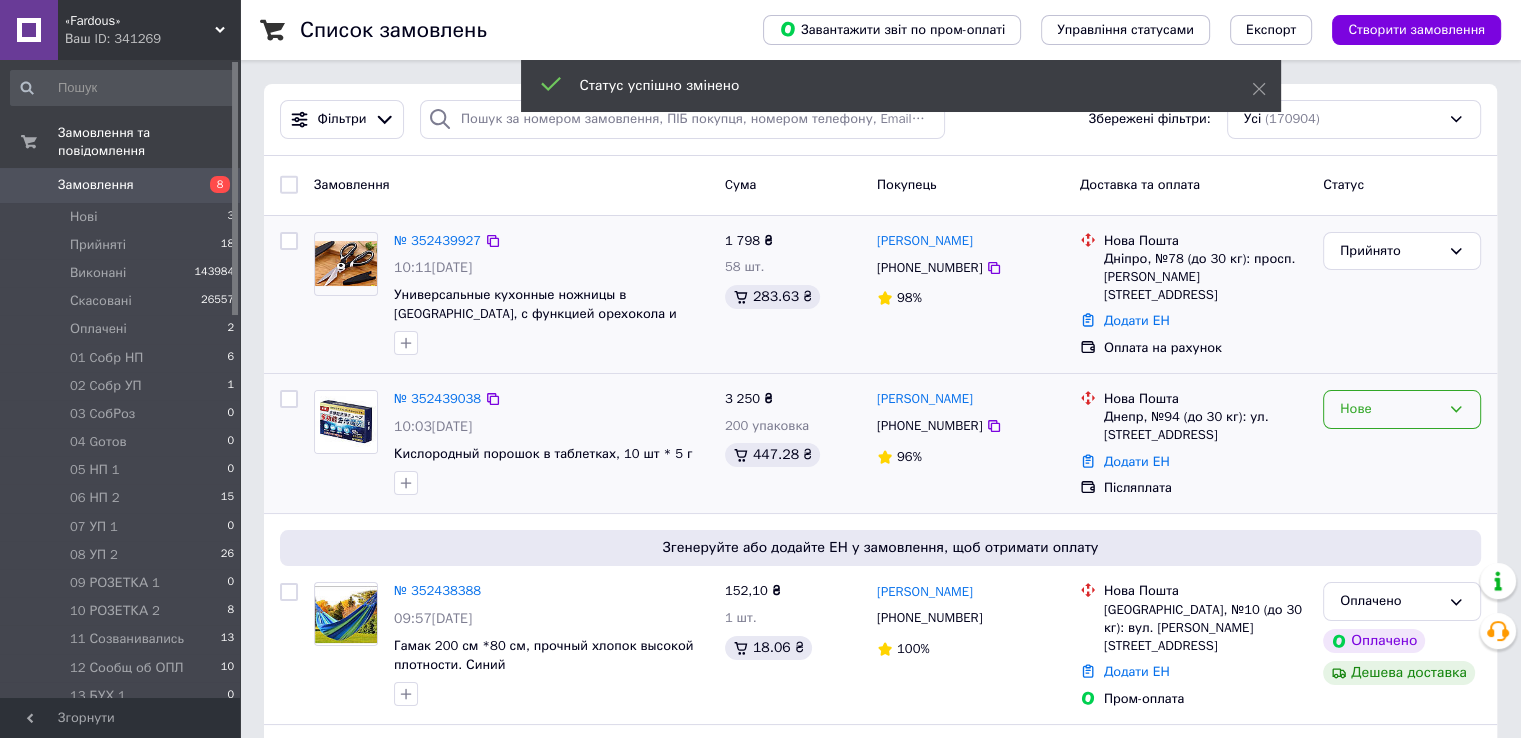 click on "Нове" at bounding box center (1390, 409) 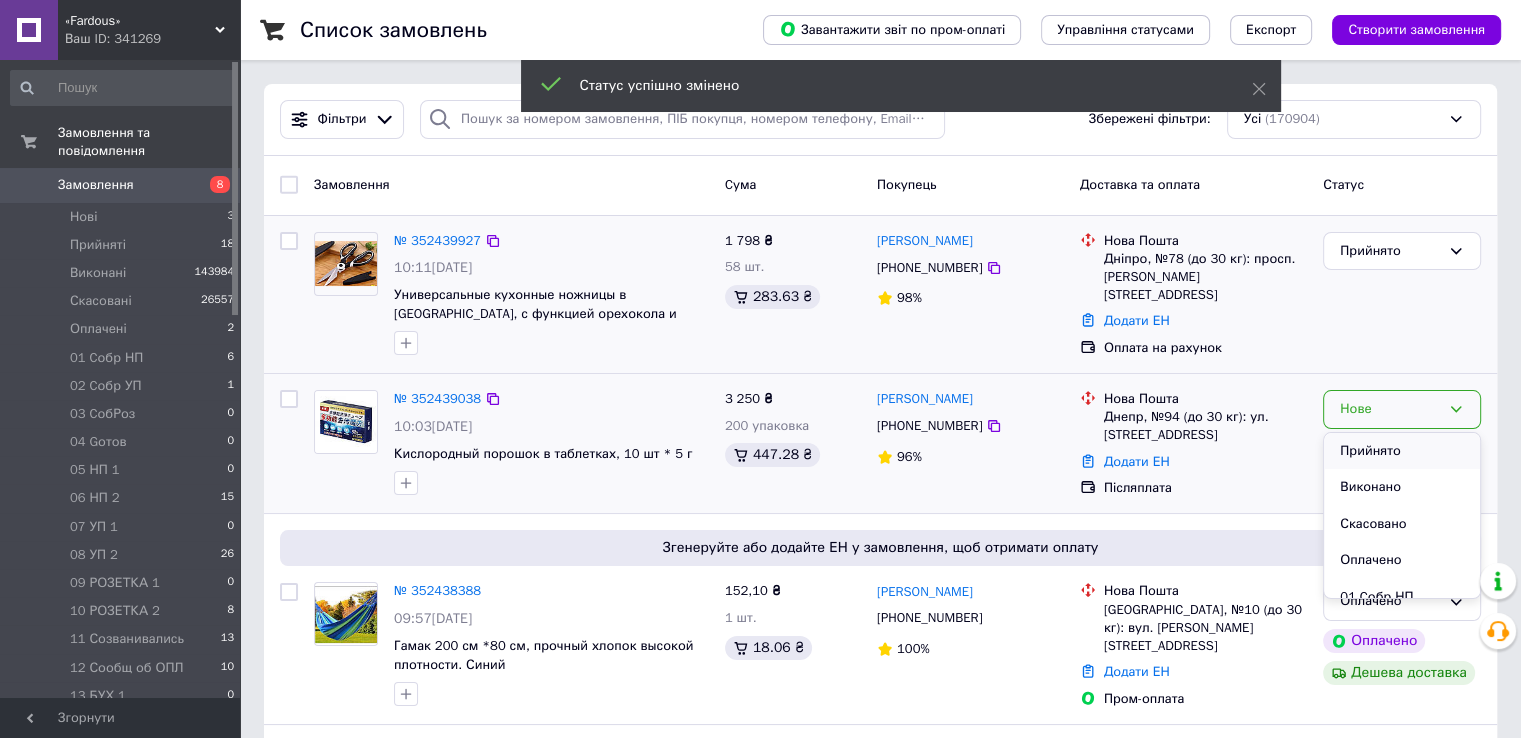 click on "Прийнято" at bounding box center (1402, 451) 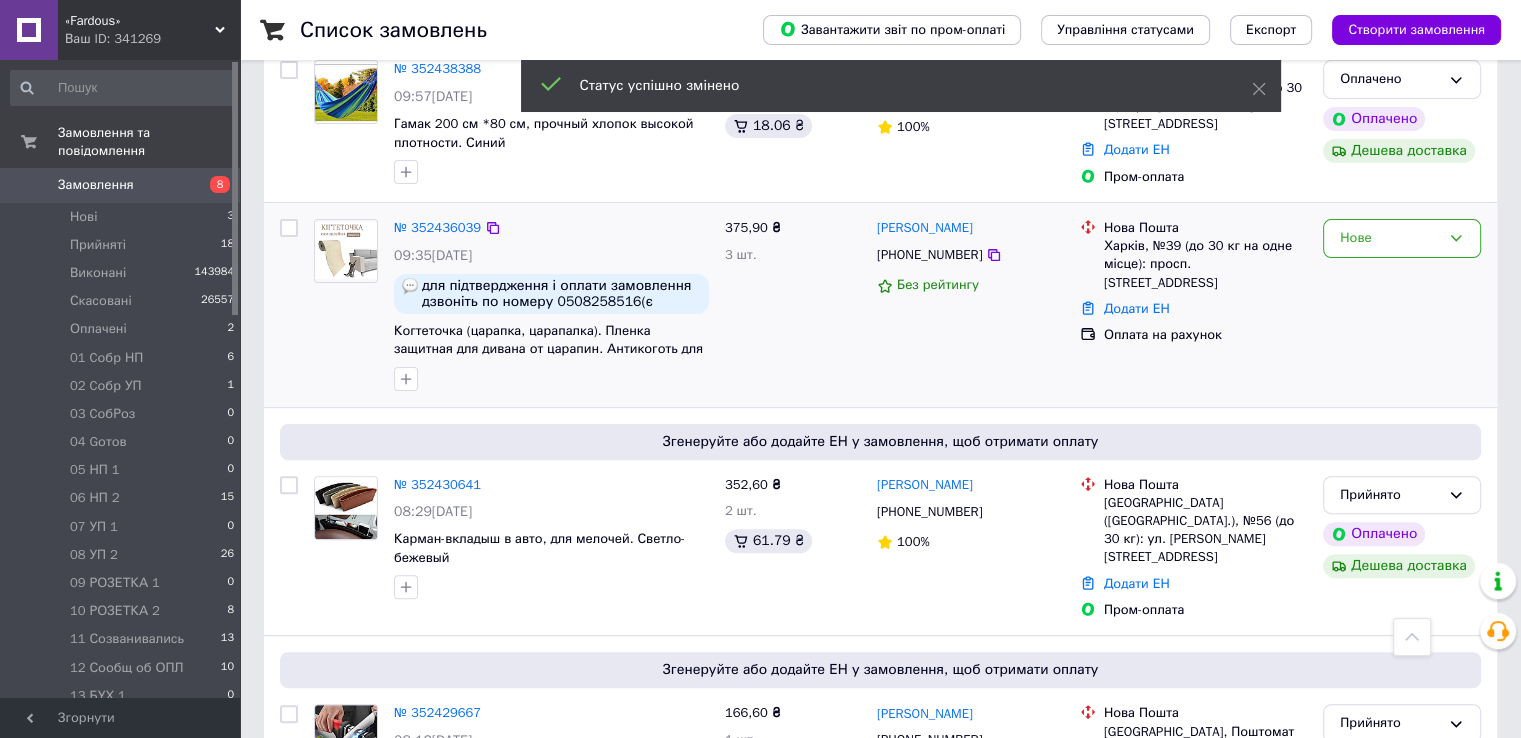 scroll, scrollTop: 400, scrollLeft: 0, axis: vertical 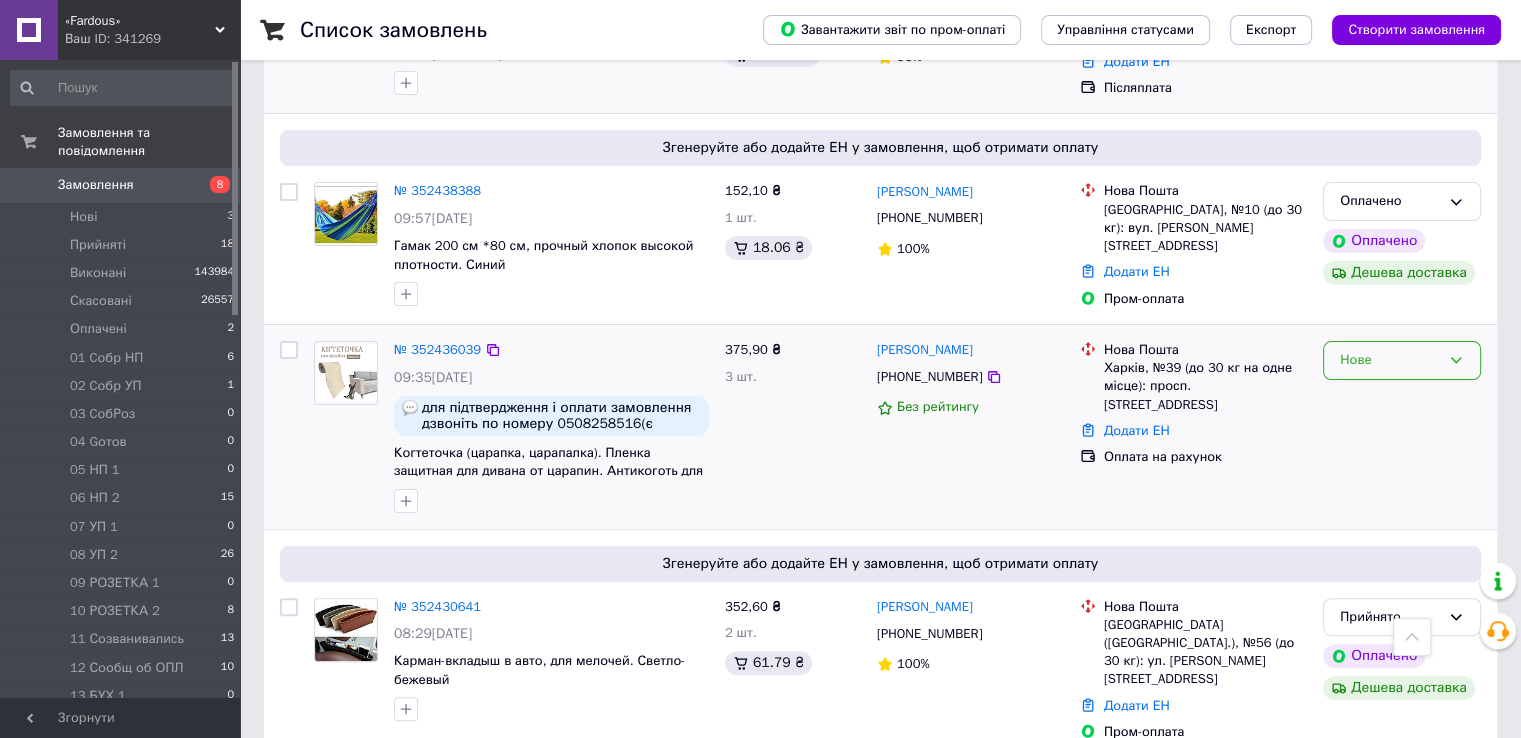 click on "Нове" at bounding box center [1402, 360] 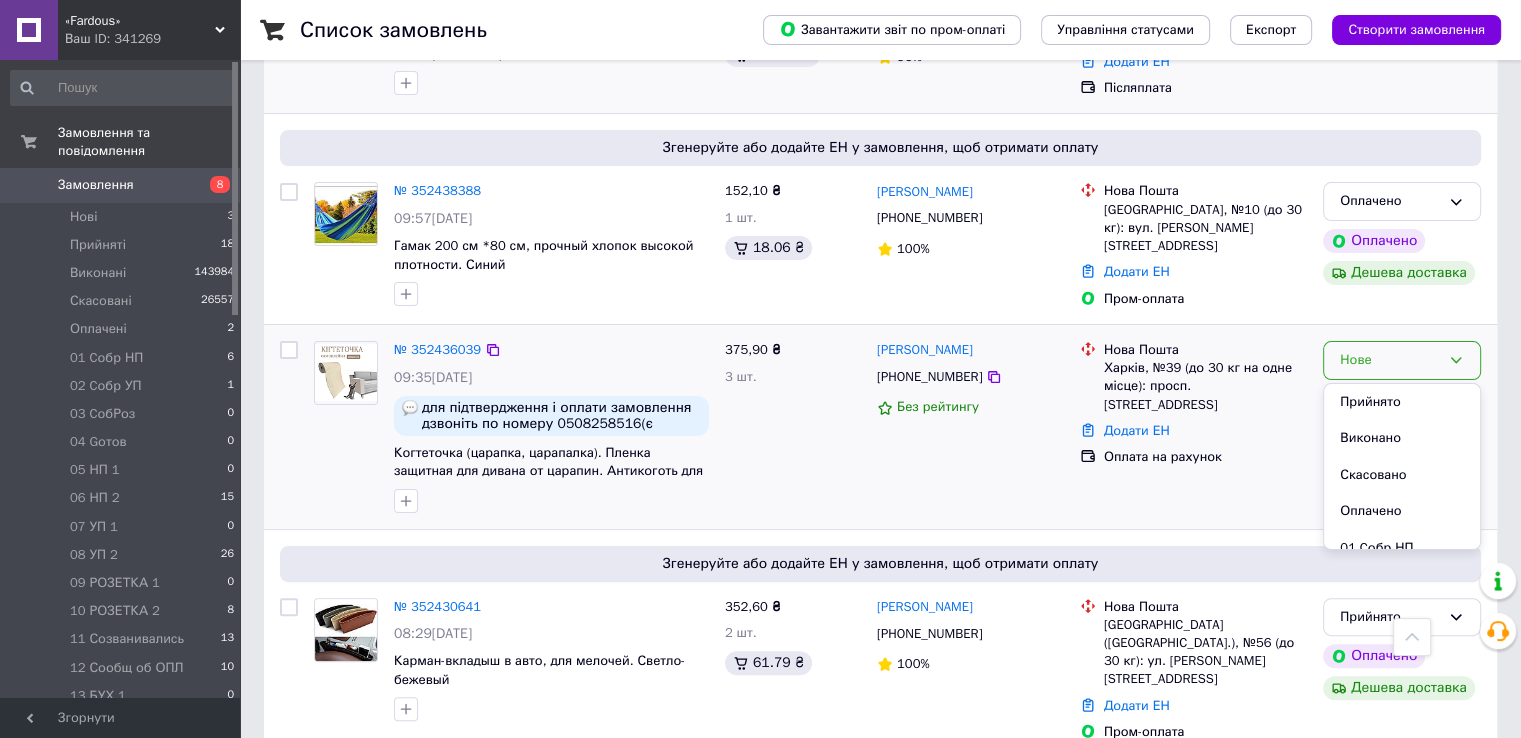 click on "Прийнято" at bounding box center [1402, 402] 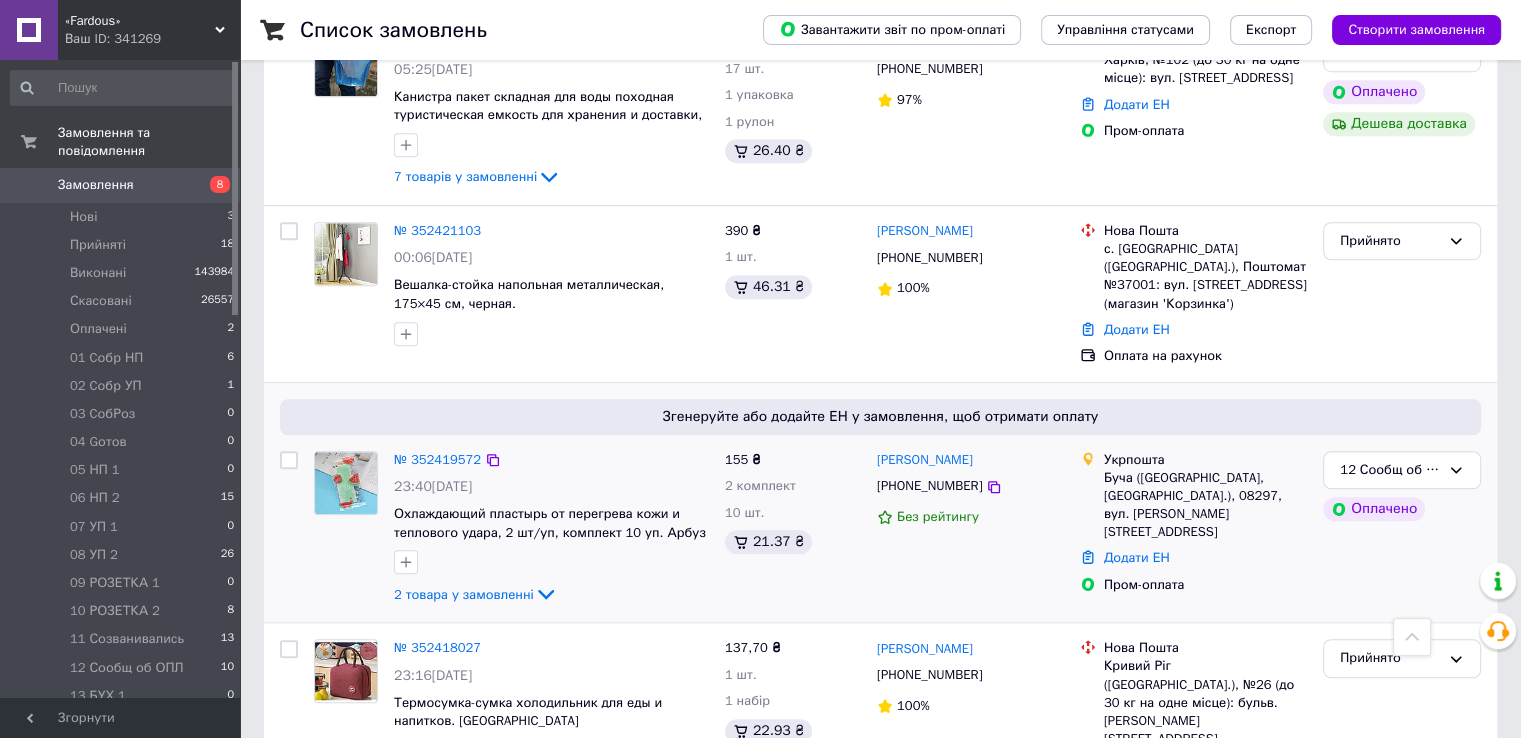 scroll, scrollTop: 1400, scrollLeft: 0, axis: vertical 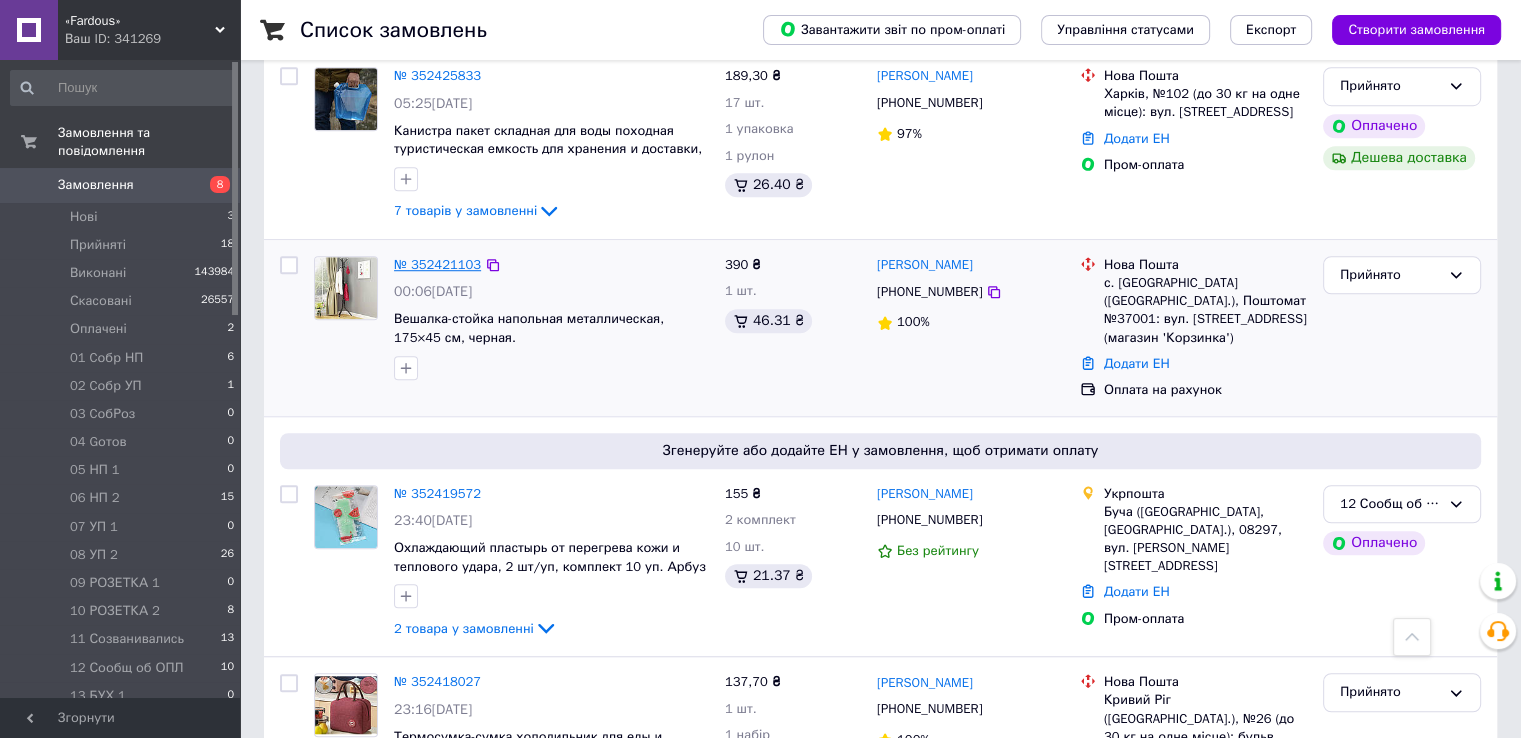 click on "№ 352421103" at bounding box center [437, 264] 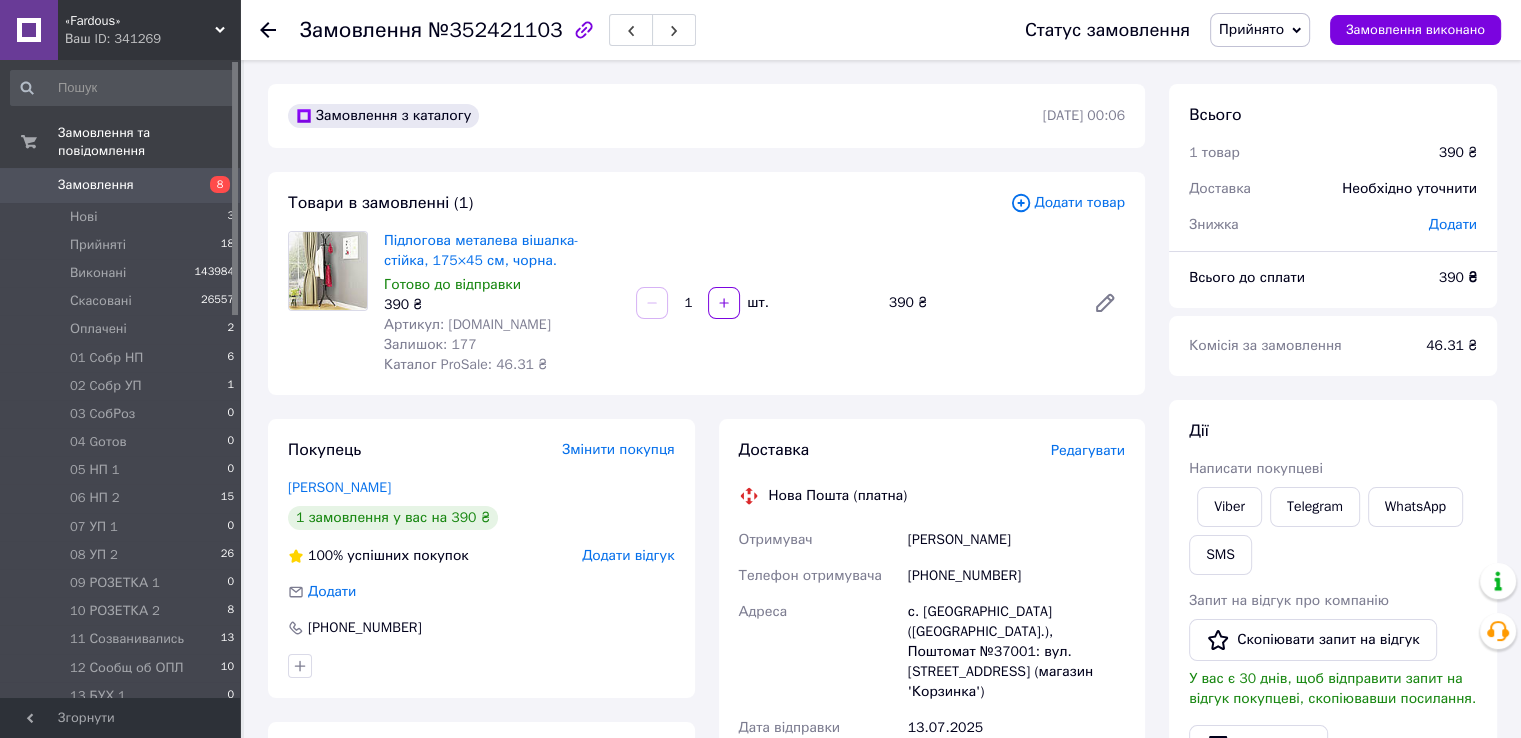 click on "Замовлення" at bounding box center (121, 185) 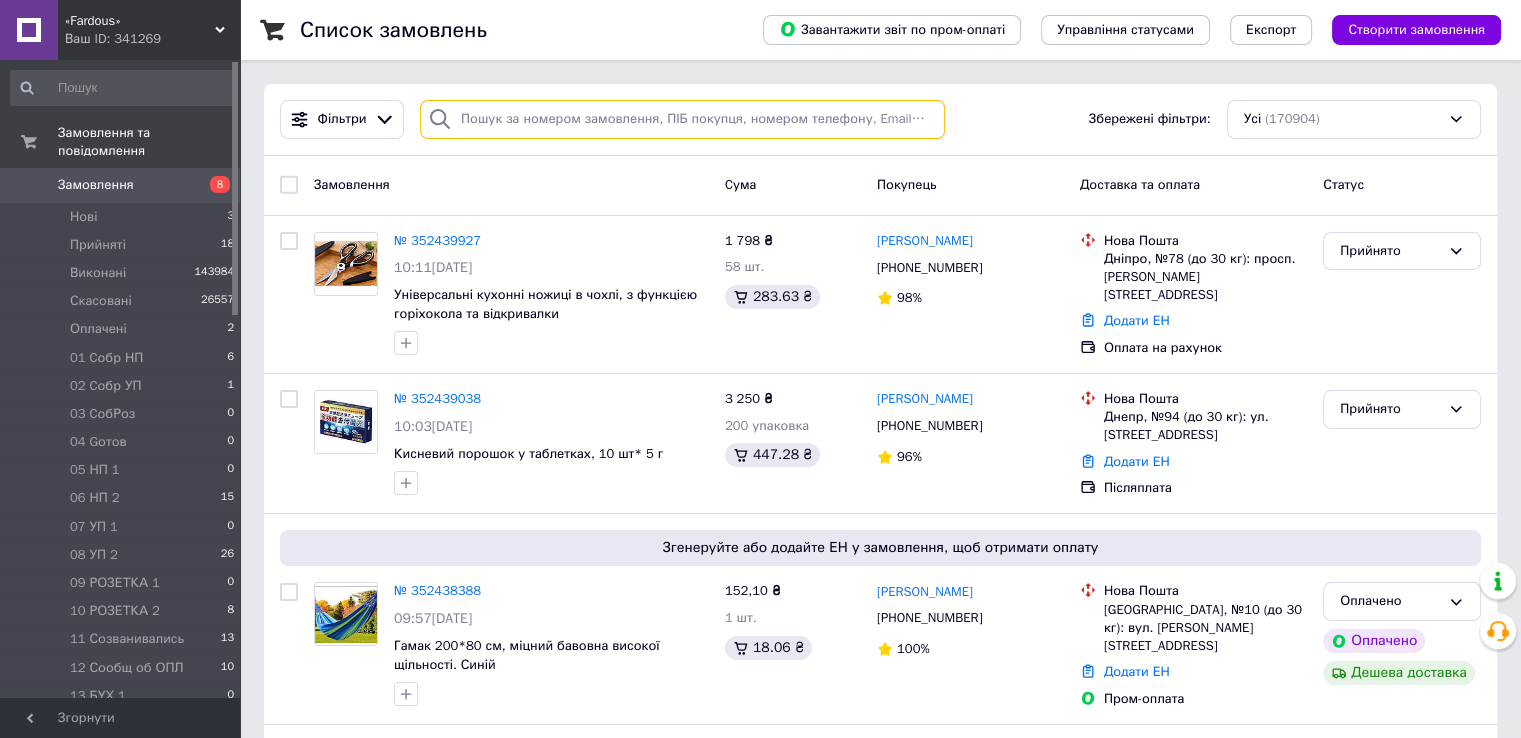 click at bounding box center (682, 119) 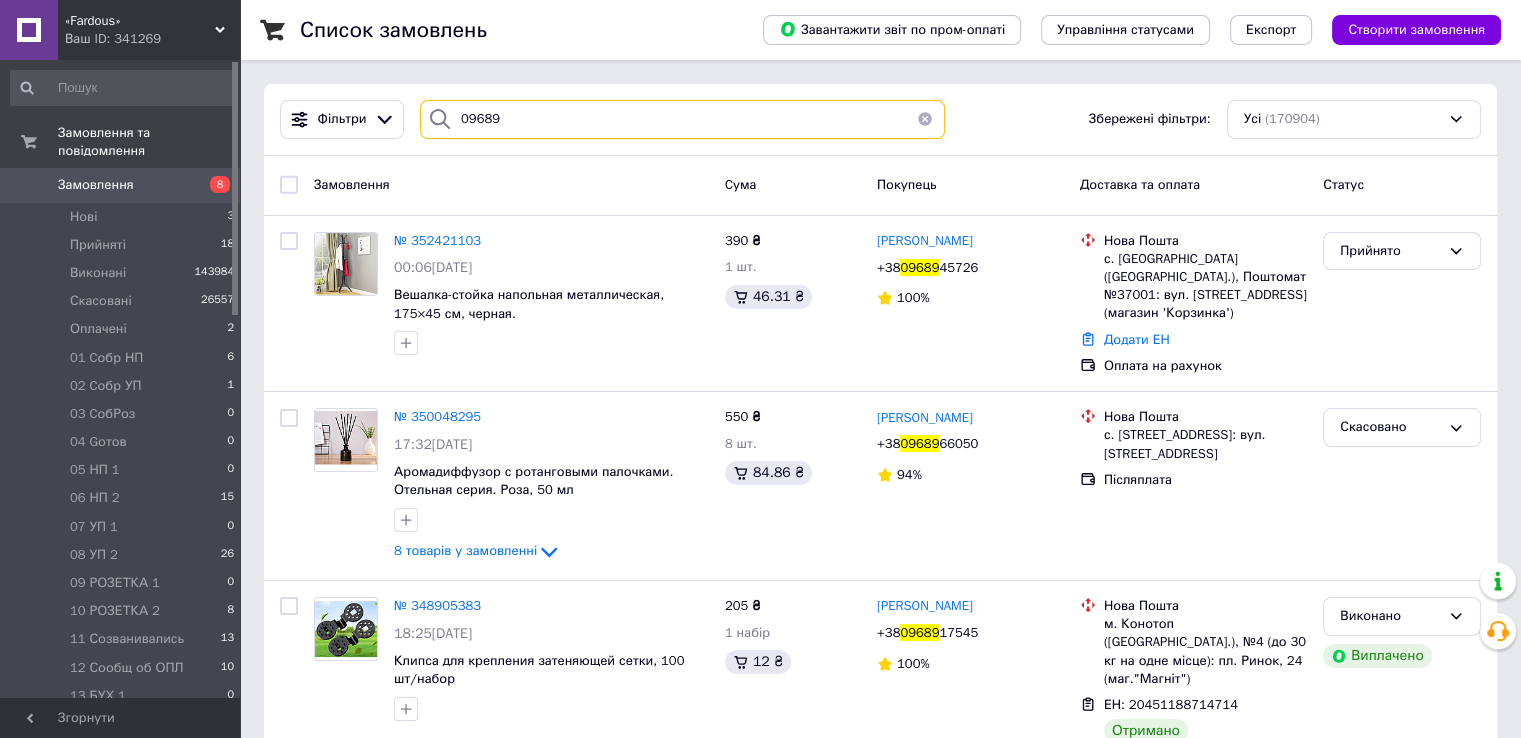 type on "09689" 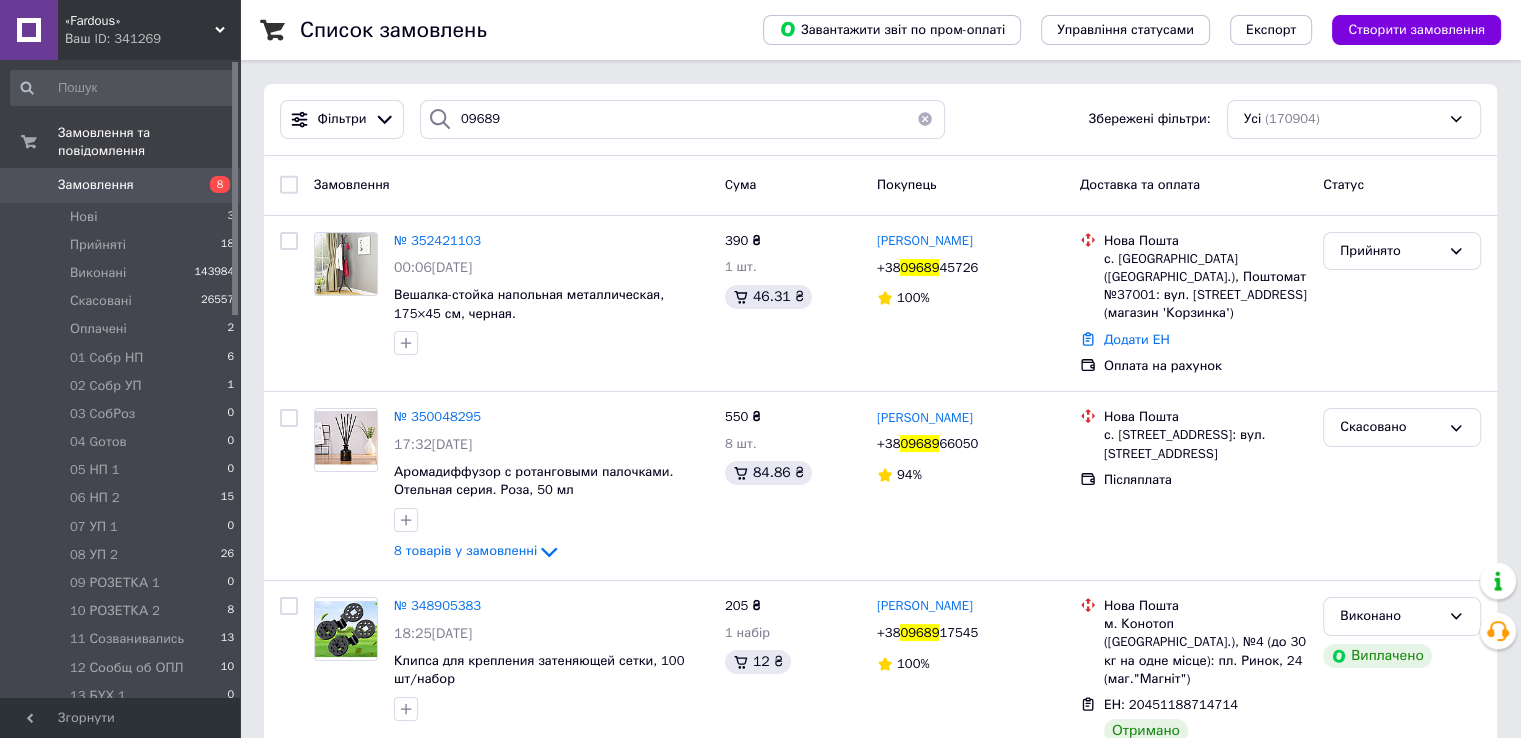 click on "Замовлення" at bounding box center (121, 185) 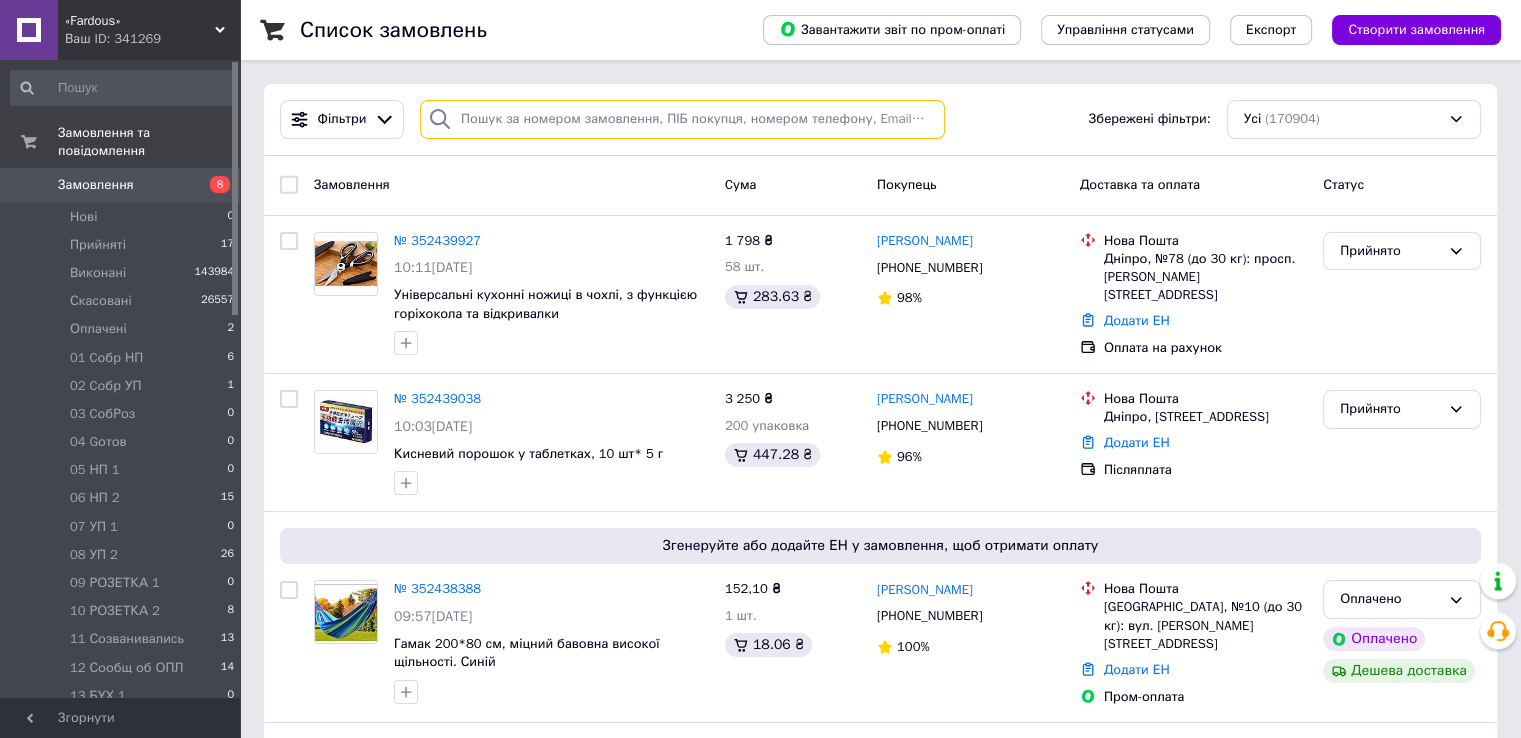 paste on "[PHONE_NUMBER]" 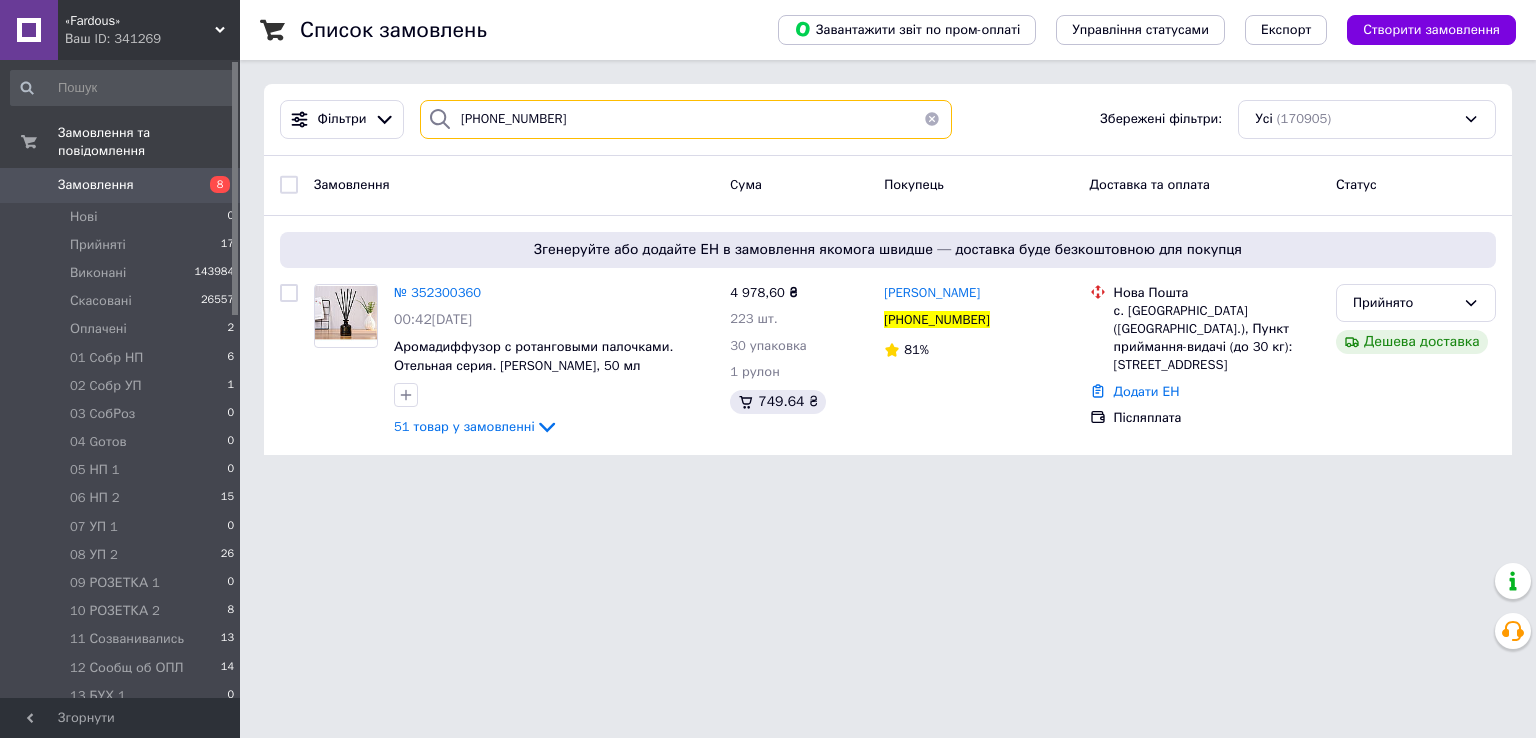 type on "[PHONE_NUMBER]" 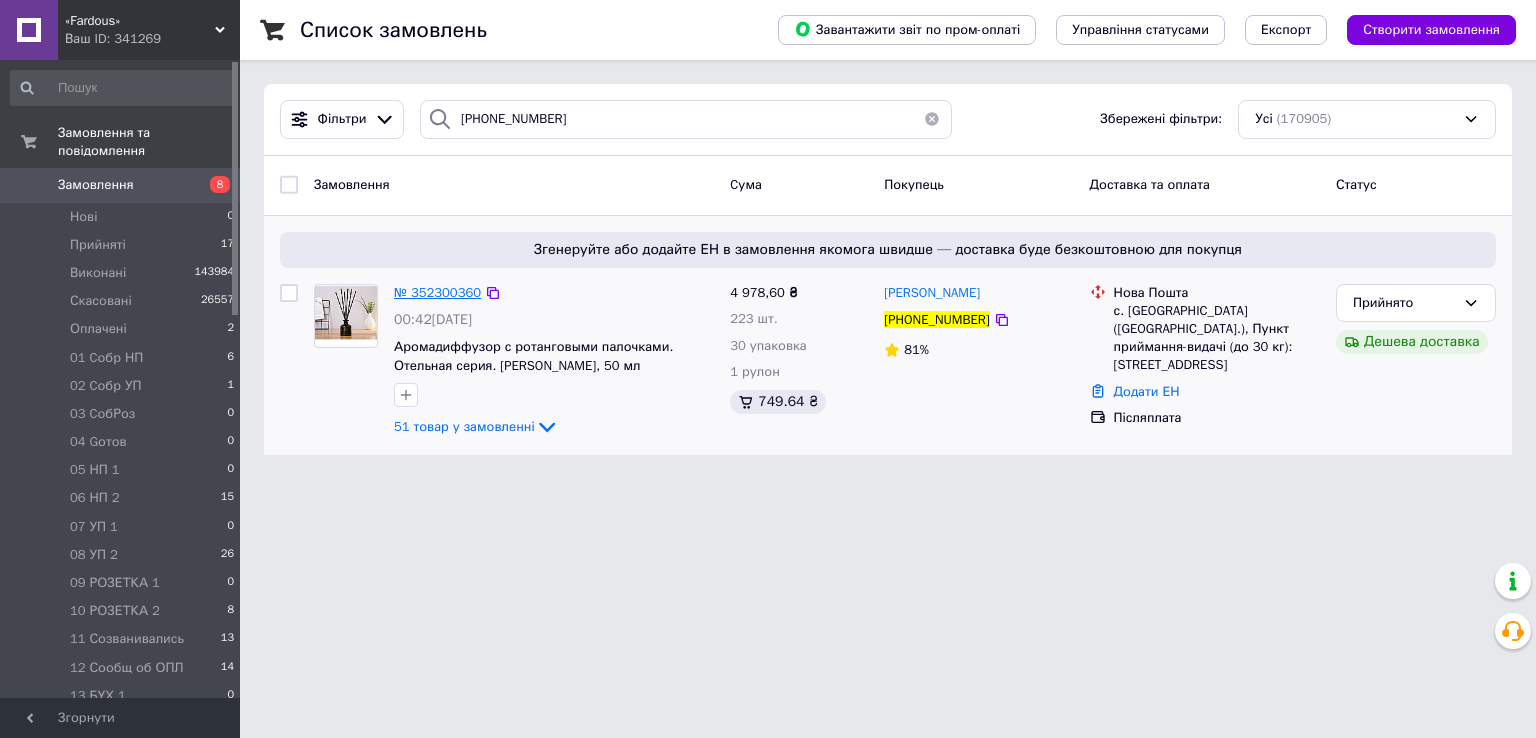click on "№ 352300360" at bounding box center (437, 292) 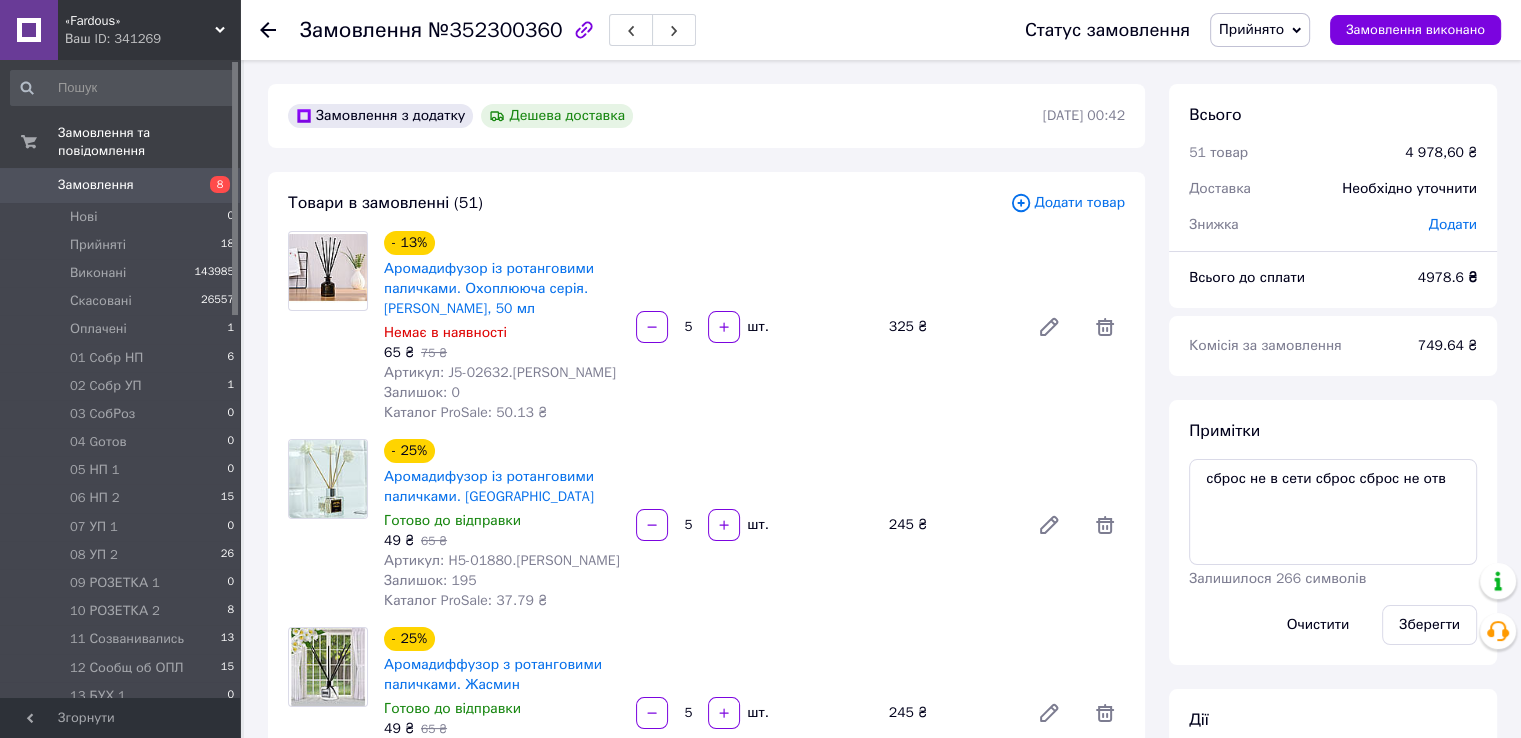 click on "Замовлення" at bounding box center [96, 185] 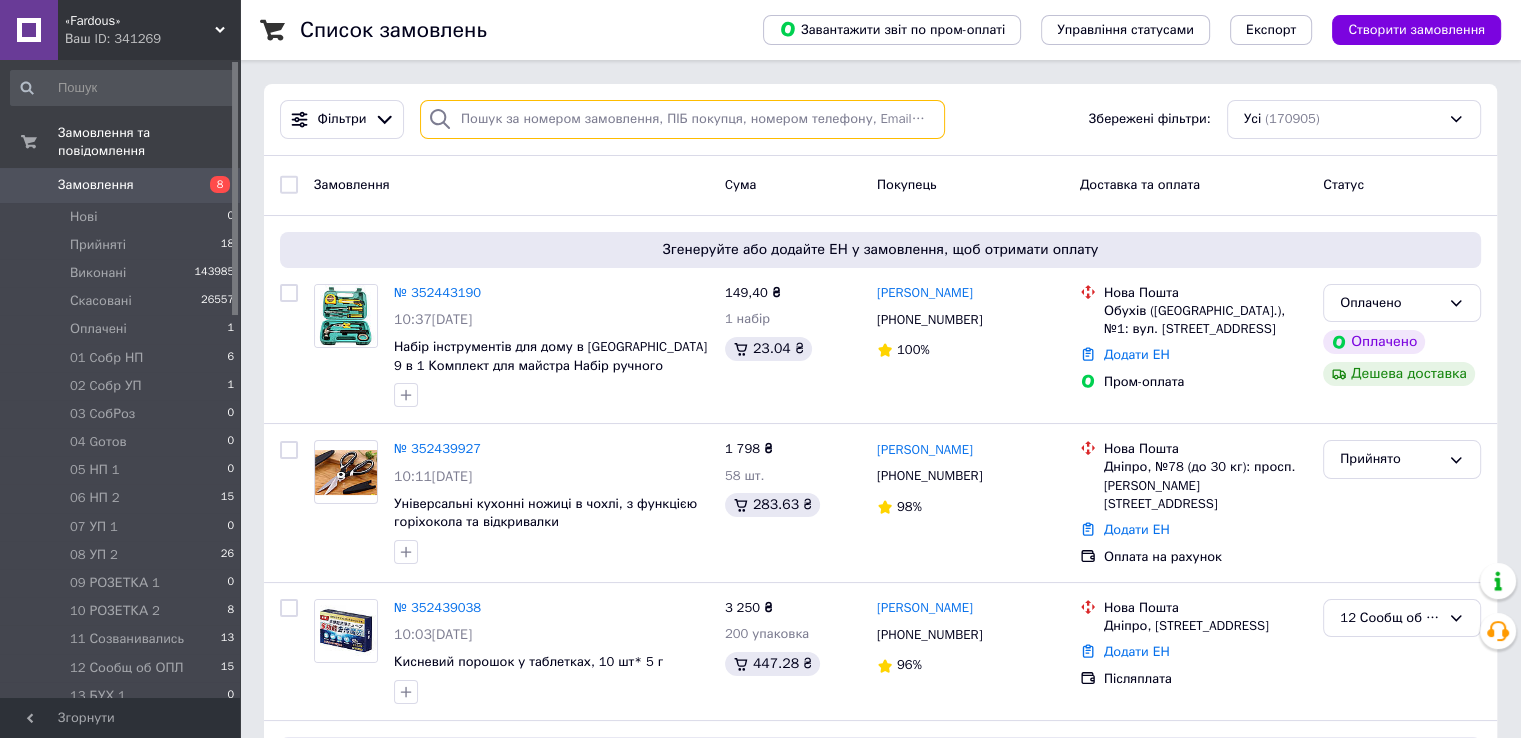 paste on "0962012857" 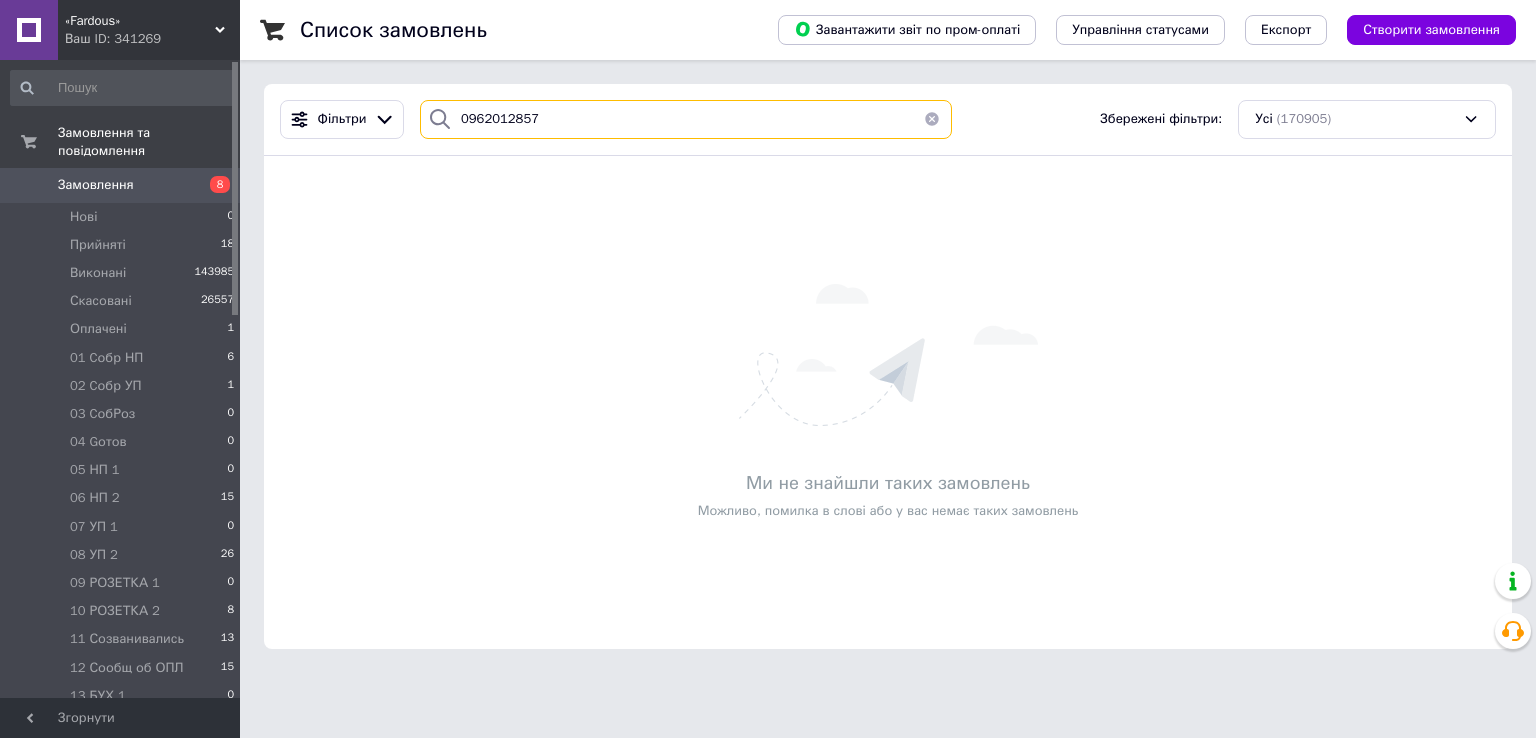 type on "0962012857" 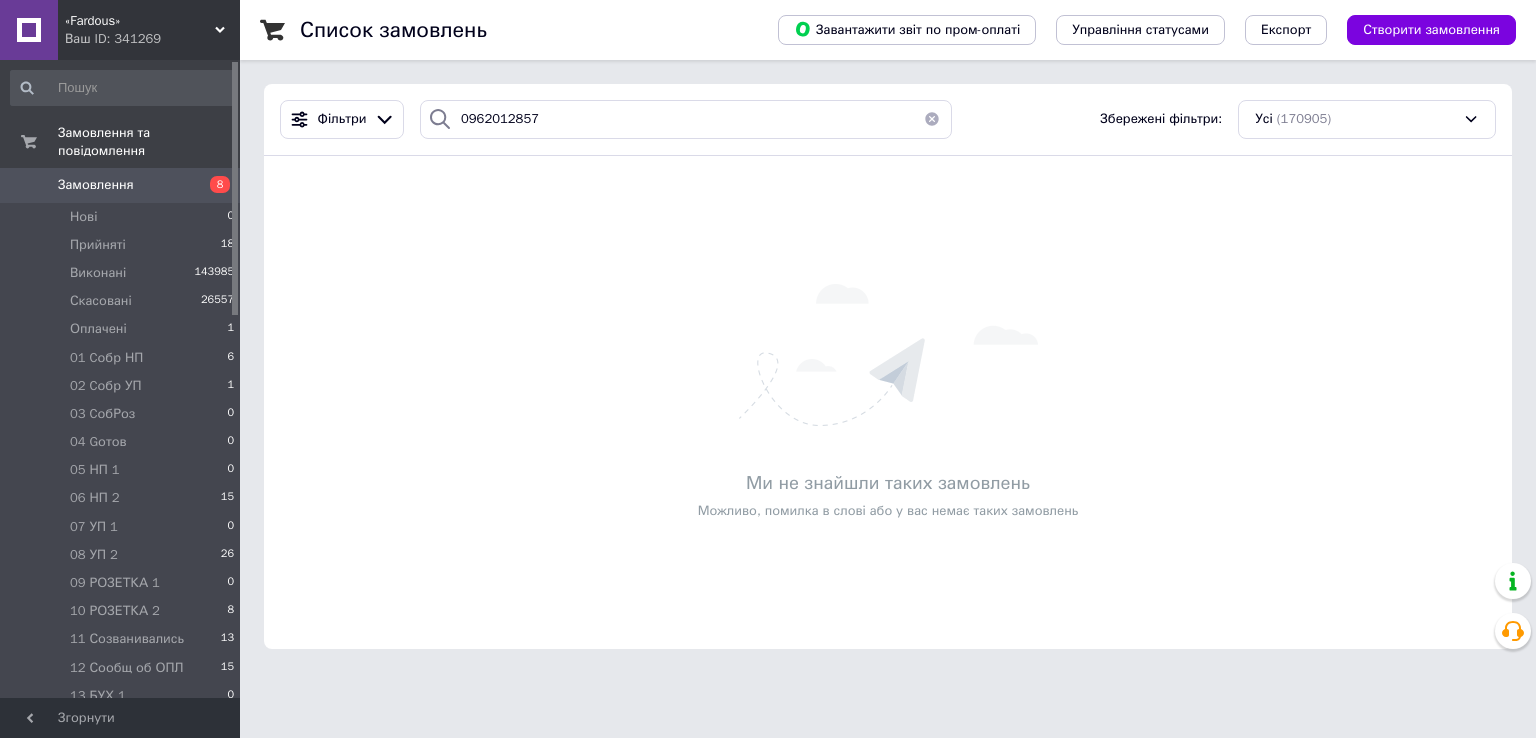 click on "Замовлення 8" at bounding box center [123, 185] 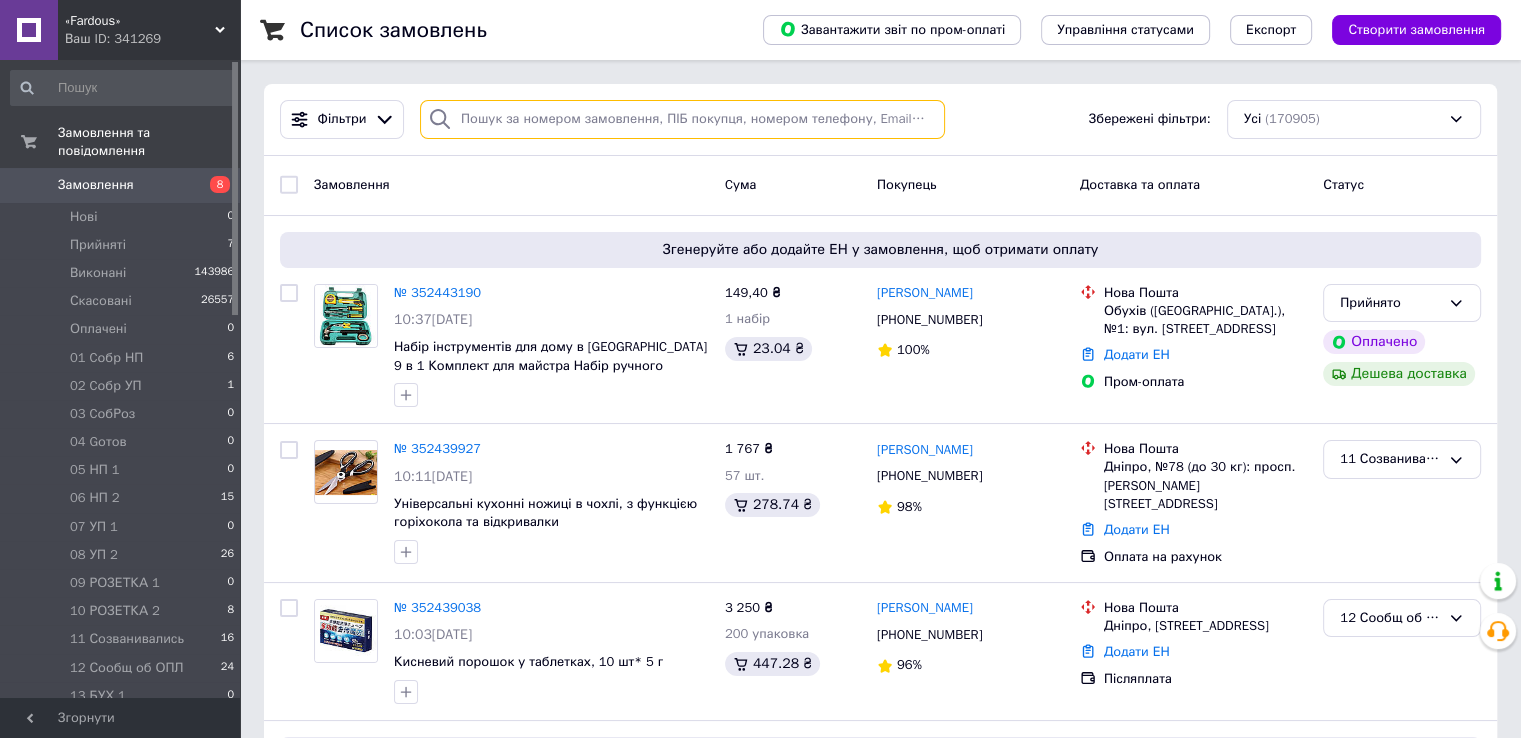 drag, startPoint x: 454, startPoint y: 117, endPoint x: 476, endPoint y: 110, distance: 23.086792 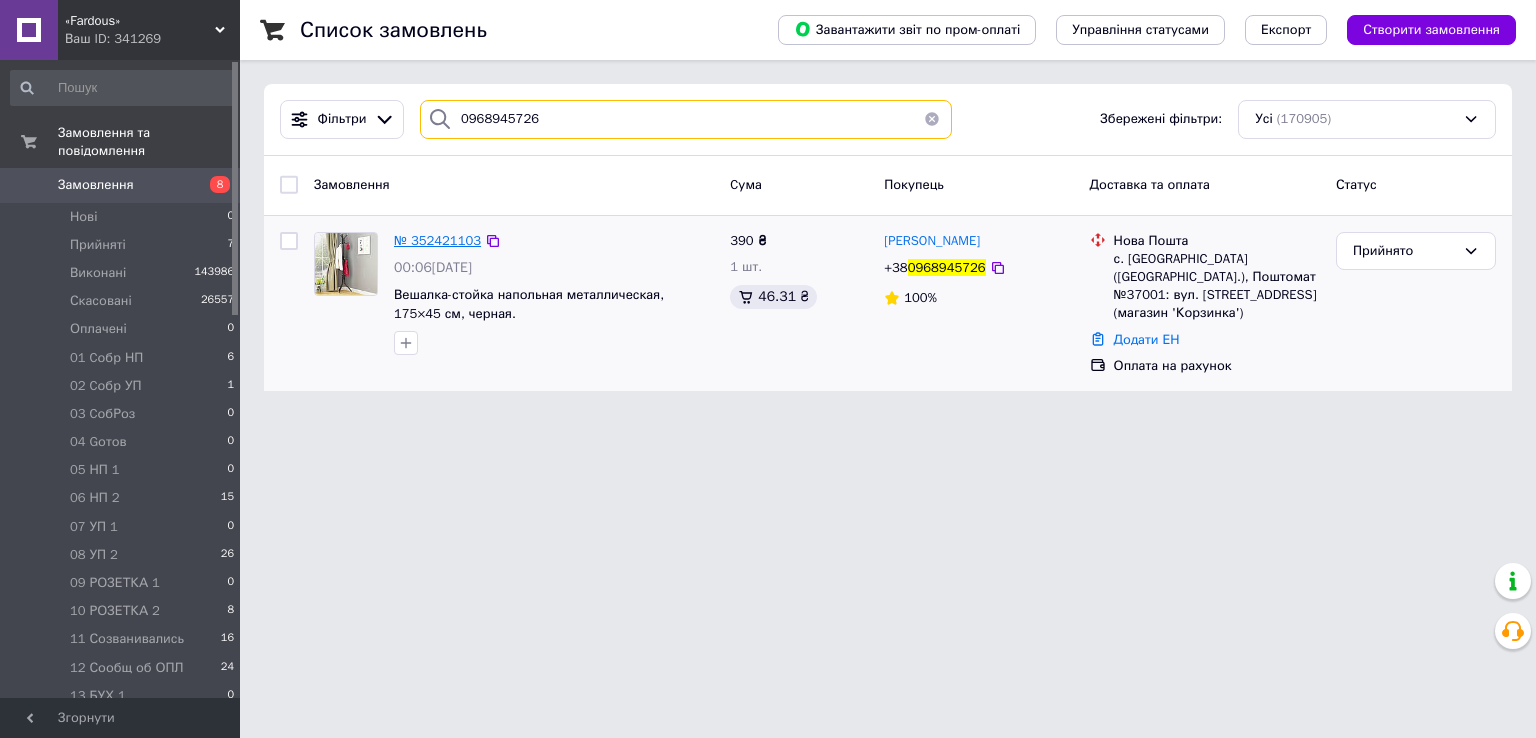 type on "0968945726" 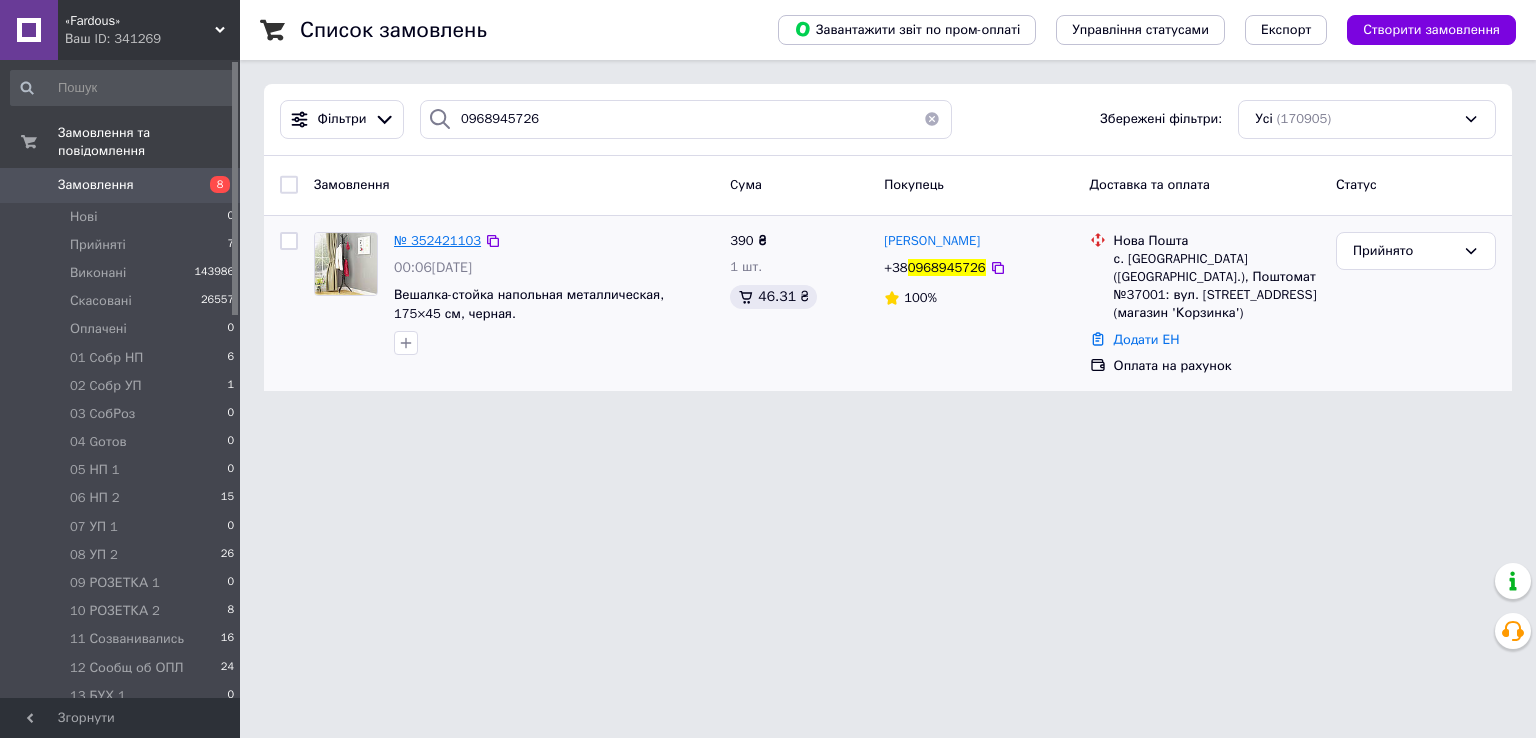 click on "№ 352421103" at bounding box center (437, 240) 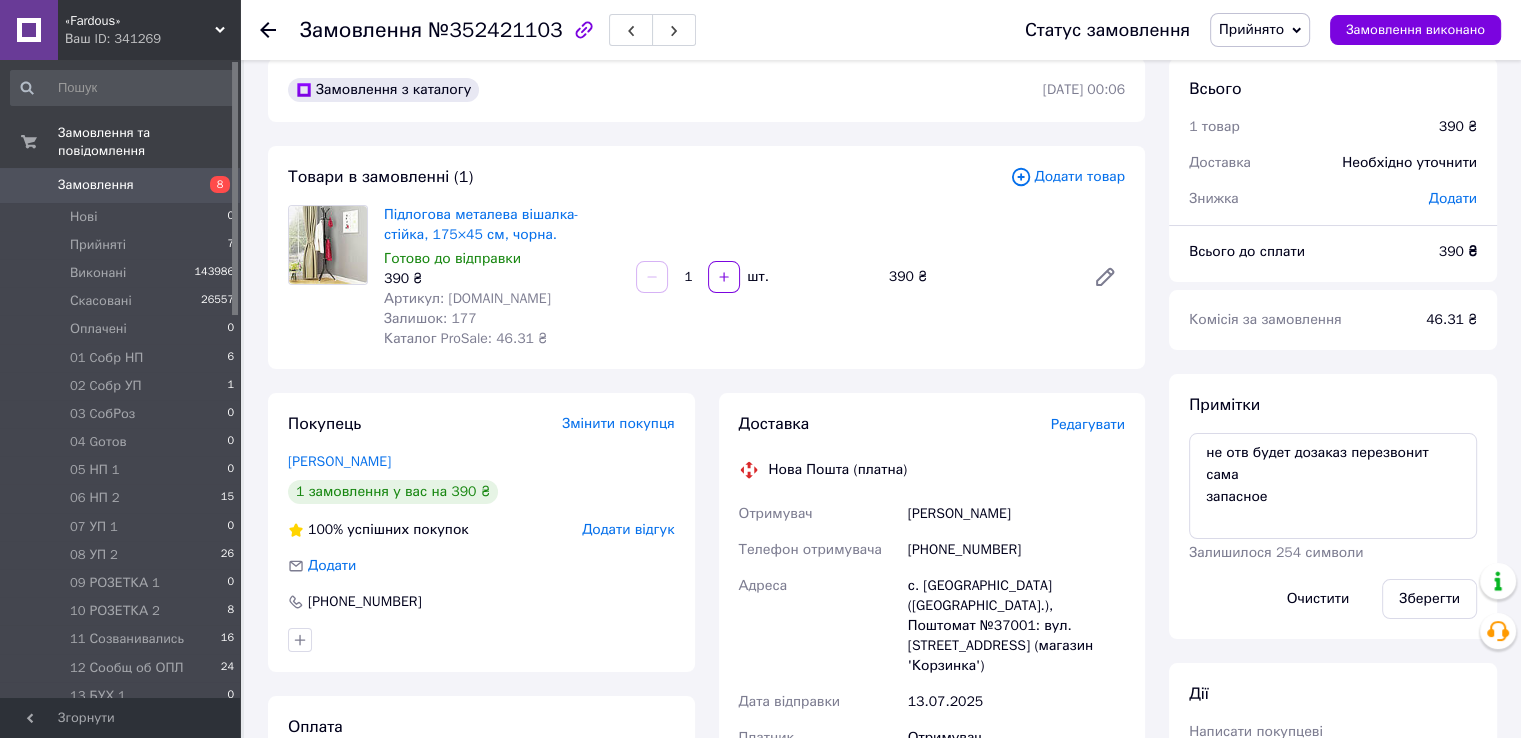scroll, scrollTop: 0, scrollLeft: 0, axis: both 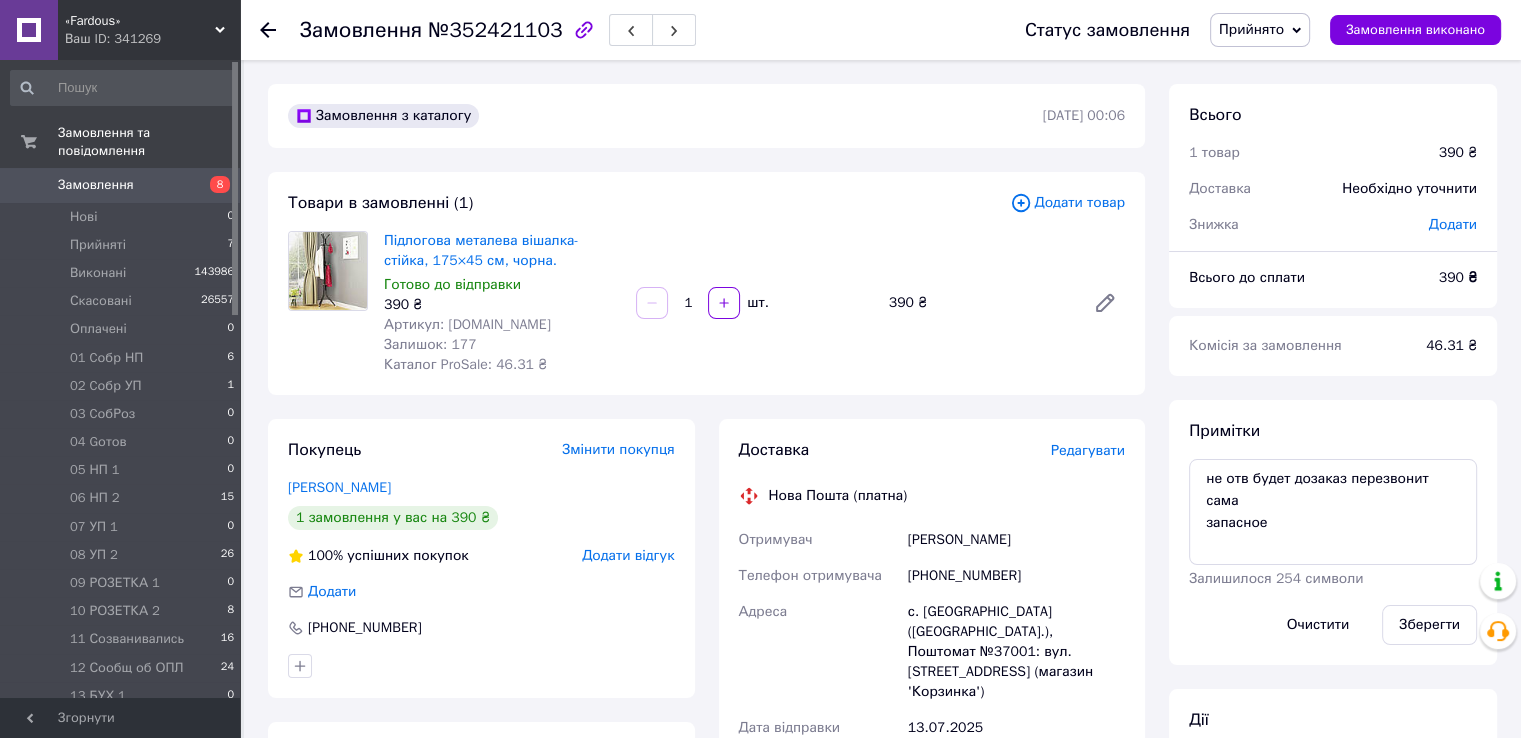 click on "Додати товар" at bounding box center (1067, 203) 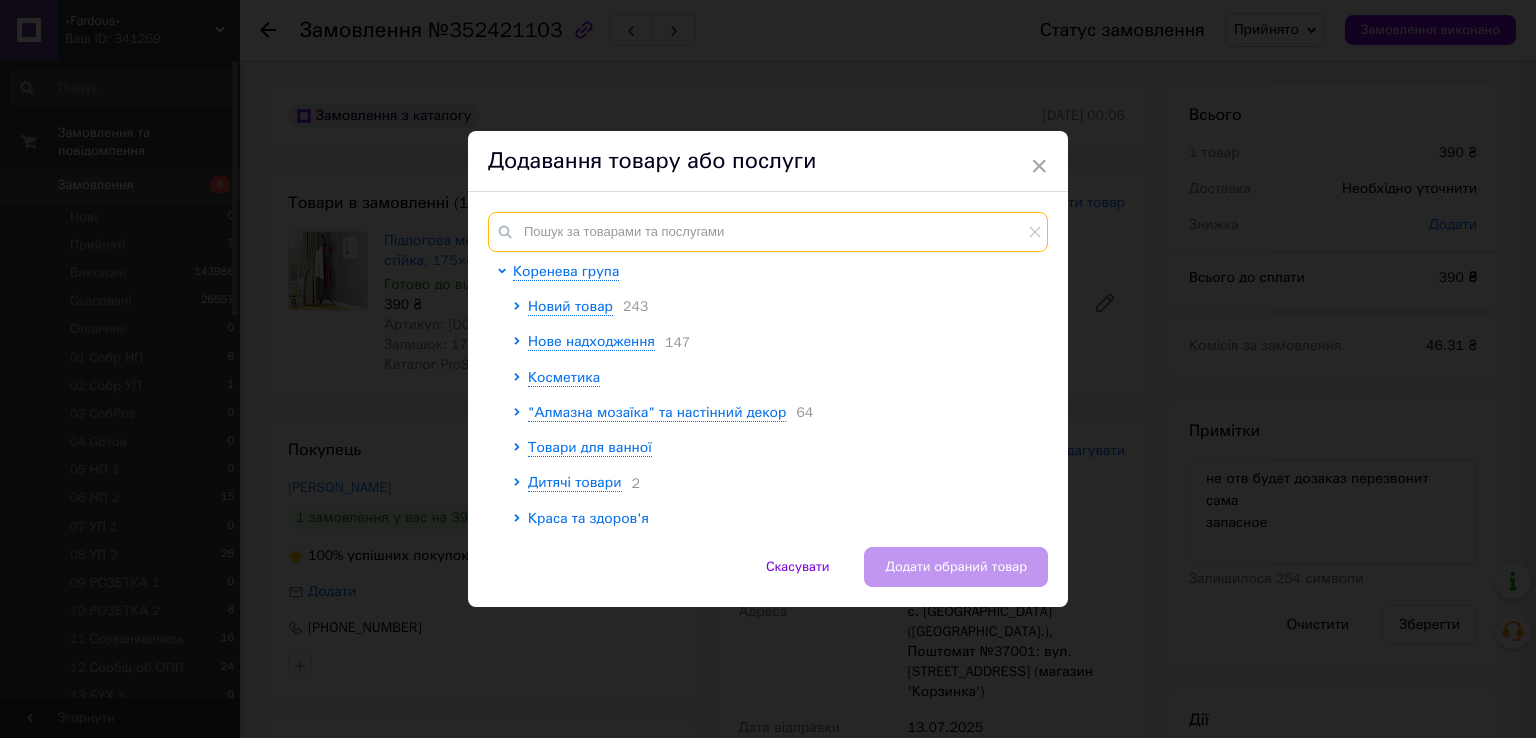 click at bounding box center (768, 232) 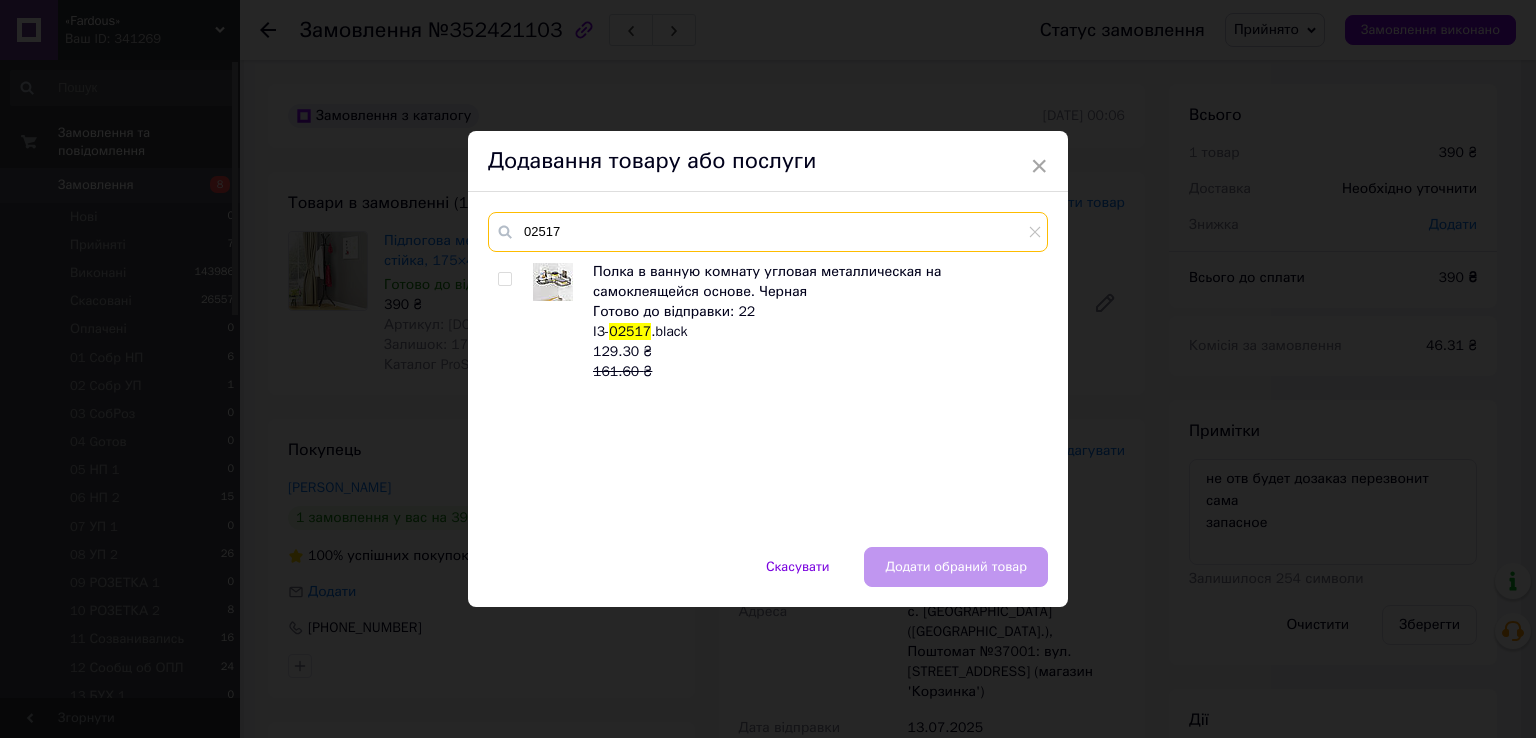 type on "02517" 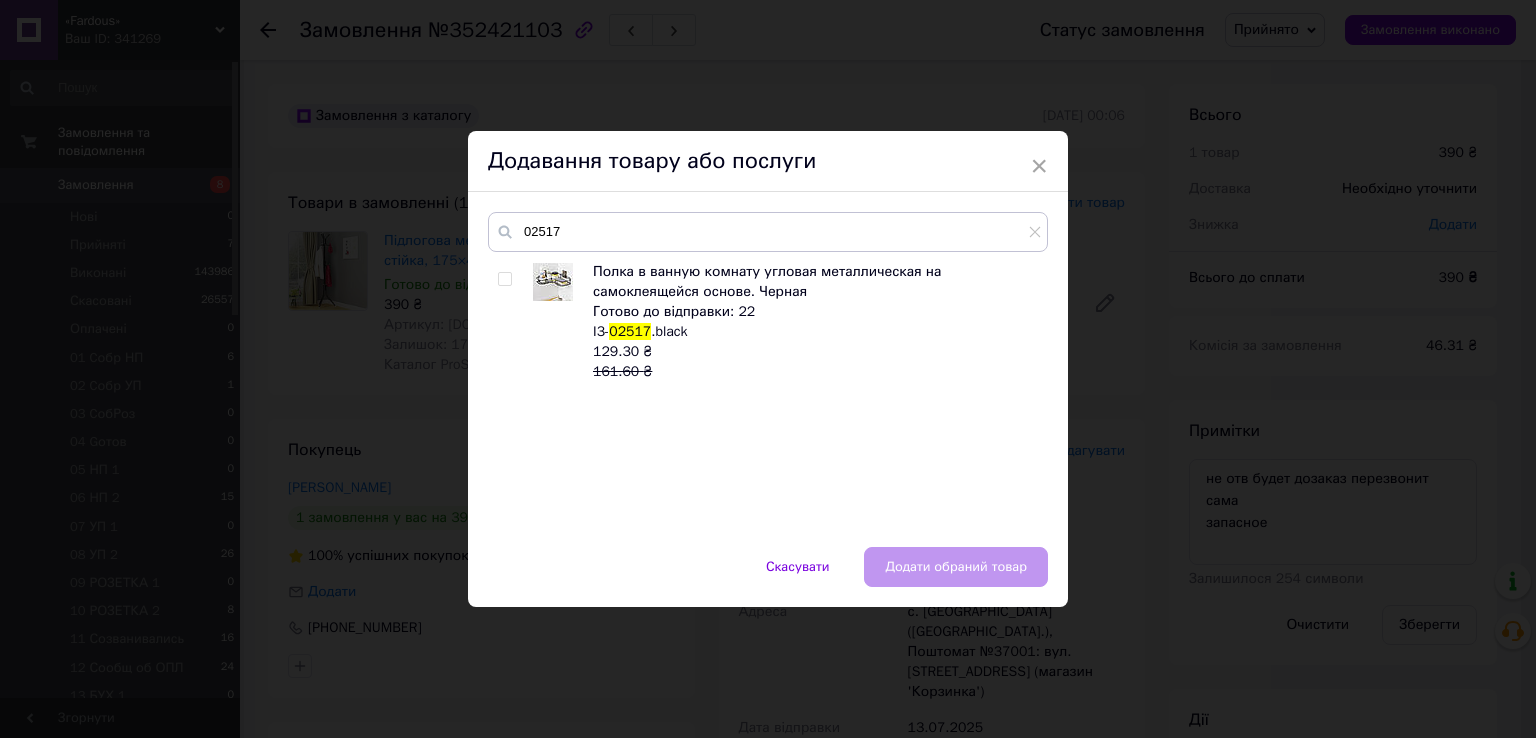 click at bounding box center (504, 279) 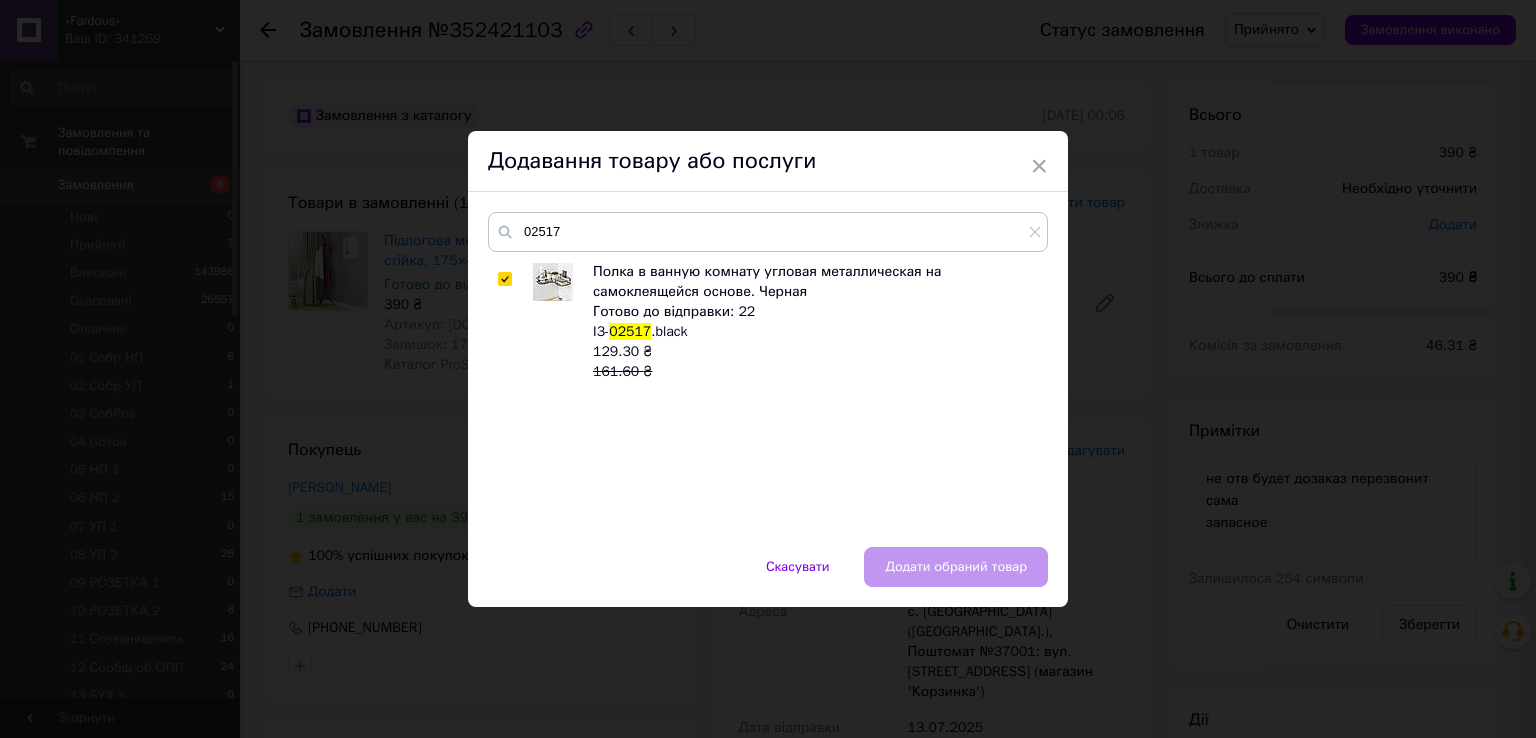checkbox on "true" 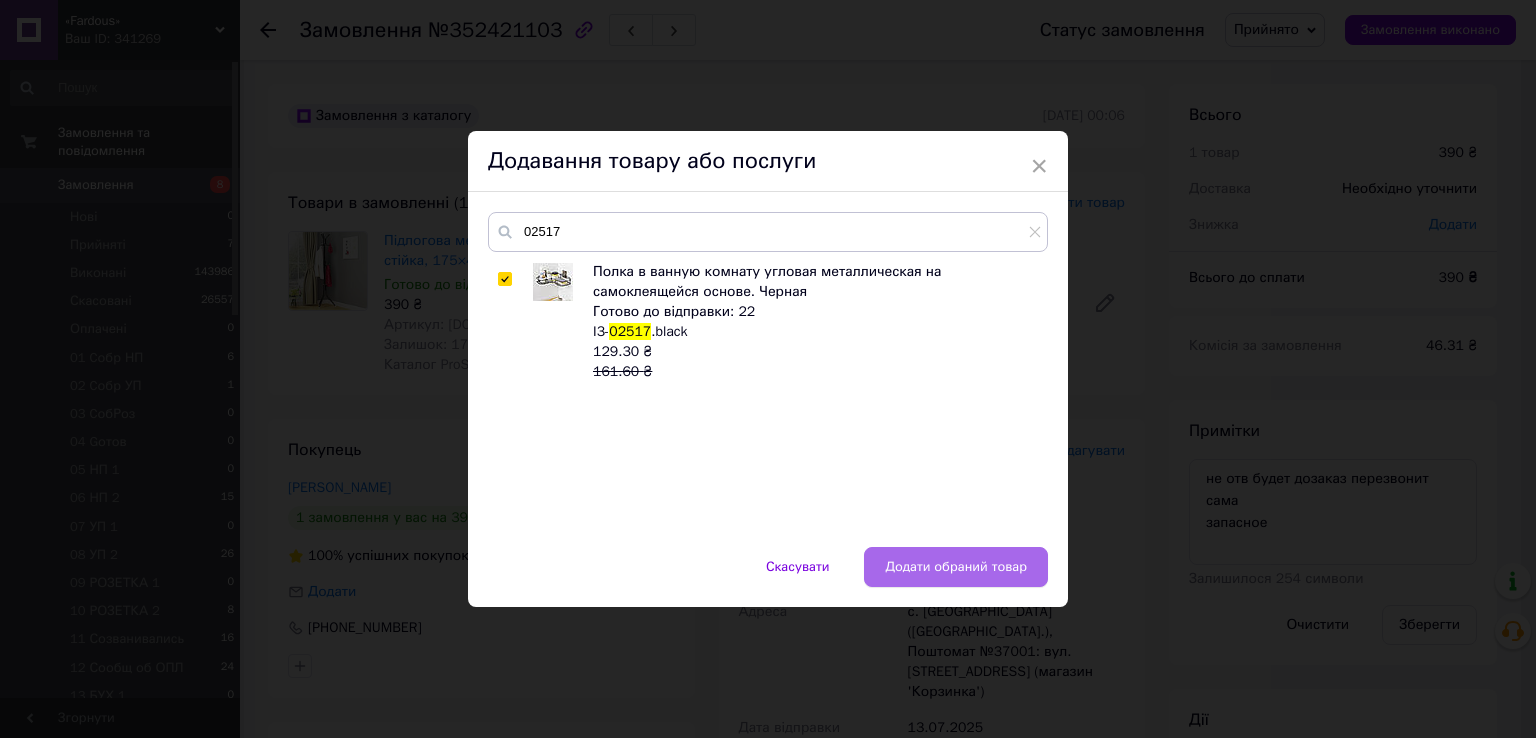 click on "Додати обраний товар" at bounding box center [956, 567] 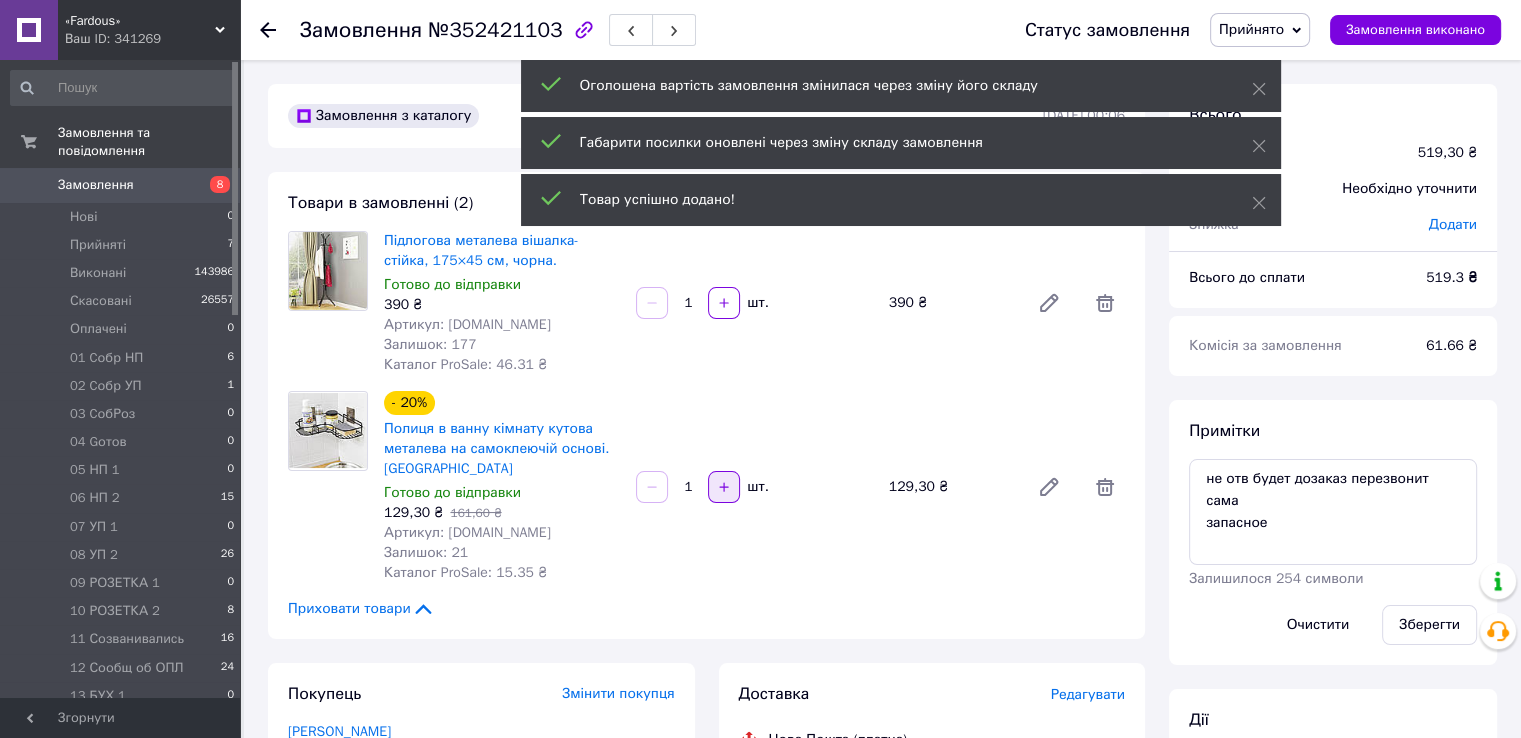 click 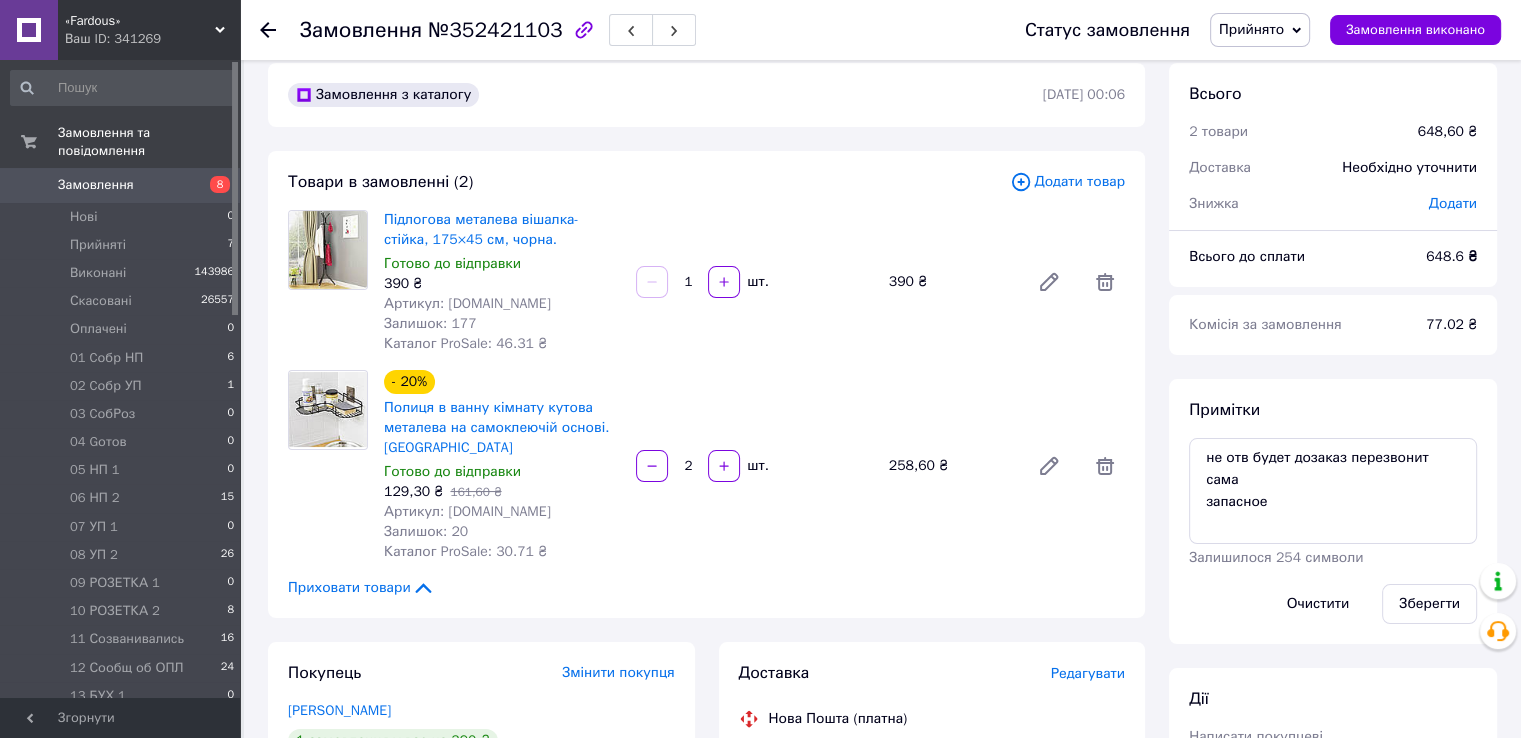 scroll, scrollTop: 0, scrollLeft: 0, axis: both 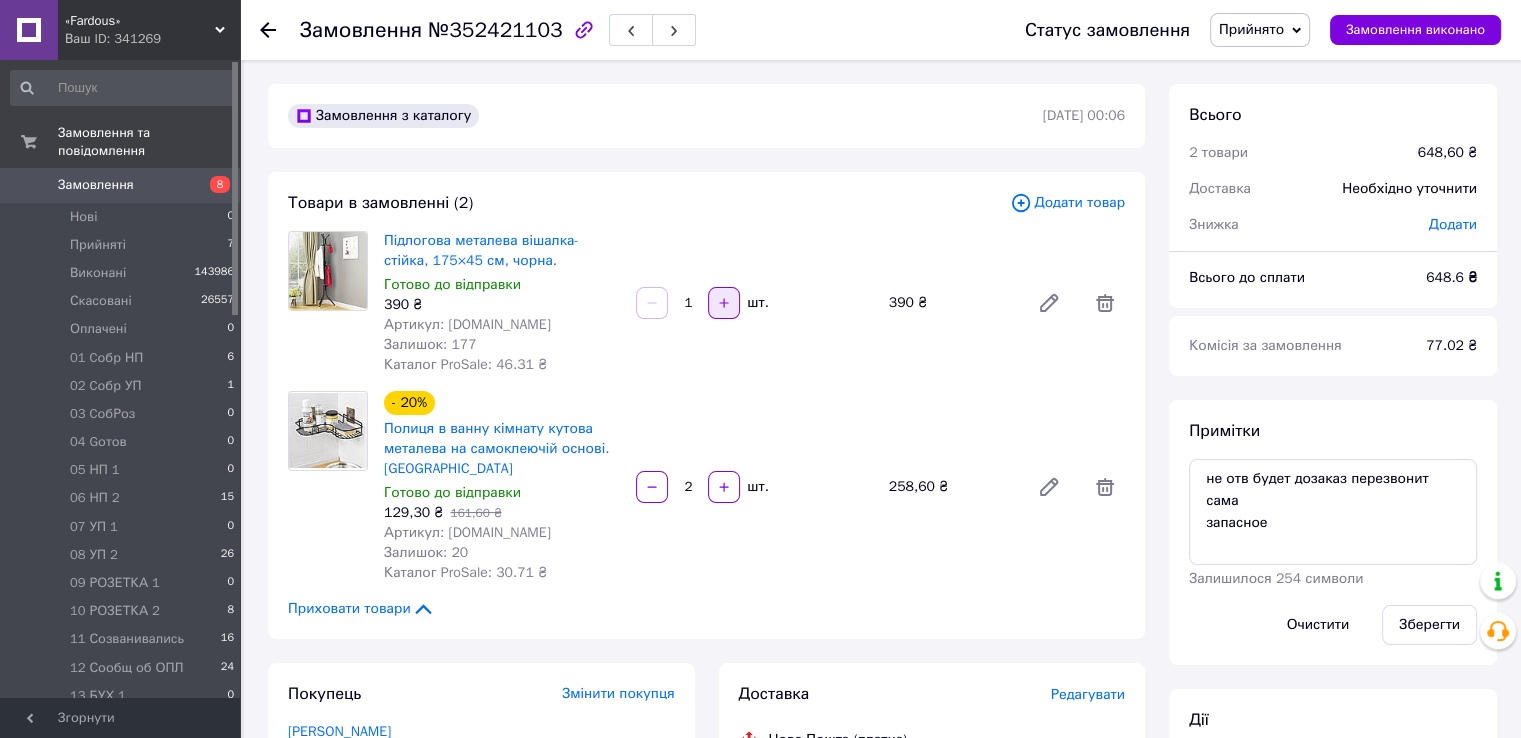click 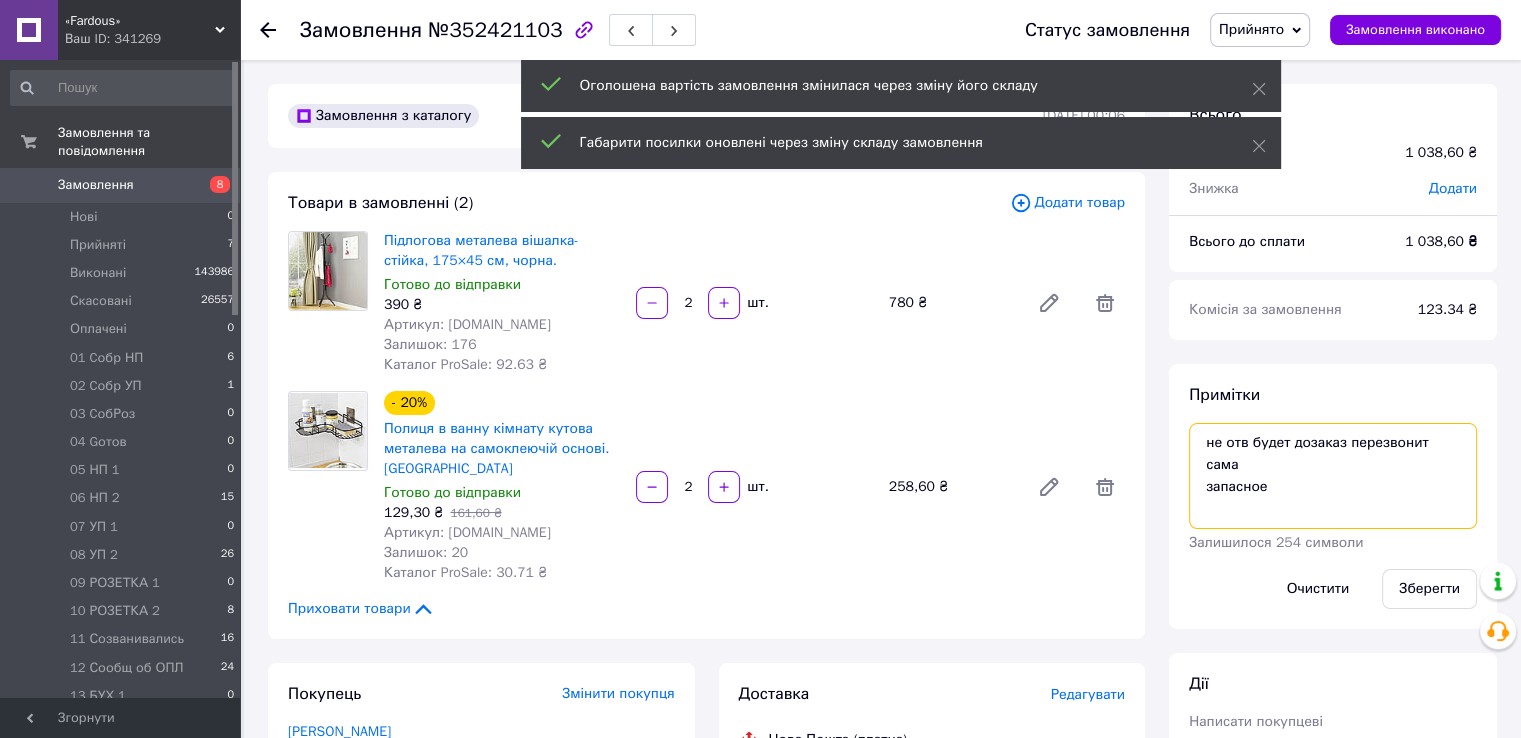 click on "не отв будет дозаказ перезвонит сама
запасное" at bounding box center (1333, 476) 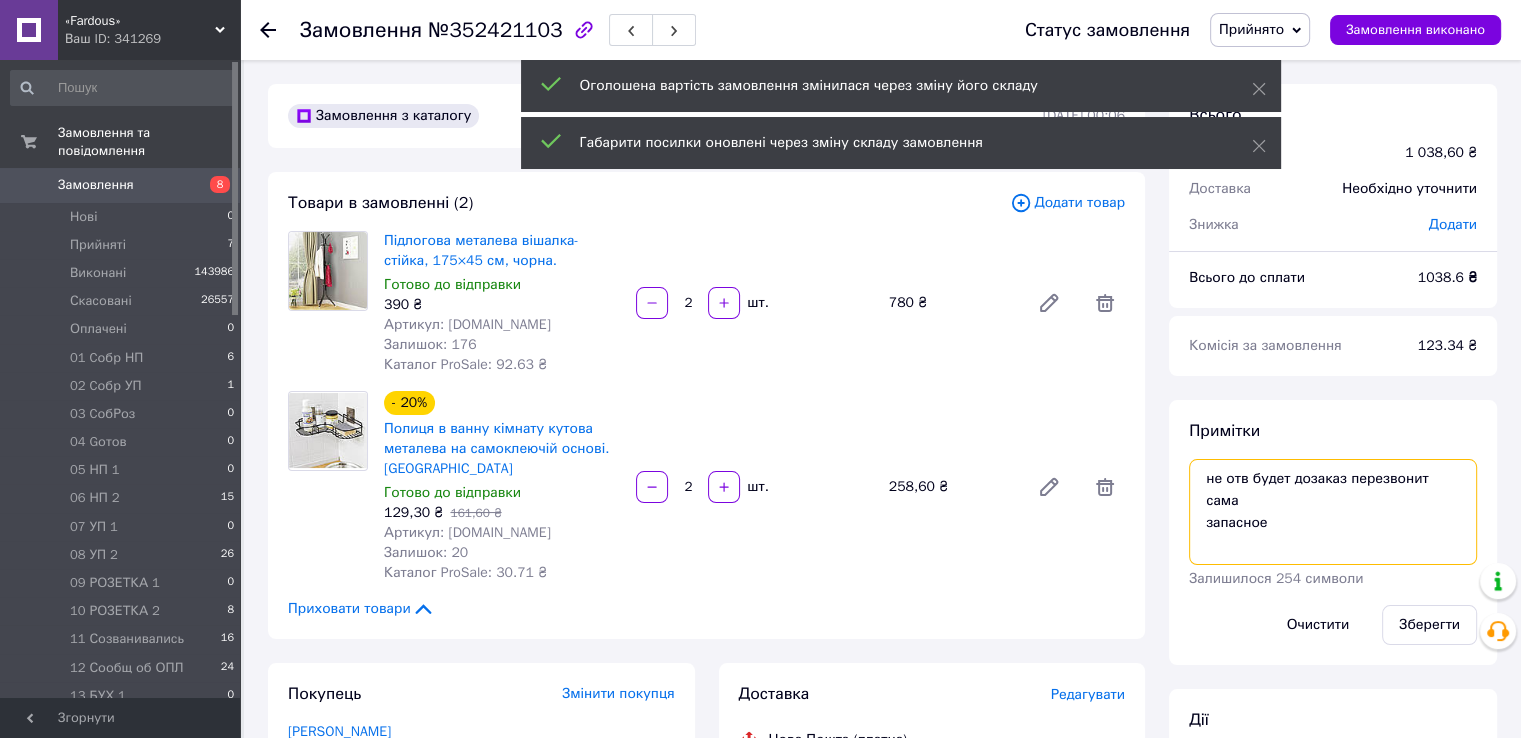 click on "не отв будет дозаказ перезвонит сама
запасное" at bounding box center [1333, 512] 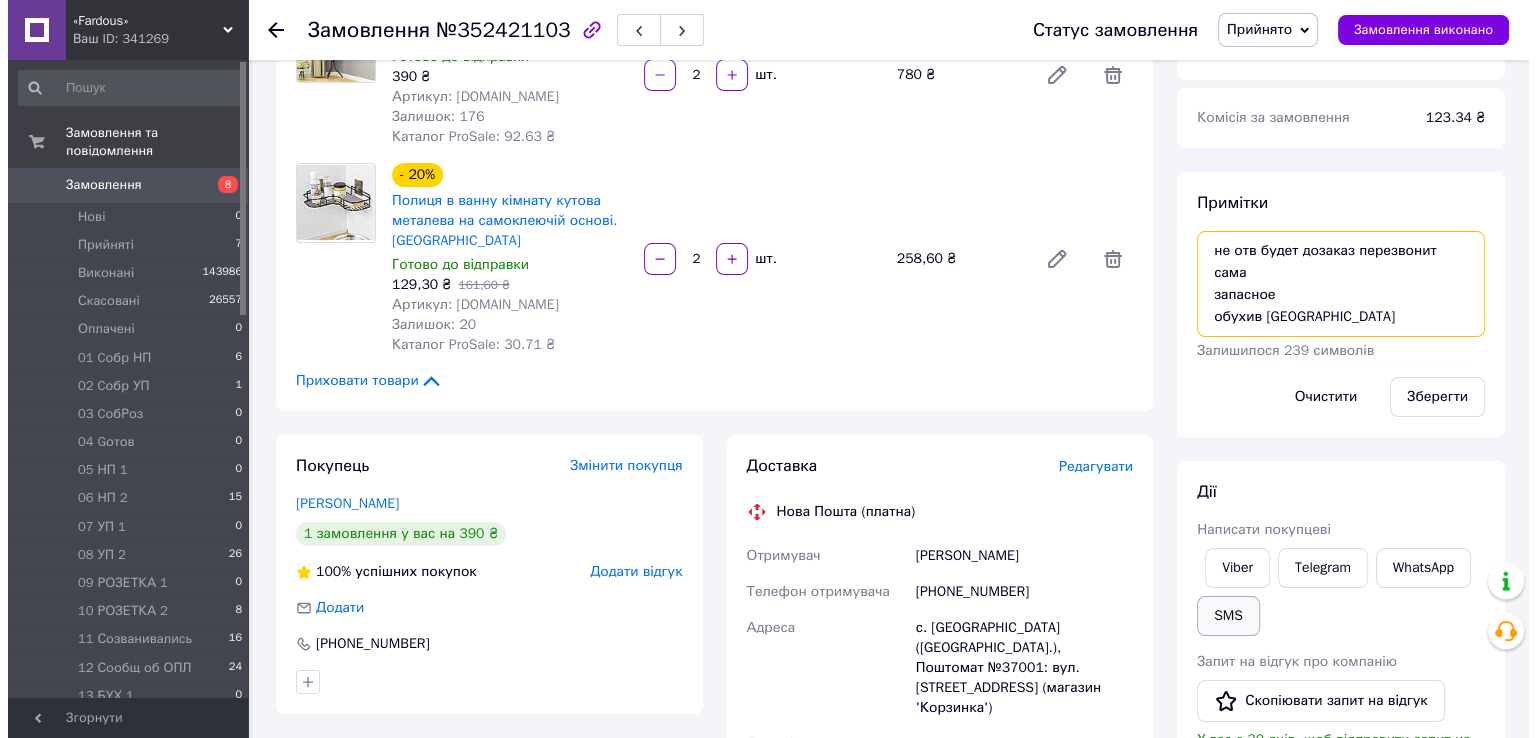scroll, scrollTop: 400, scrollLeft: 0, axis: vertical 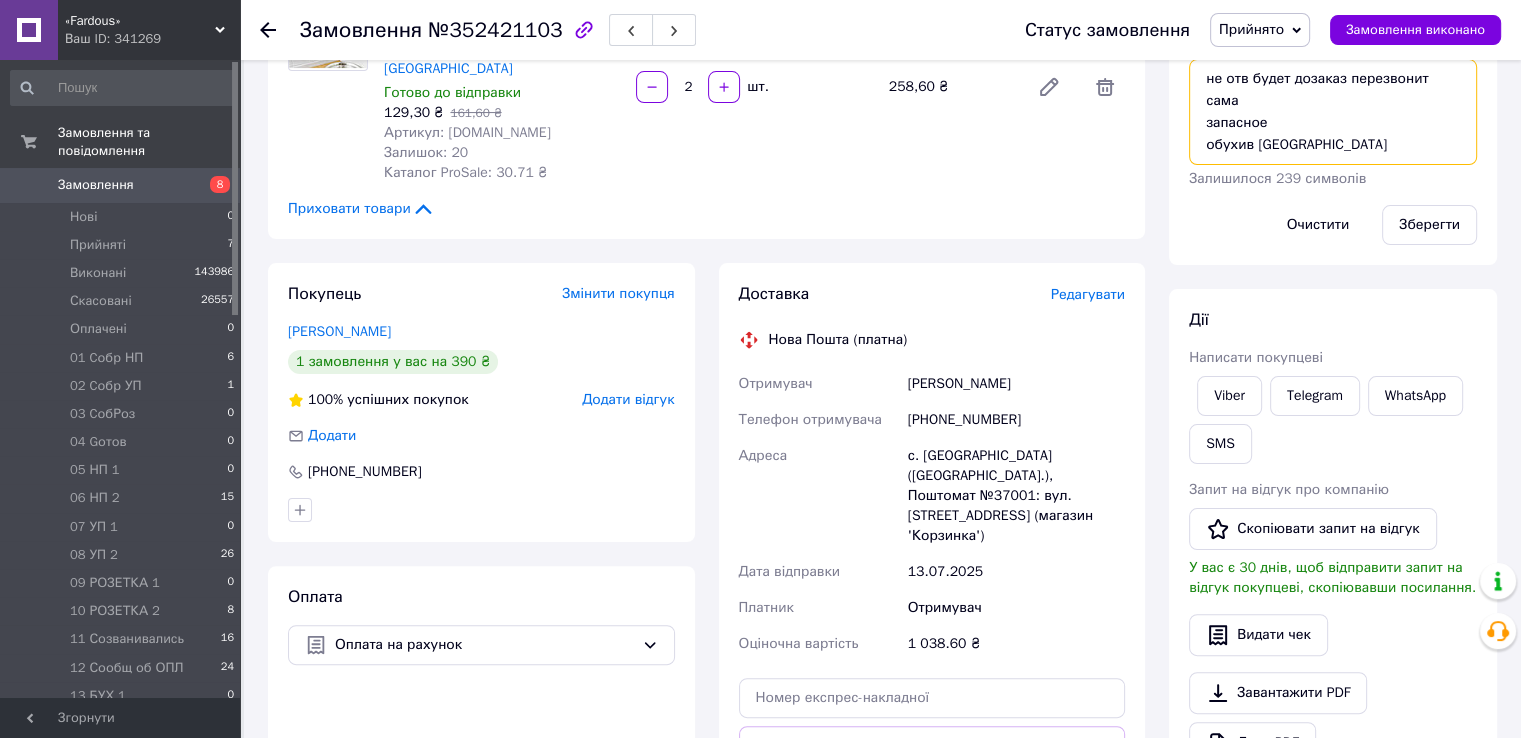 type on "не отв будет дозаказ перезвонит сама
запасное
обухив киевска" 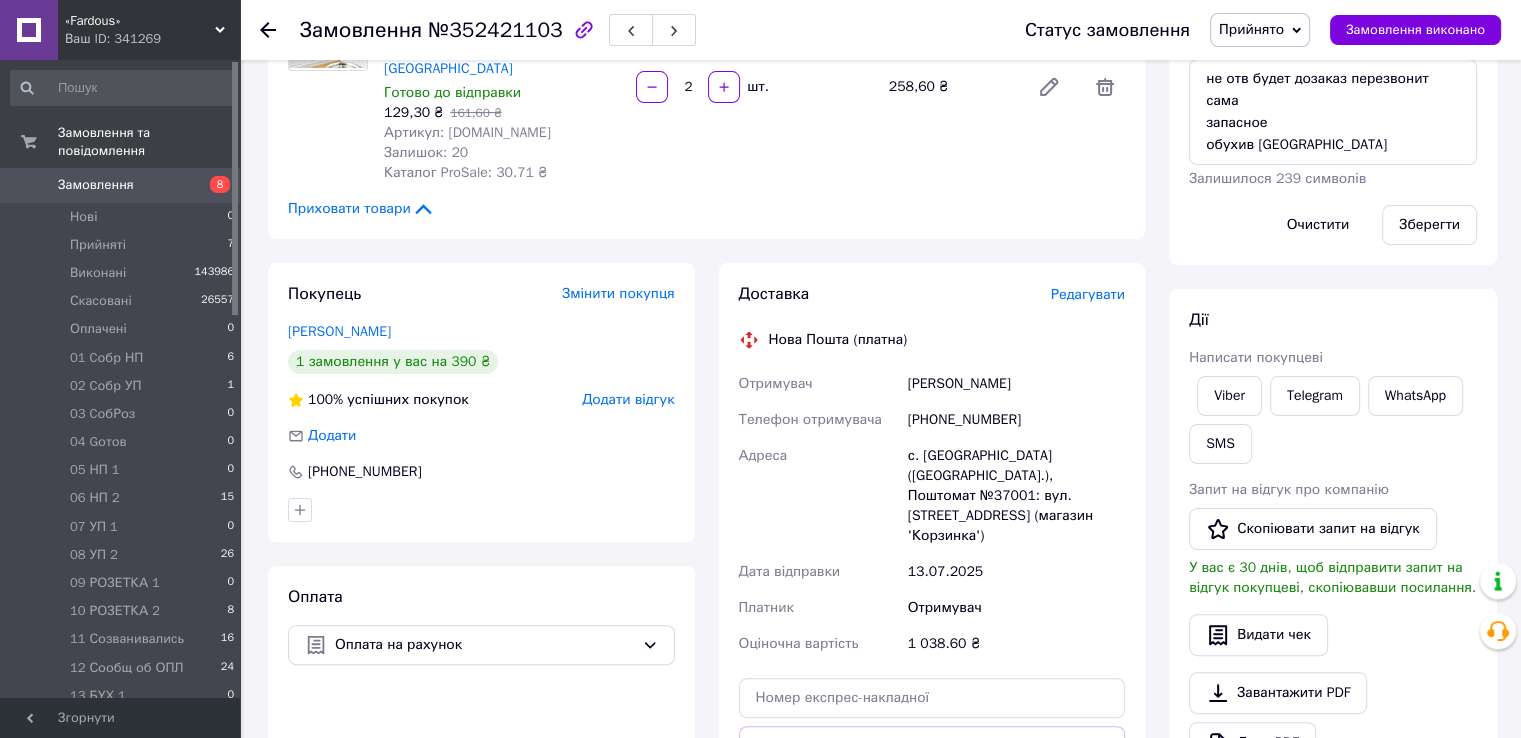 click on "Редагувати" at bounding box center (1088, 294) 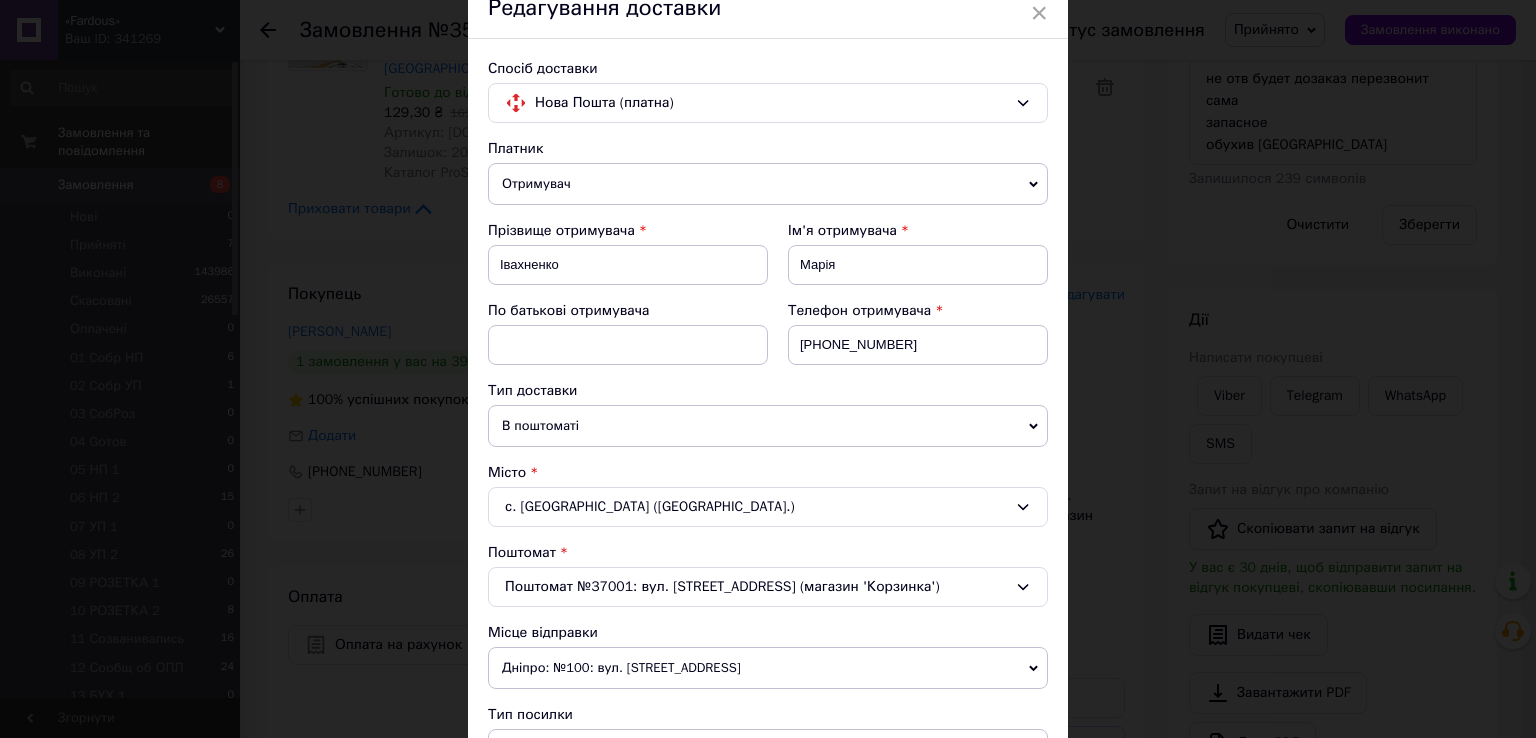 scroll, scrollTop: 200, scrollLeft: 0, axis: vertical 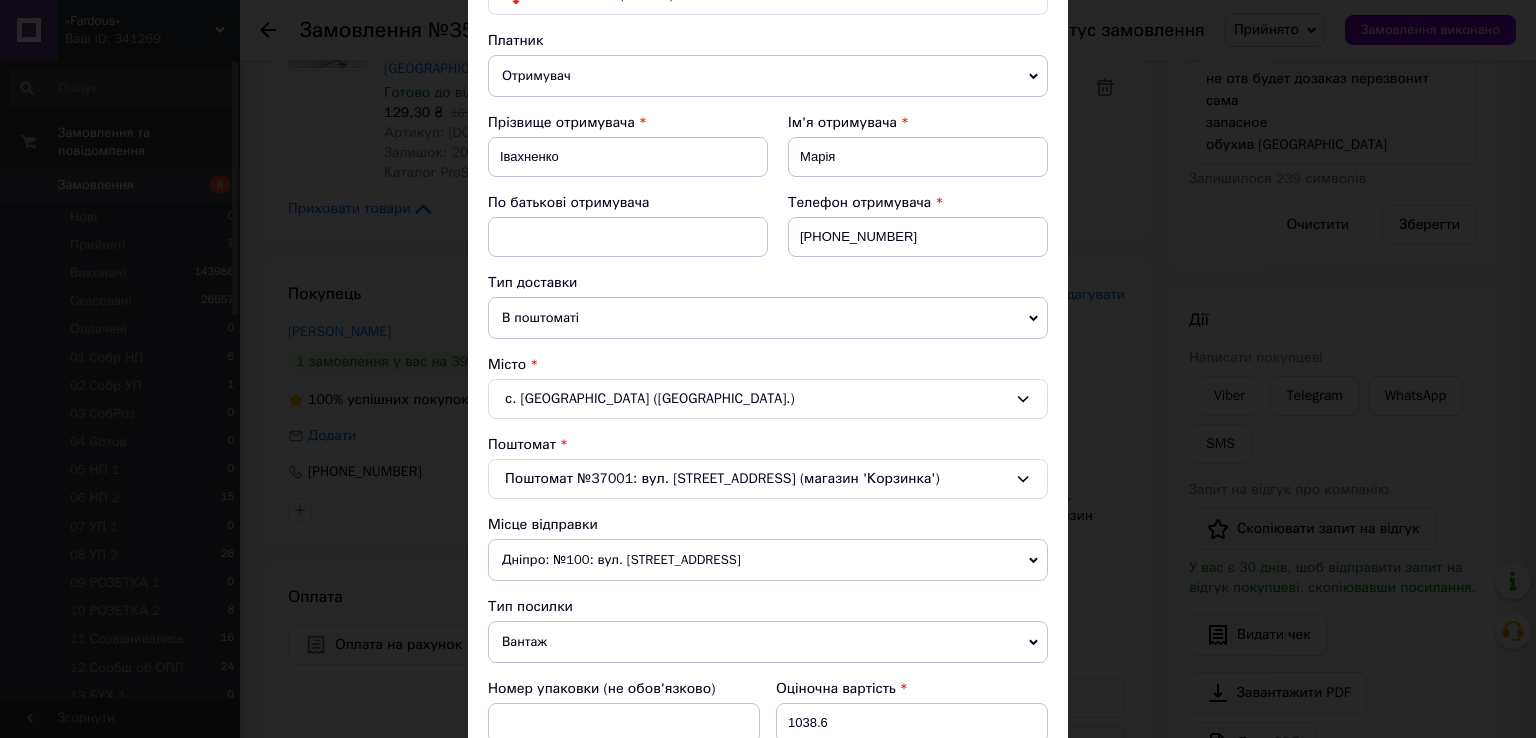 click on "В поштоматі" at bounding box center [768, 318] 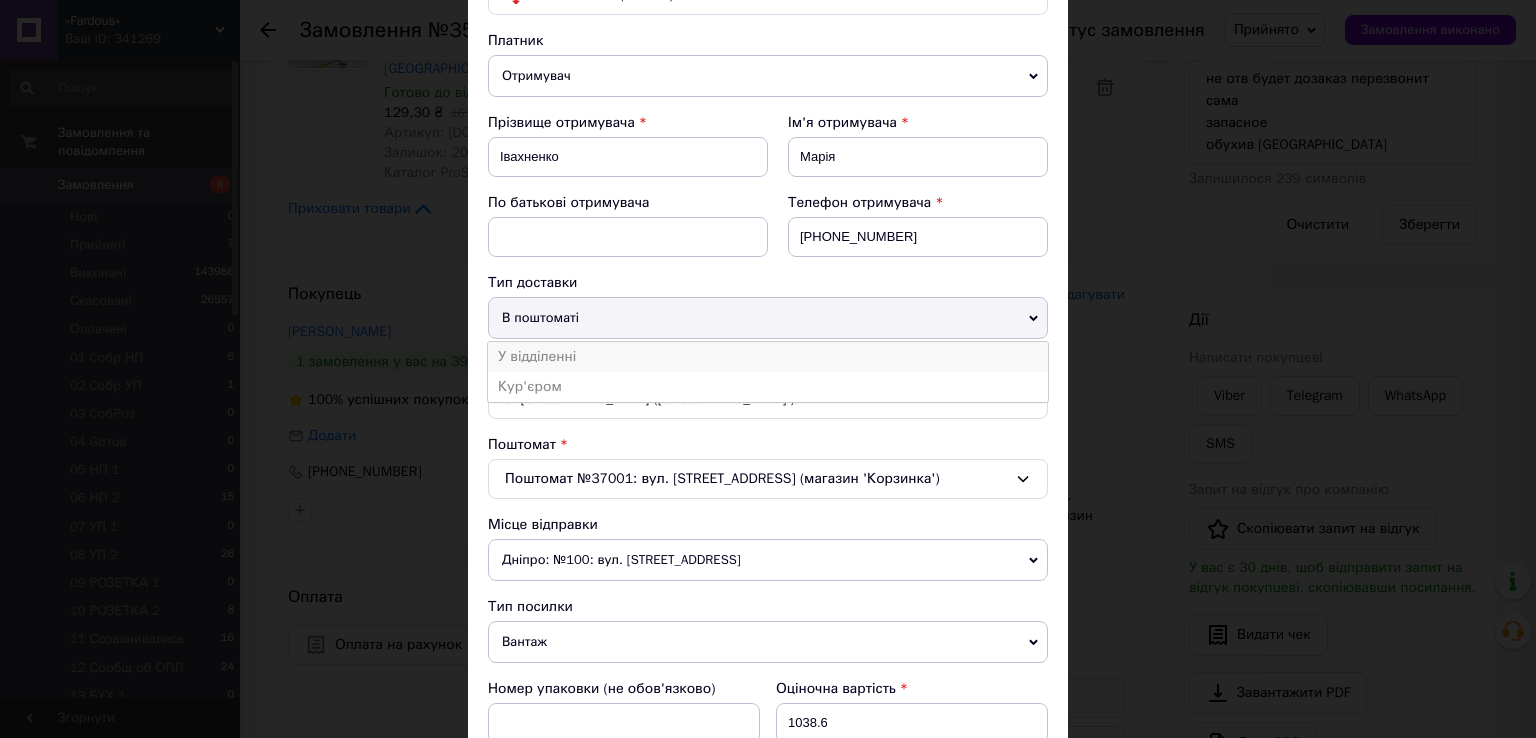 click on "У відділенні" at bounding box center [768, 357] 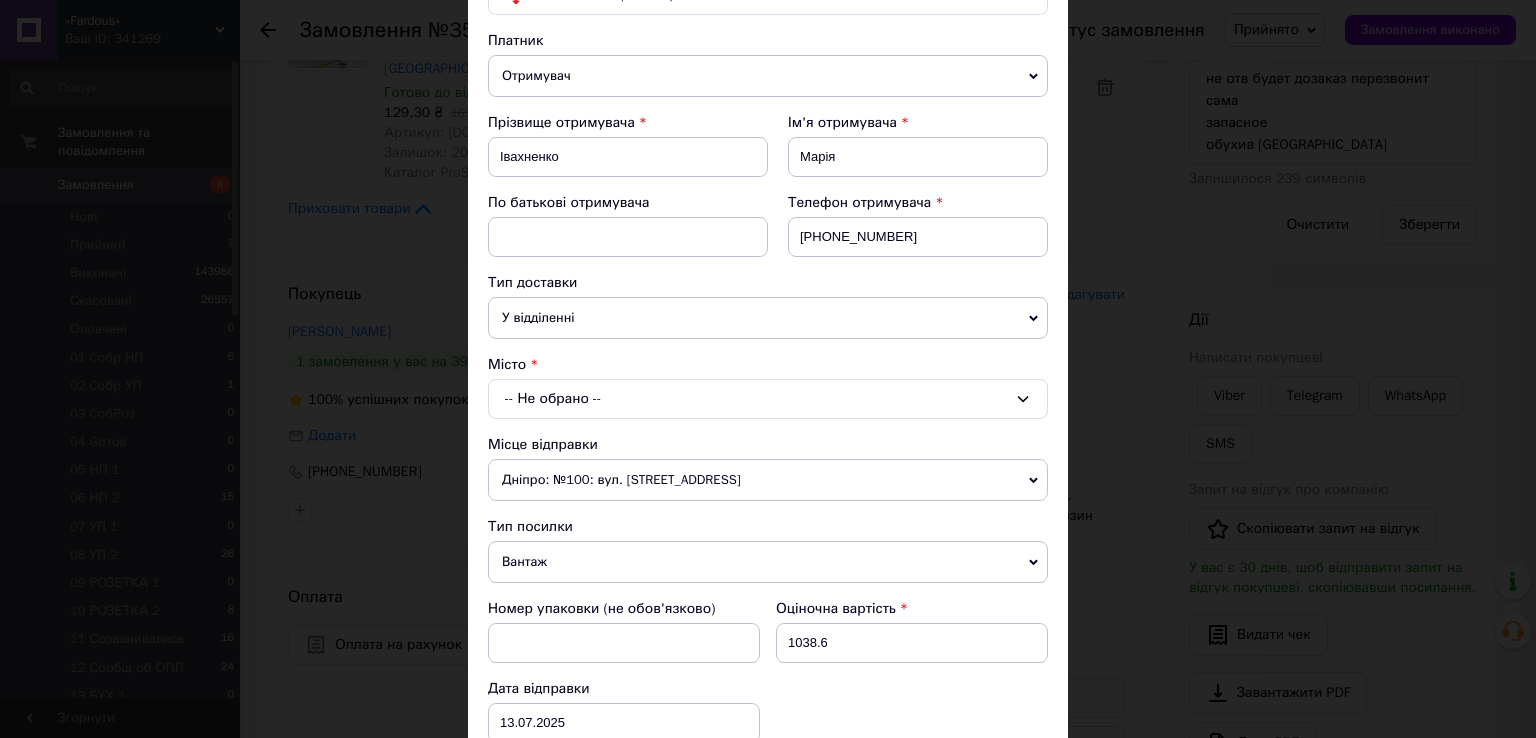click on "-- Не обрано --" at bounding box center (768, 399) 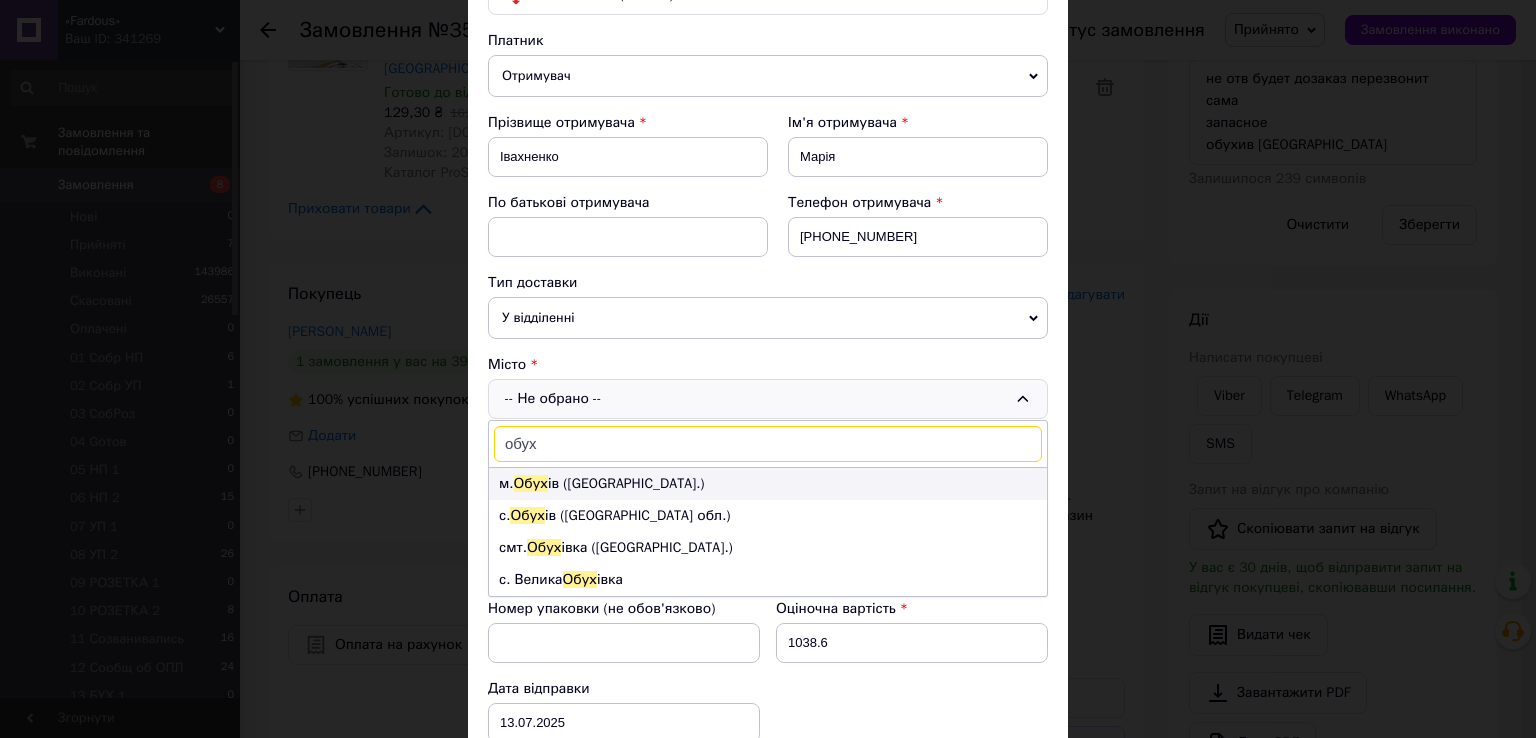 type on "обух" 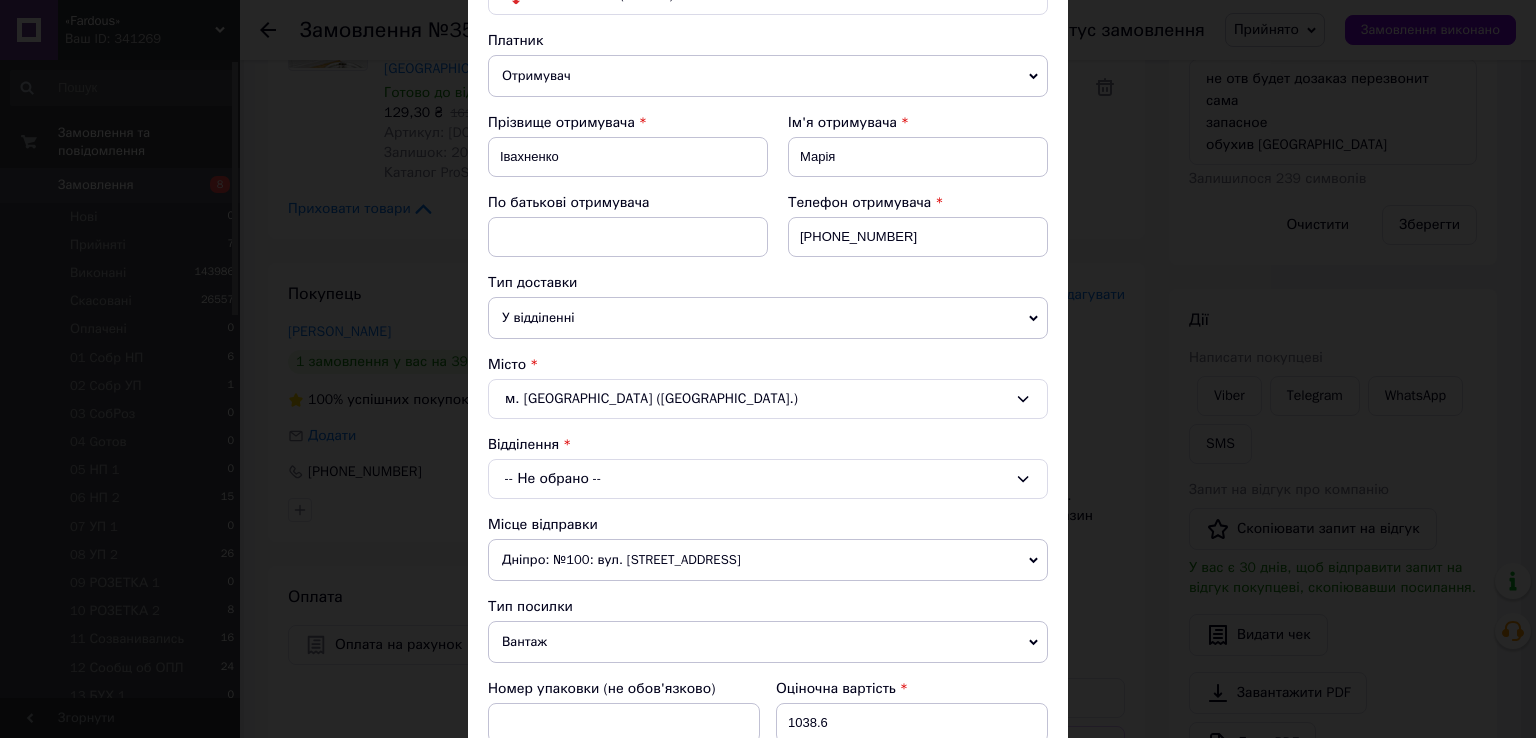click on "-- Не обрано --" at bounding box center [768, 479] 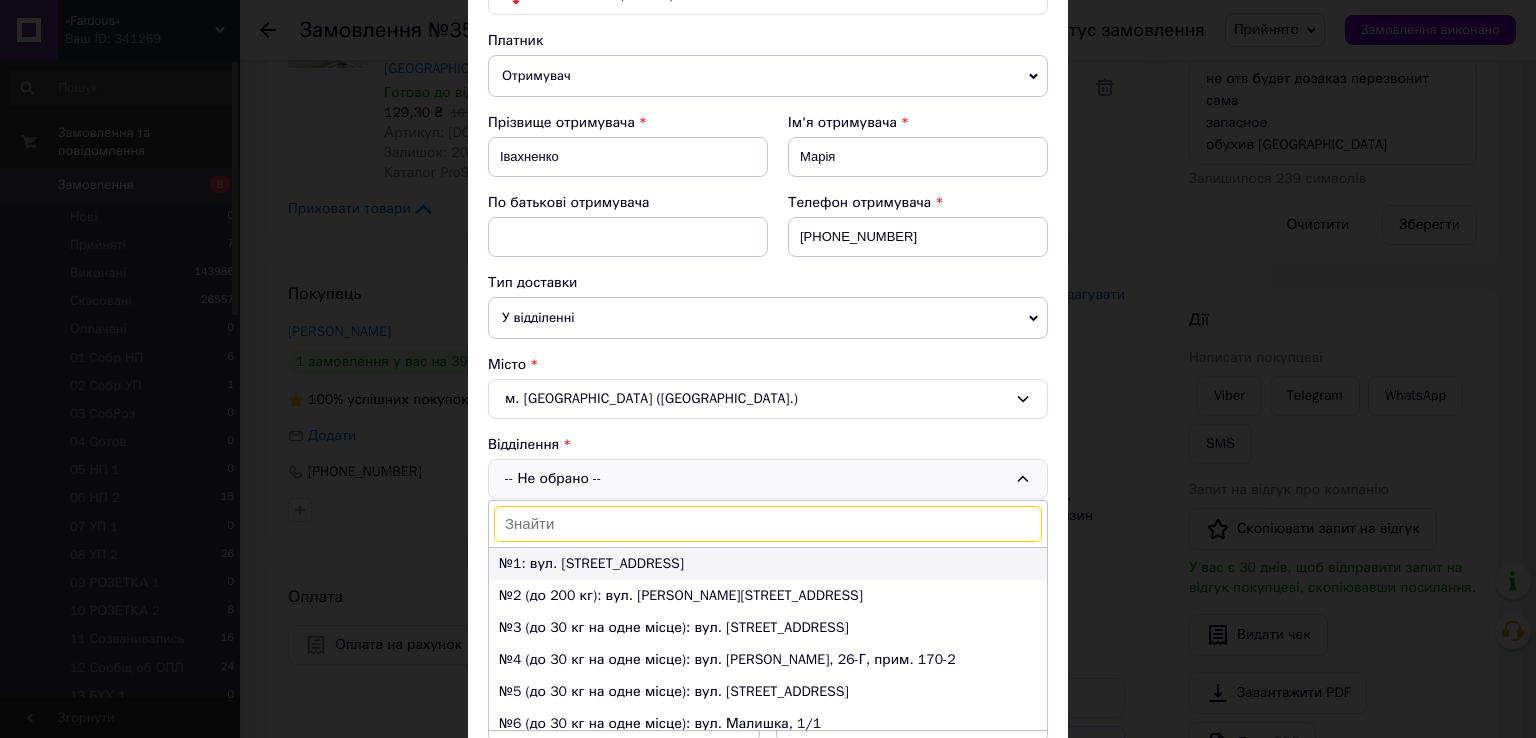 click on "№1: вул. Чумацький шлях, 37" at bounding box center [768, 564] 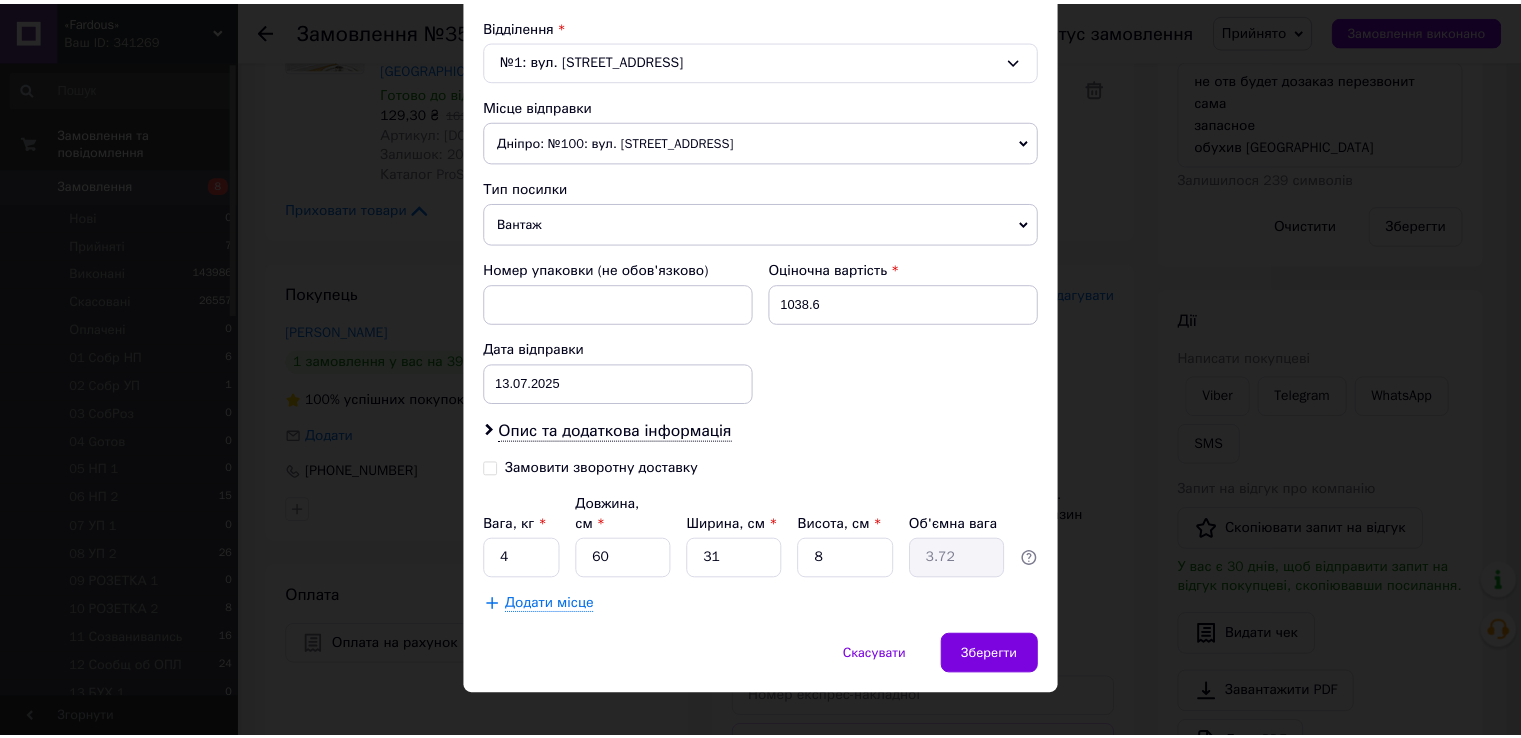 scroll, scrollTop: 620, scrollLeft: 0, axis: vertical 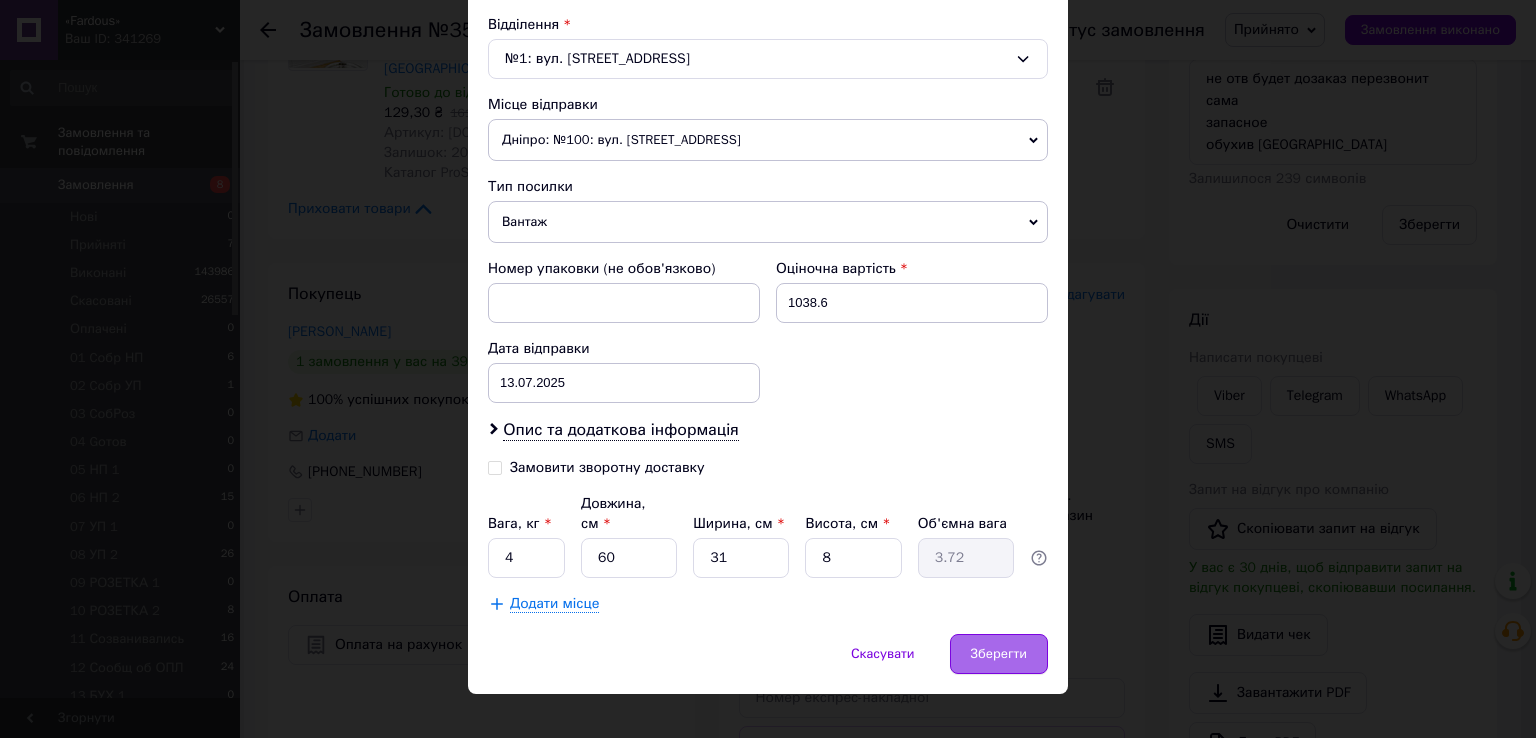 click on "Зберегти" at bounding box center [999, 654] 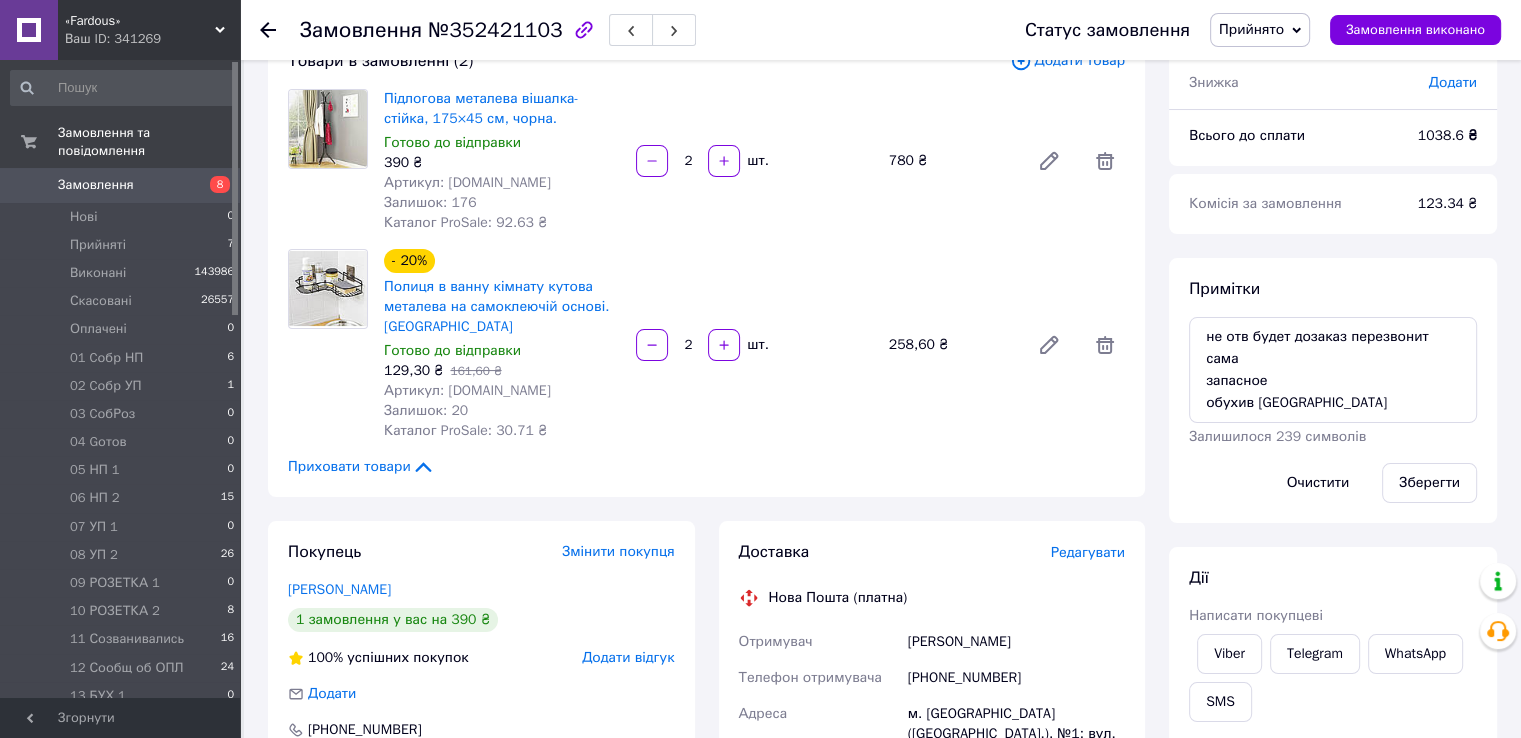 scroll, scrollTop: 100, scrollLeft: 0, axis: vertical 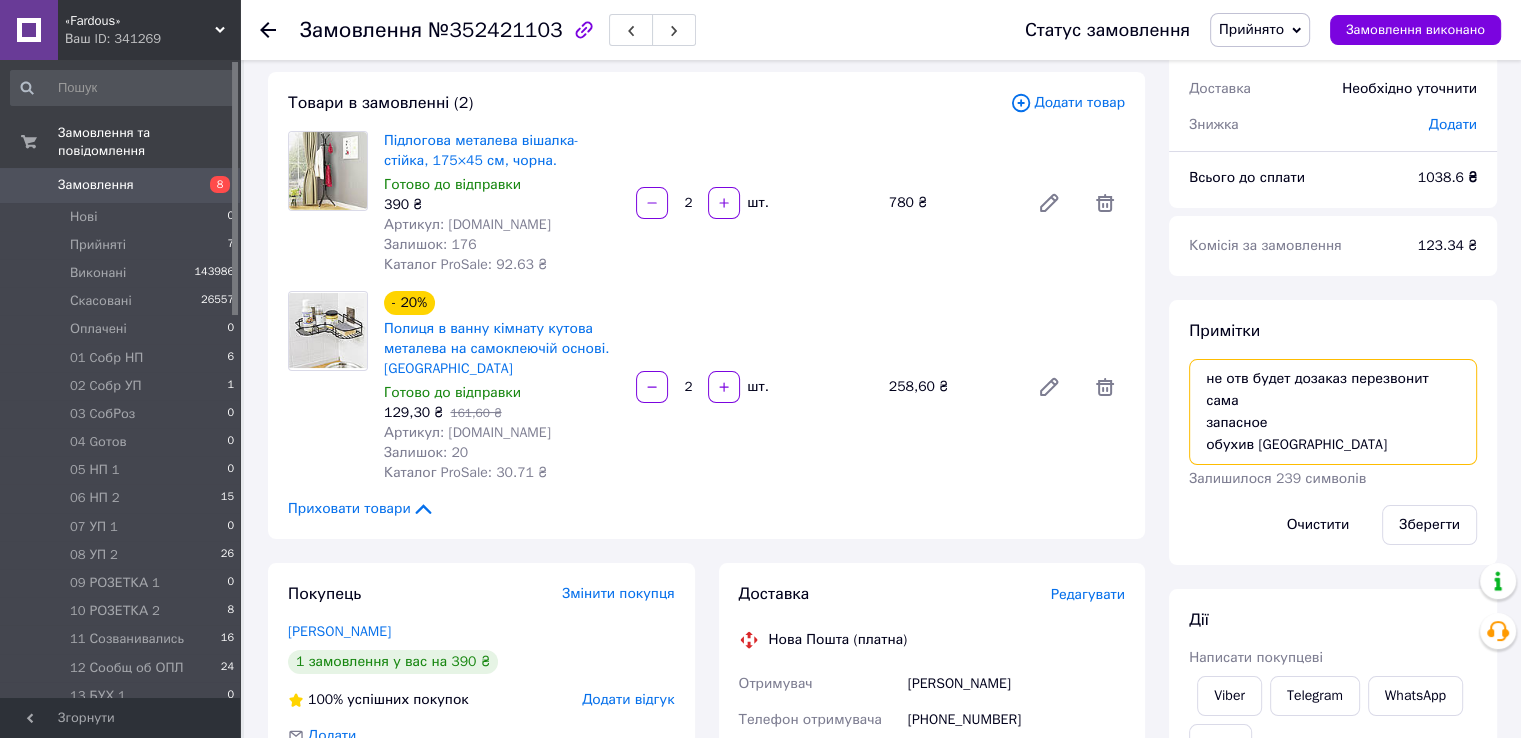 drag, startPoint x: 1200, startPoint y: 376, endPoint x: 1328, endPoint y: 420, distance: 135.3514 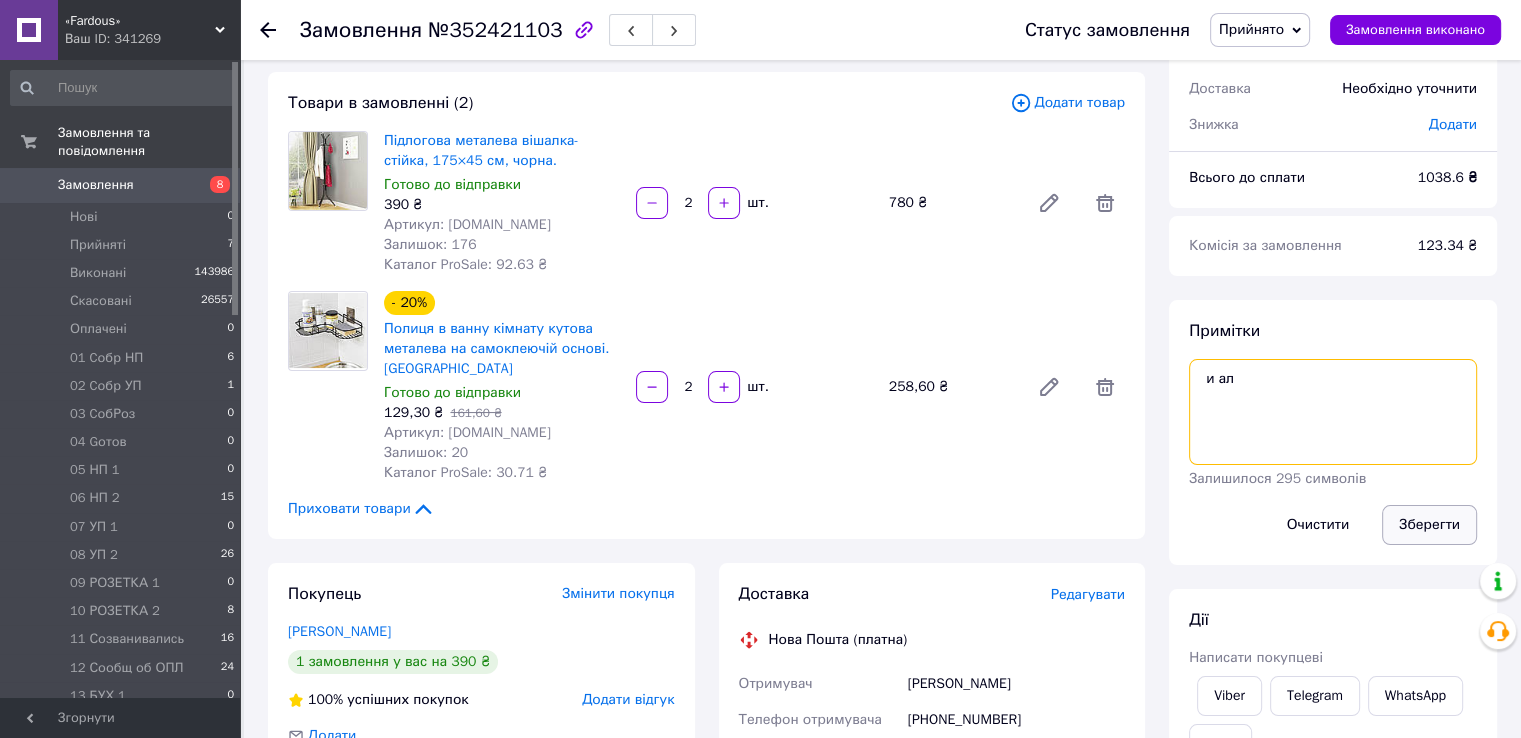 type on "и ал" 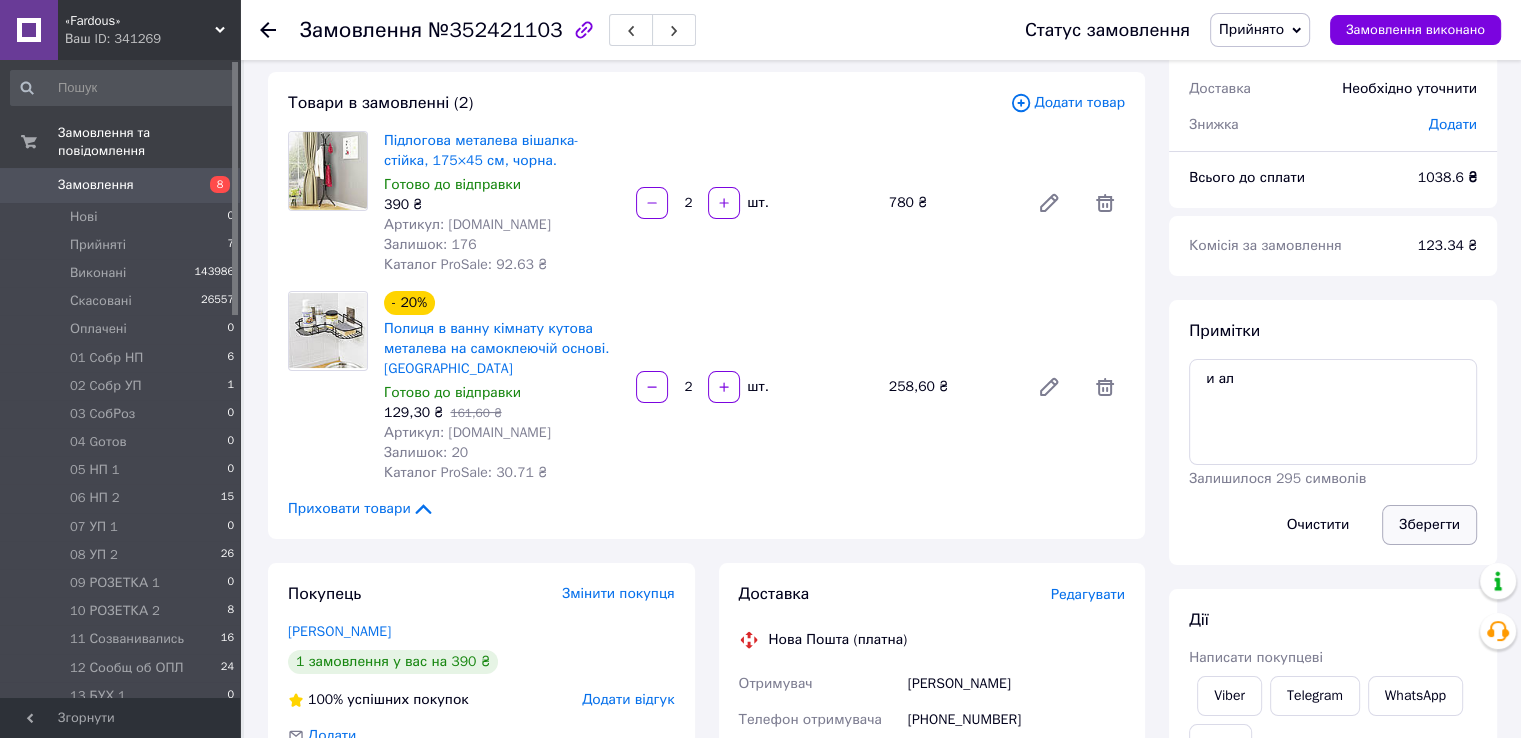 click on "Зберегти" at bounding box center [1429, 525] 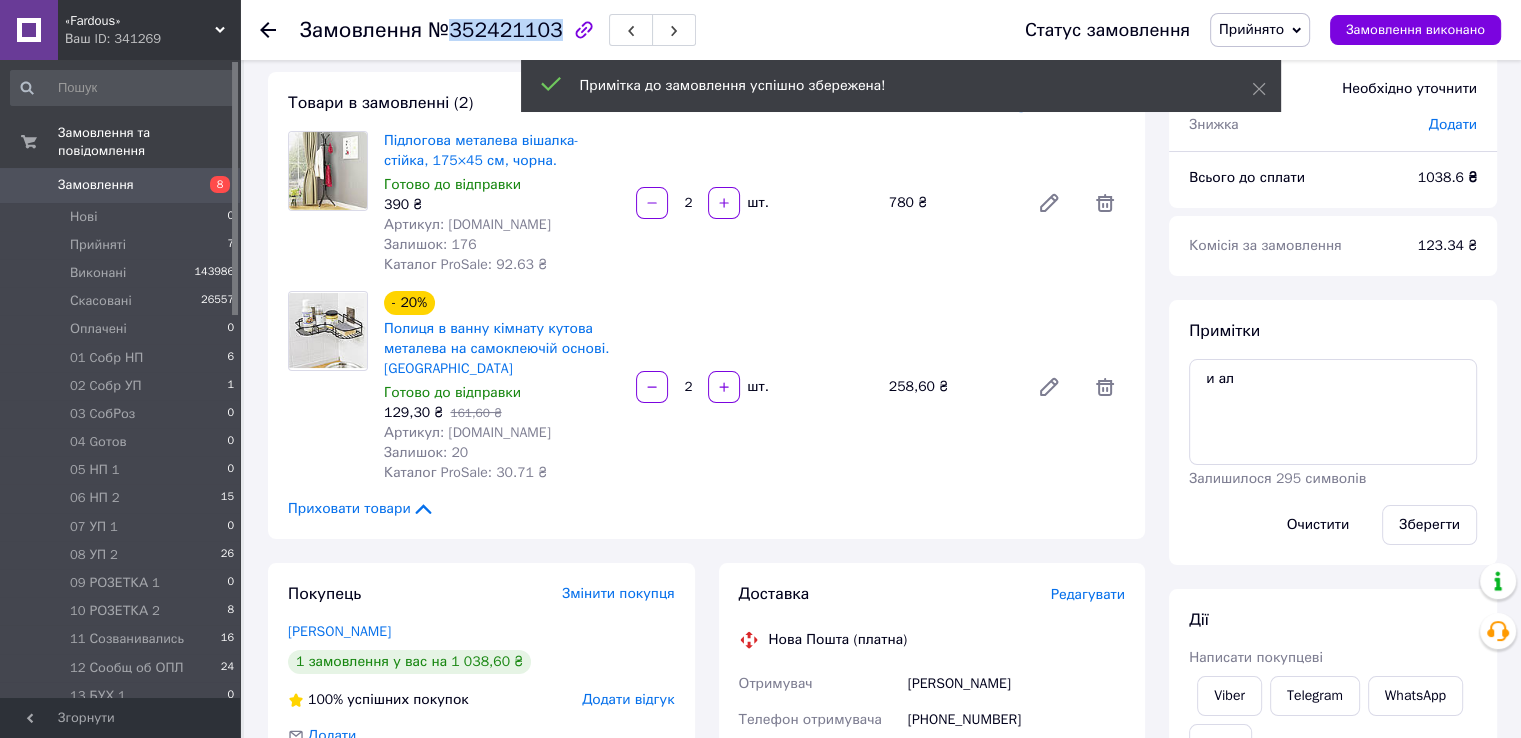 drag, startPoint x: 442, startPoint y: 24, endPoint x: 548, endPoint y: 31, distance: 106.23088 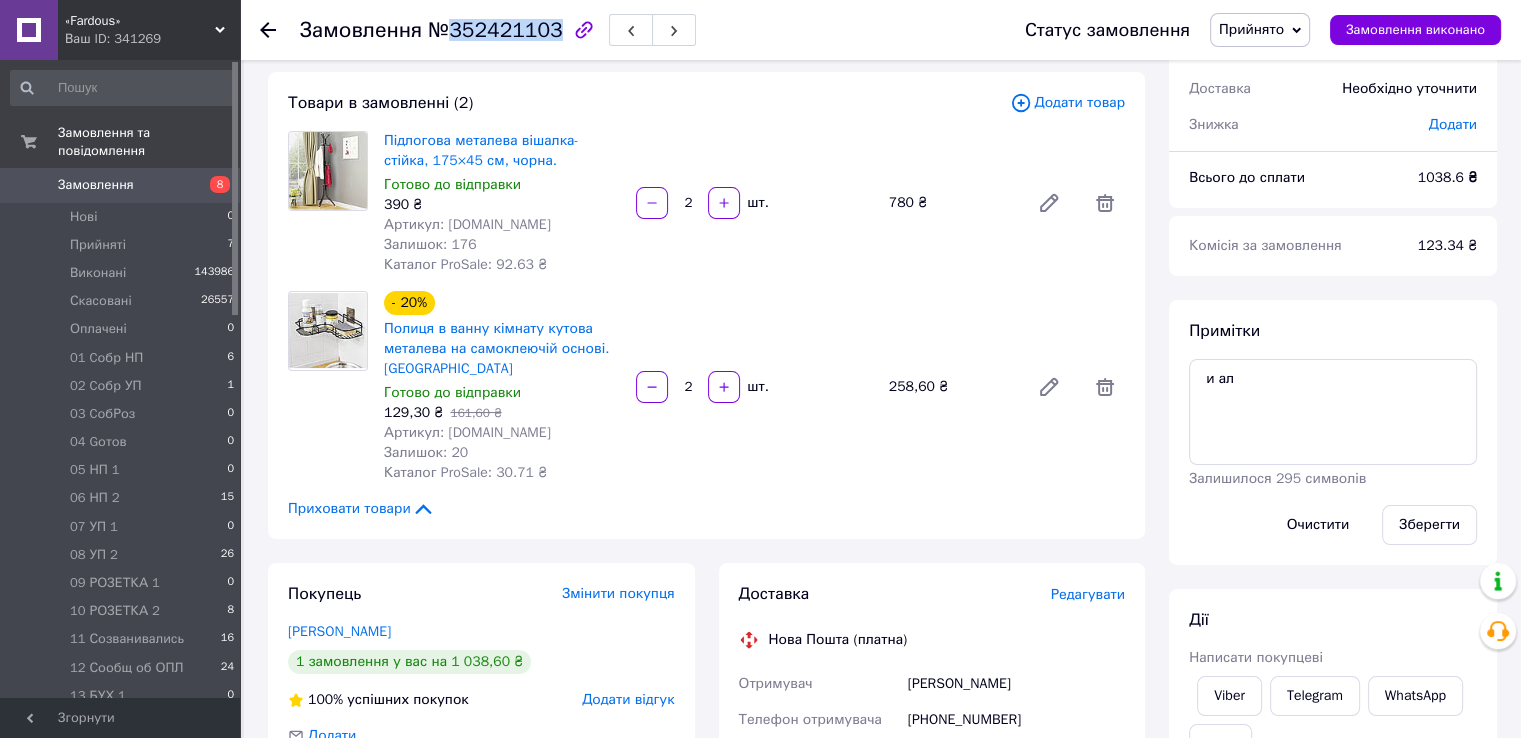 copy on "352421103" 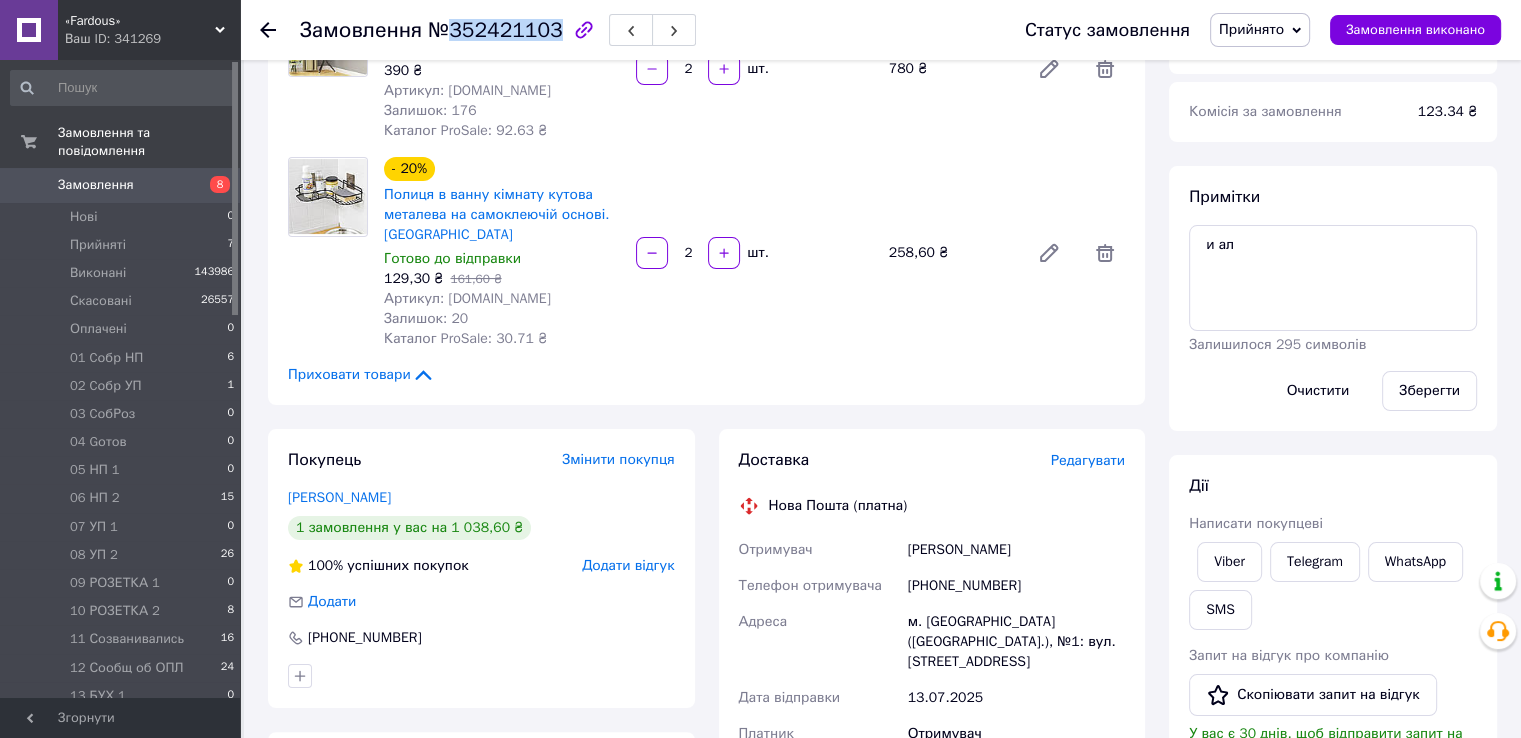 scroll, scrollTop: 400, scrollLeft: 0, axis: vertical 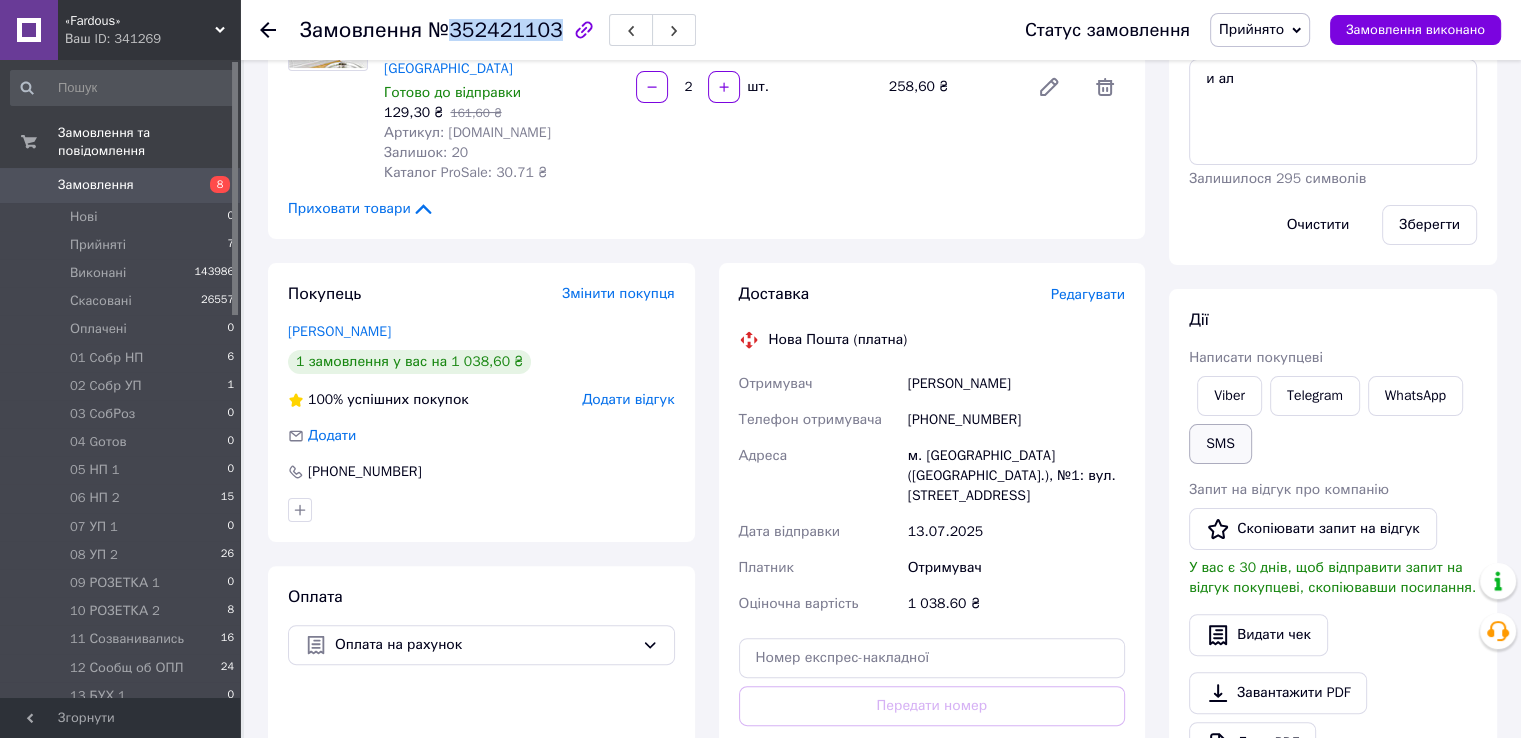 click on "SMS" at bounding box center [1220, 444] 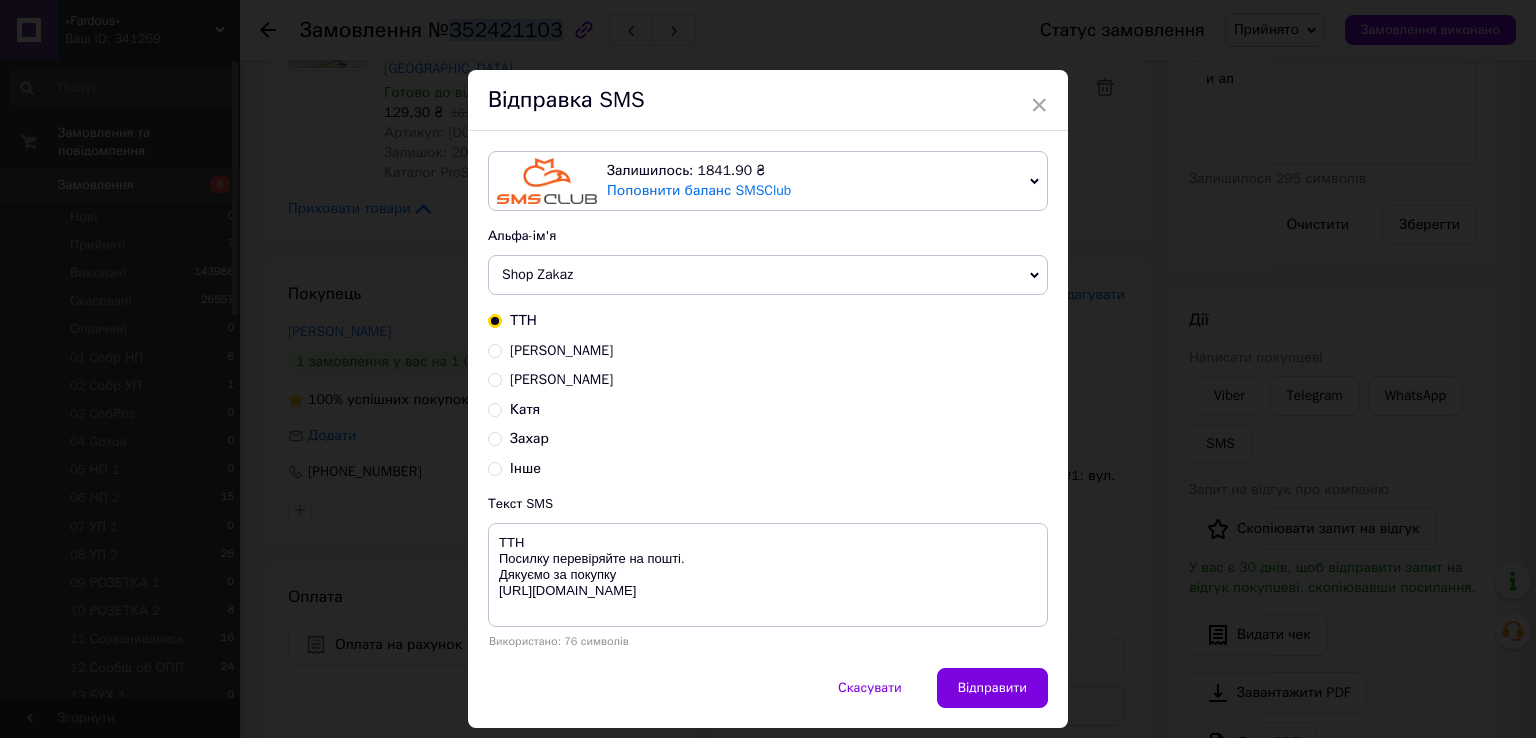 click on "Захар" at bounding box center (495, 437) 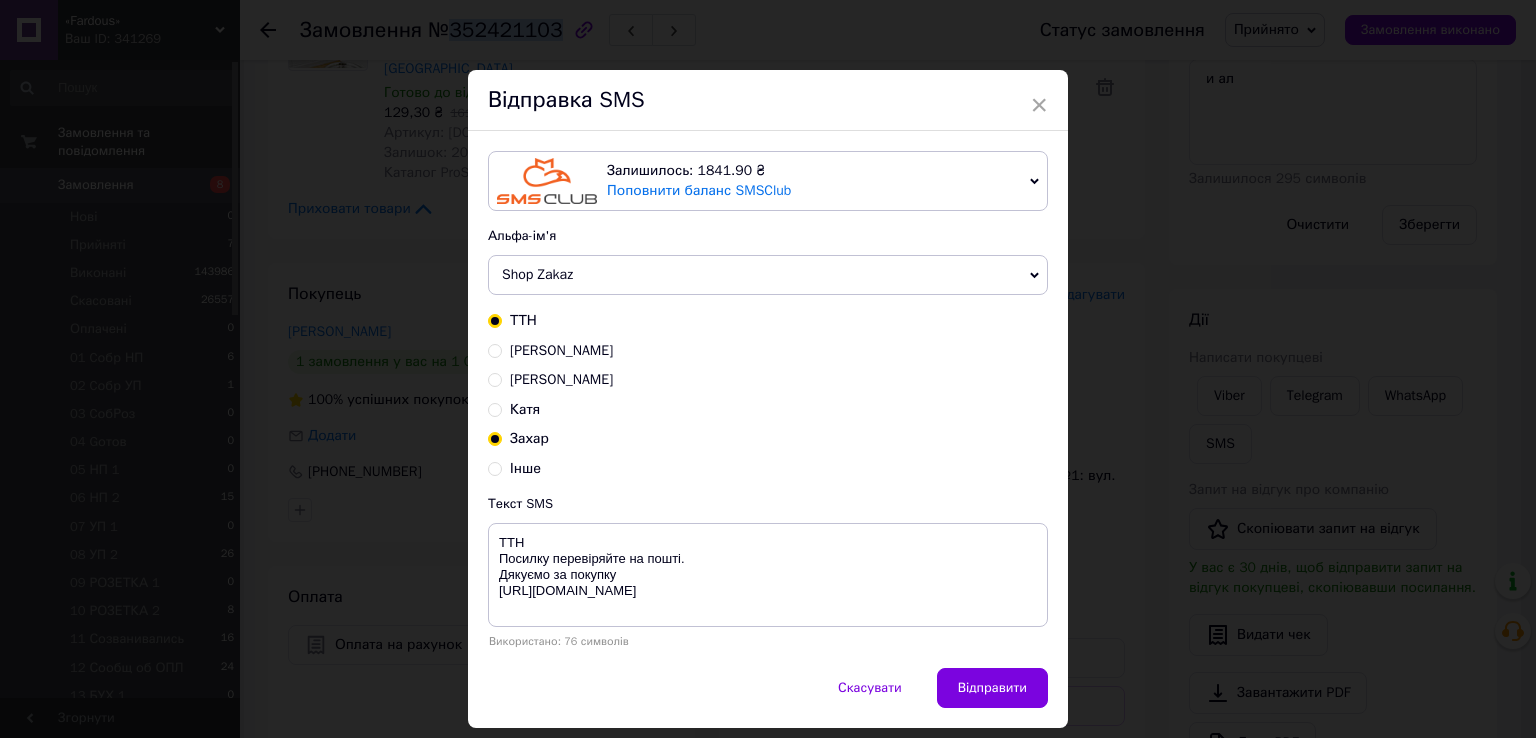 radio on "false" 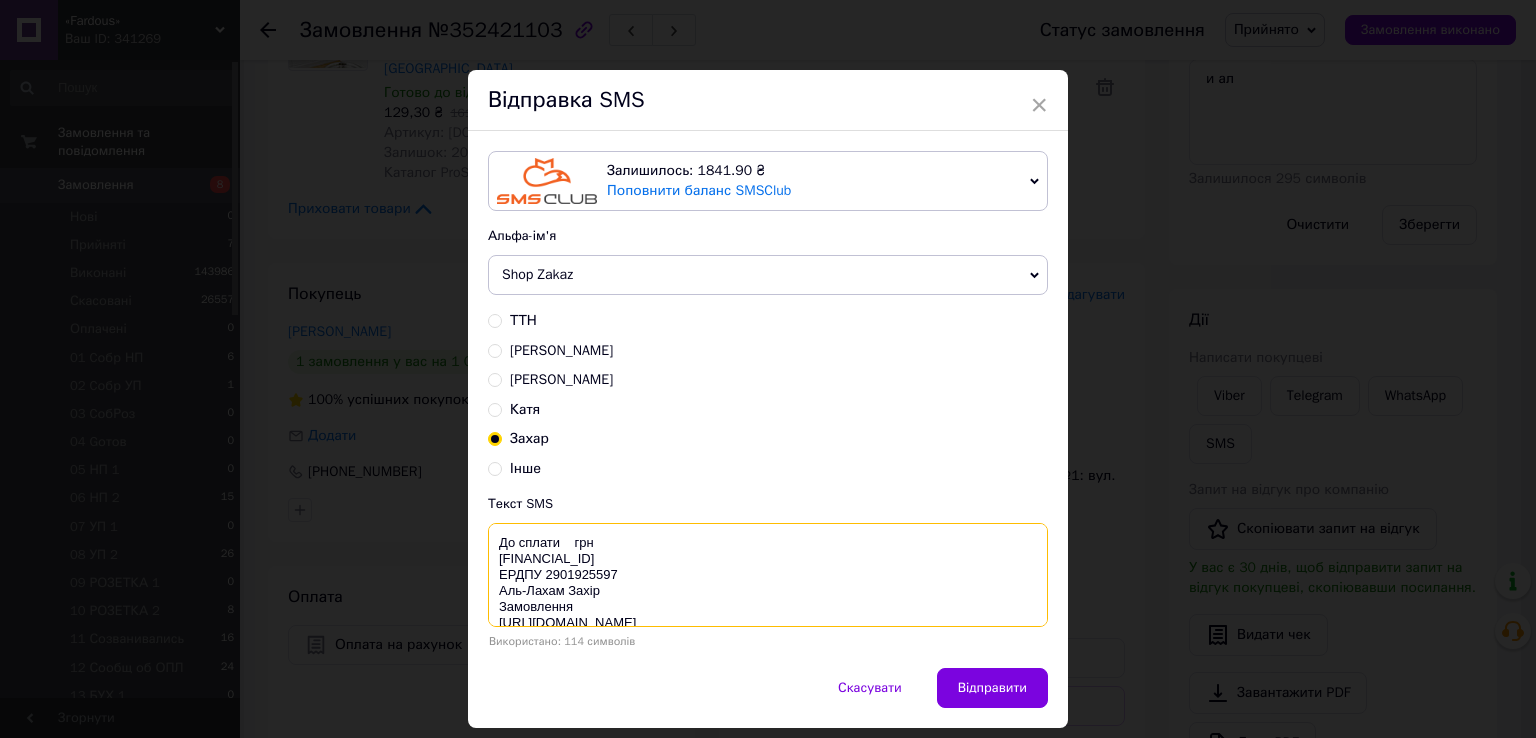 click on "До сплати    грн
UA553220010000026002320029582
ЕРДПУ 2901925597
Аль-Лахам Захір
Замовлення
https://fardous.com.ua/" at bounding box center [768, 575] 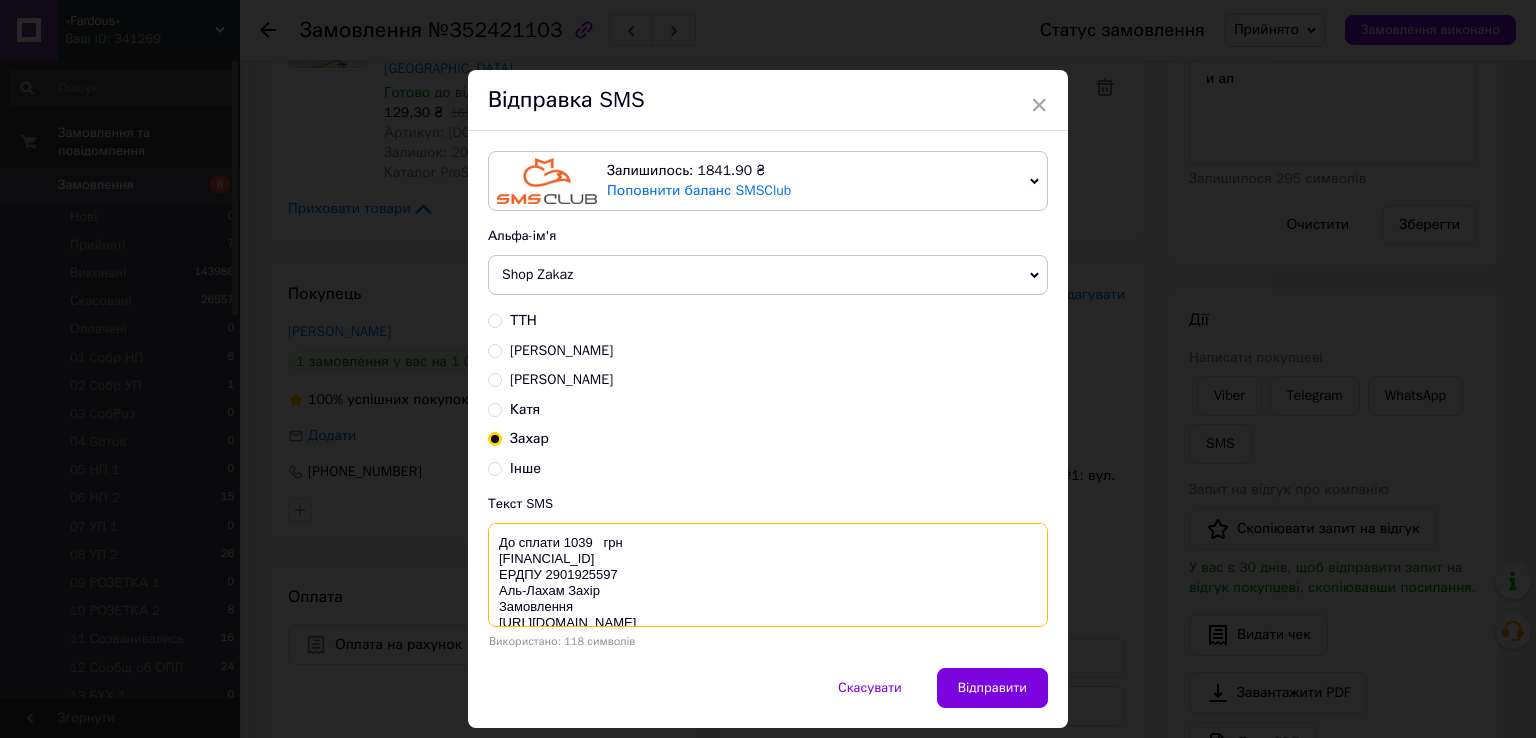 click on "До сплати 1039   грн
UA553220010000026002320029582
ЕРДПУ 2901925597
Аль-Лахам Захір
Замовлення
https://fardous.com.ua/" at bounding box center (768, 575) 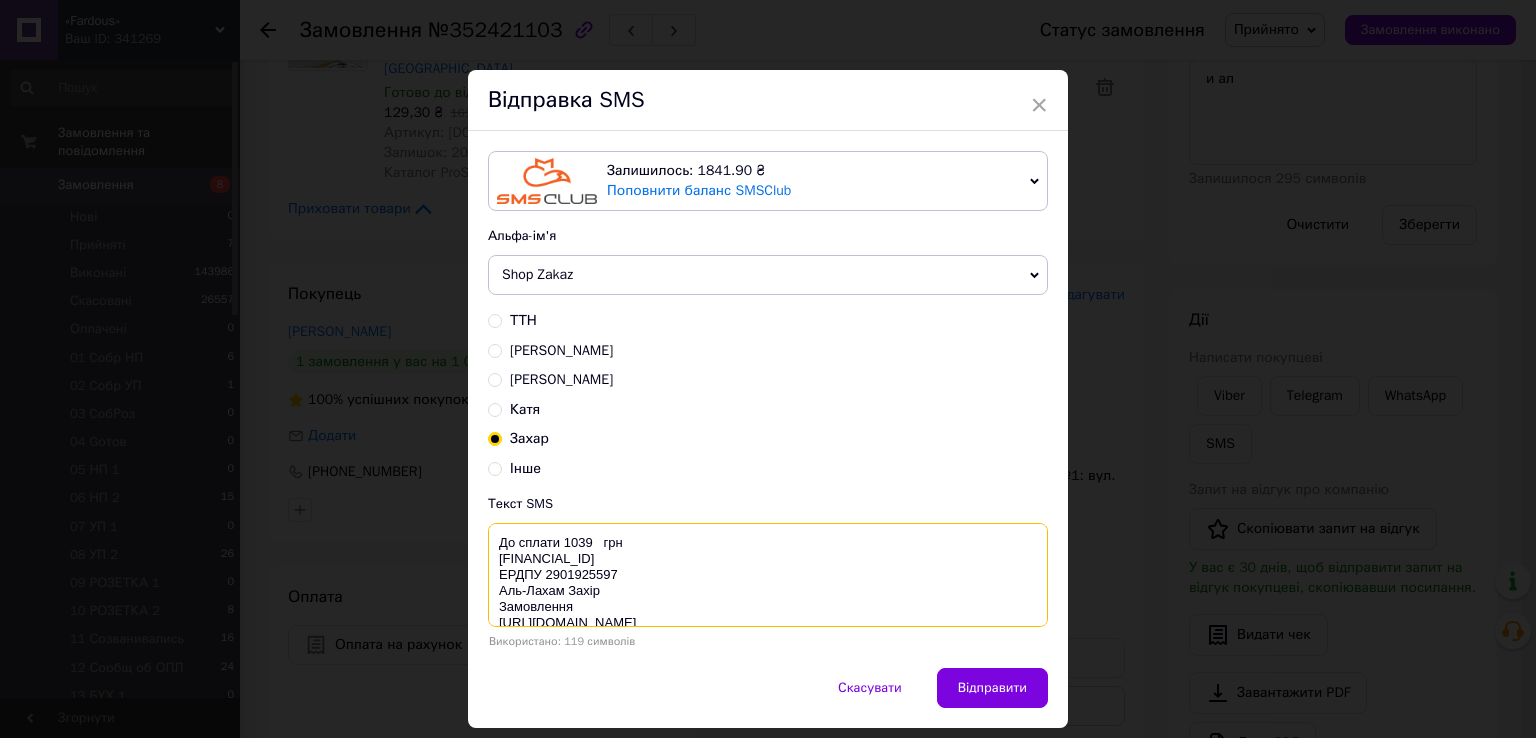 paste on "352421103" 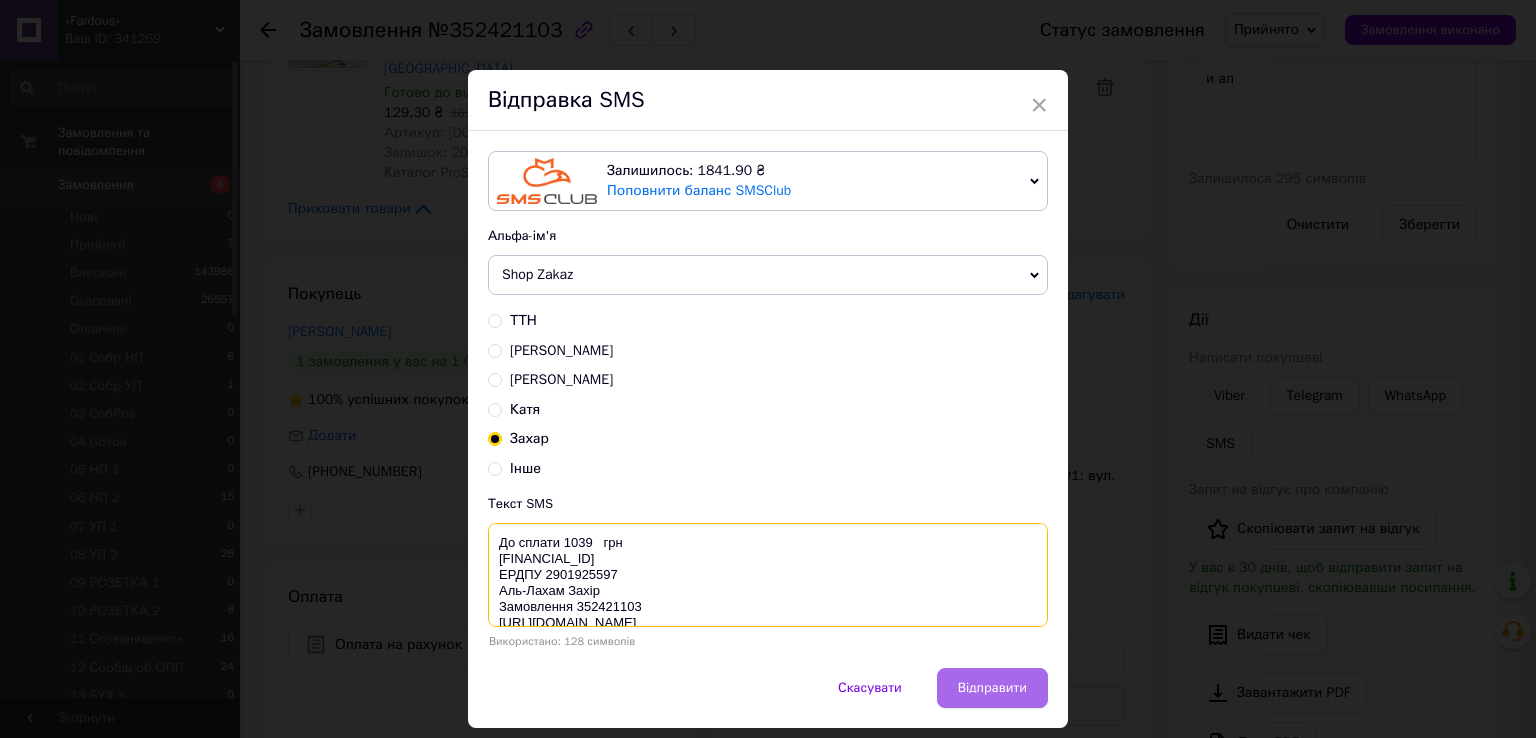 type on "До сплати 1039   грн
UA553220010000026002320029582
ЕРДПУ 2901925597
Аль-Лахам Захір
Замовлення 352421103
https://fardous.com.ua/" 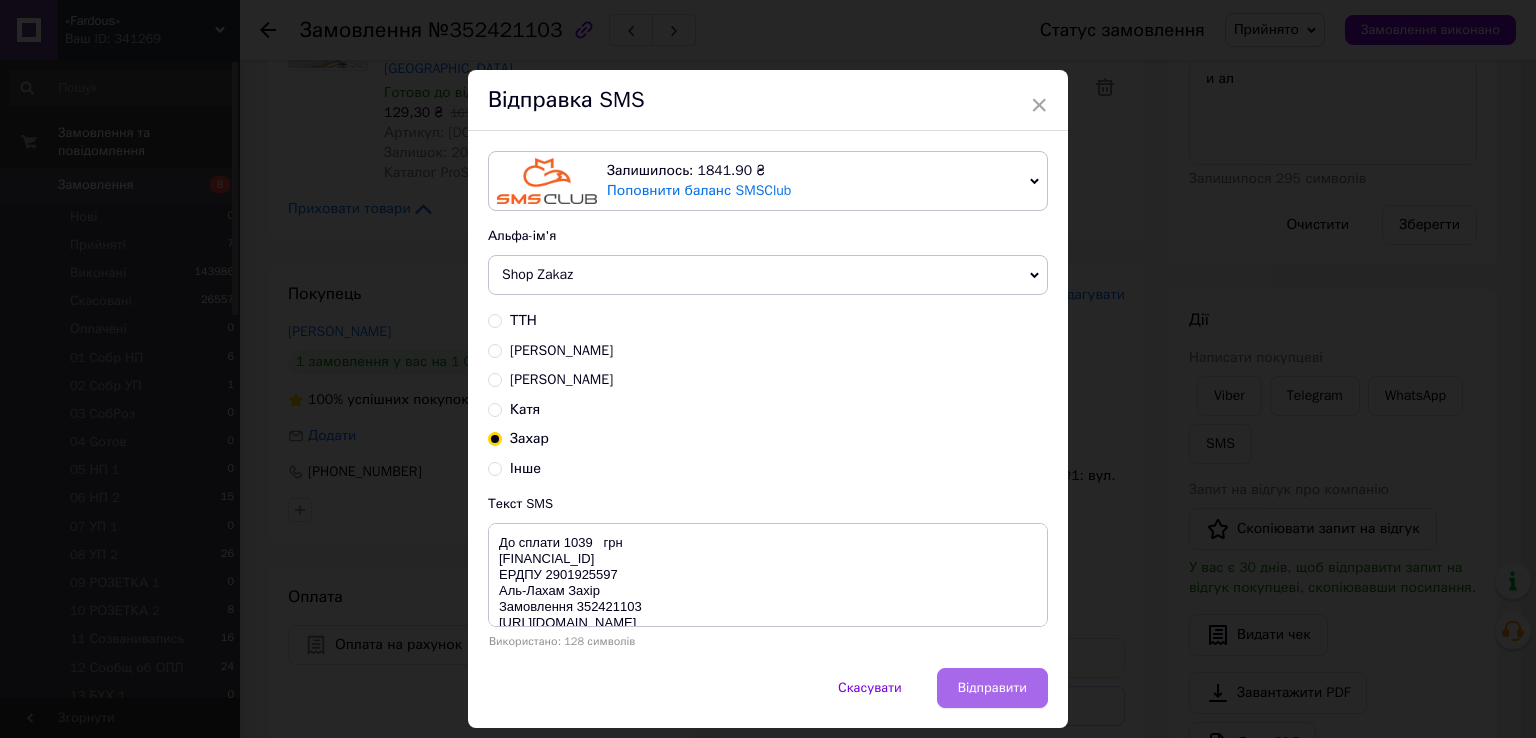 click on "Відправити" at bounding box center (992, 688) 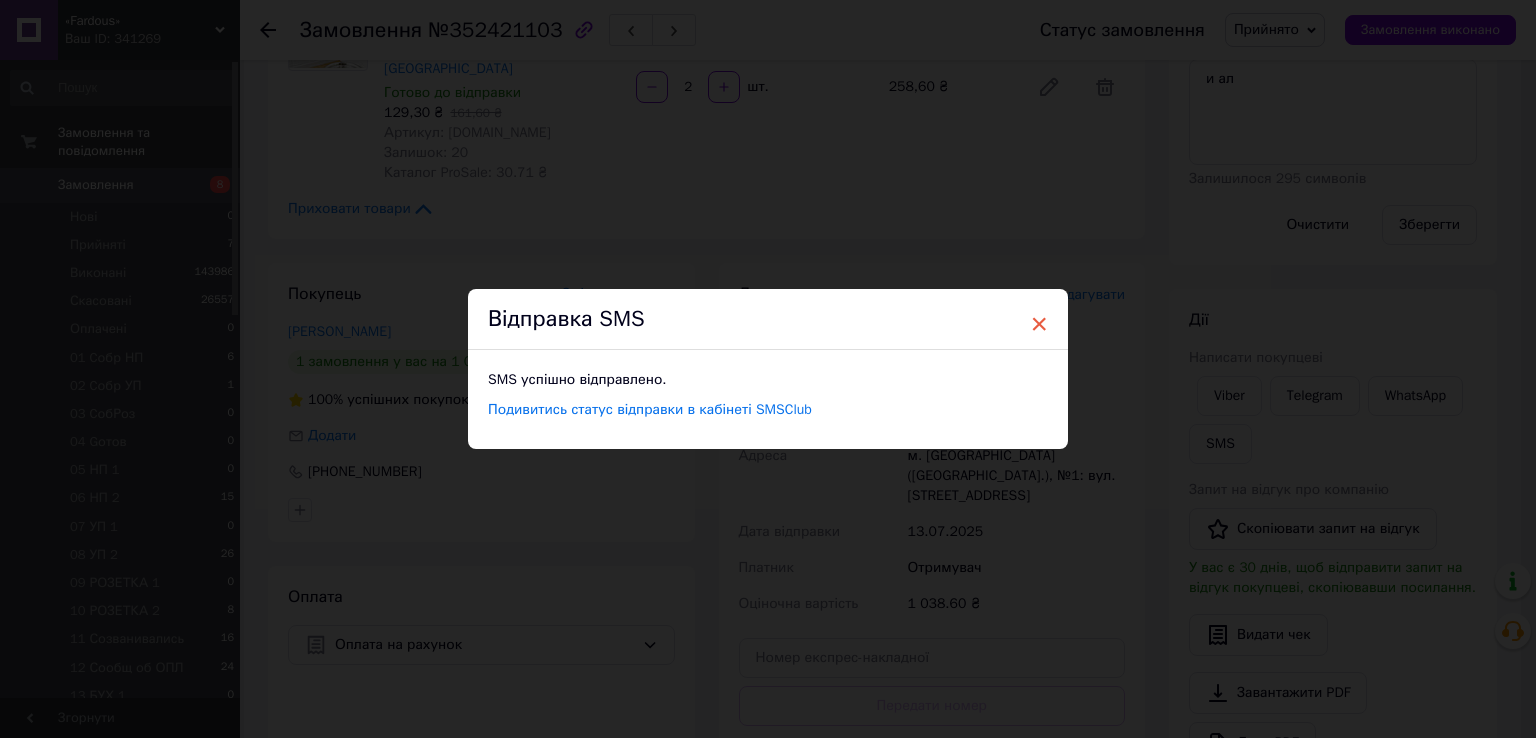 click on "×" at bounding box center (1039, 324) 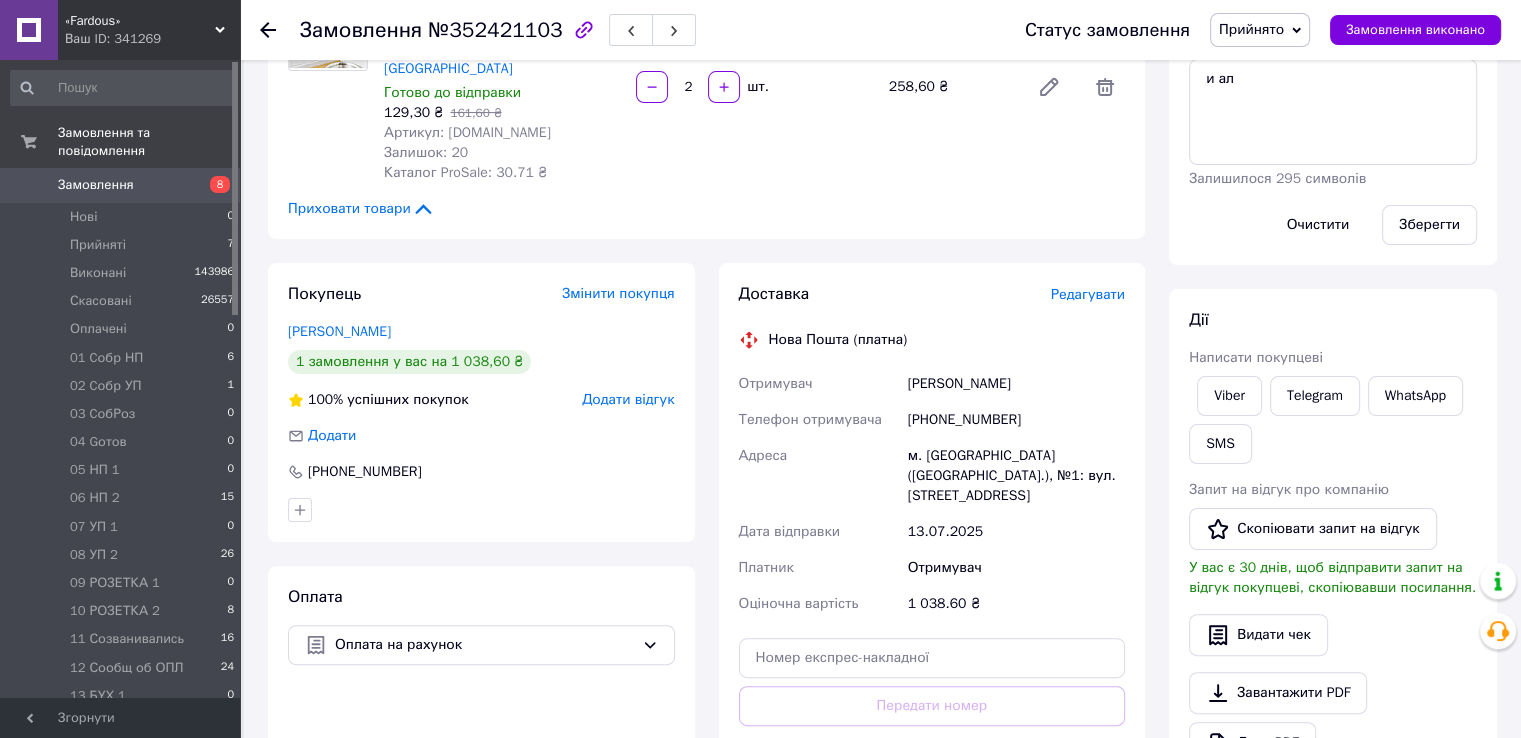 drag, startPoint x: 1280, startPoint y: 20, endPoint x: 1294, endPoint y: 37, distance: 22.022715 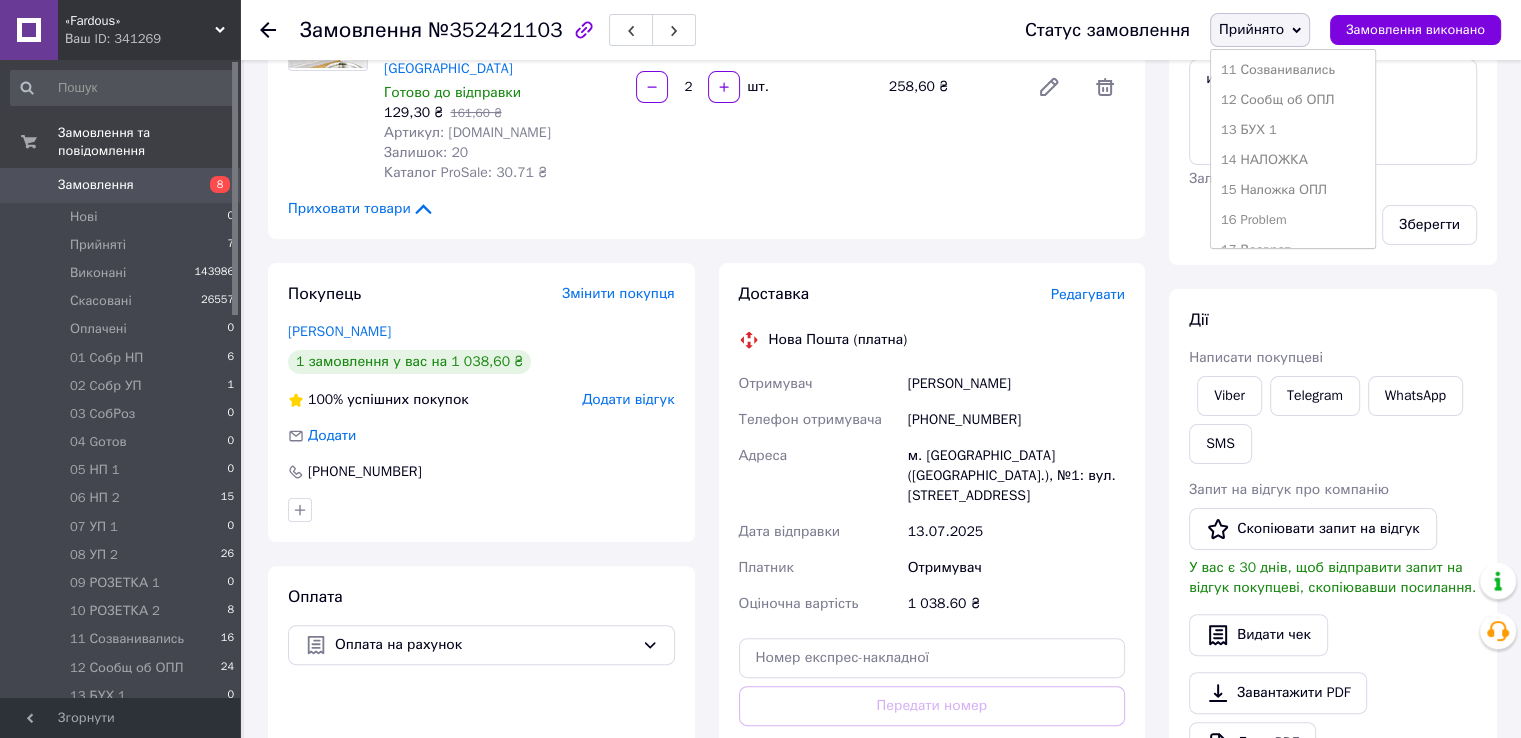 scroll, scrollTop: 400, scrollLeft: 0, axis: vertical 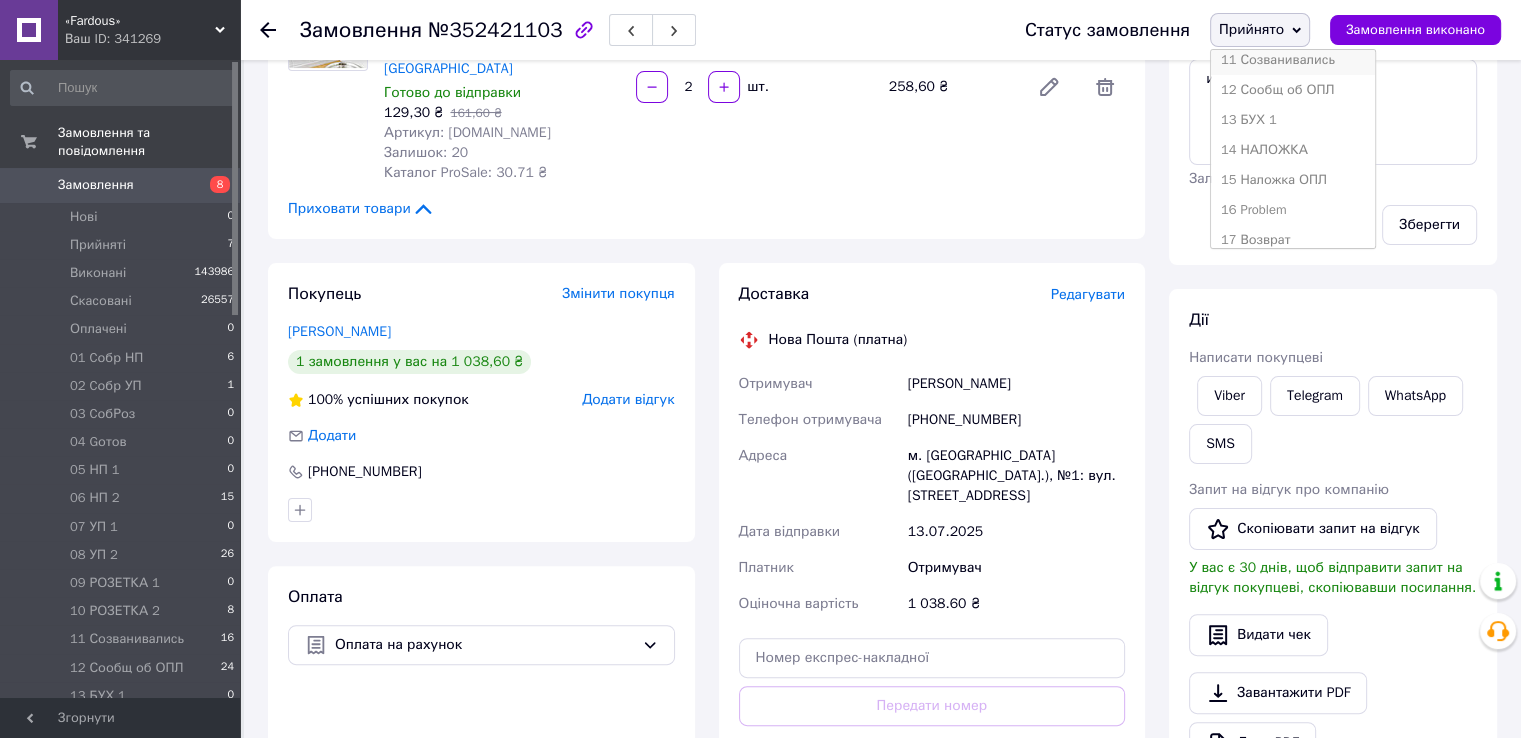 click on "11 Созванивались" at bounding box center [1293, 60] 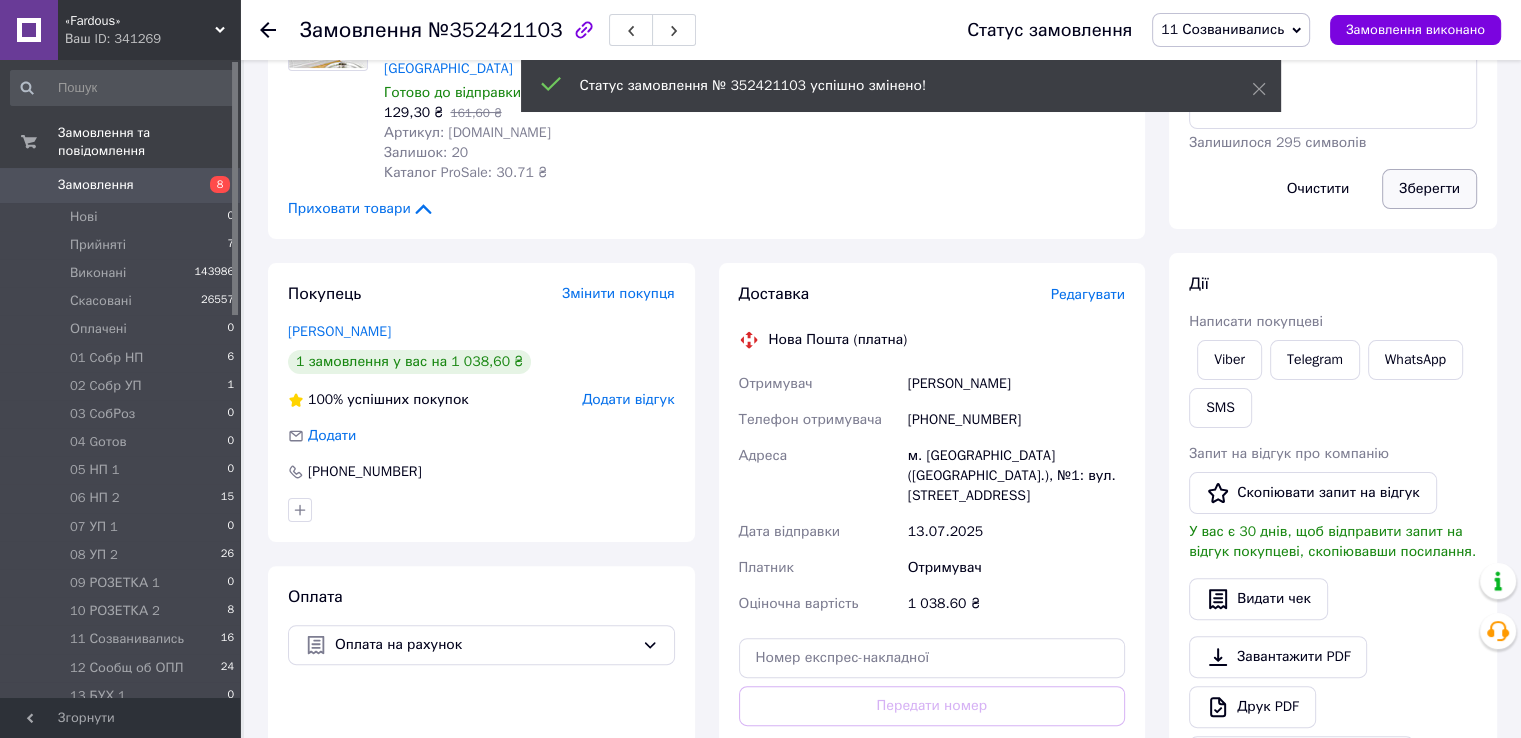 scroll, scrollTop: 92, scrollLeft: 0, axis: vertical 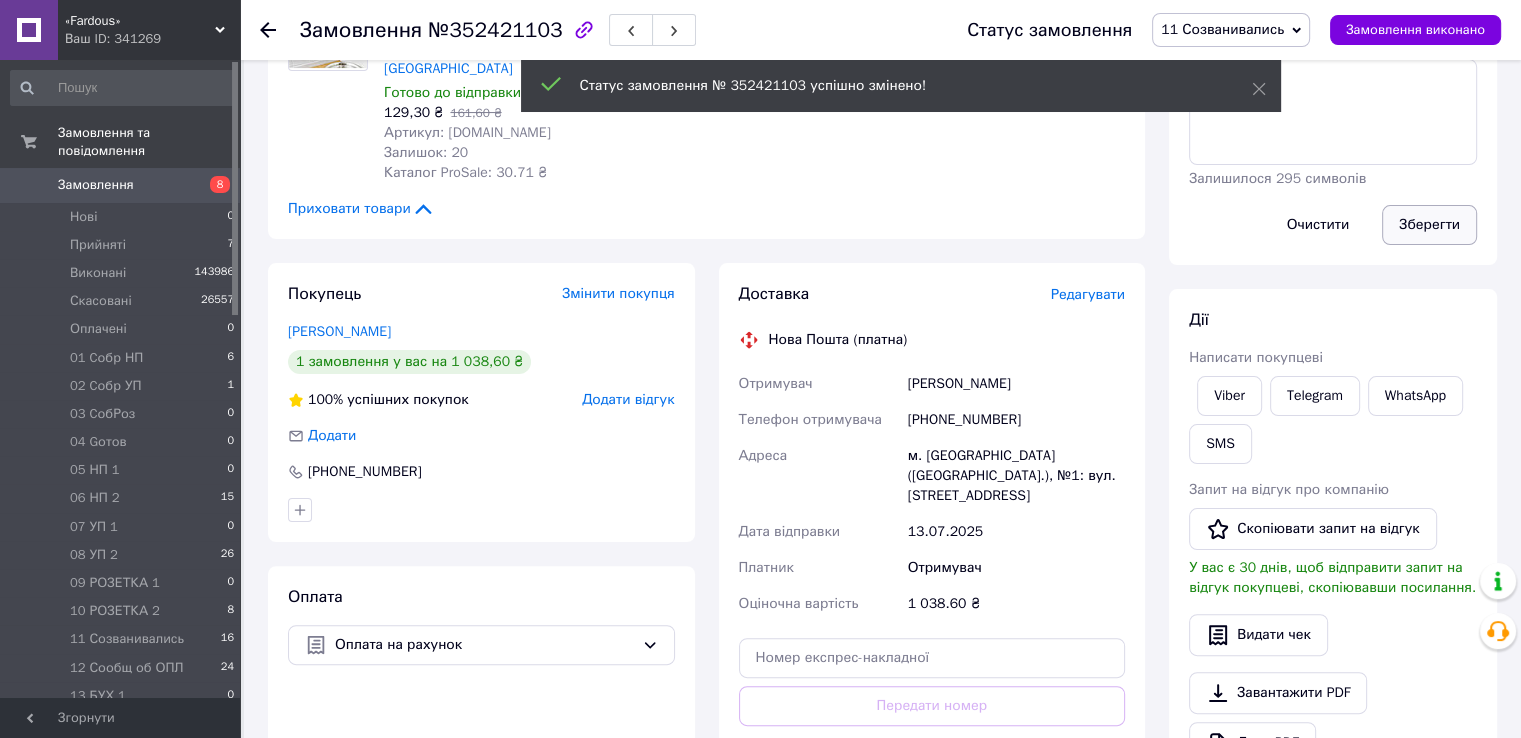 click on "Зберегти" at bounding box center [1429, 225] 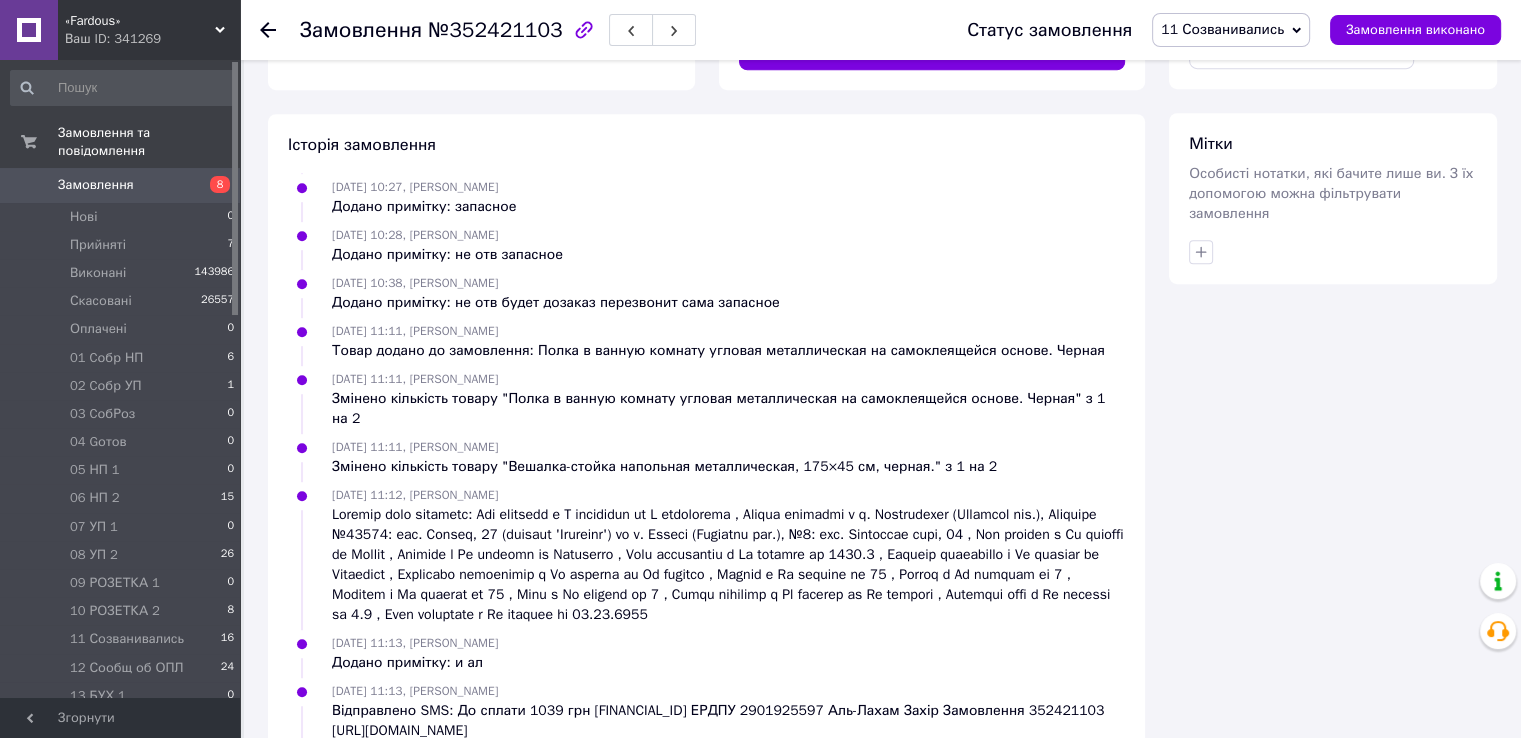 scroll, scrollTop: 1204, scrollLeft: 0, axis: vertical 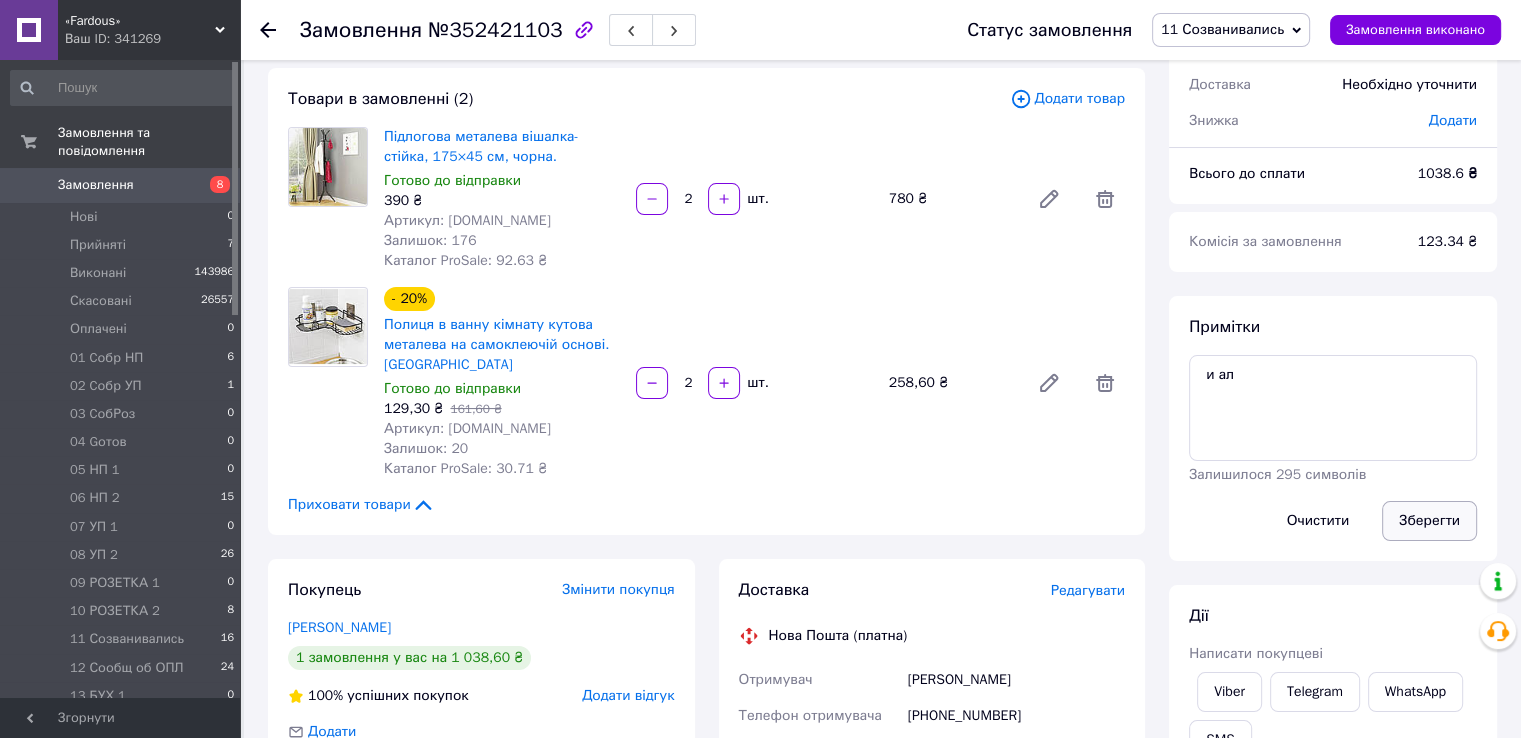 click on "Зберегти" at bounding box center (1429, 521) 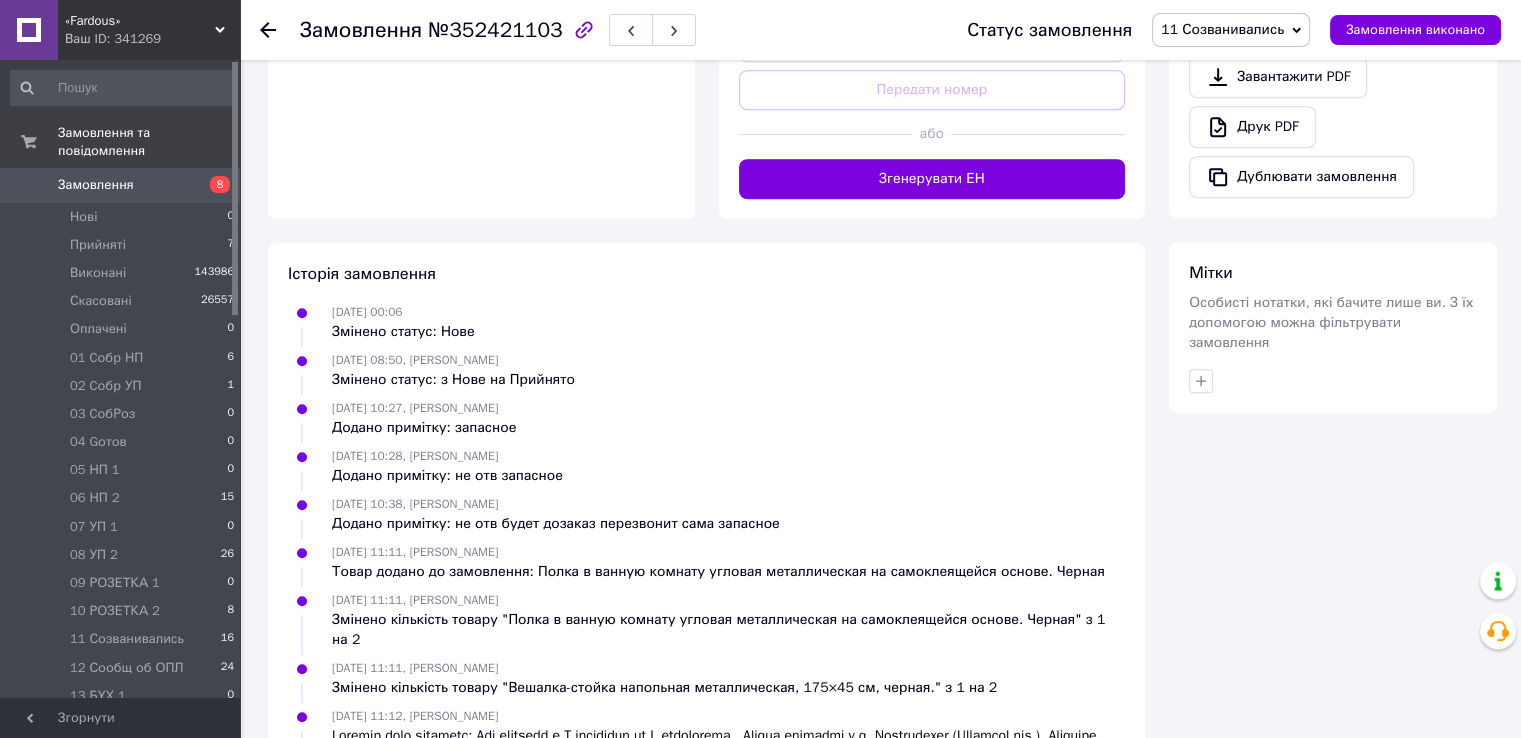 scroll, scrollTop: 1204, scrollLeft: 0, axis: vertical 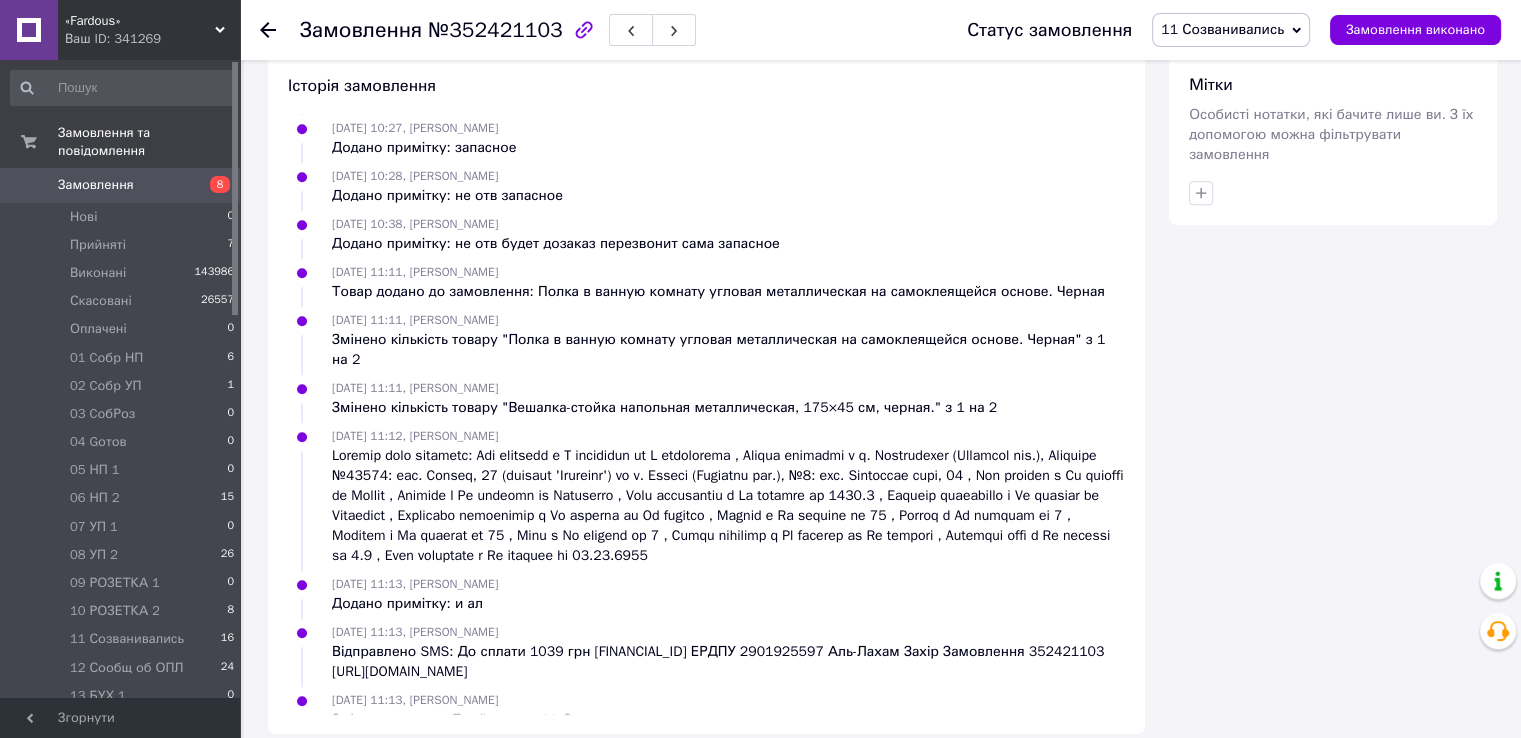 click on "Замовлення" at bounding box center (96, 185) 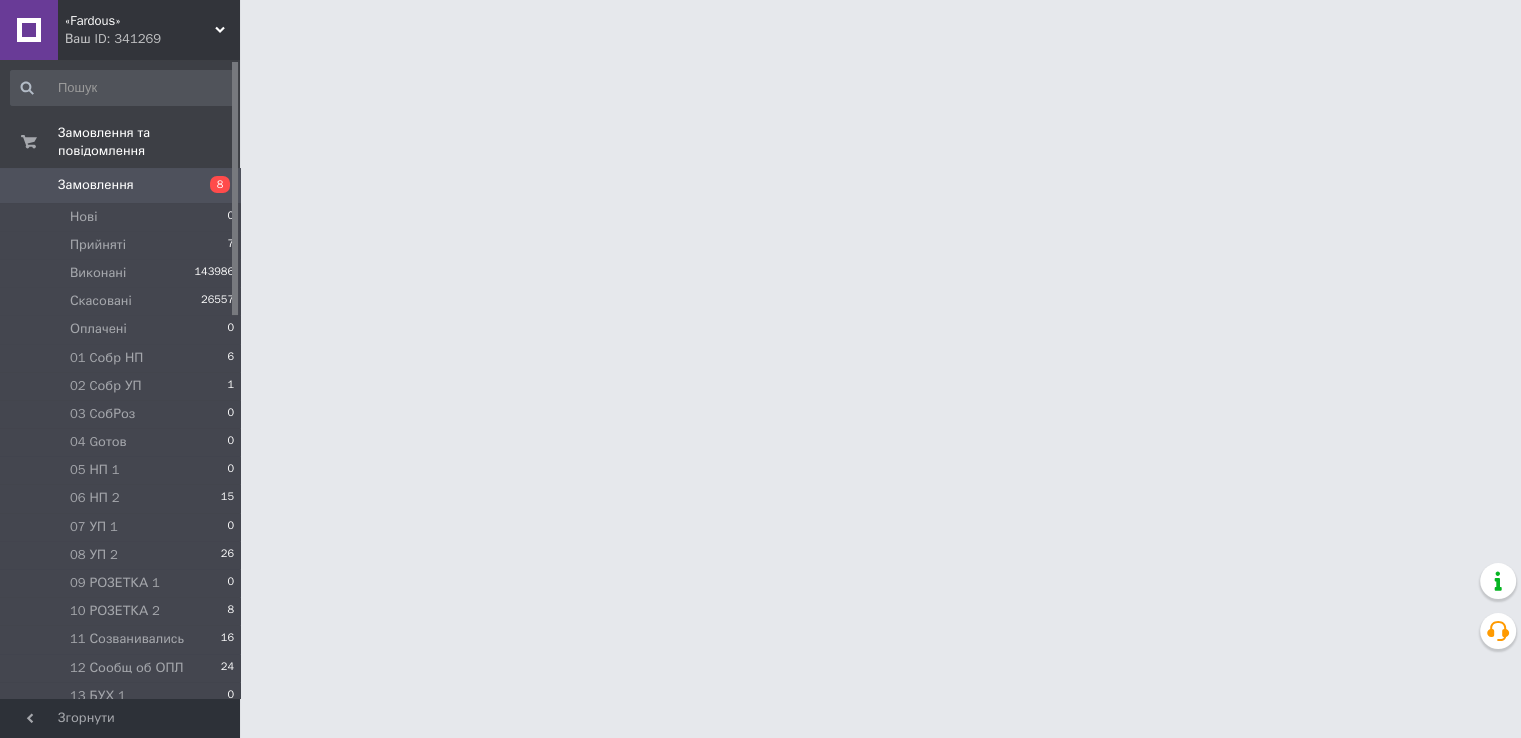 scroll, scrollTop: 0, scrollLeft: 0, axis: both 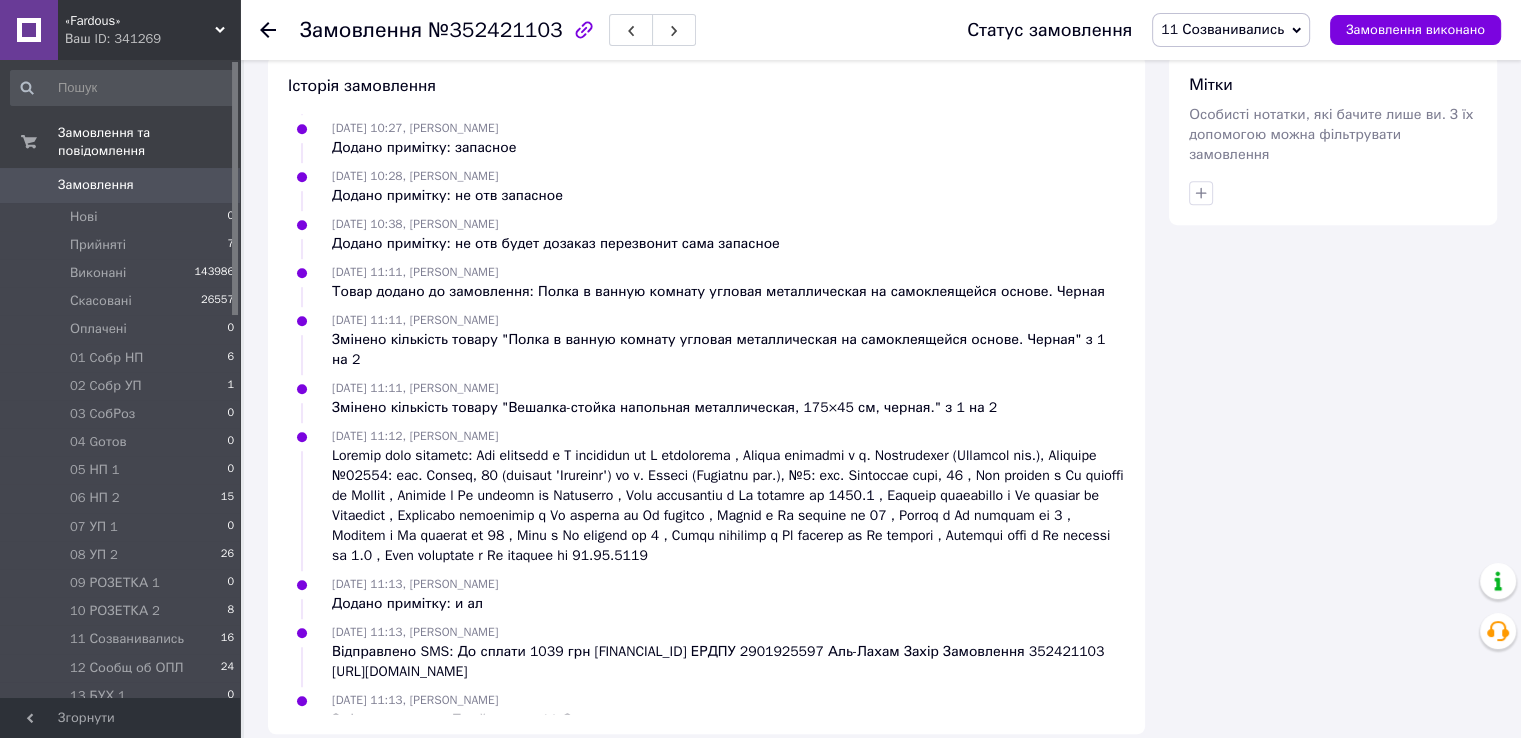 click on "Замовлення" at bounding box center [121, 185] 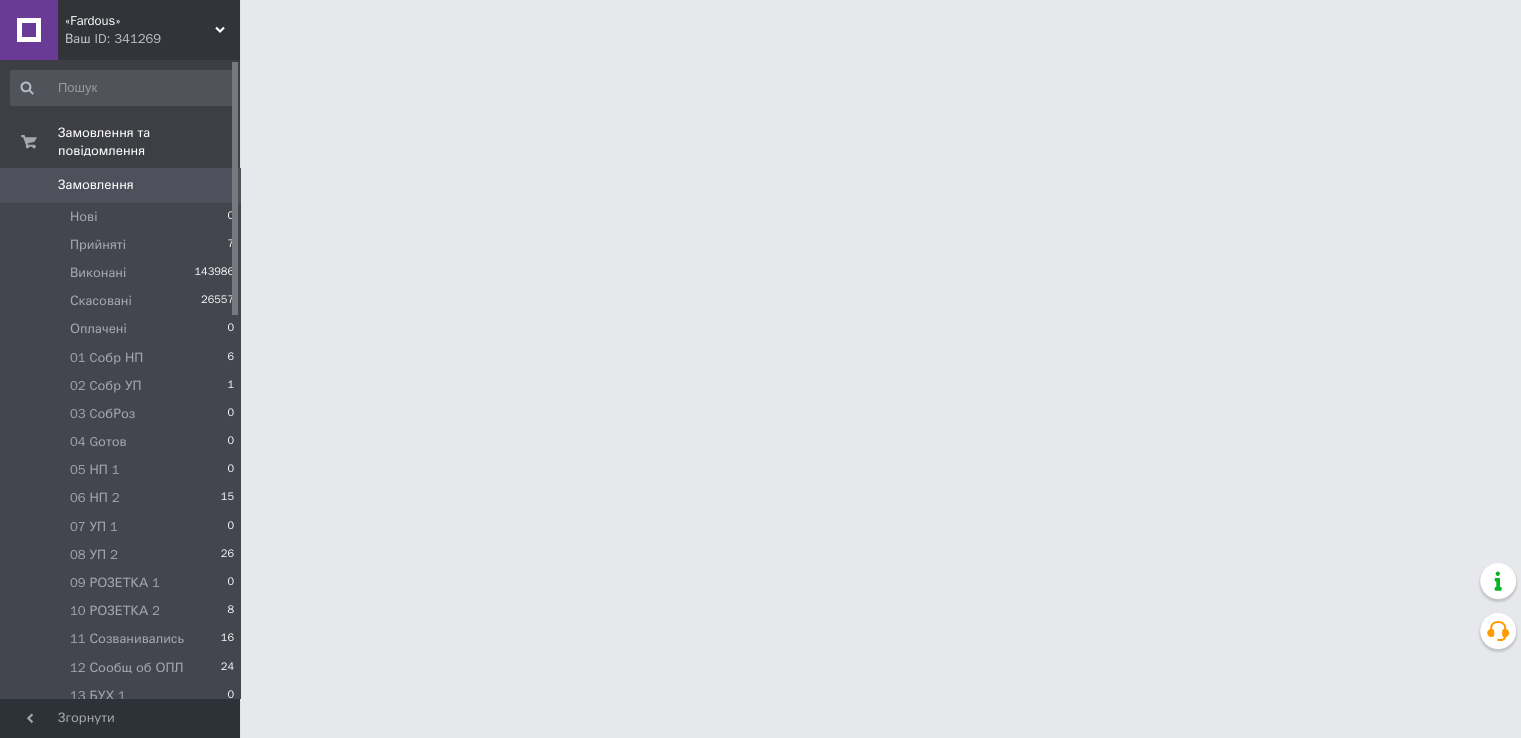 scroll, scrollTop: 0, scrollLeft: 0, axis: both 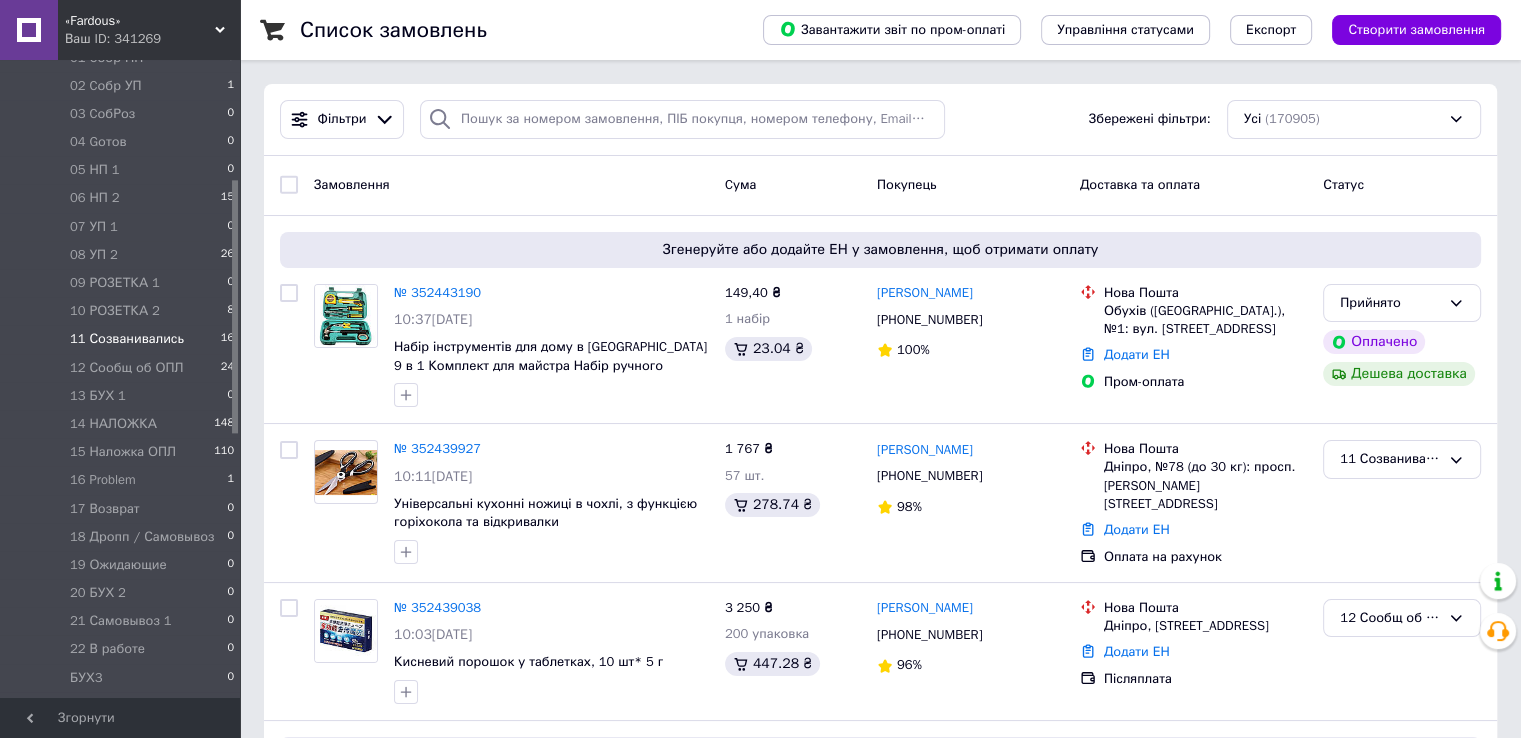 click on "11 Созванивались" at bounding box center (127, 339) 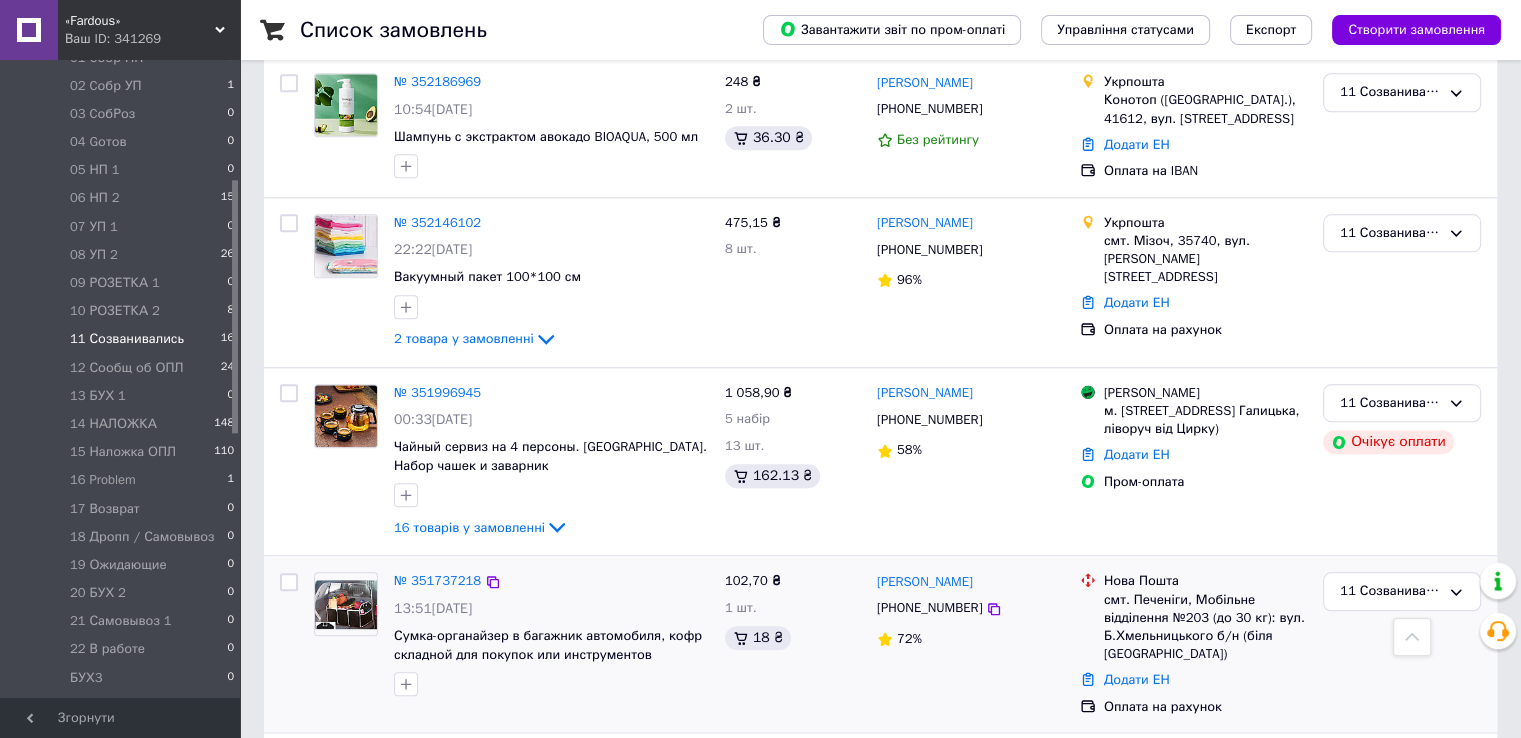 scroll, scrollTop: 2051, scrollLeft: 0, axis: vertical 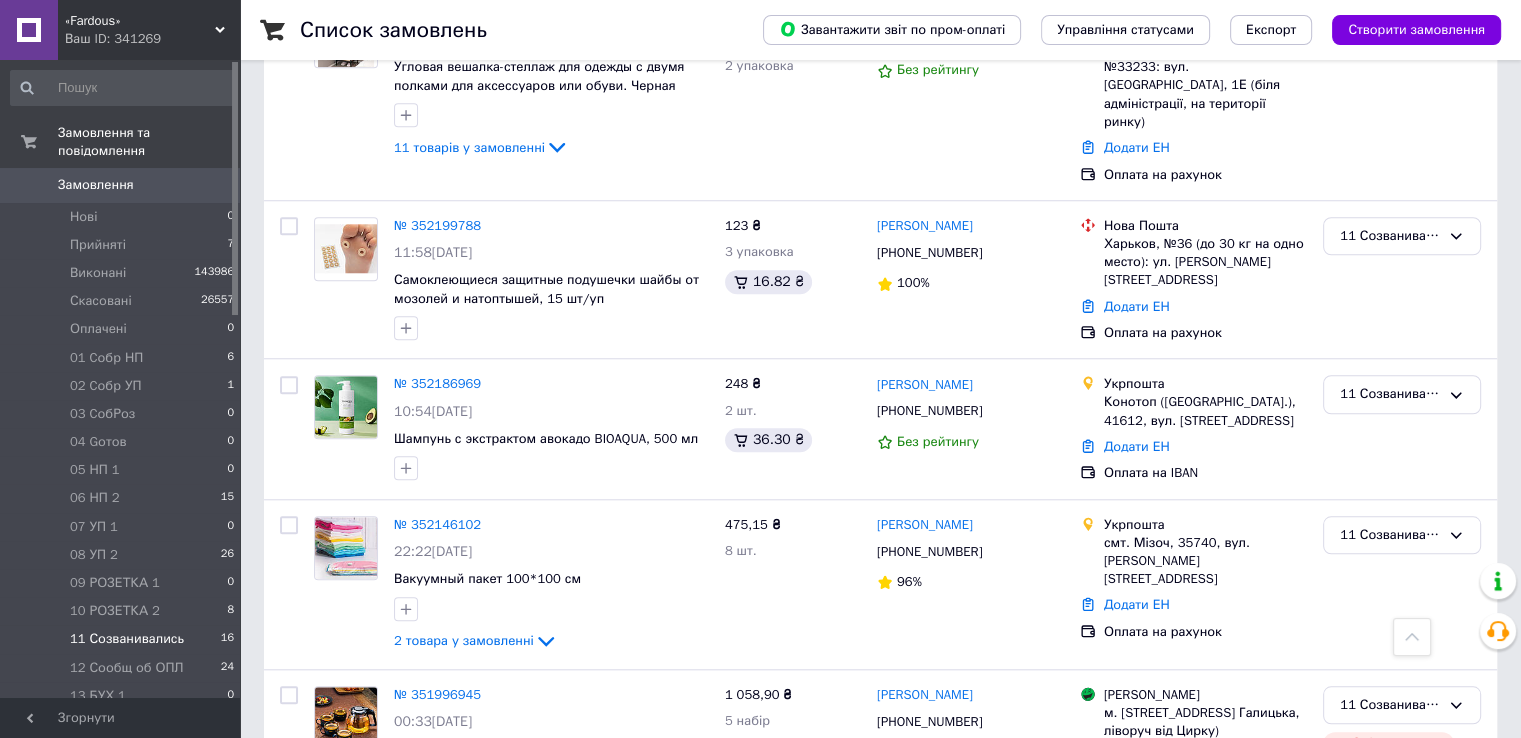 click on "Замовлення" at bounding box center (96, 185) 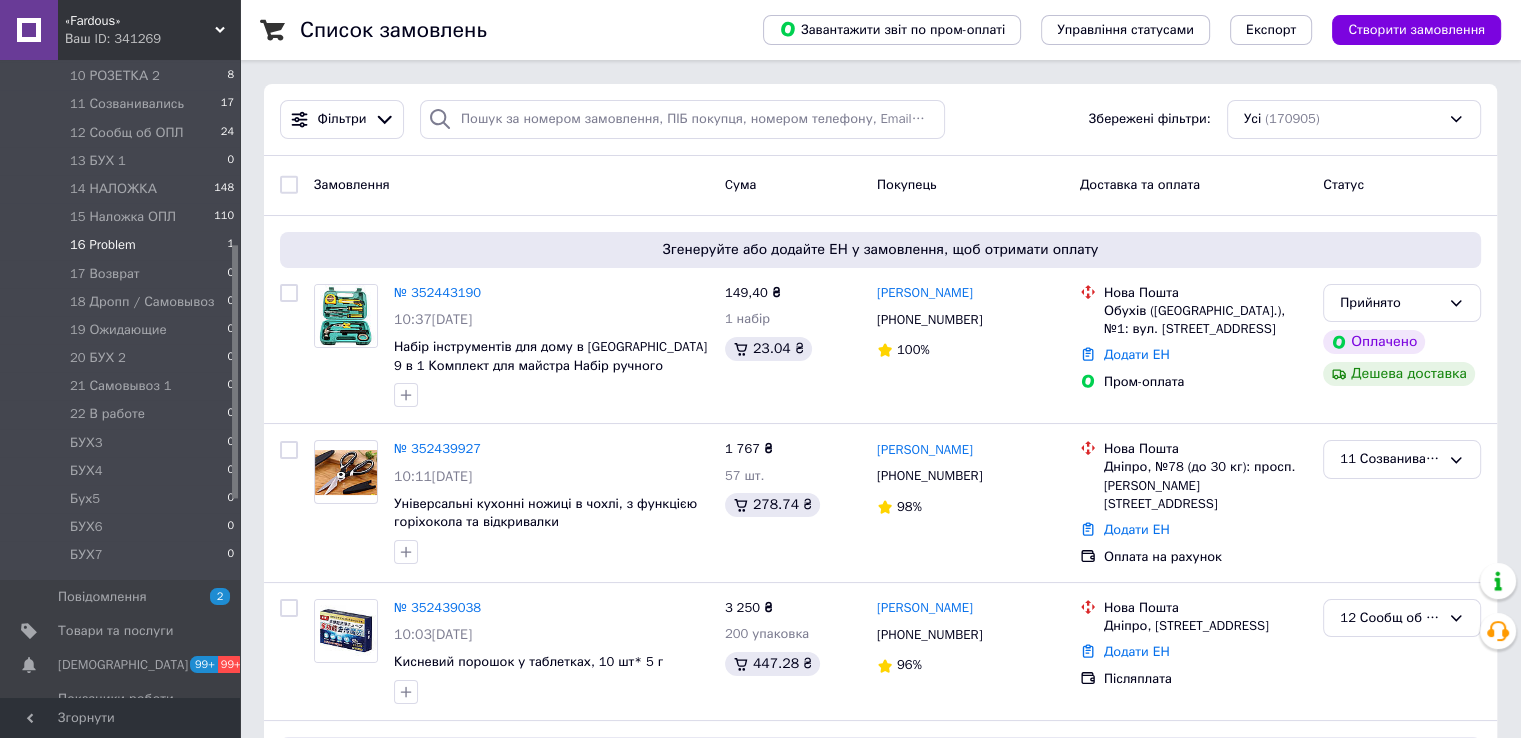 scroll, scrollTop: 400, scrollLeft: 0, axis: vertical 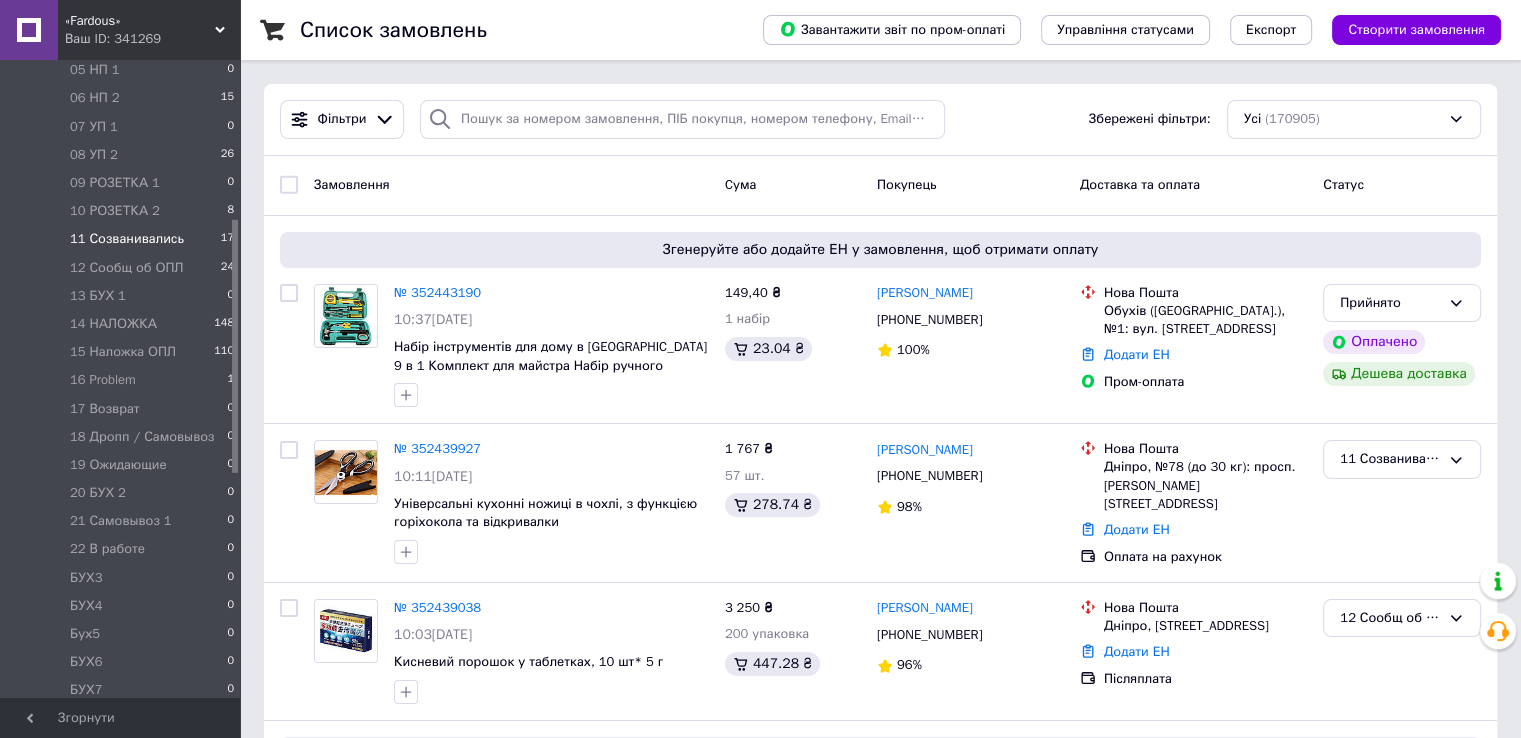 click on "11 Созванивались" at bounding box center (127, 239) 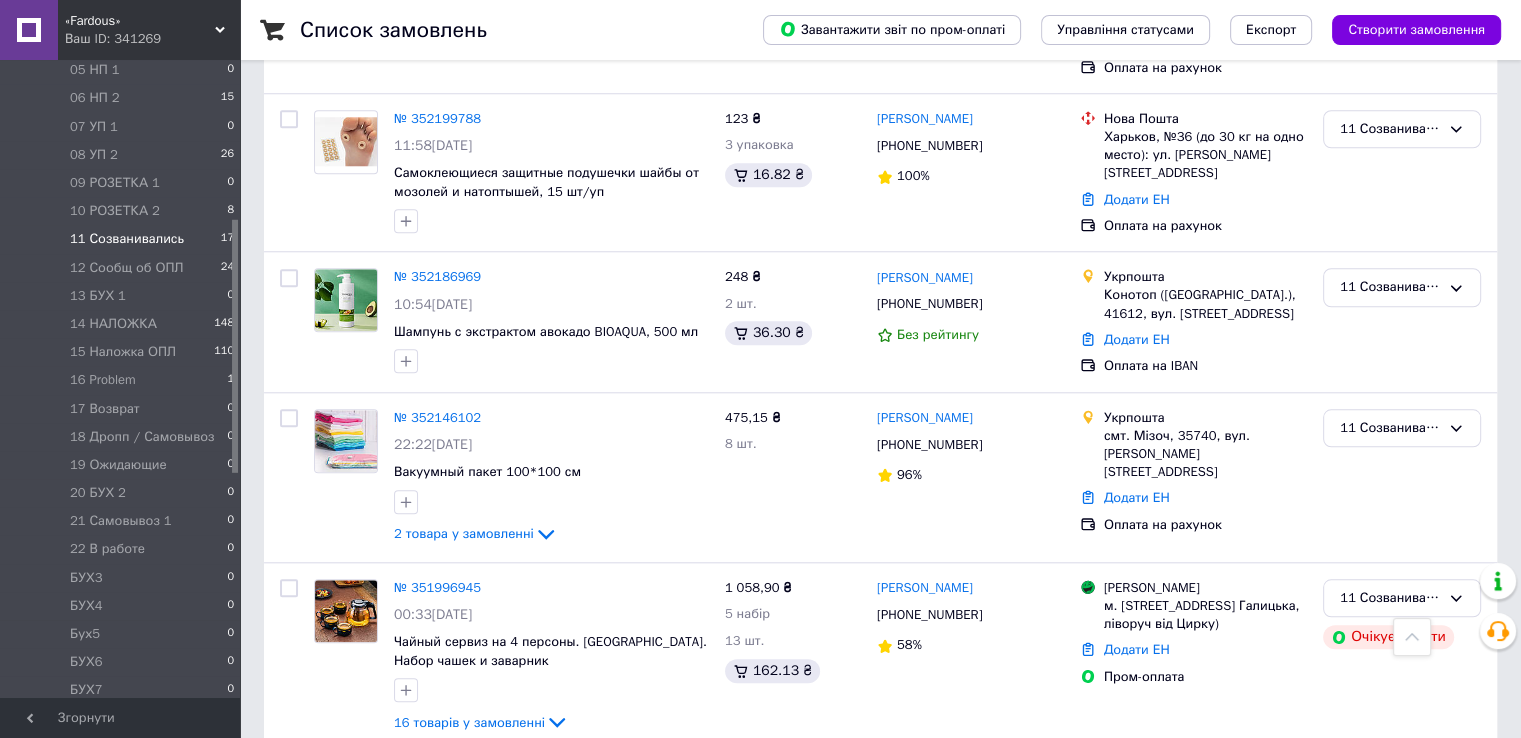 scroll, scrollTop: 1851, scrollLeft: 0, axis: vertical 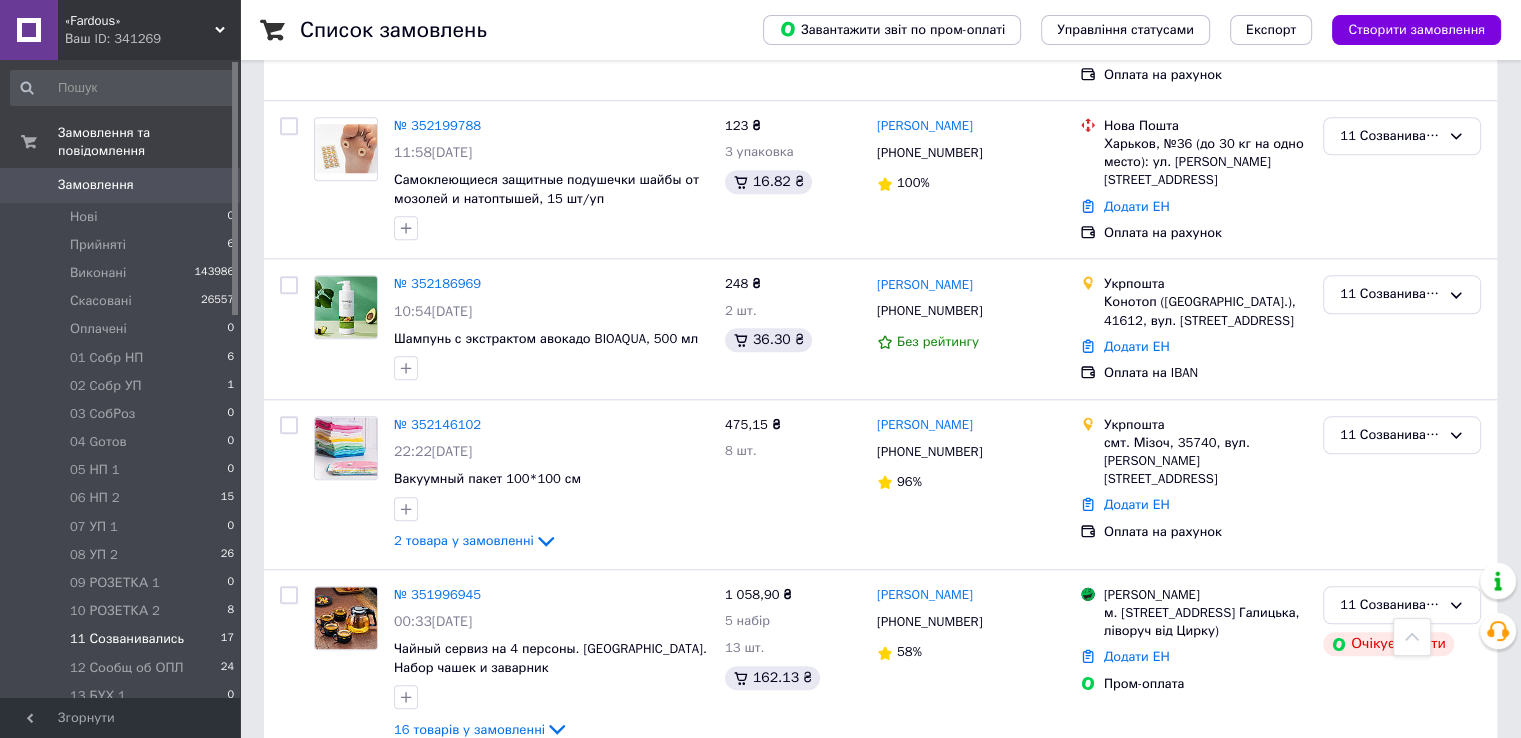 click on "Замовлення 0" at bounding box center [123, 185] 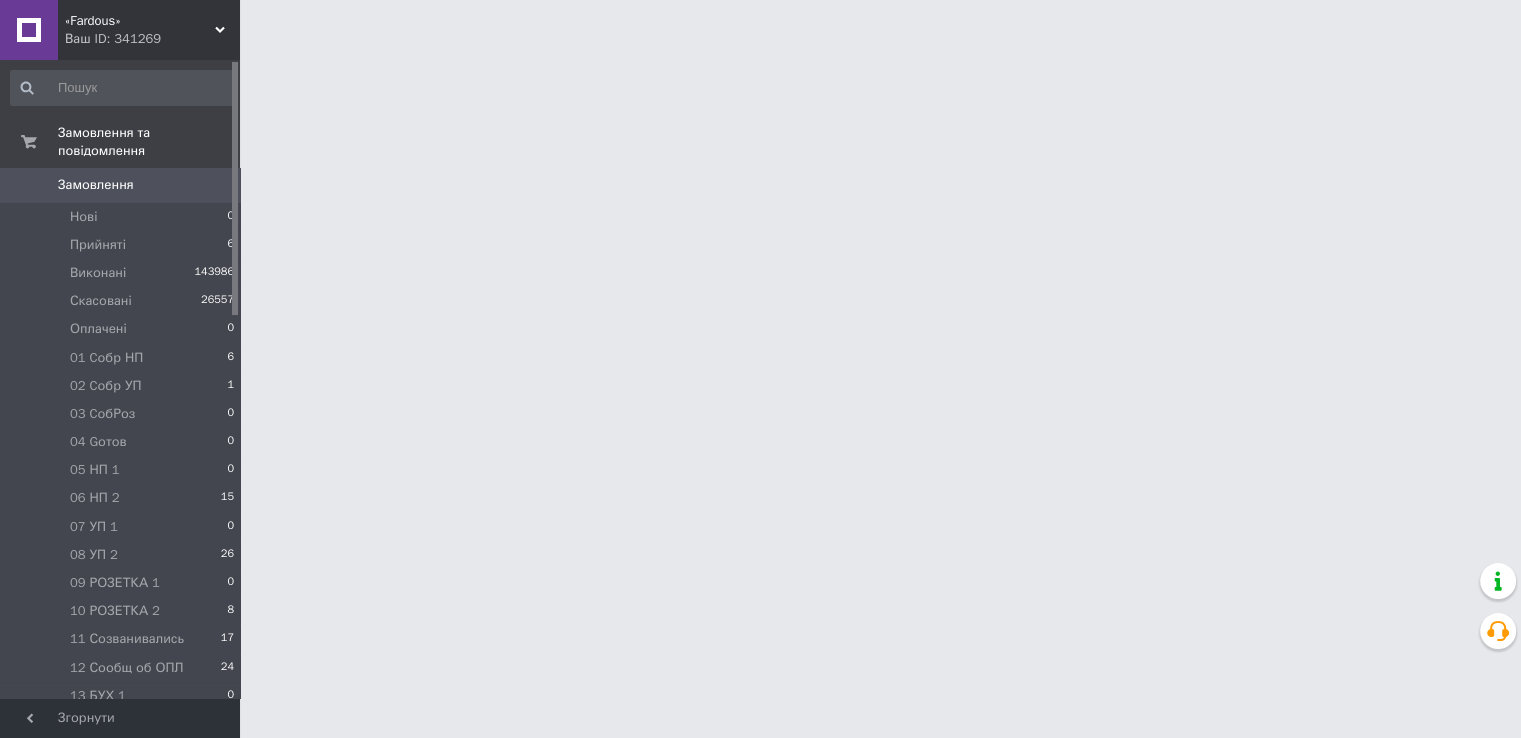 scroll, scrollTop: 0, scrollLeft: 0, axis: both 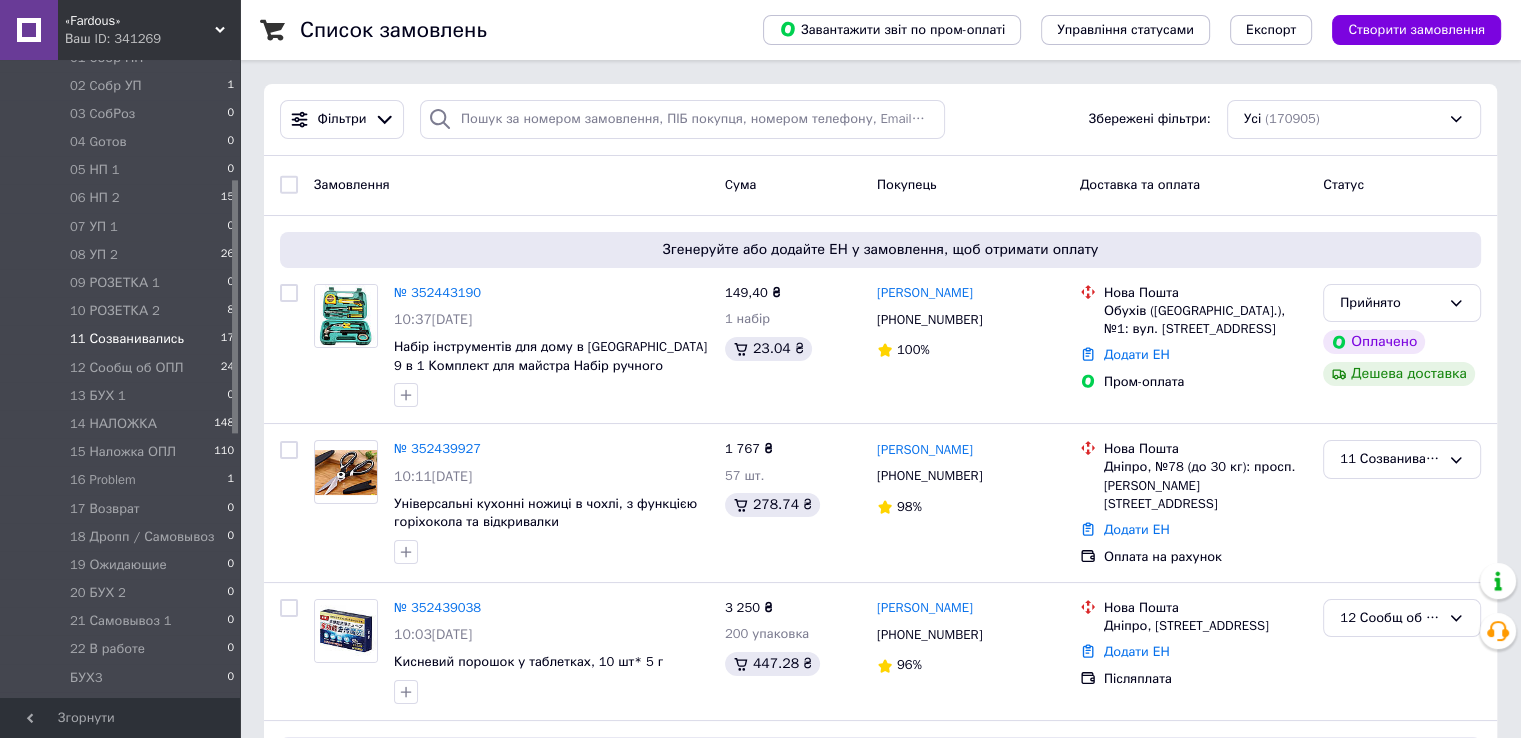 click on "11 Созванивались" at bounding box center [127, 339] 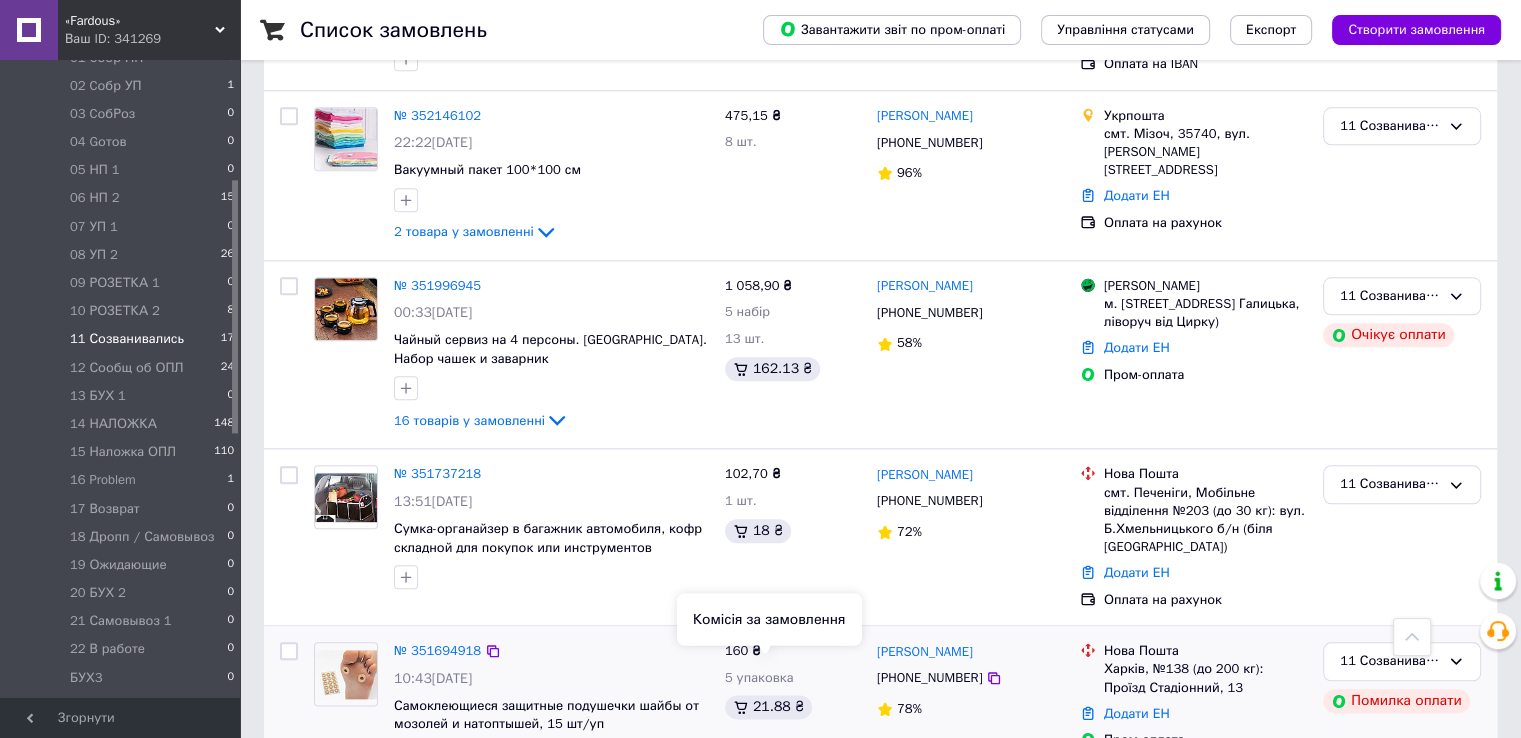 scroll, scrollTop: 2151, scrollLeft: 0, axis: vertical 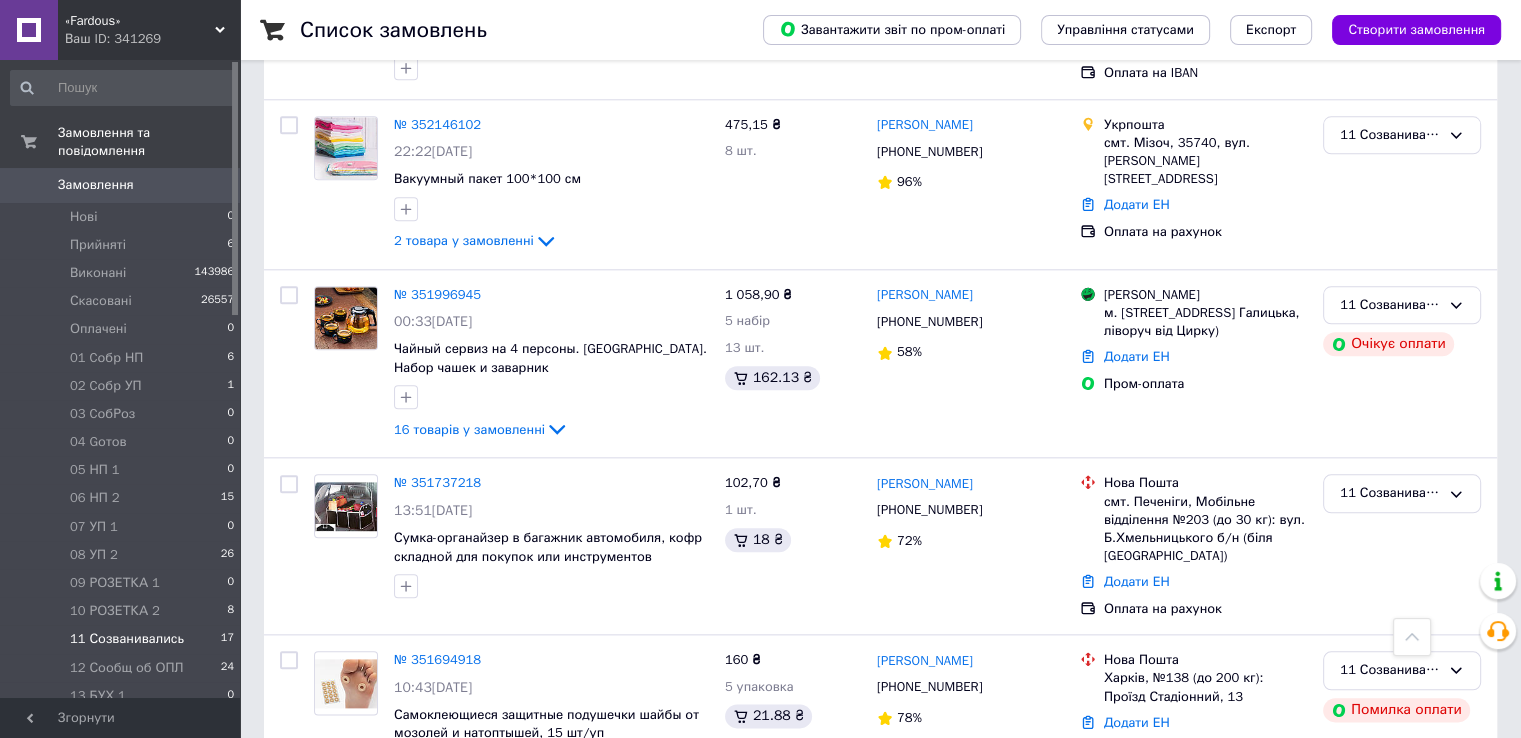 click on "Замовлення 0" at bounding box center [123, 185] 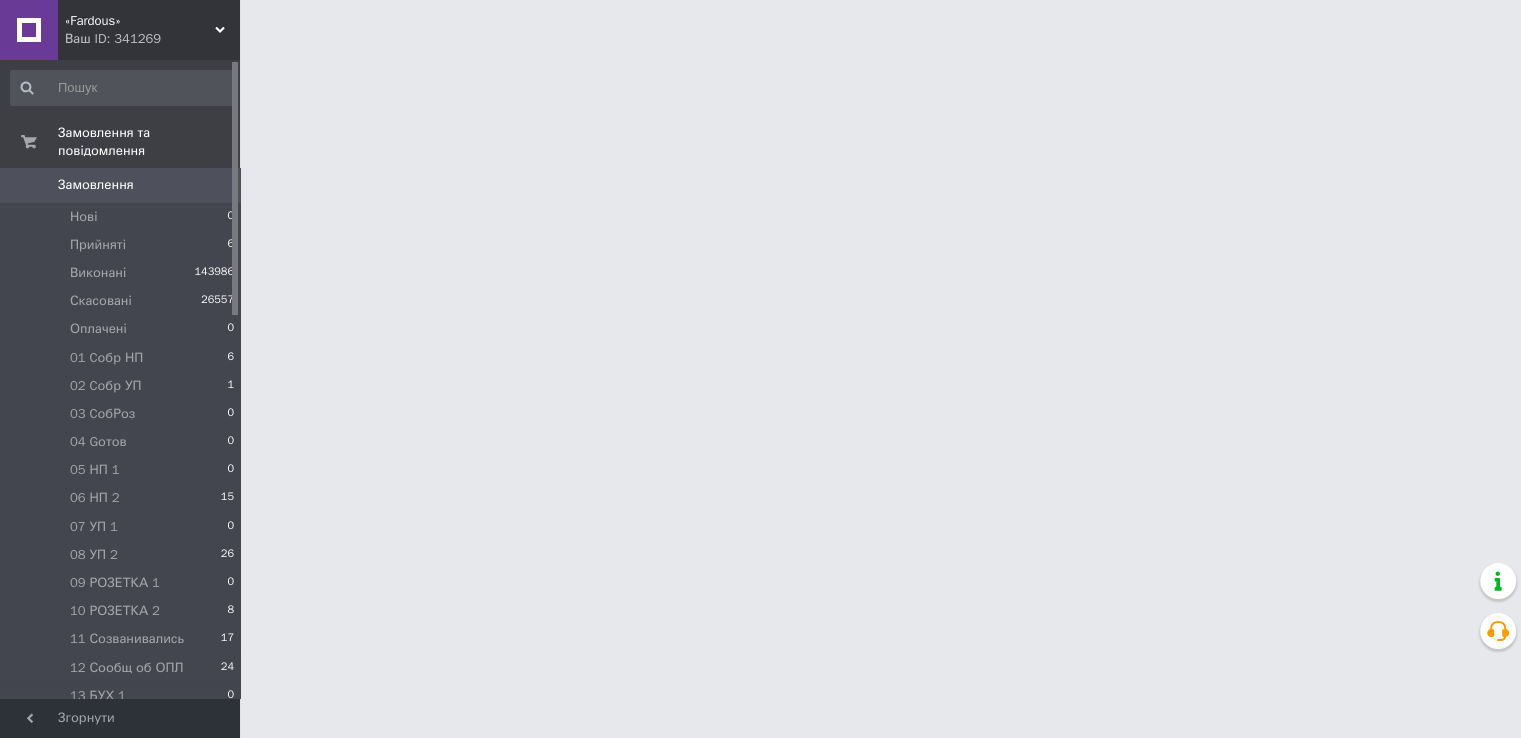 scroll, scrollTop: 0, scrollLeft: 0, axis: both 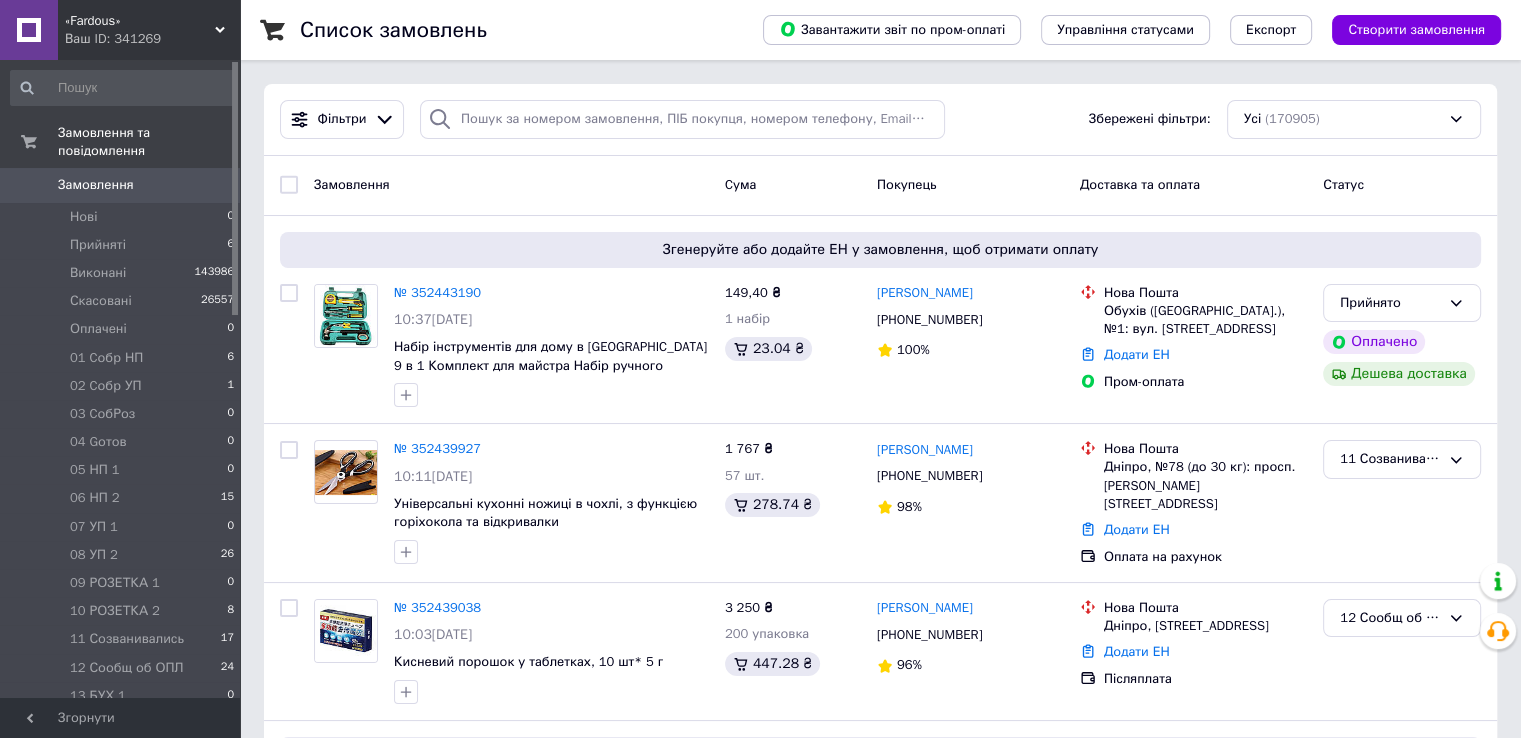 click on "Замовлення" at bounding box center (96, 185) 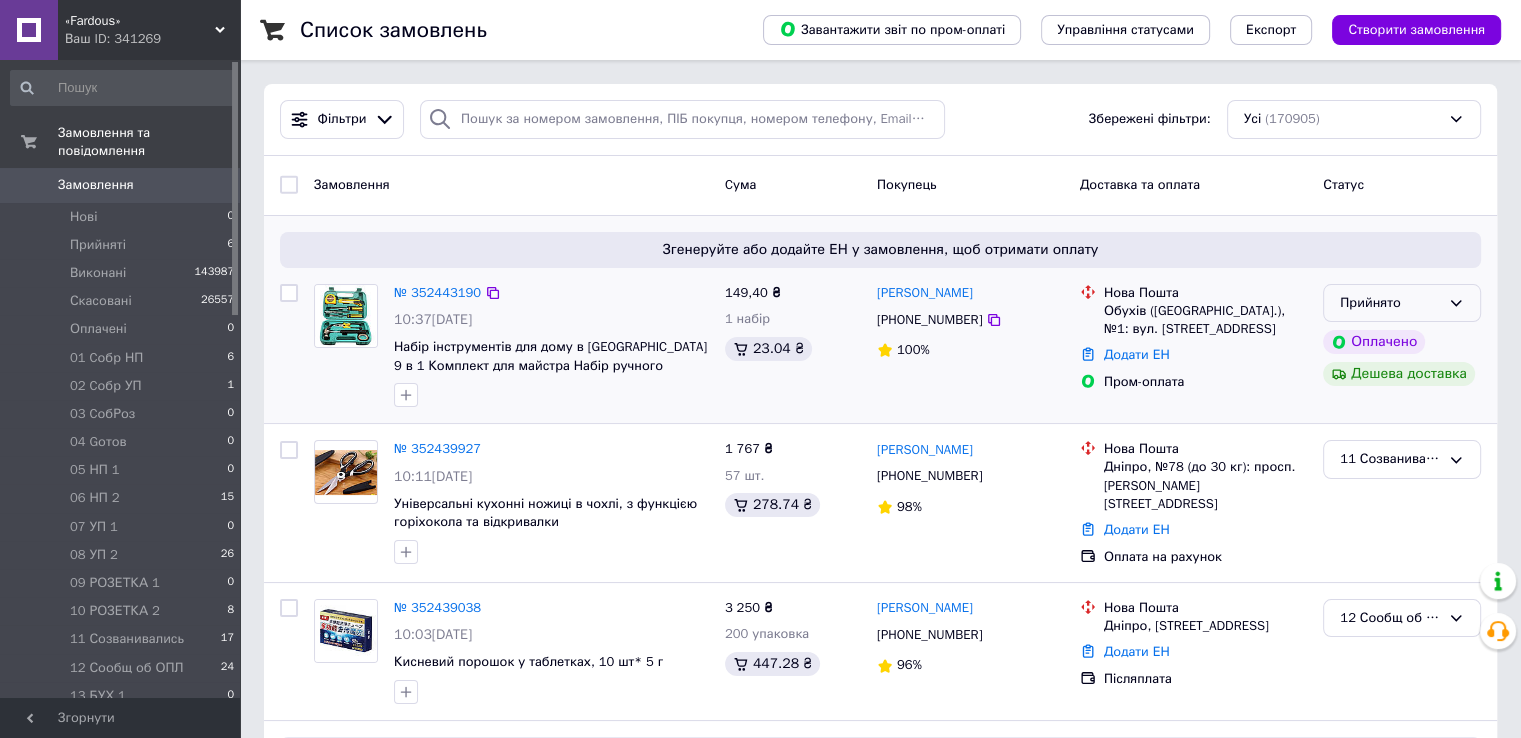 click on "Прийнято" at bounding box center (1390, 303) 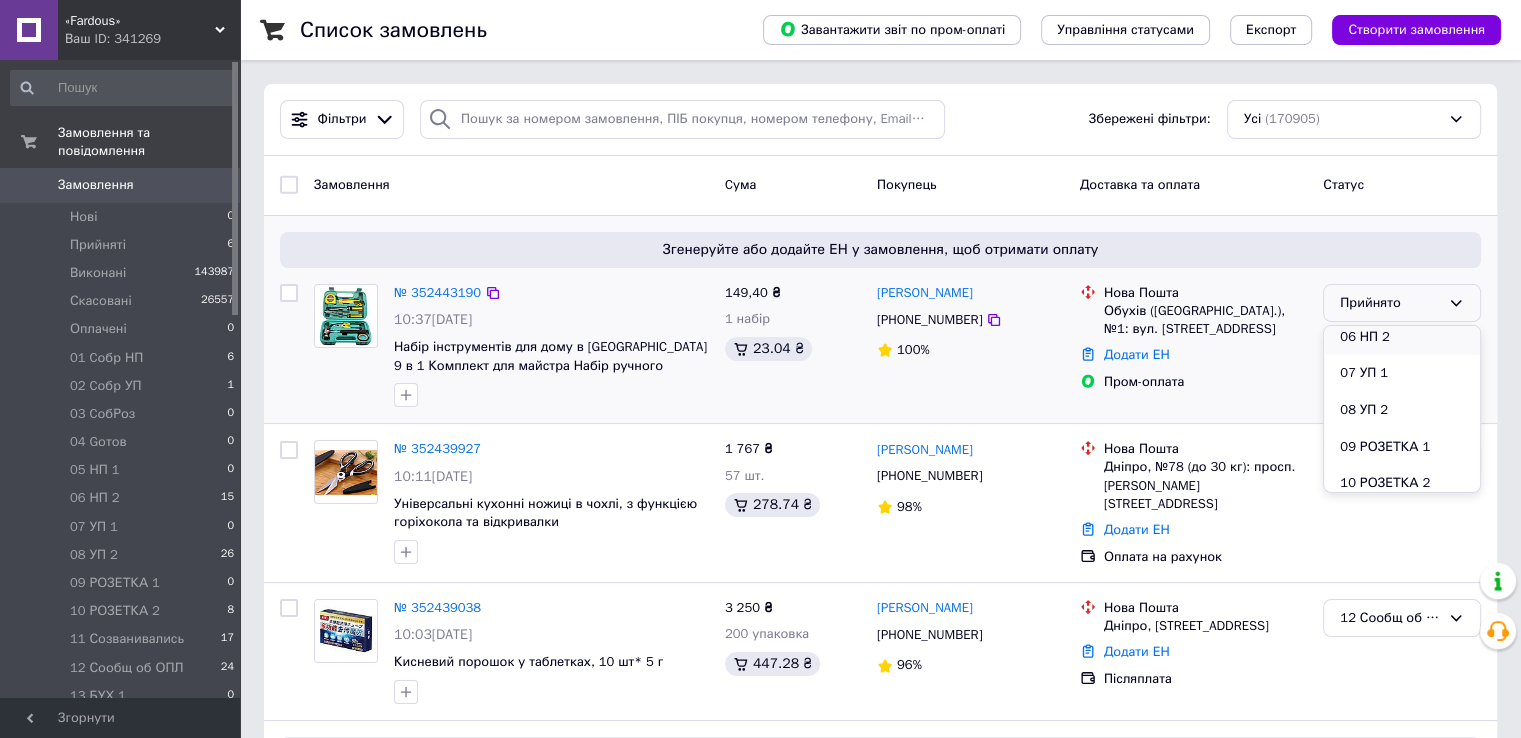 scroll, scrollTop: 400, scrollLeft: 0, axis: vertical 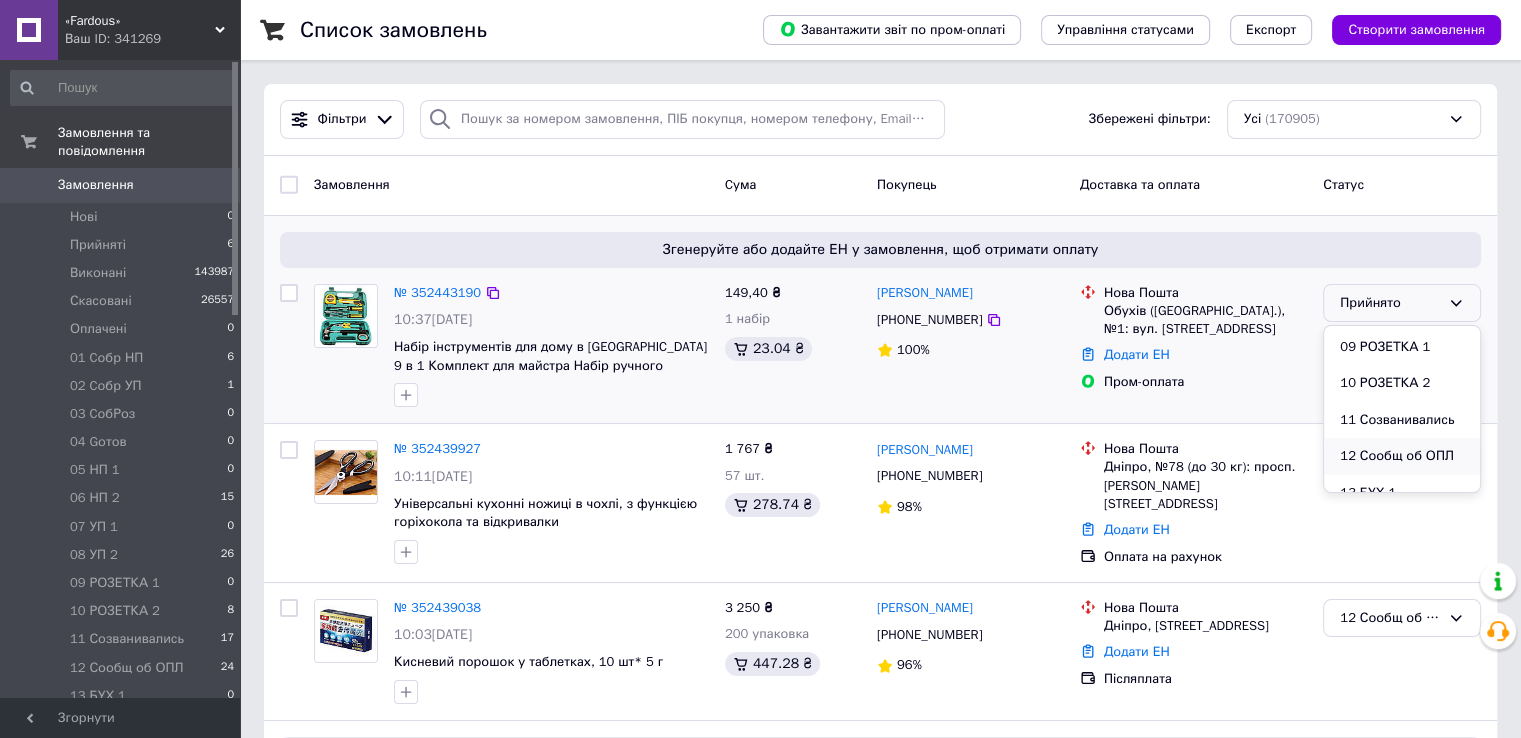 click on "12 Сообщ об ОПЛ" at bounding box center [1402, 456] 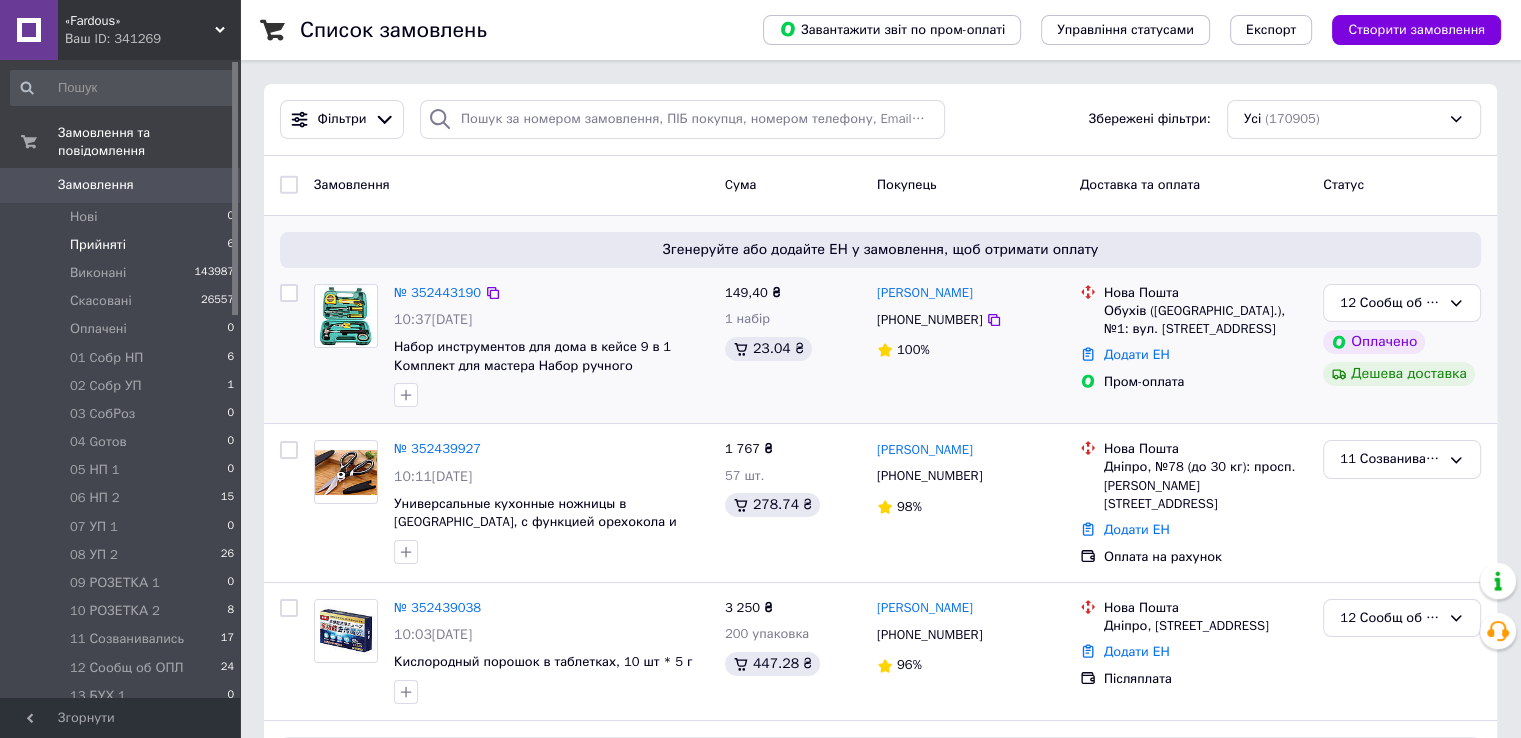 click on "Прийняті 6" at bounding box center [123, 245] 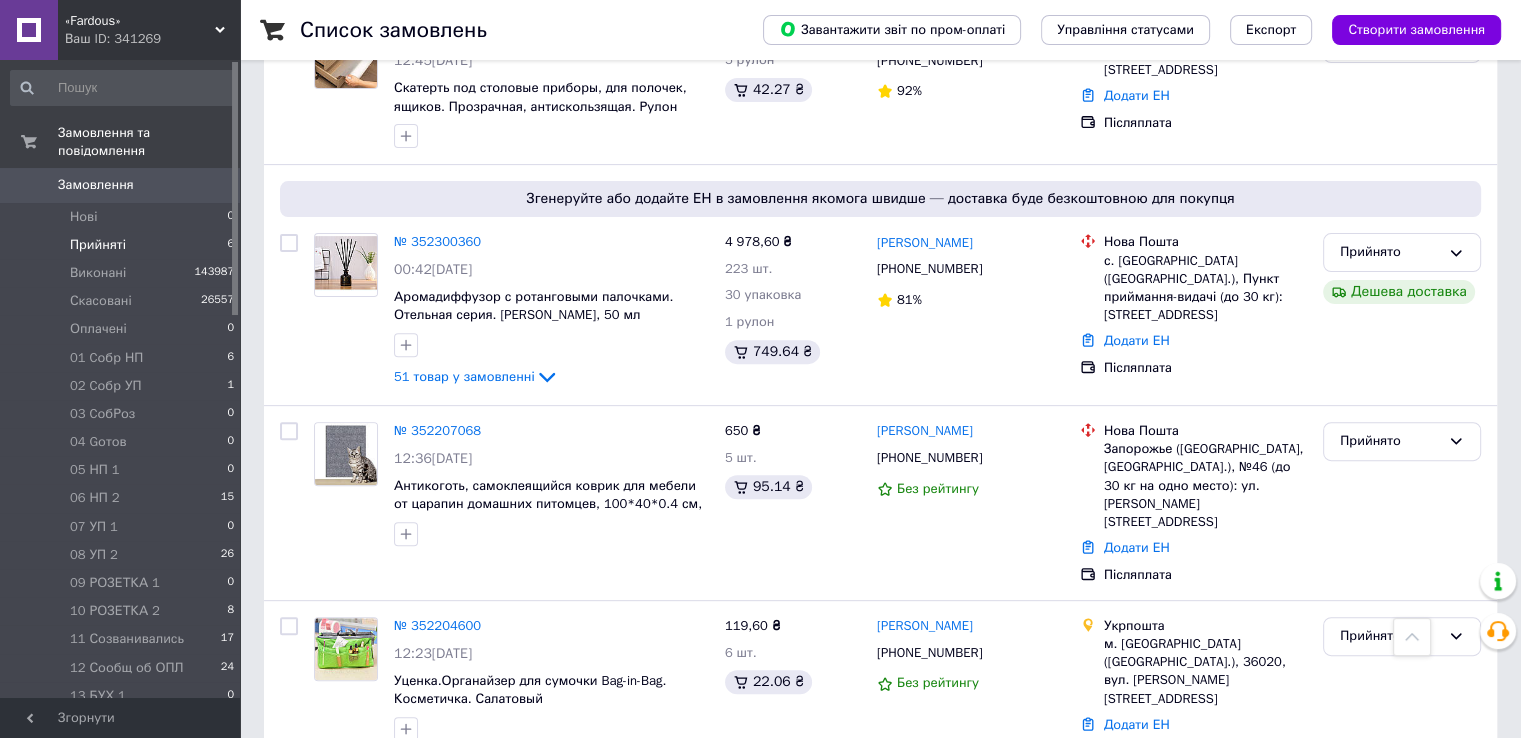 scroll, scrollTop: 698, scrollLeft: 0, axis: vertical 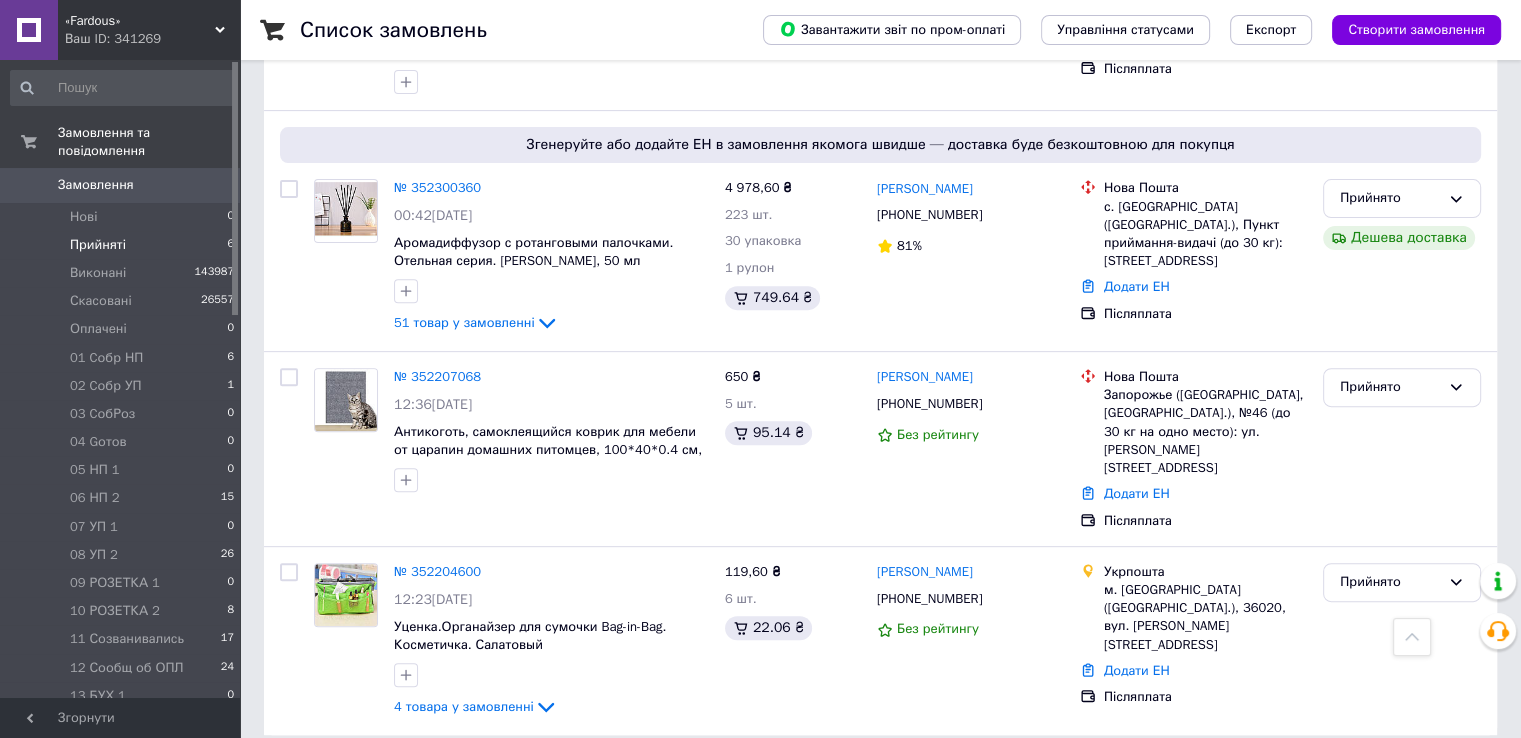 click on "Замовлення 0" at bounding box center [123, 185] 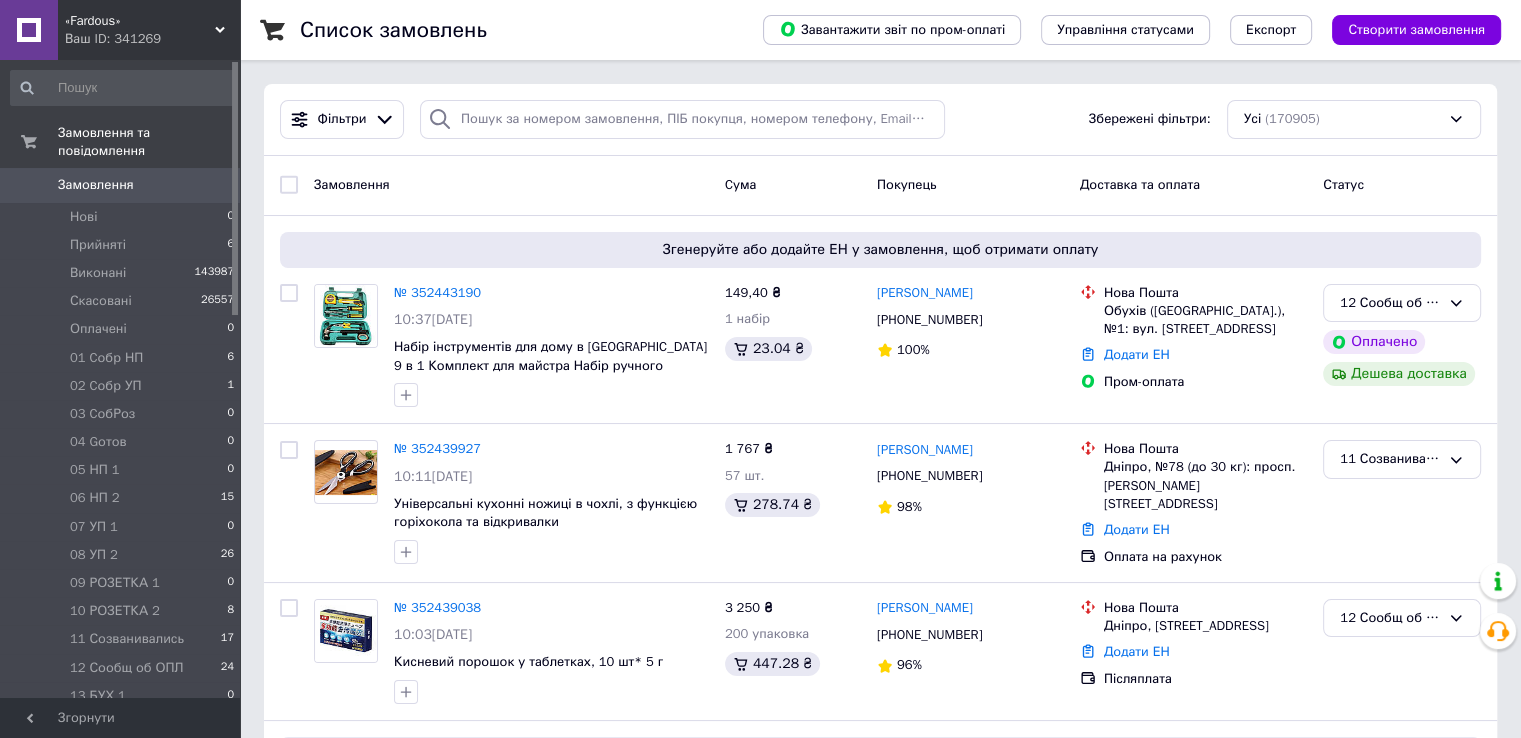 click on "Замовлення" at bounding box center [96, 185] 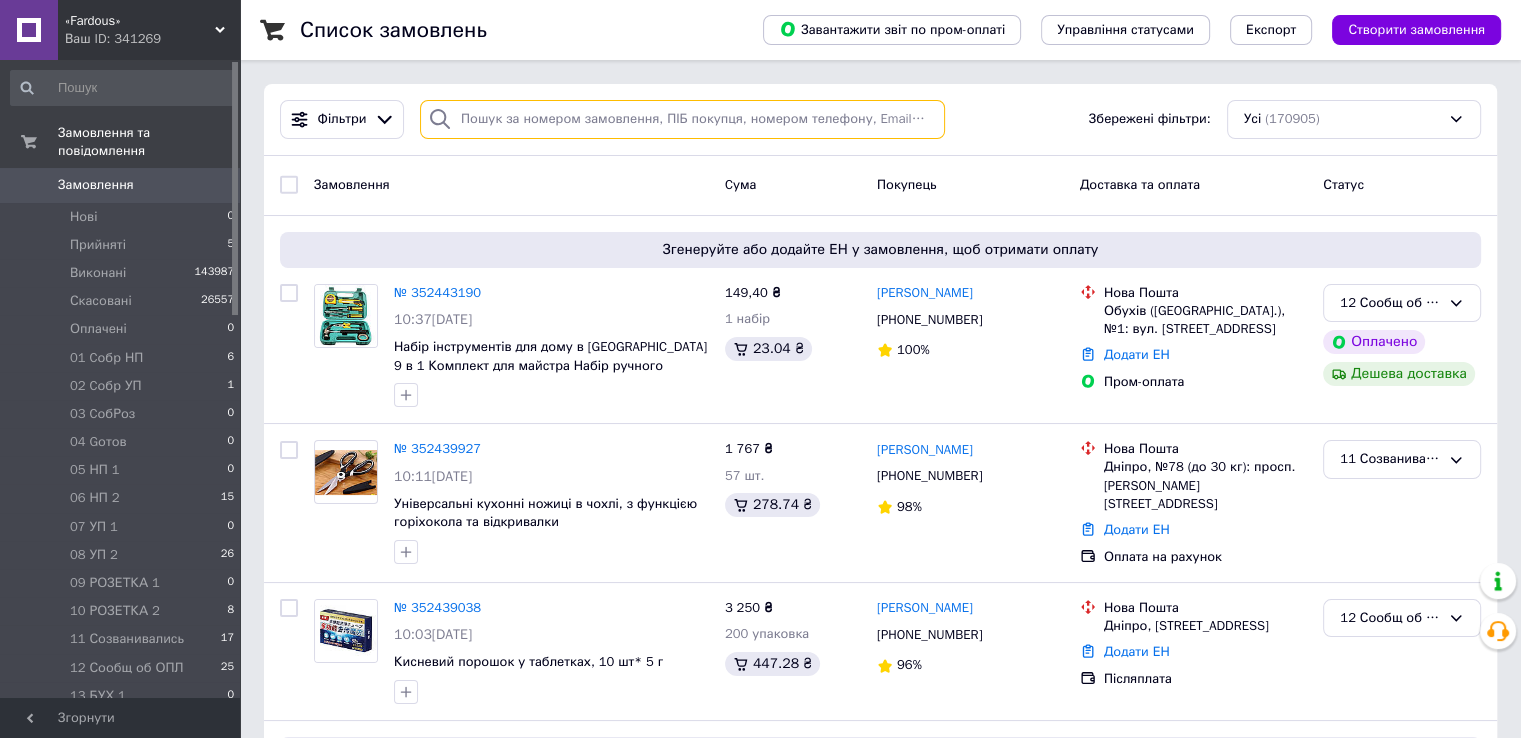click at bounding box center (682, 119) 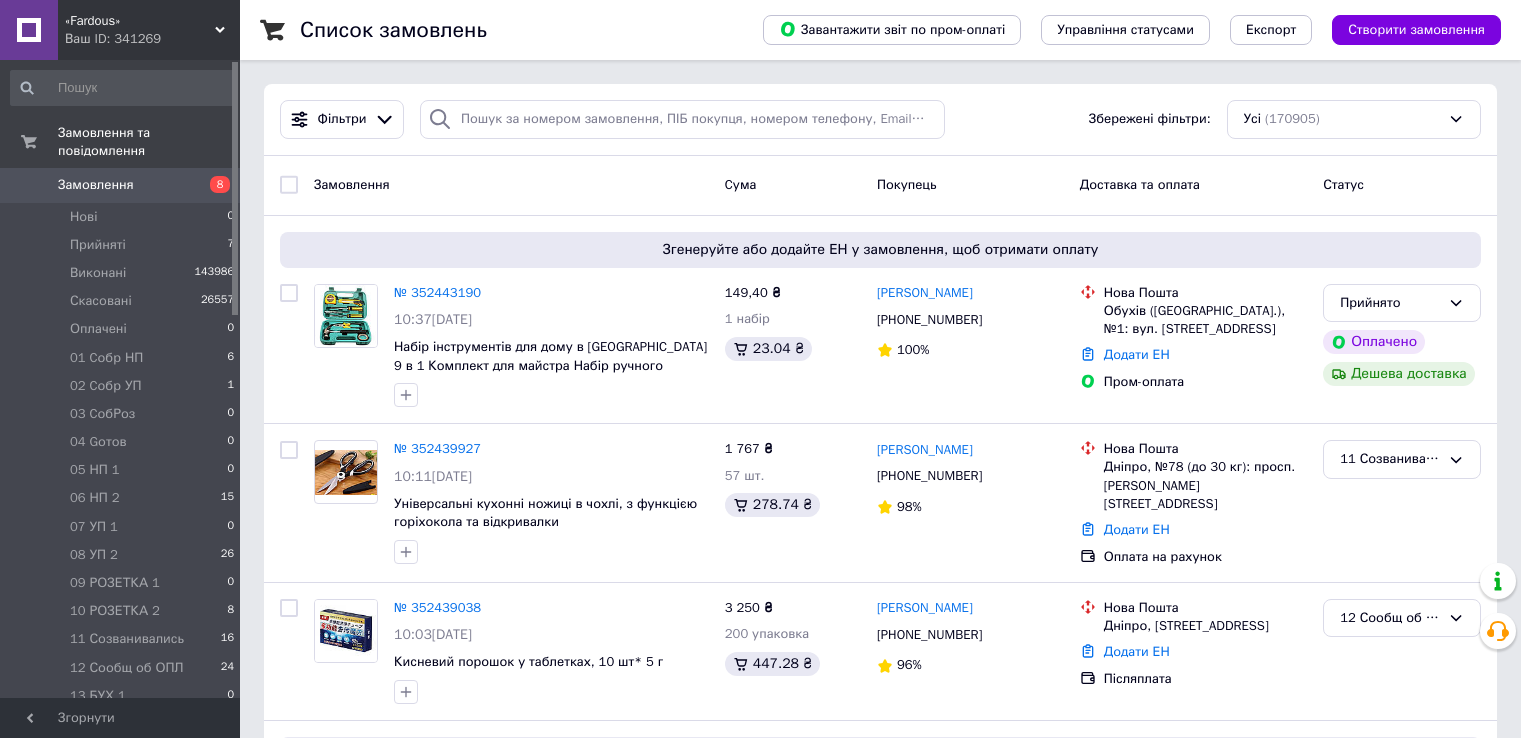 scroll, scrollTop: 0, scrollLeft: 0, axis: both 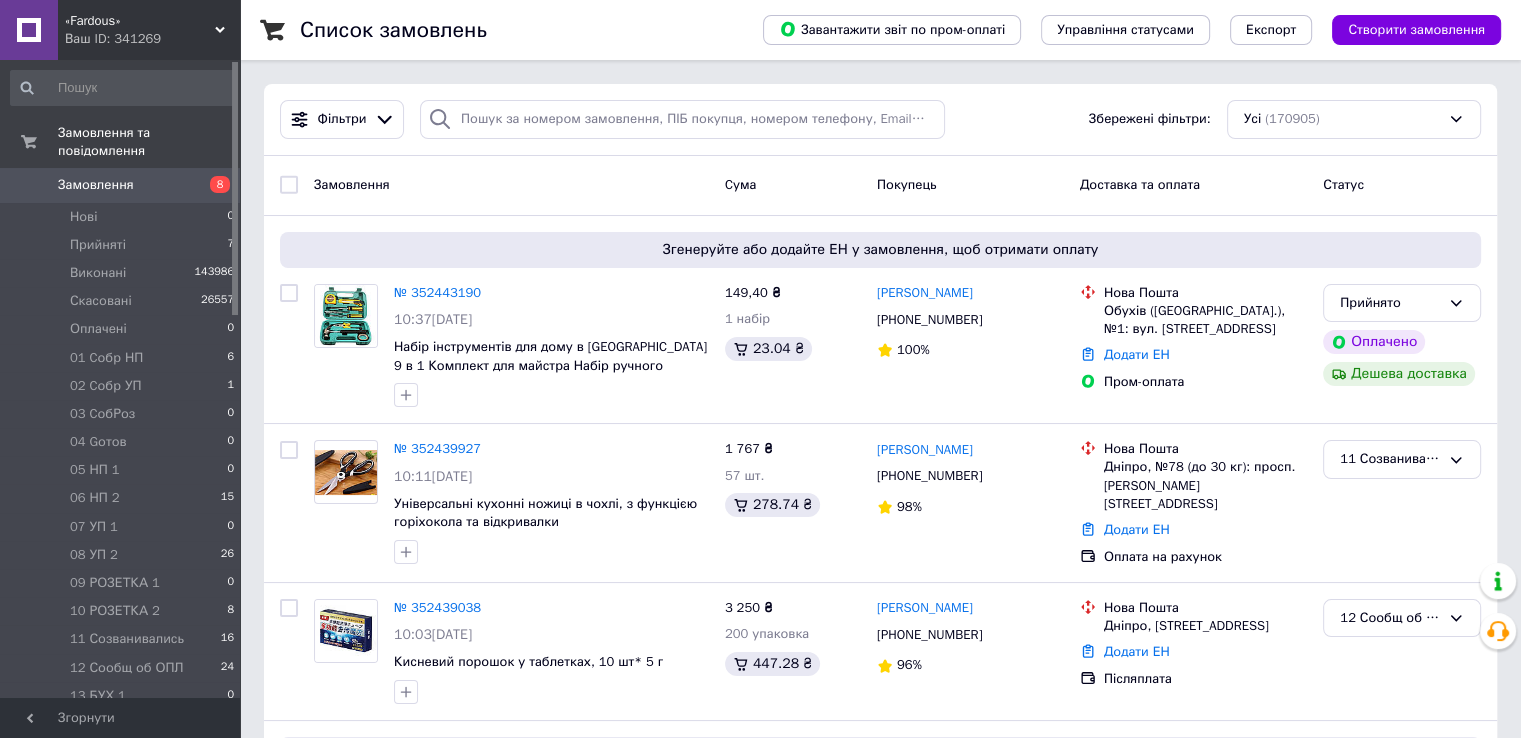 click on "«Fardous» Ваш ID: 341269" at bounding box center (149, 30) 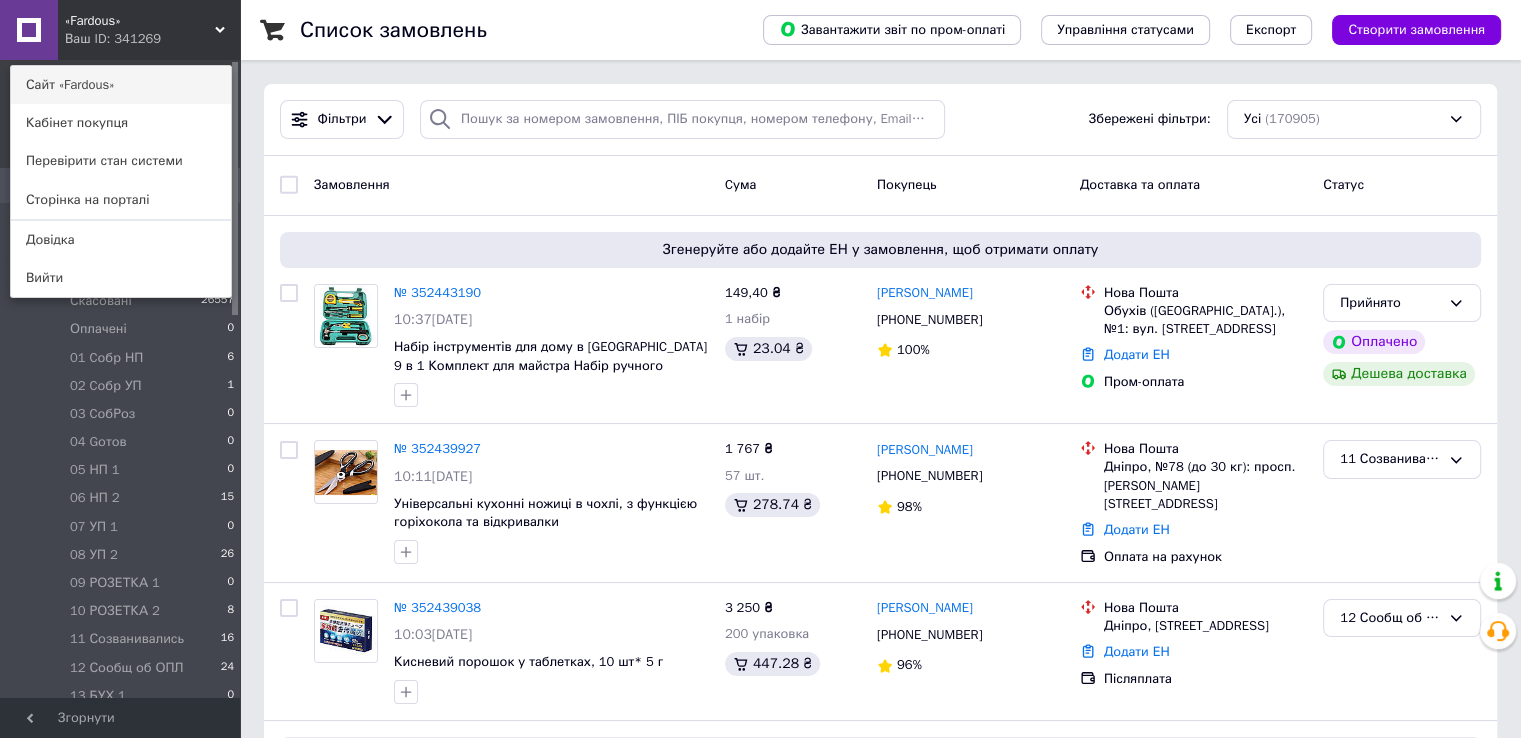 click on "Сайт «Fardous»" at bounding box center [121, 85] 